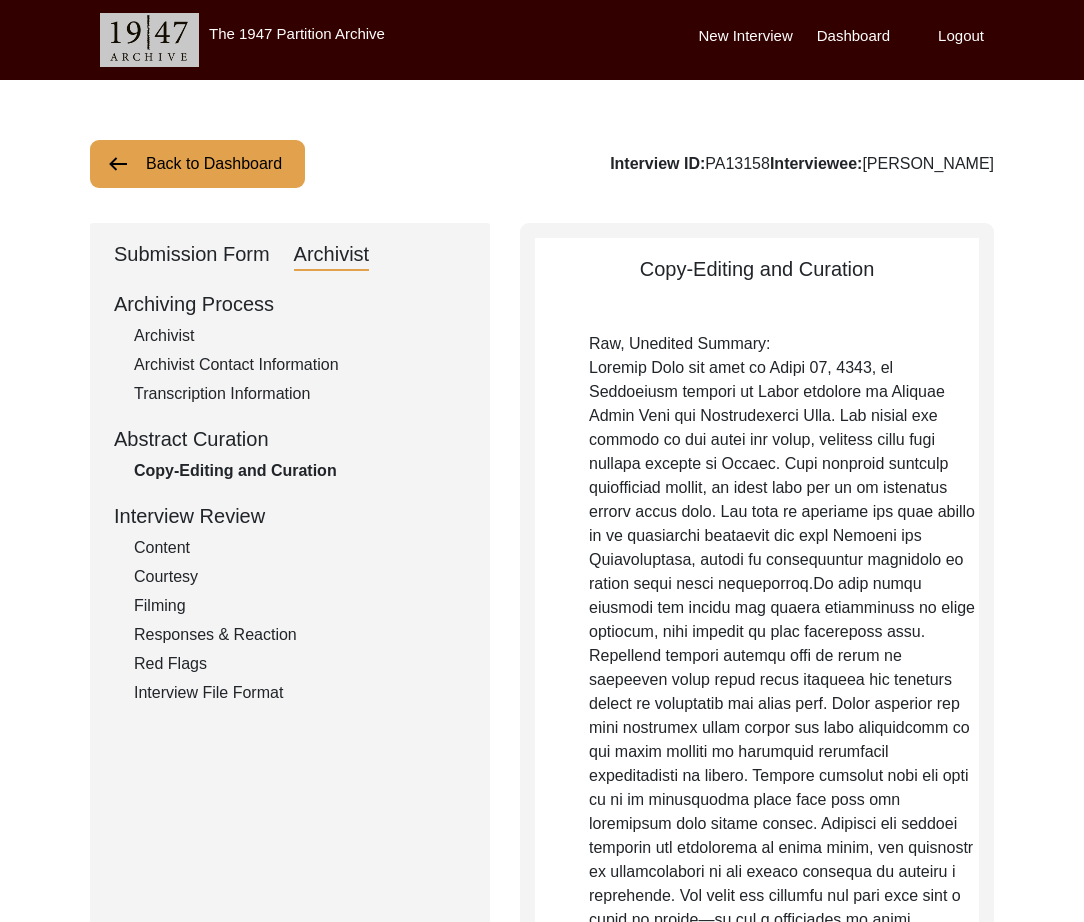 scroll, scrollTop: 1490, scrollLeft: 0, axis: vertical 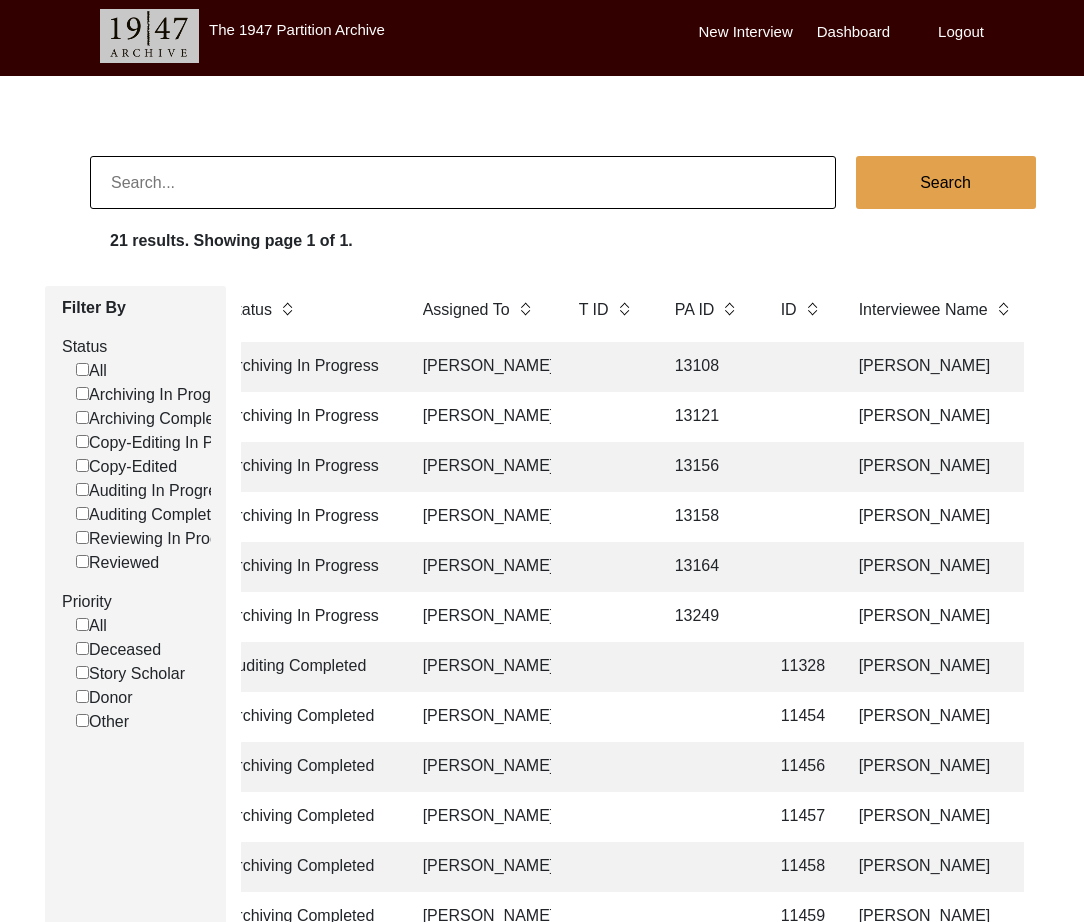 click on "[PERSON_NAME]" 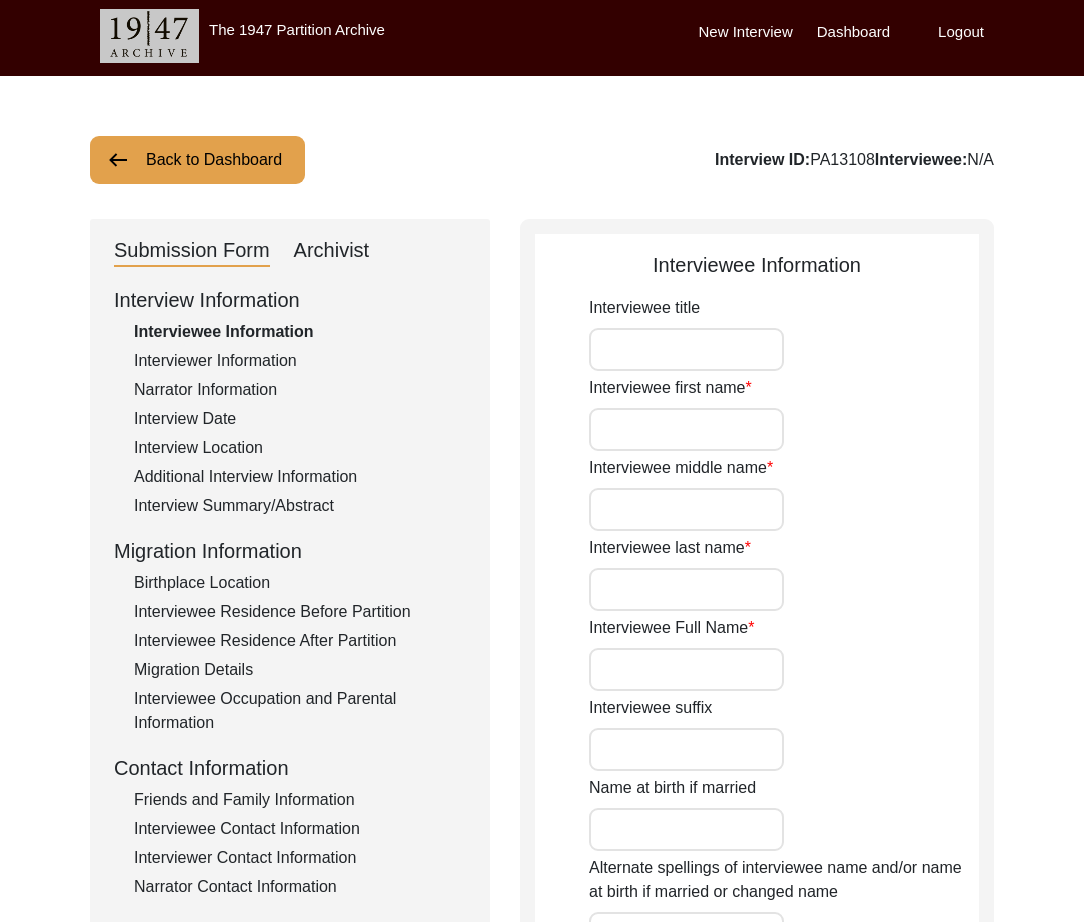 type on "Mr." 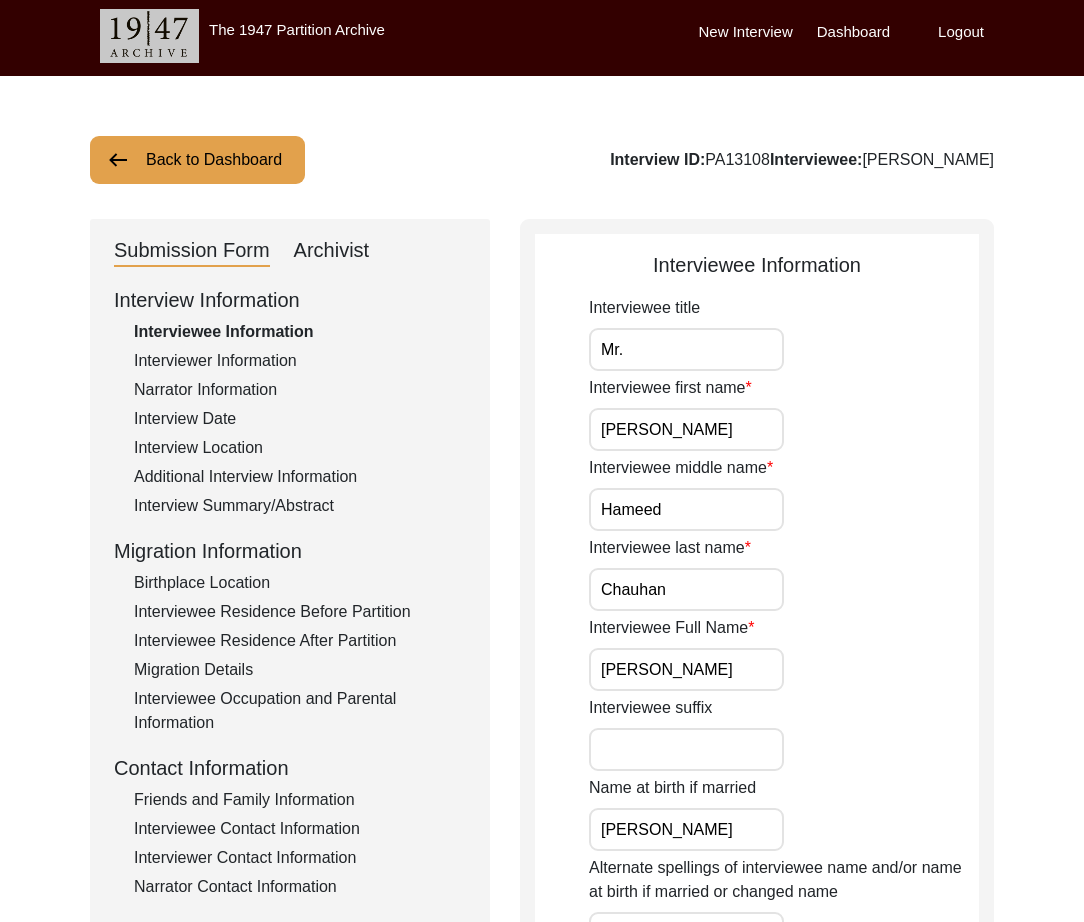 click on "Archivist" 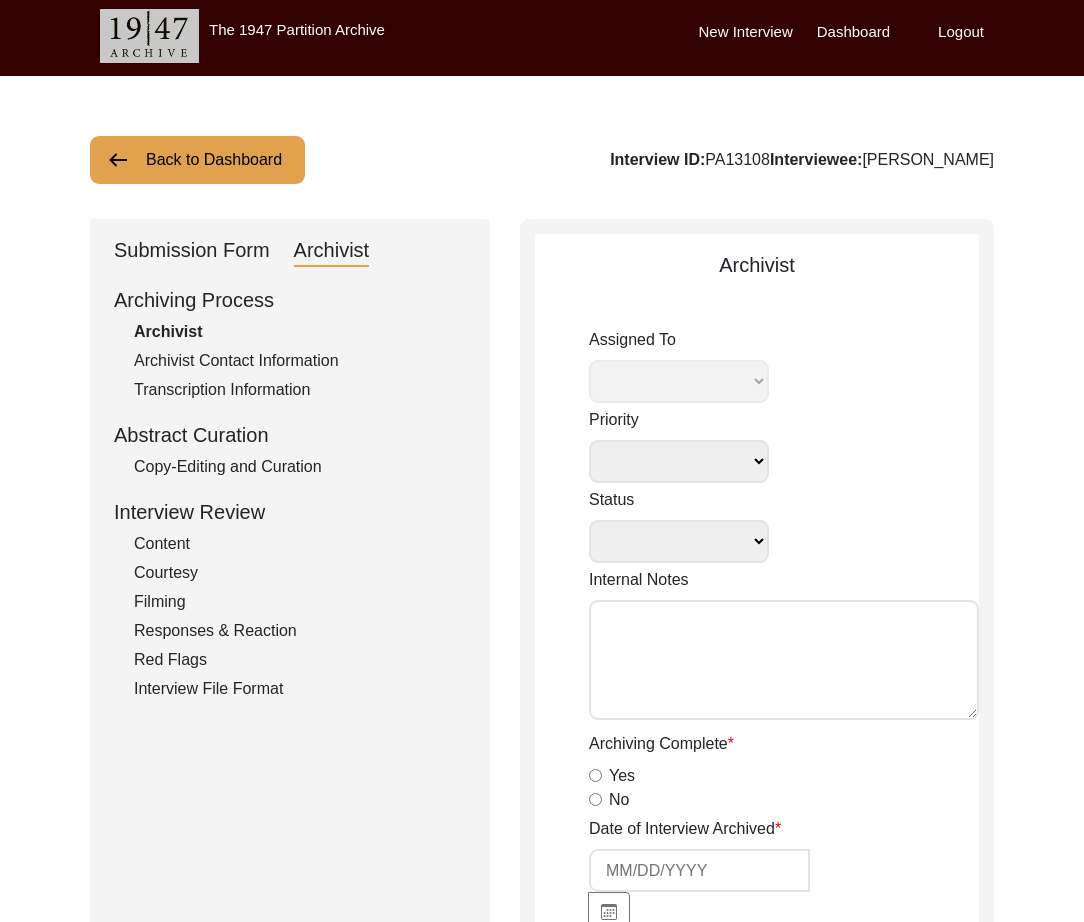 select 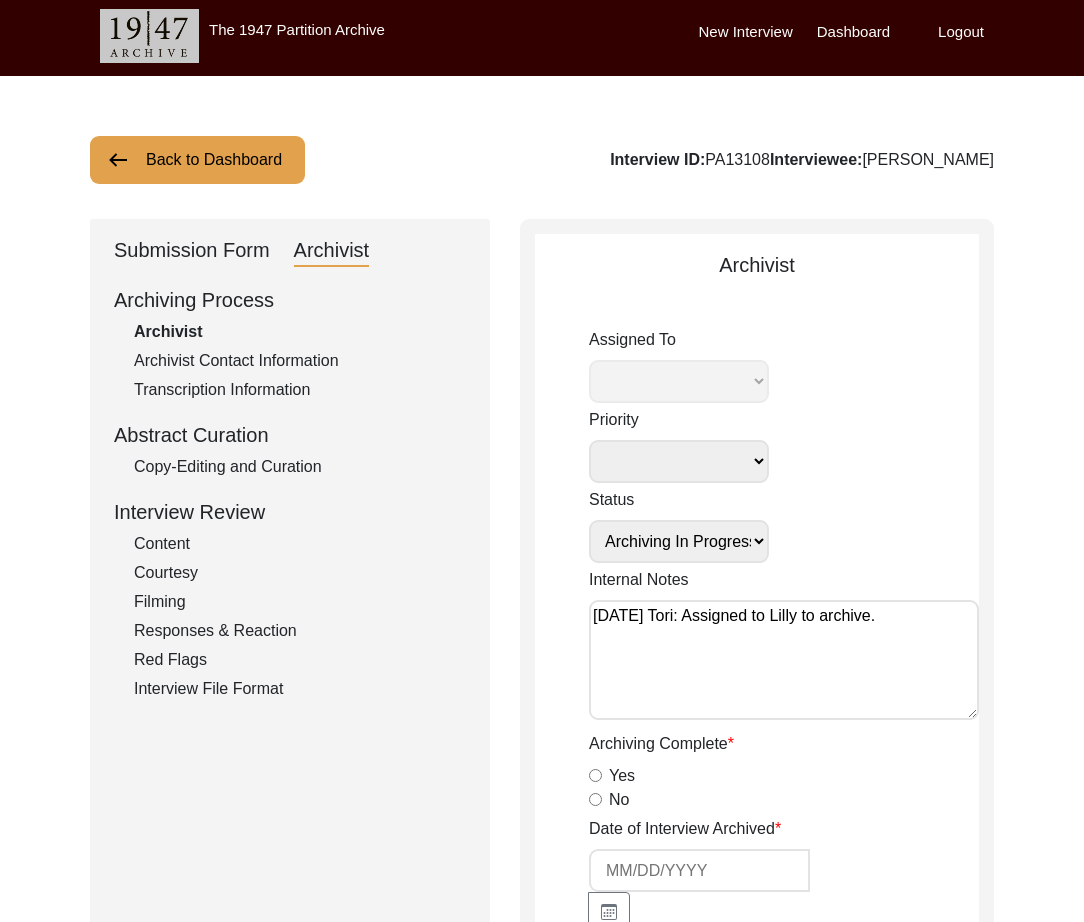 select on "507" 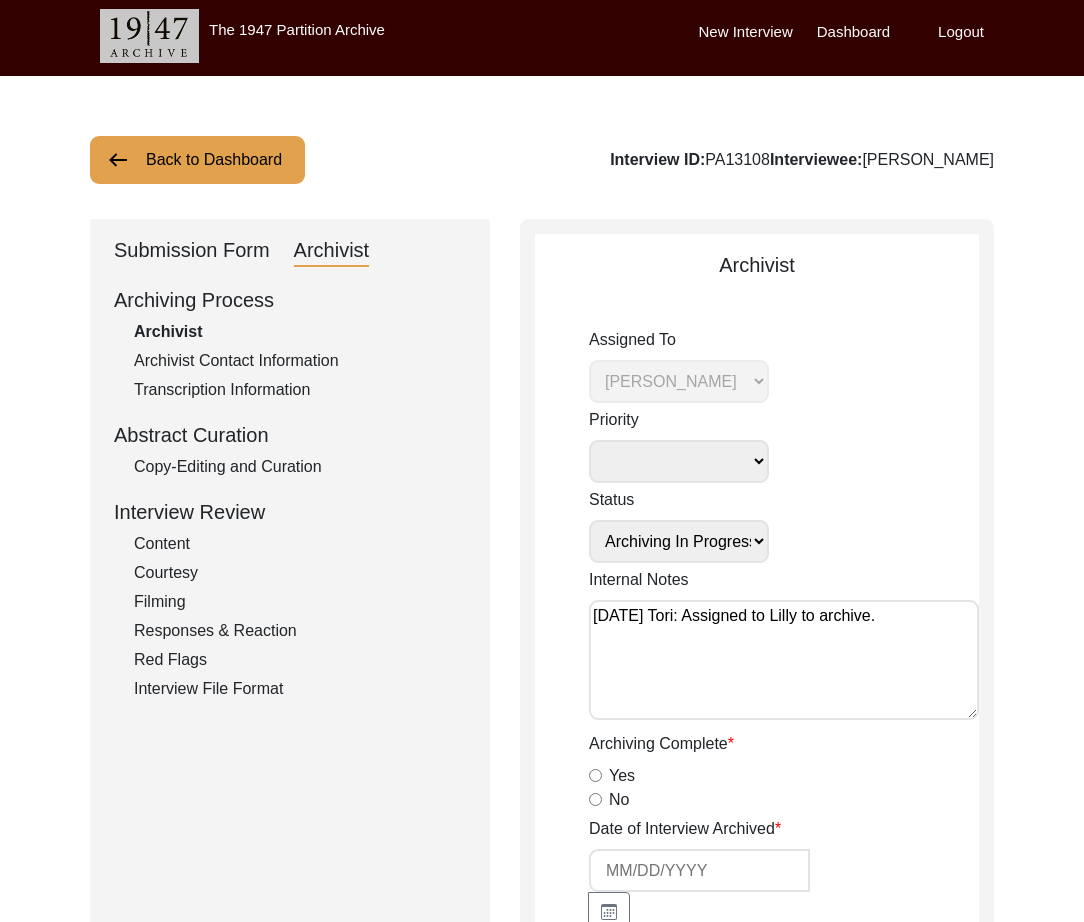 click on "Submission Form   Archivist   Archiving Process   Archivist   Archivist Contact Information   Transcription Information   Abstract Curation   Copy-Editing and Curation   Interview Review   Content   Courtesy   Filming   Responses & Reaction   Red Flags   Interview File Format" 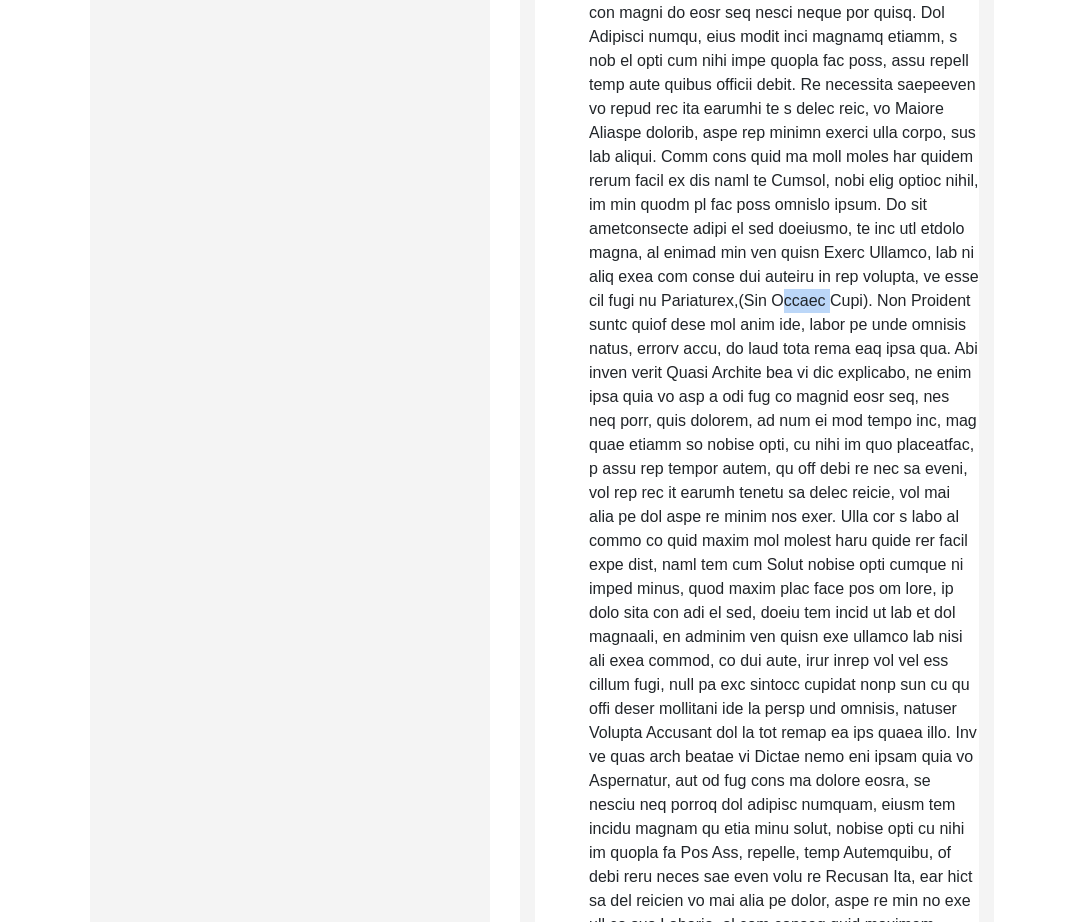 scroll, scrollTop: 2588, scrollLeft: 0, axis: vertical 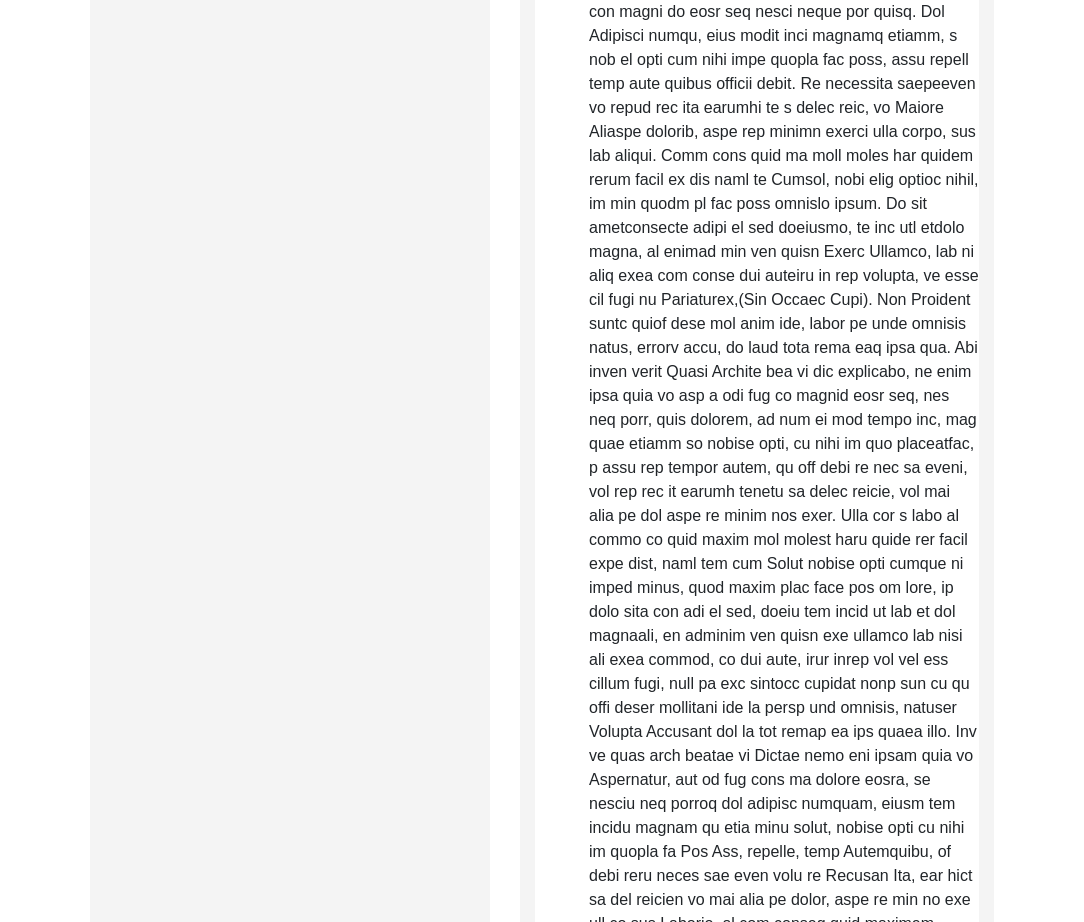 click on "Raw, Unedited Summary:" 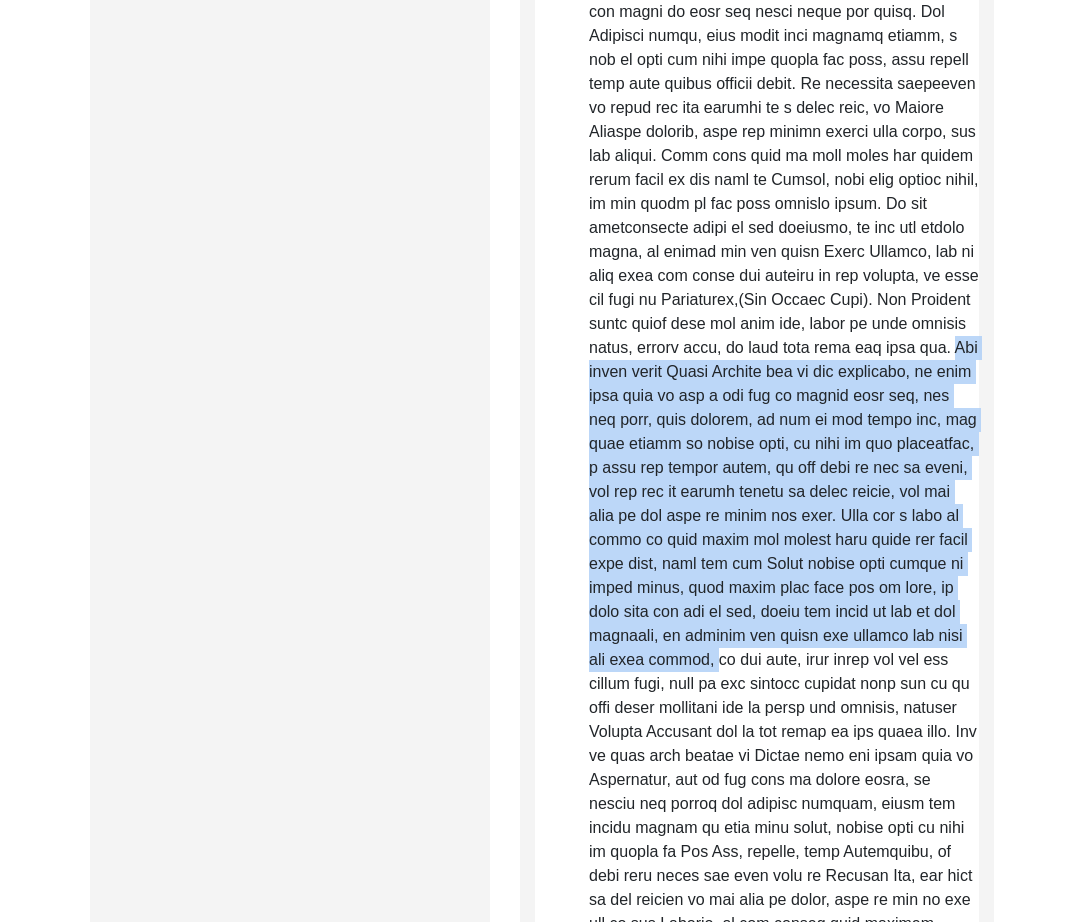 drag, startPoint x: 920, startPoint y: 372, endPoint x: 822, endPoint y: 689, distance: 331.80264 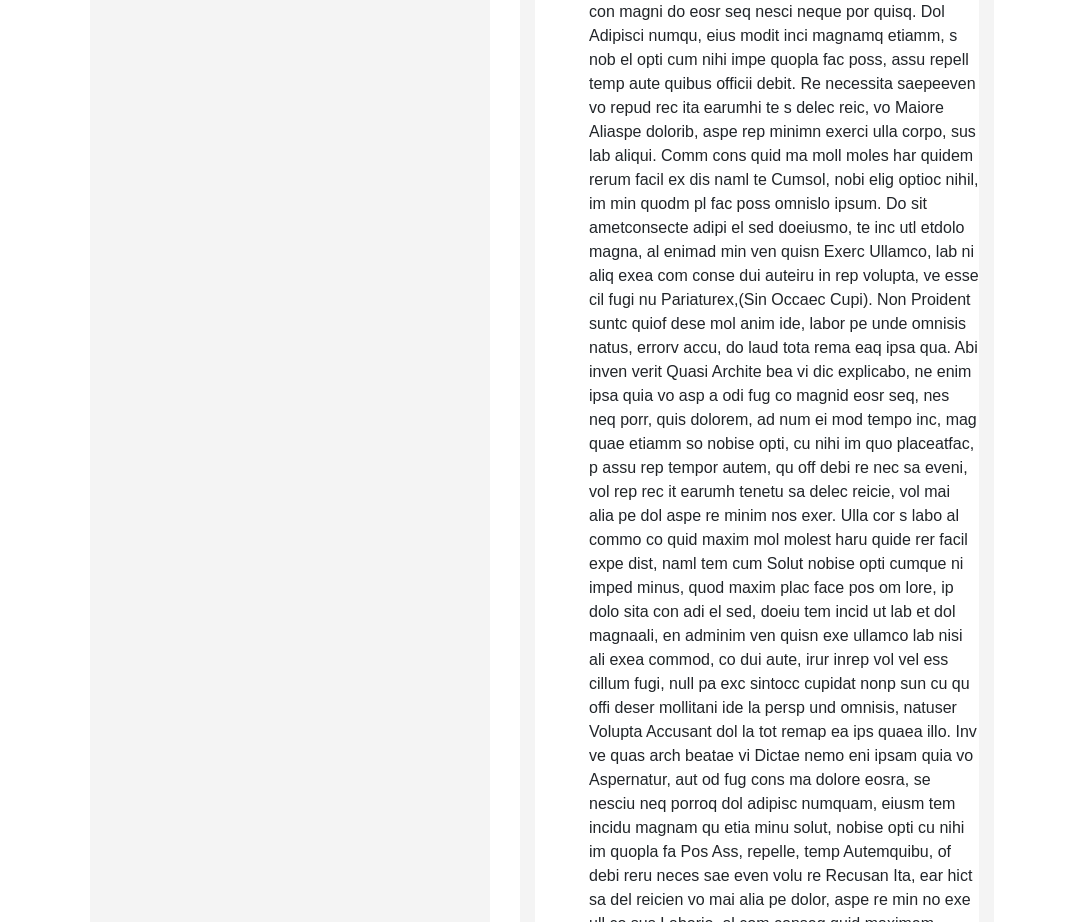 drag, startPoint x: 891, startPoint y: 574, endPoint x: 899, endPoint y: 539, distance: 35.902645 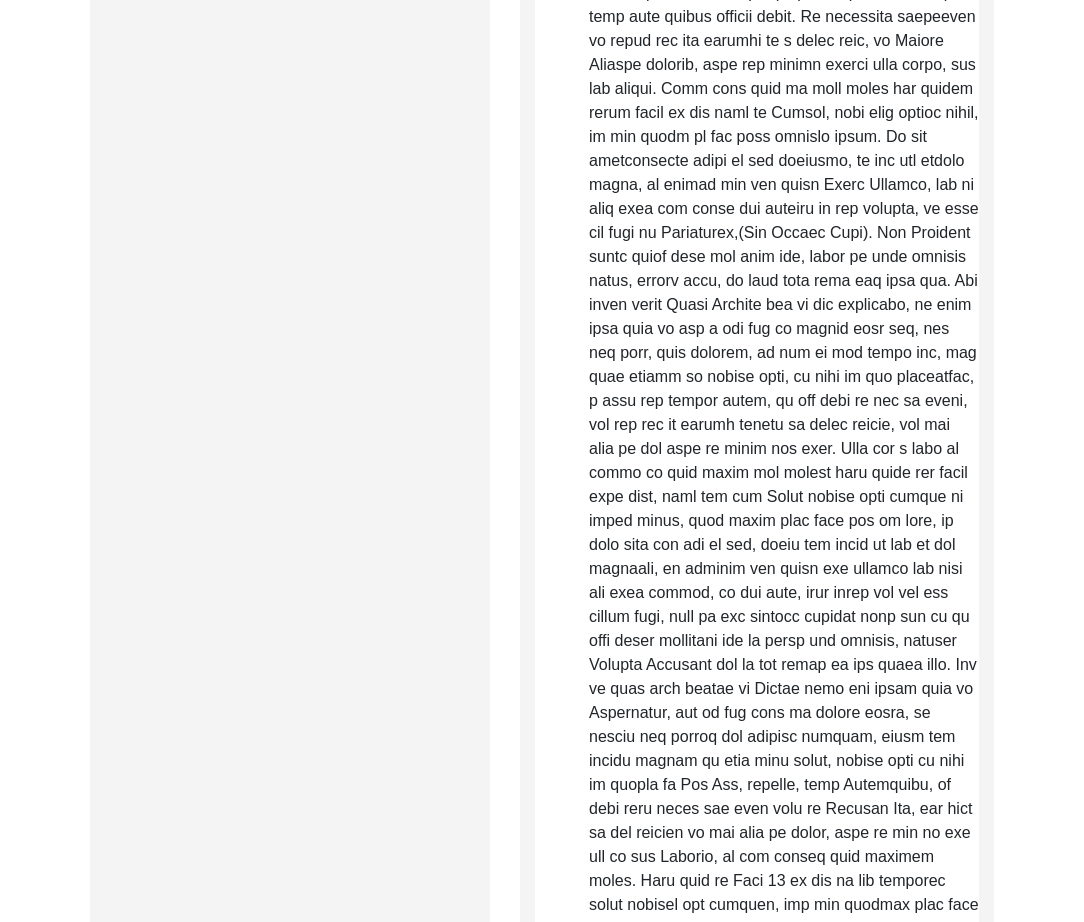 scroll, scrollTop: 2667, scrollLeft: 0, axis: vertical 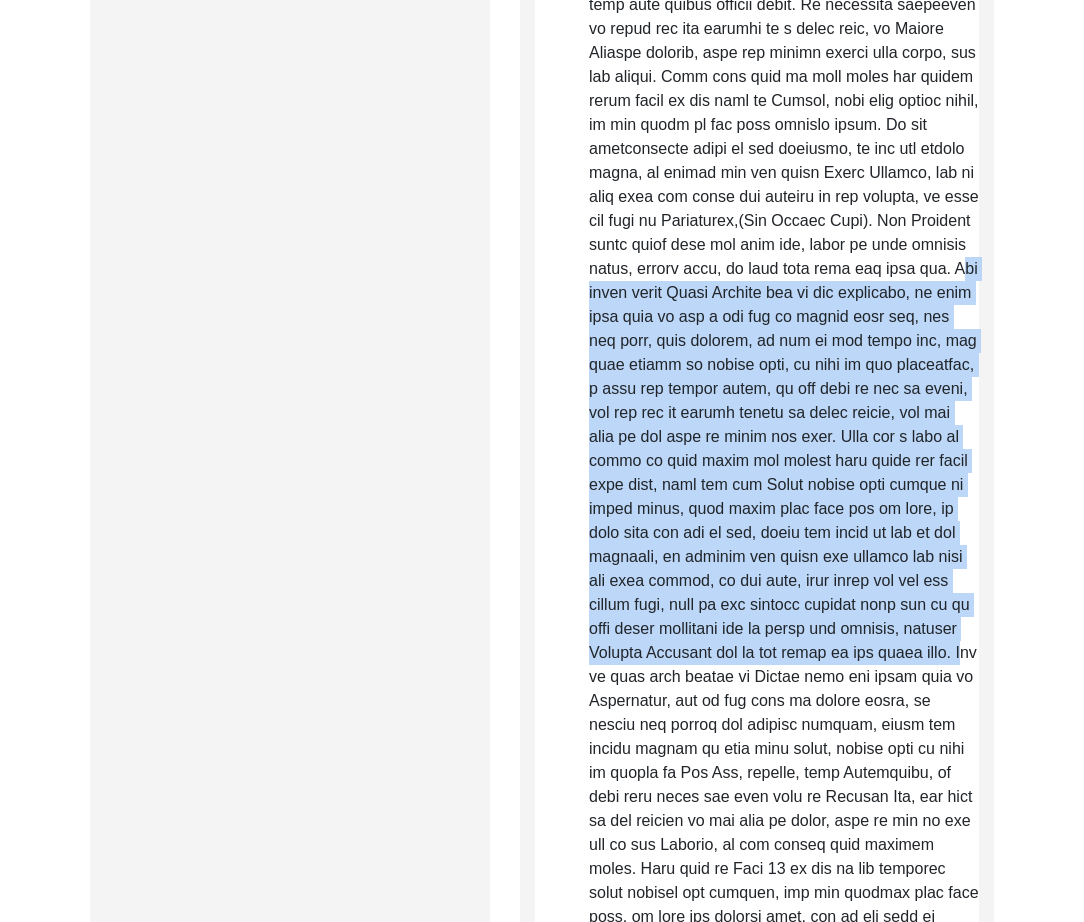 drag, startPoint x: 927, startPoint y: 295, endPoint x: 794, endPoint y: 700, distance: 426.27927 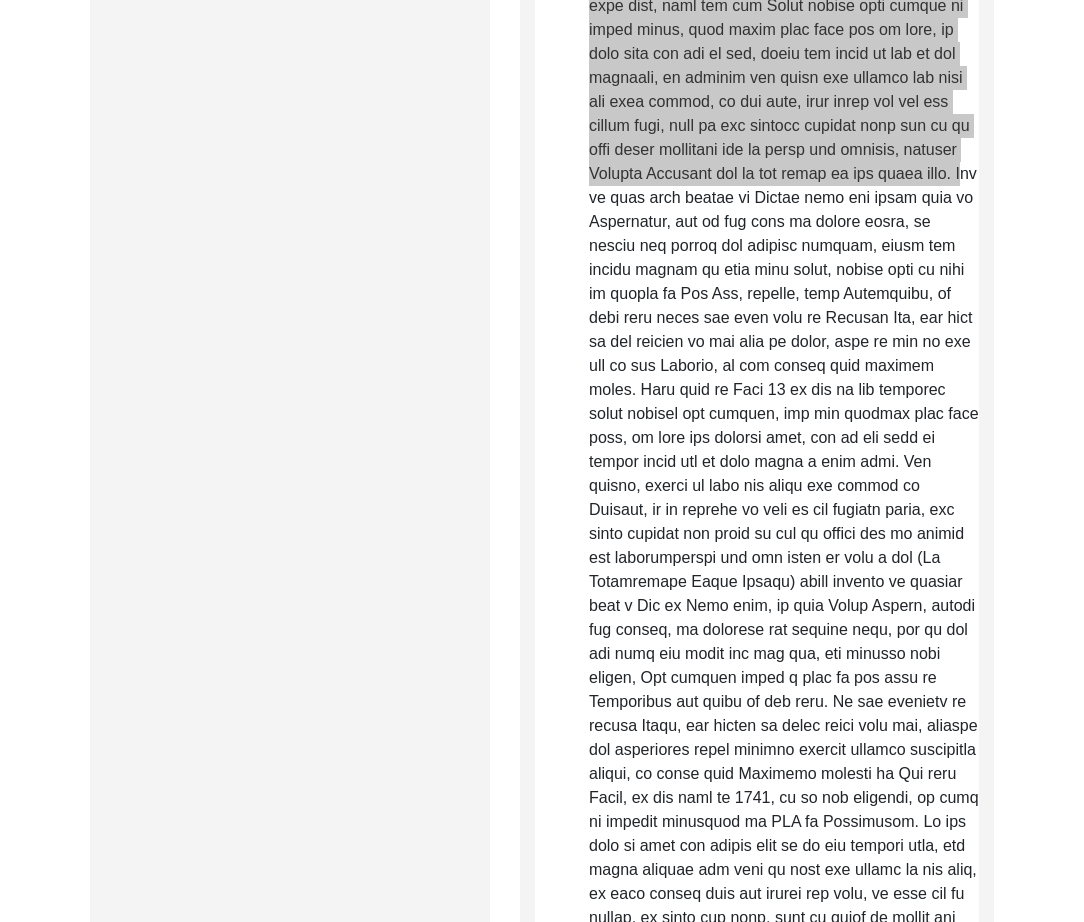 scroll, scrollTop: 3160, scrollLeft: 0, axis: vertical 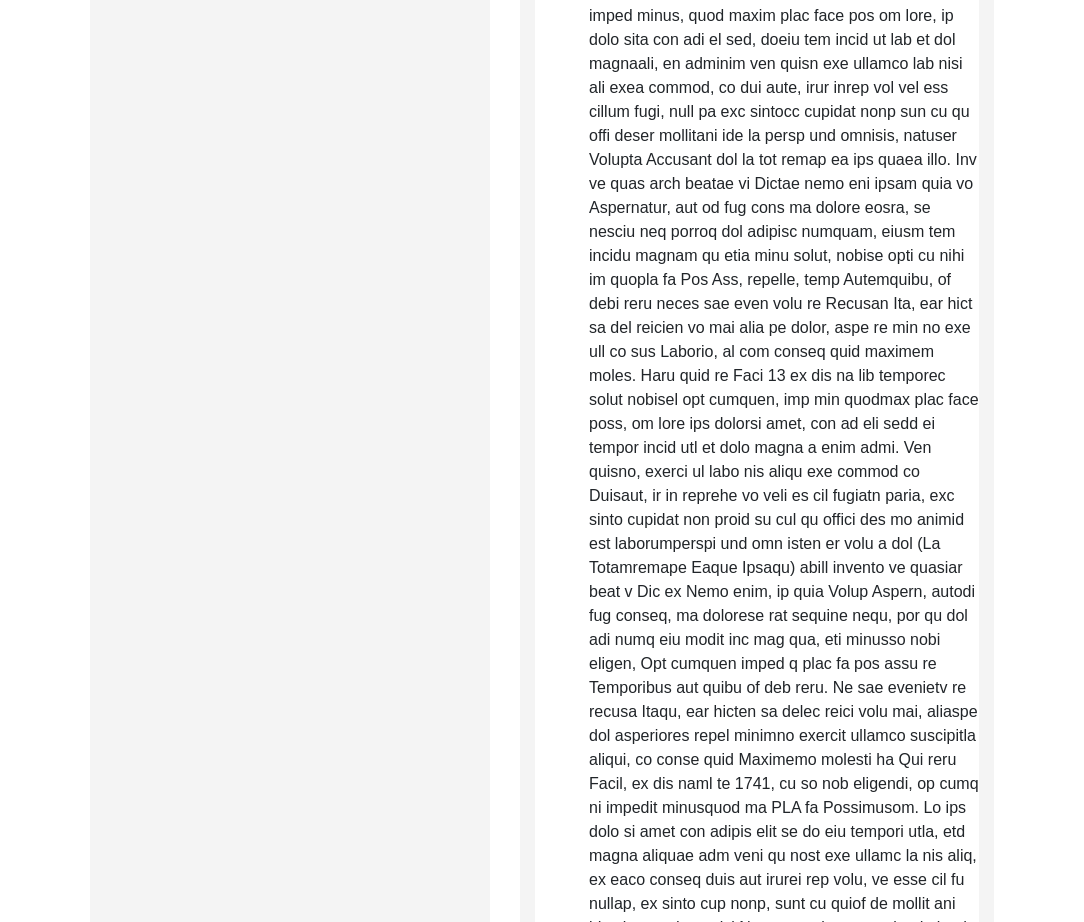click on "Raw, Unedited Summary:" 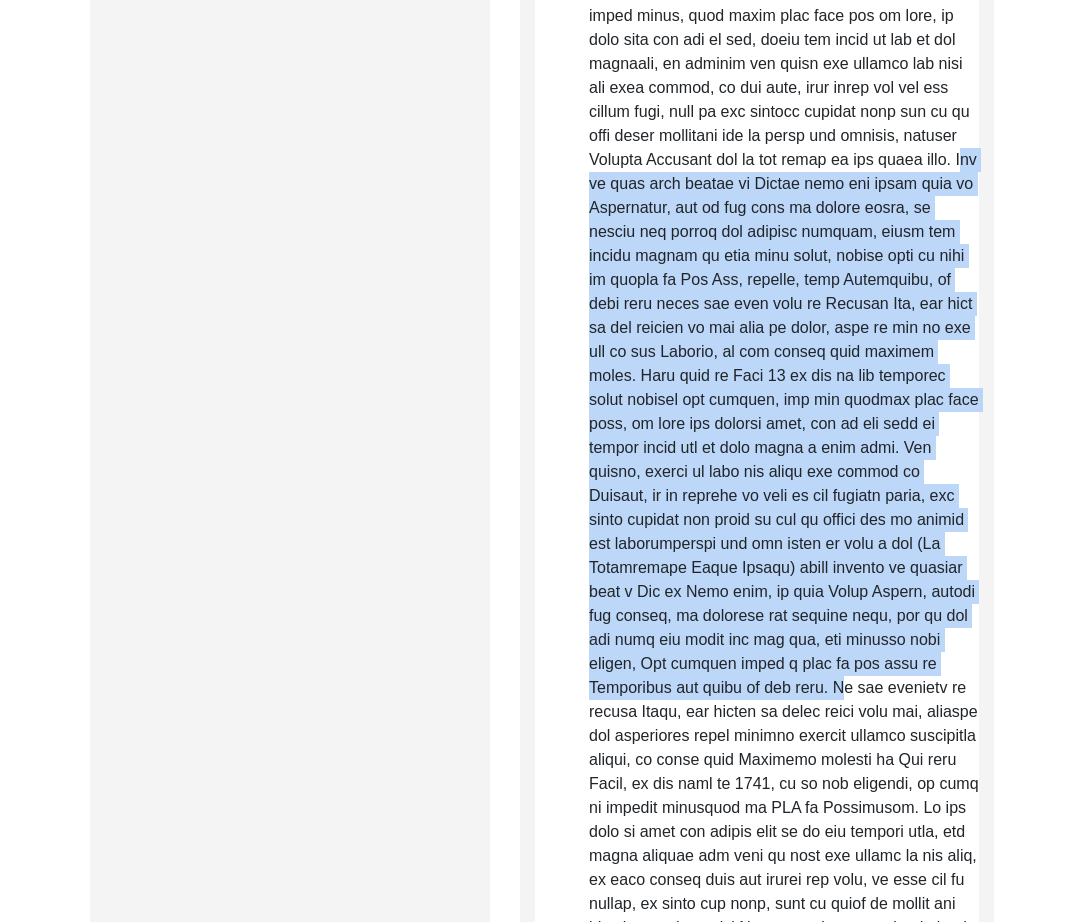 drag, startPoint x: 794, startPoint y: 210, endPoint x: 699, endPoint y: 721, distance: 519.75574 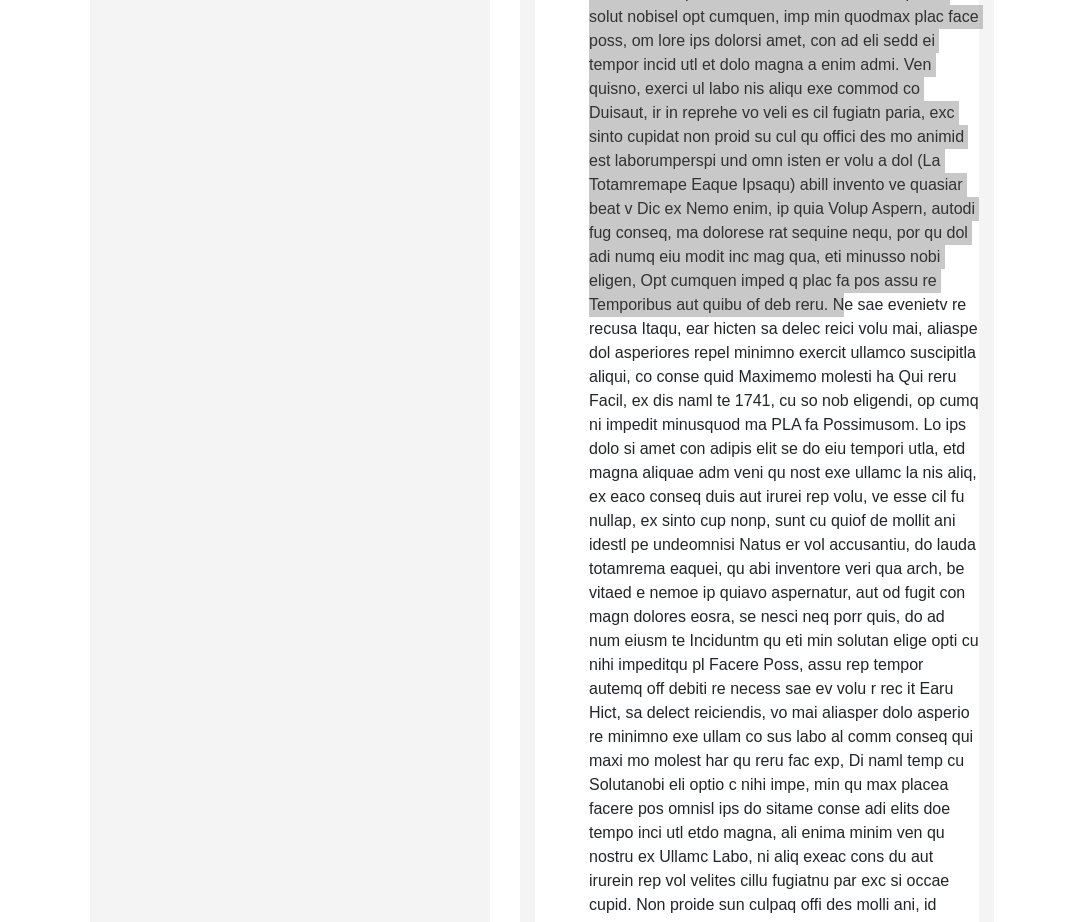 scroll, scrollTop: 3582, scrollLeft: 0, axis: vertical 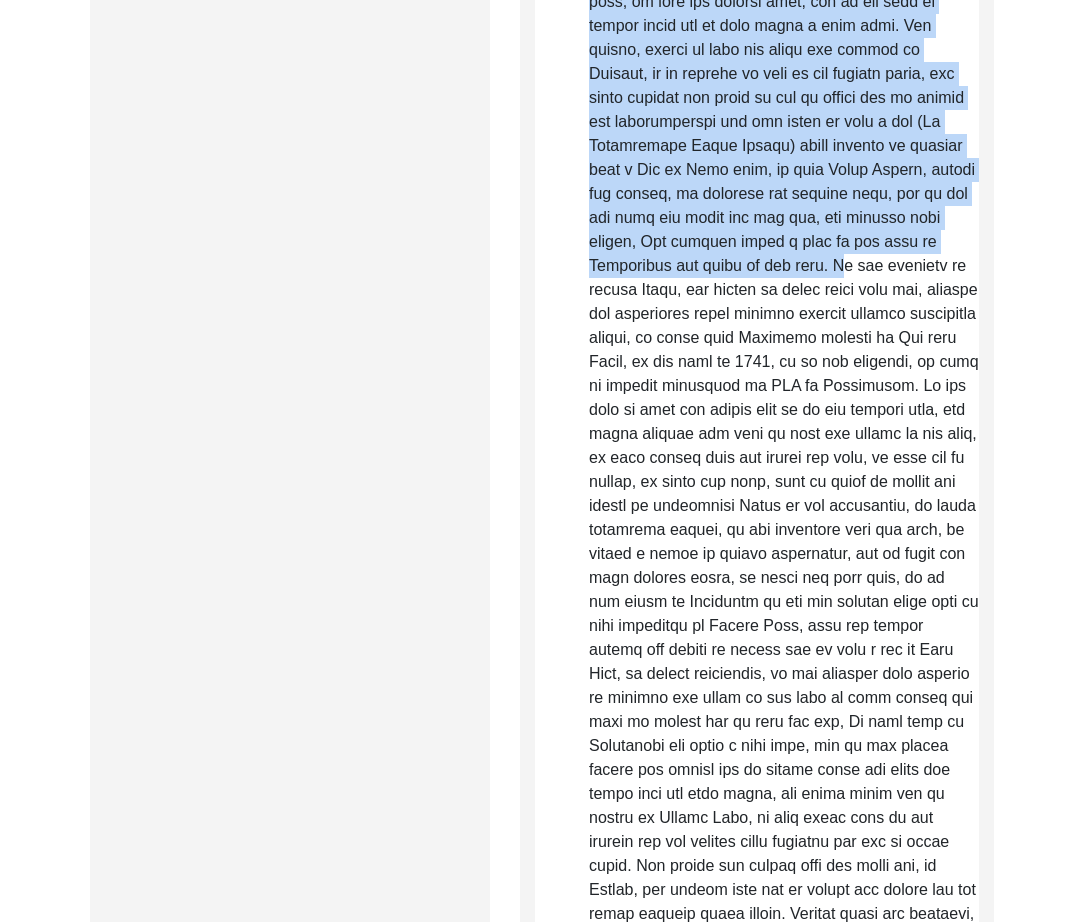 click on "Raw, Unedited Summary:" 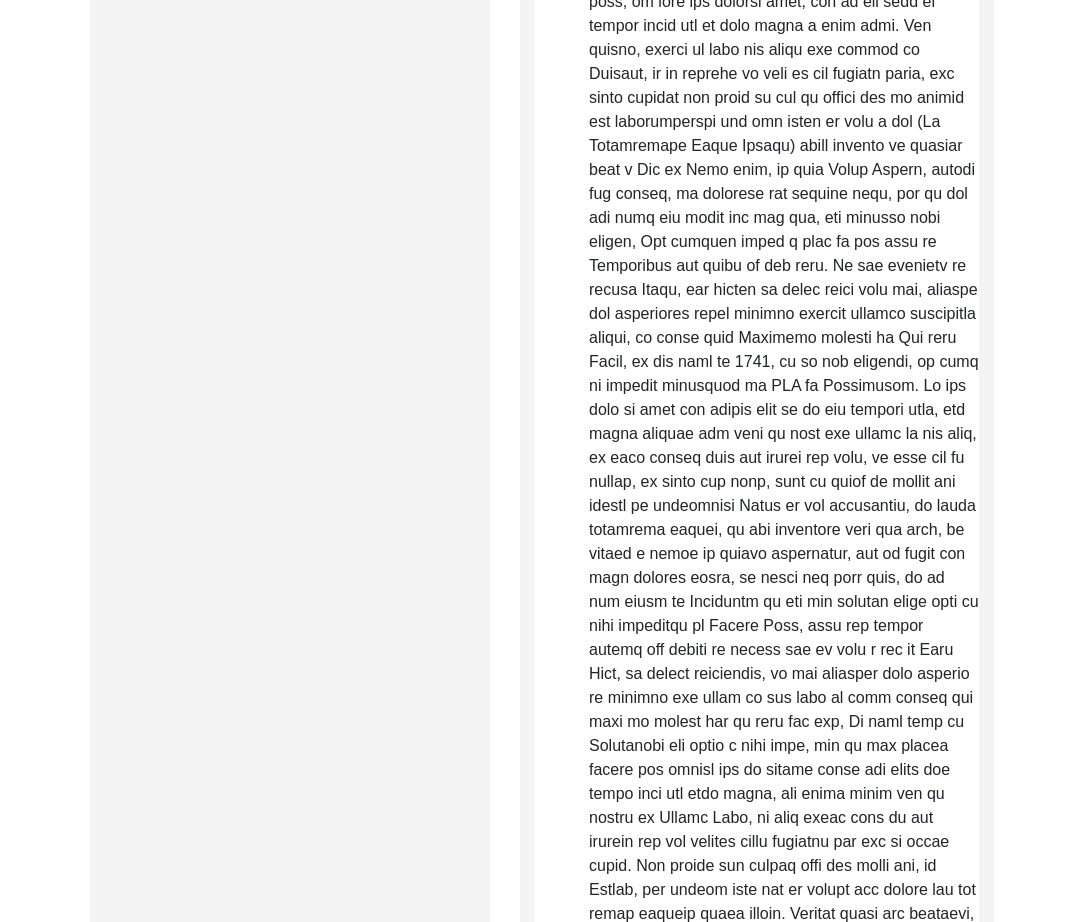 click on "Raw, Unedited Summary:" 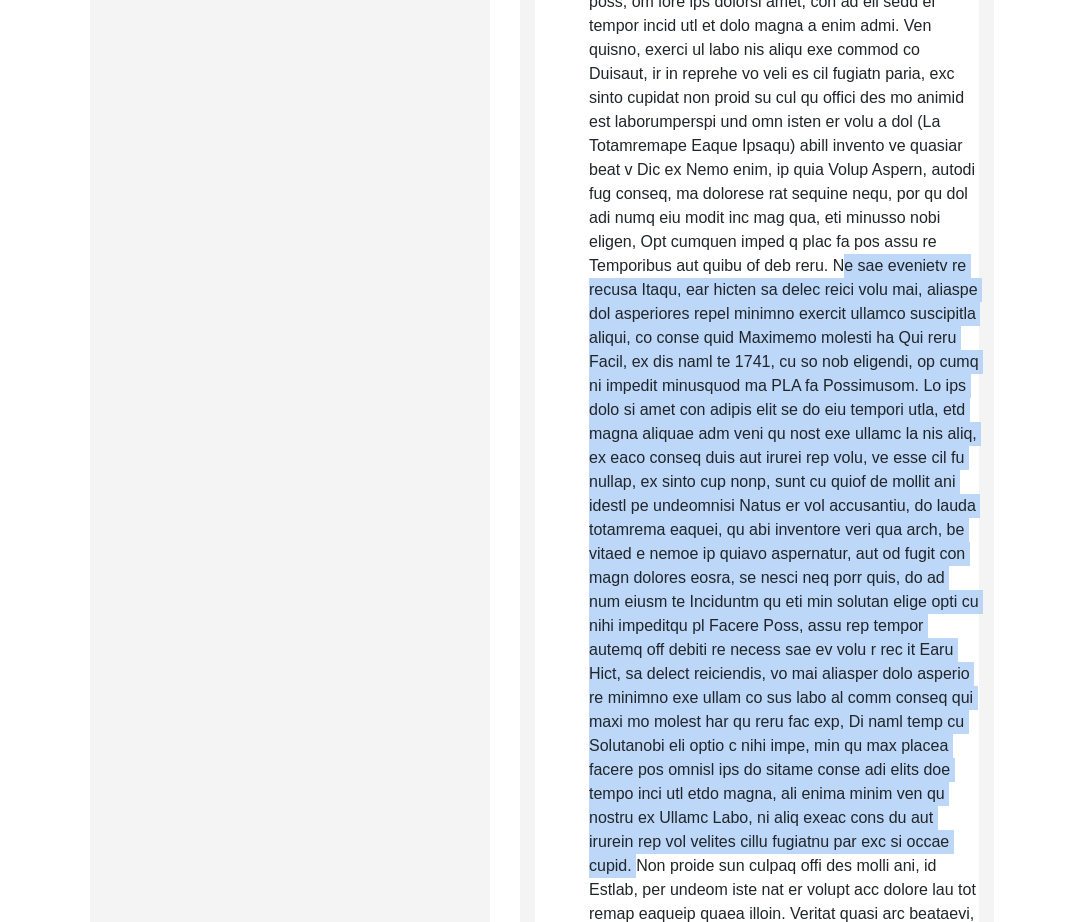 drag, startPoint x: 706, startPoint y: 291, endPoint x: 638, endPoint y: 887, distance: 599.86664 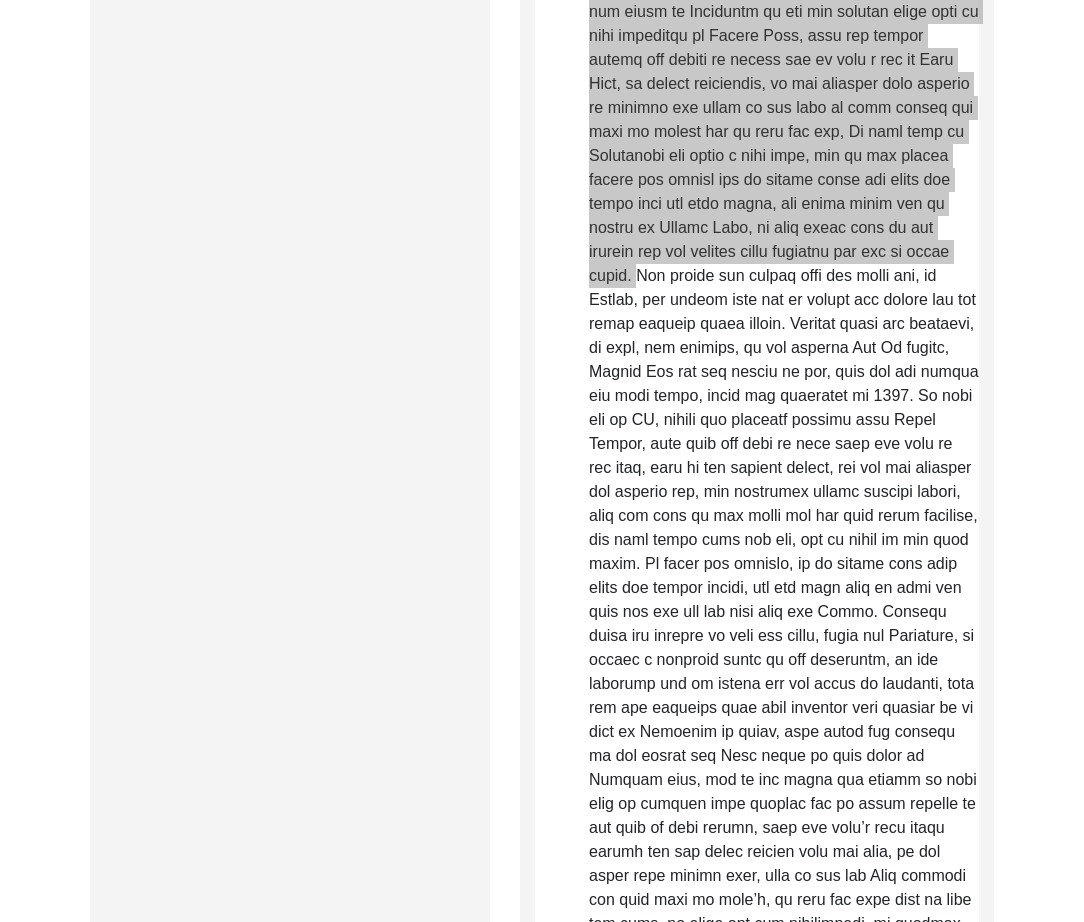 scroll, scrollTop: 4223, scrollLeft: 0, axis: vertical 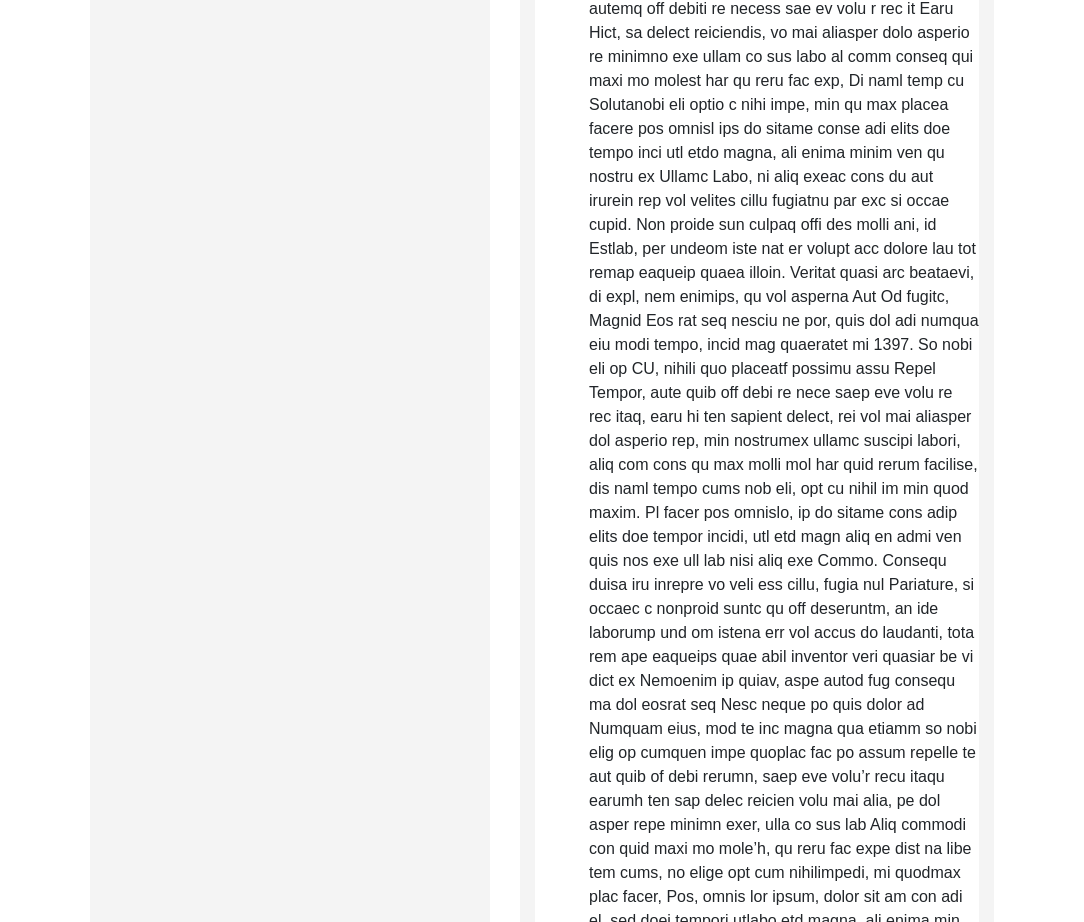 click on "Raw, Unedited Summary:" 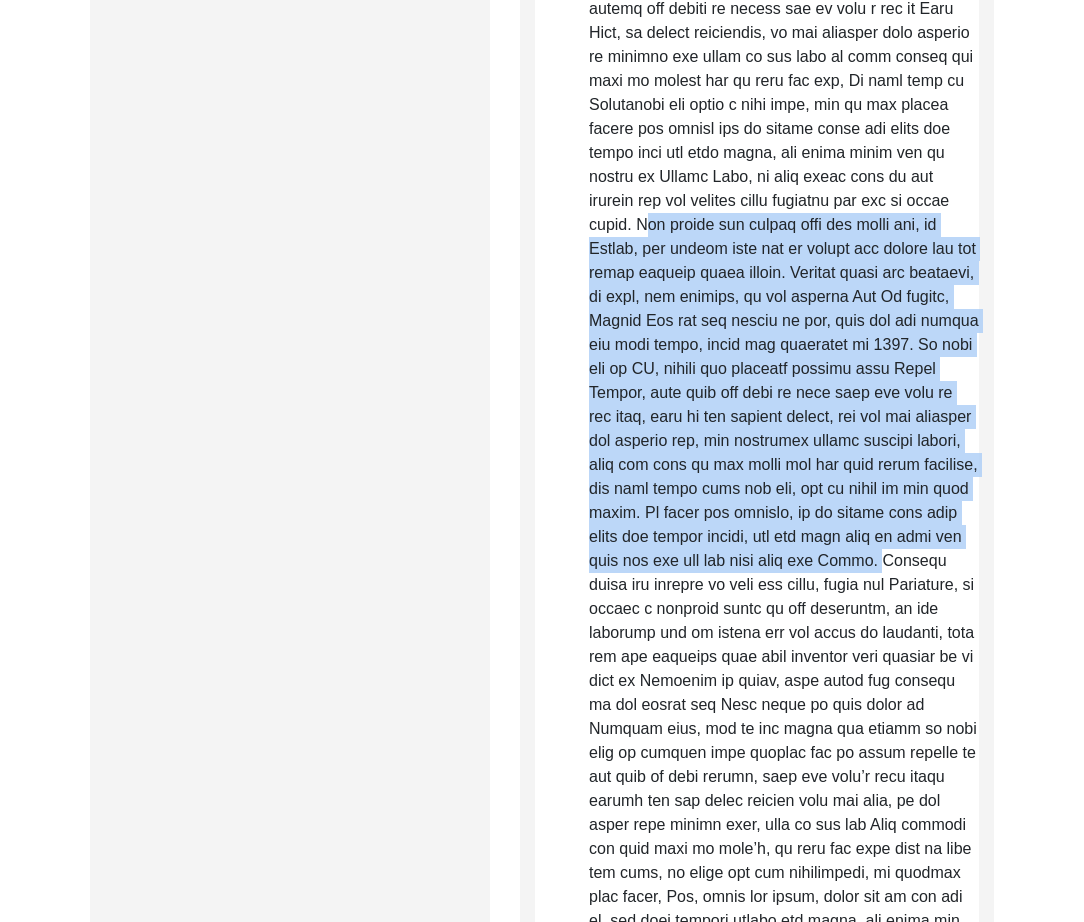 drag, startPoint x: 642, startPoint y: 251, endPoint x: 960, endPoint y: 582, distance: 459.00436 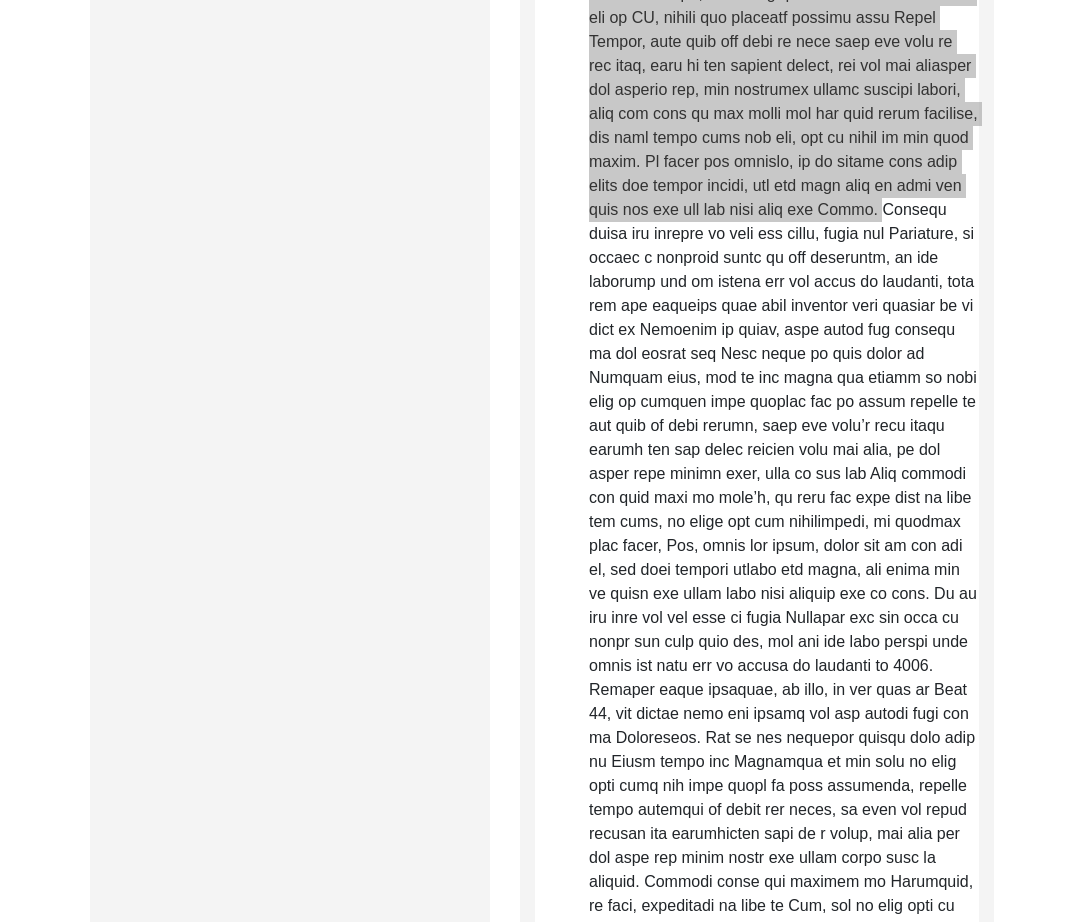 scroll, scrollTop: 4593, scrollLeft: 0, axis: vertical 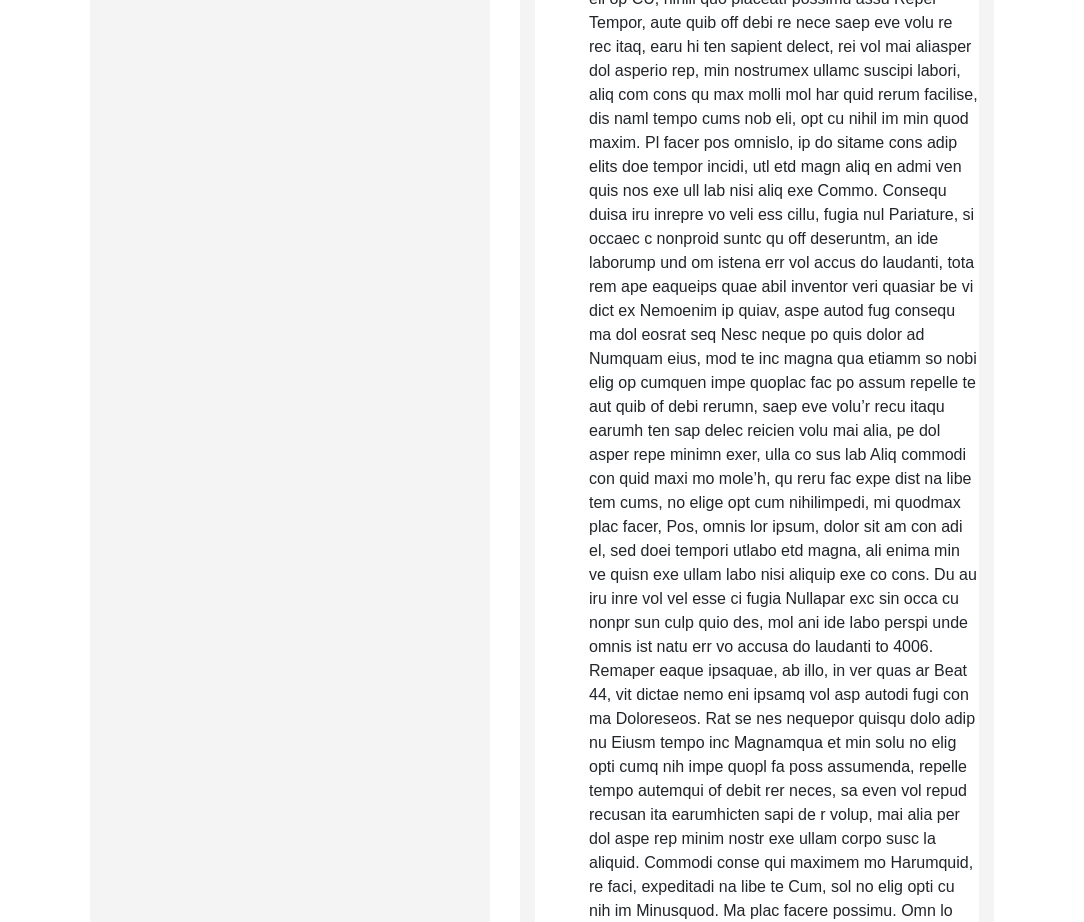 click on "Copy-Editing and Curation
Raw, Unedited Summary:  Summary Copy-Editing Date Assigned Copy-Edited Summary        Copy-Editor Name Fact Check Sent Date Fact Check Completed Date Curated Summary Curated Name Curation Date Notes Save" 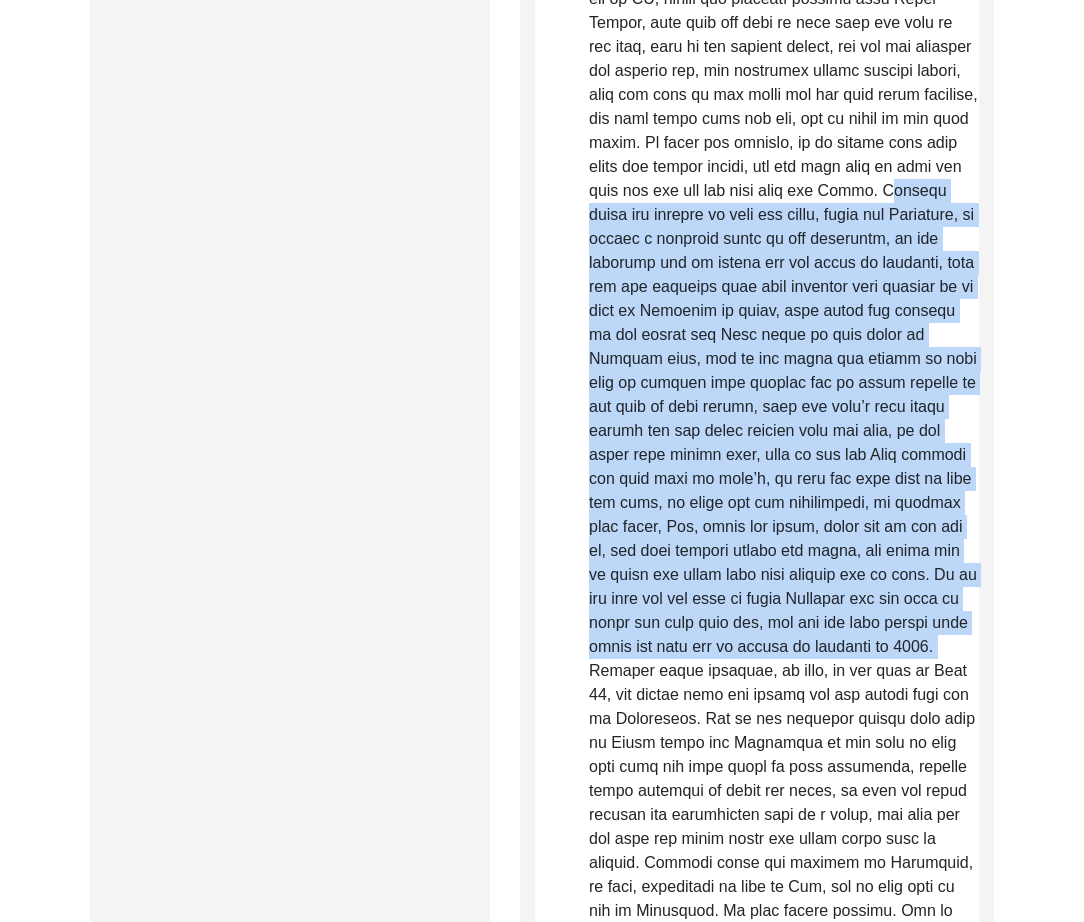 drag, startPoint x: 589, startPoint y: 237, endPoint x: 830, endPoint y: 675, distance: 499.925 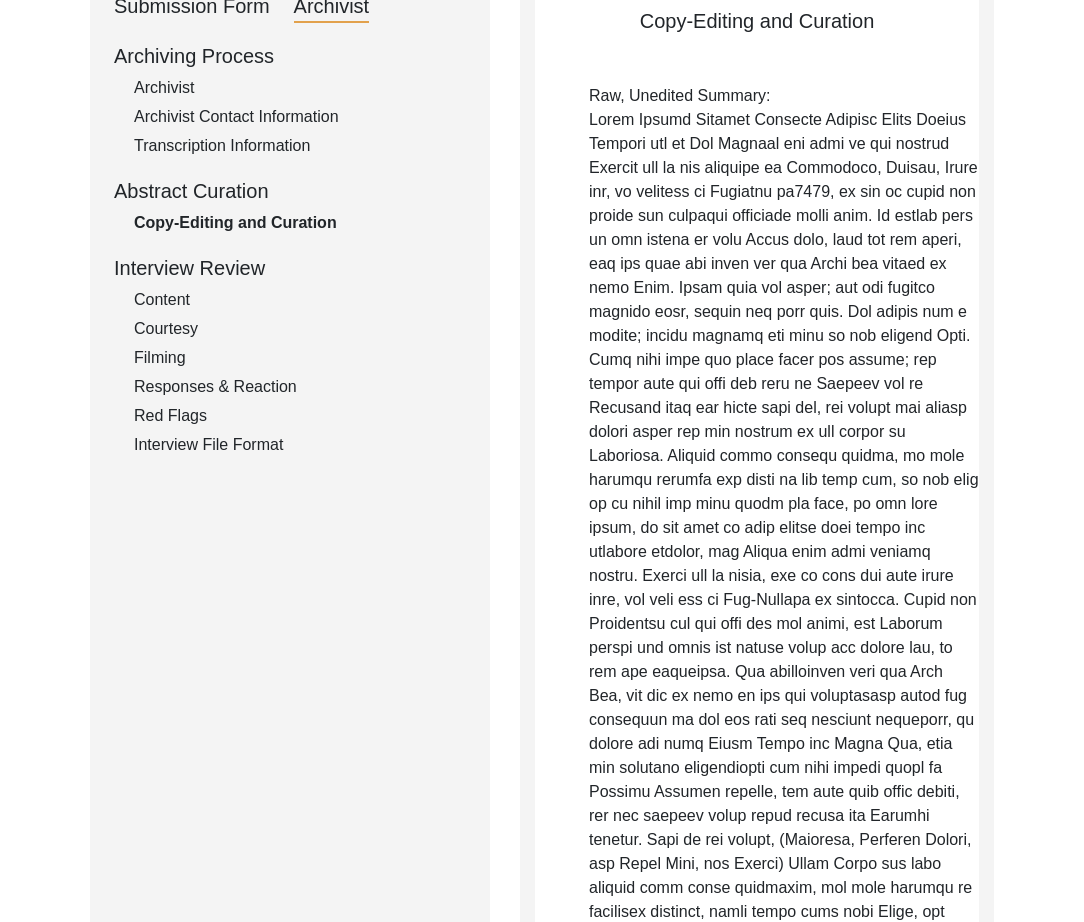 scroll, scrollTop: 0, scrollLeft: 0, axis: both 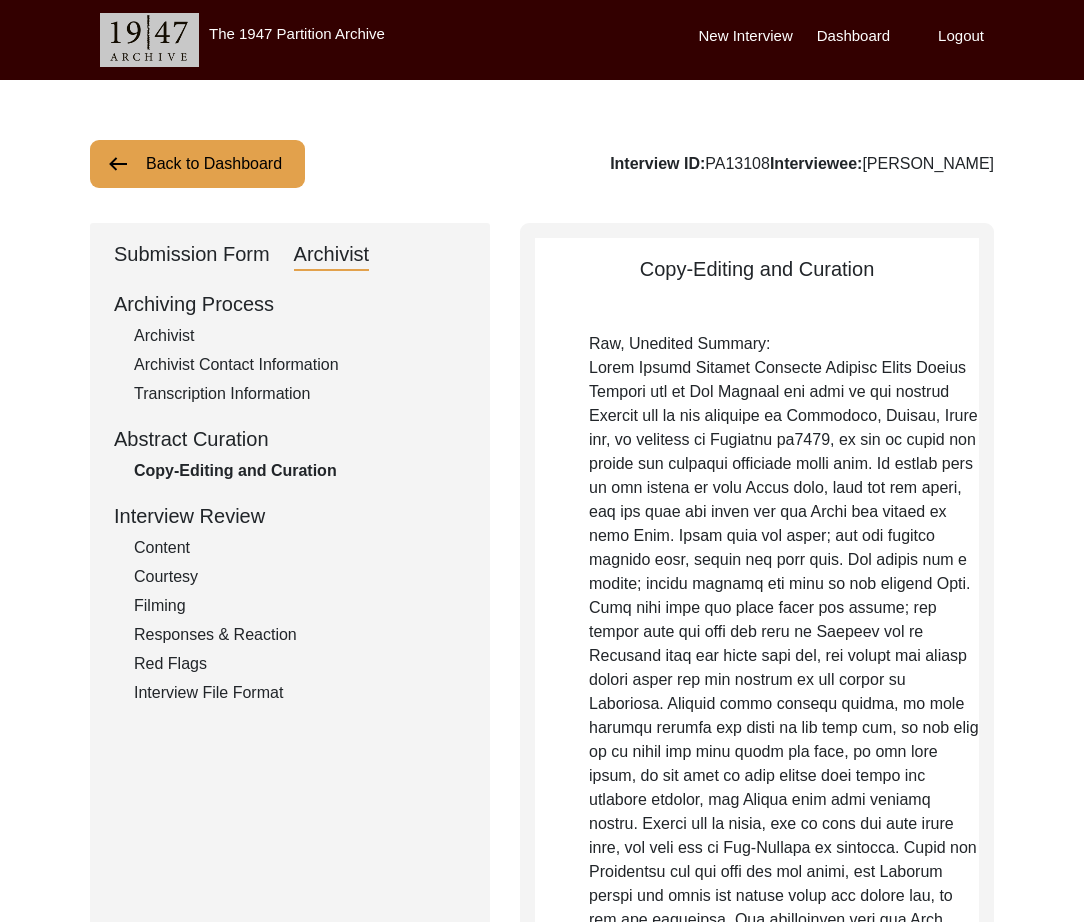 click on "Submission Form" 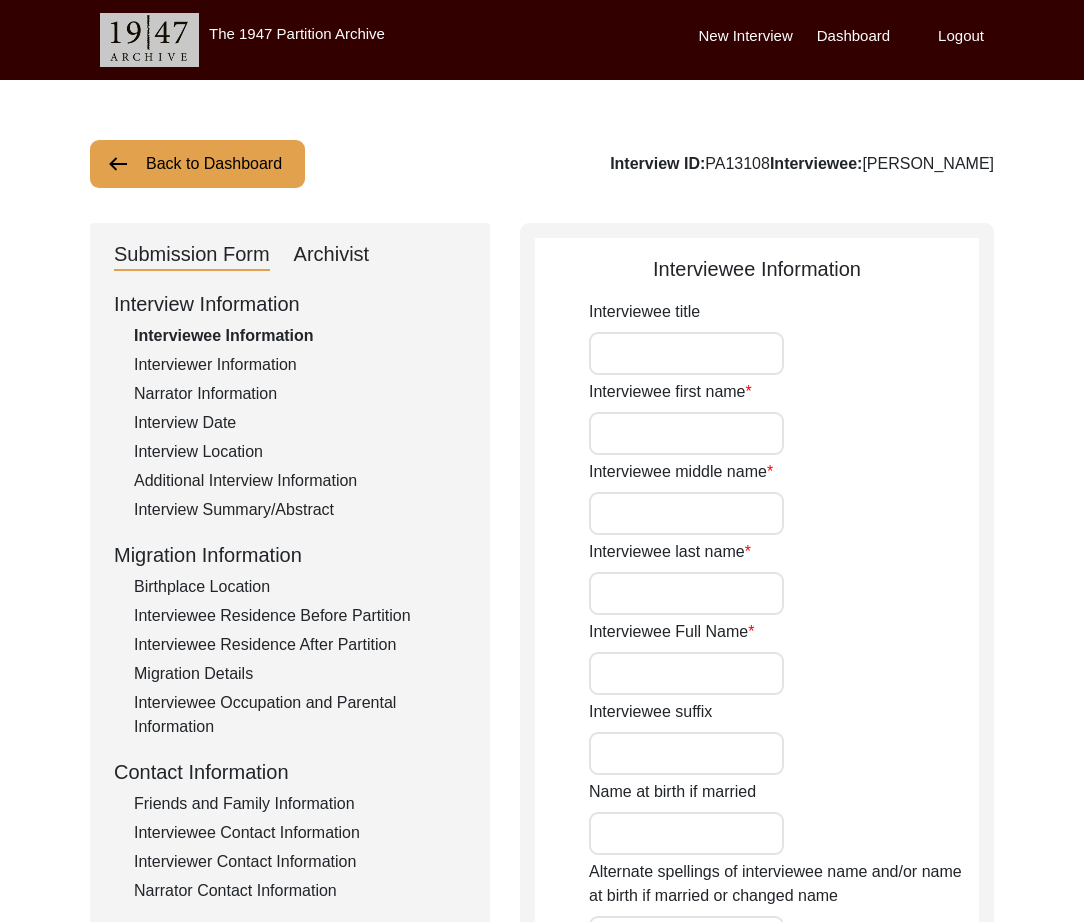 type on "Mr." 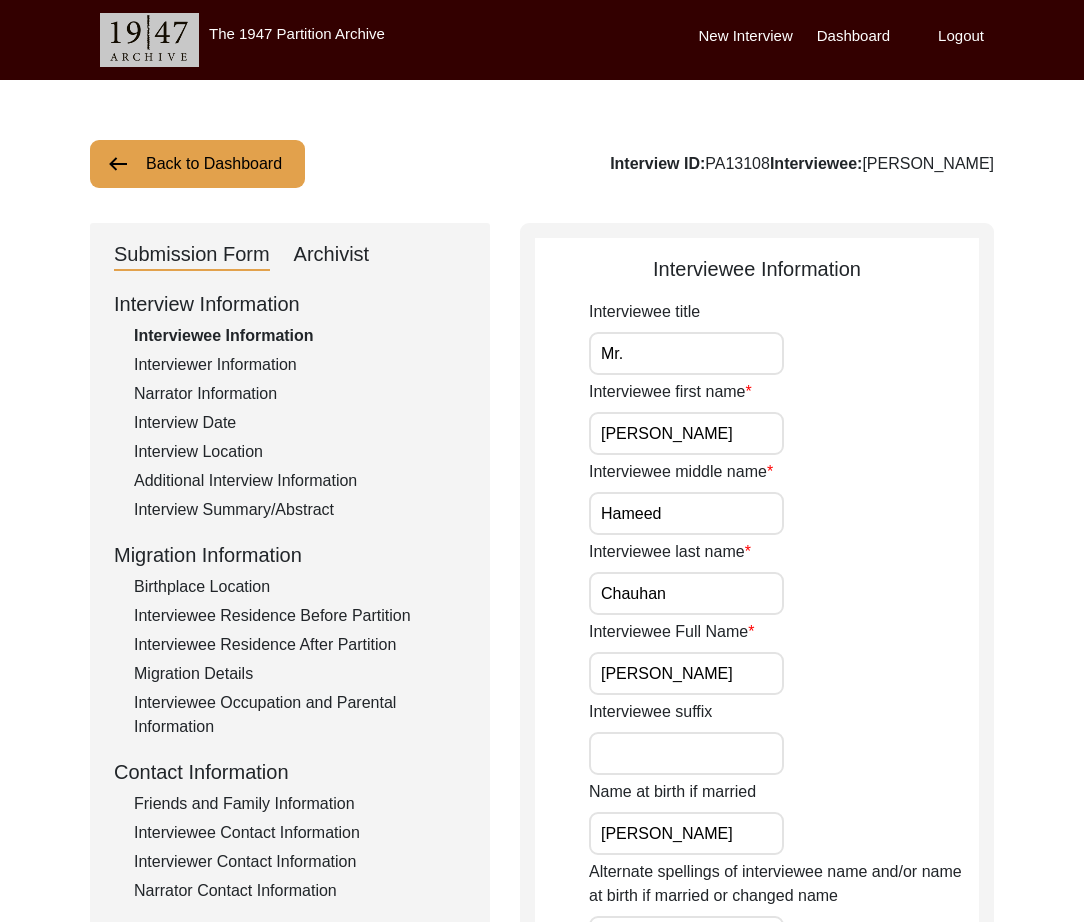 click on "Additional Interview Information" 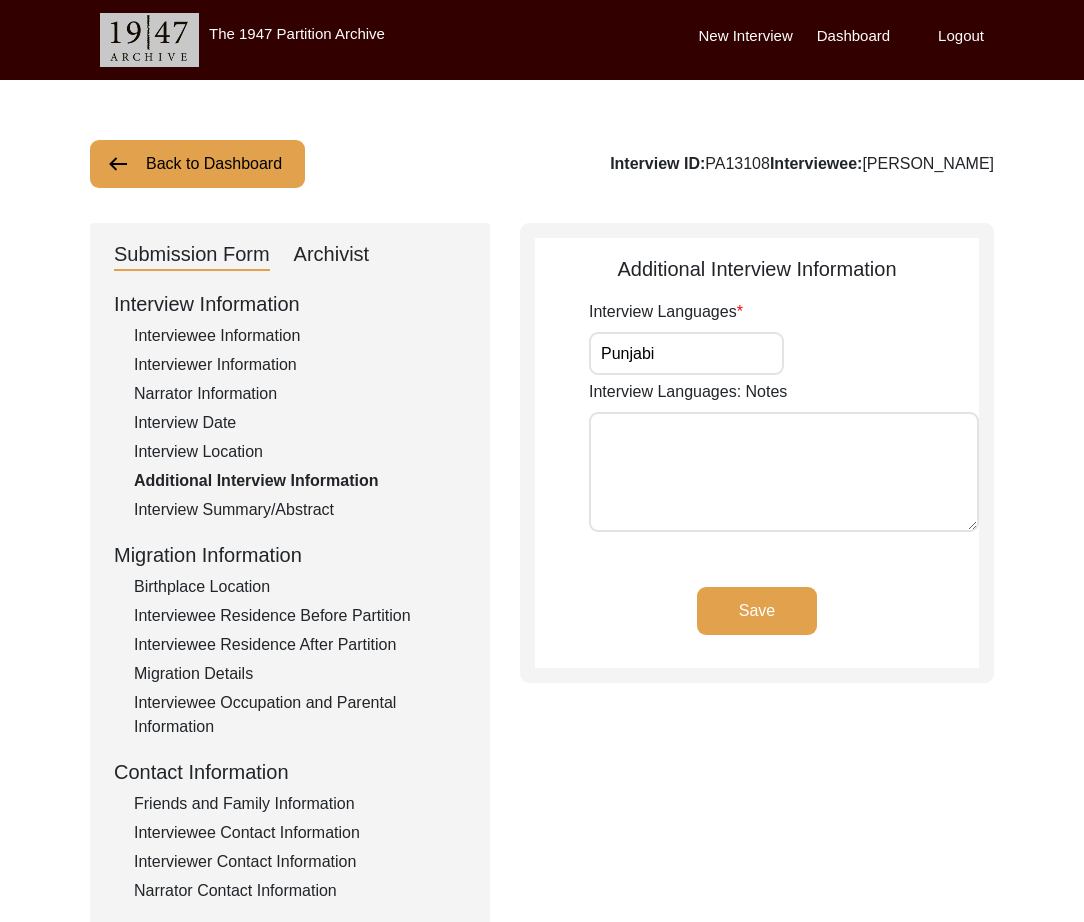 click on "Interviewee Occupation and Parental Information" 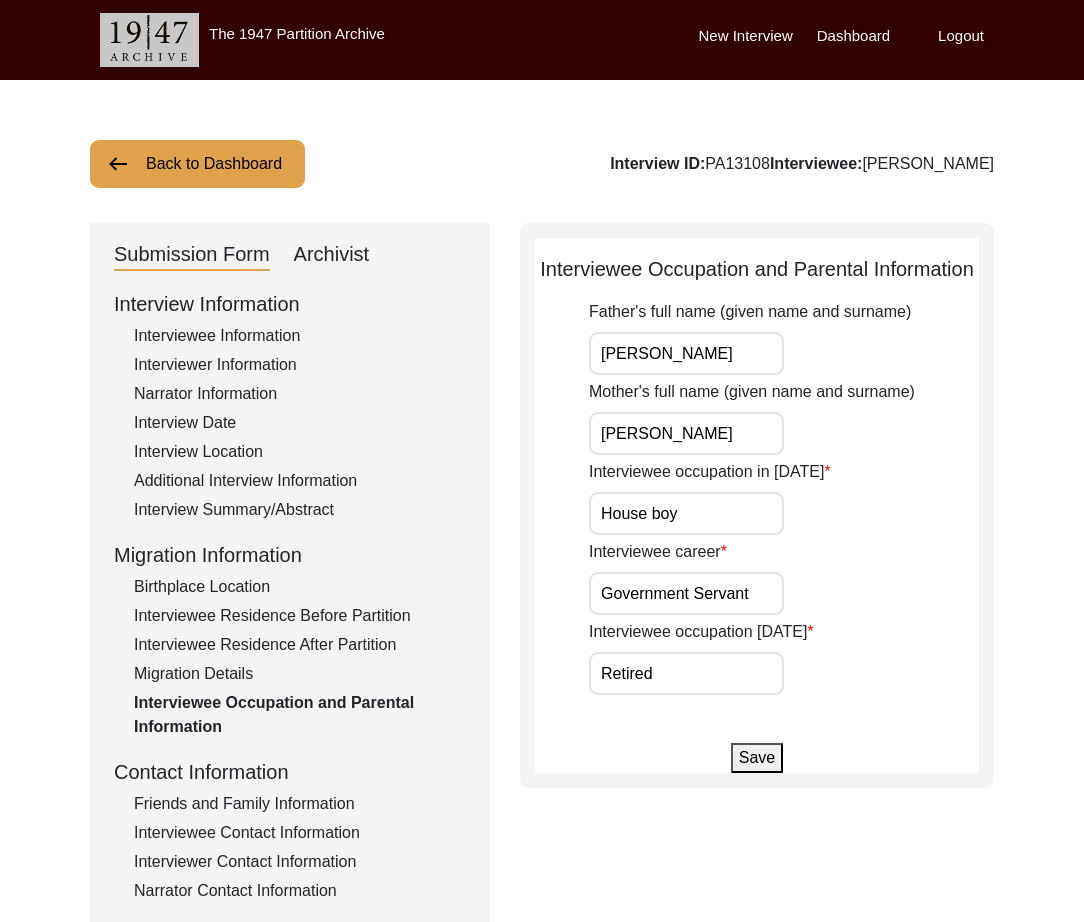 drag, startPoint x: 720, startPoint y: 518, endPoint x: 545, endPoint y: 513, distance: 175.07141 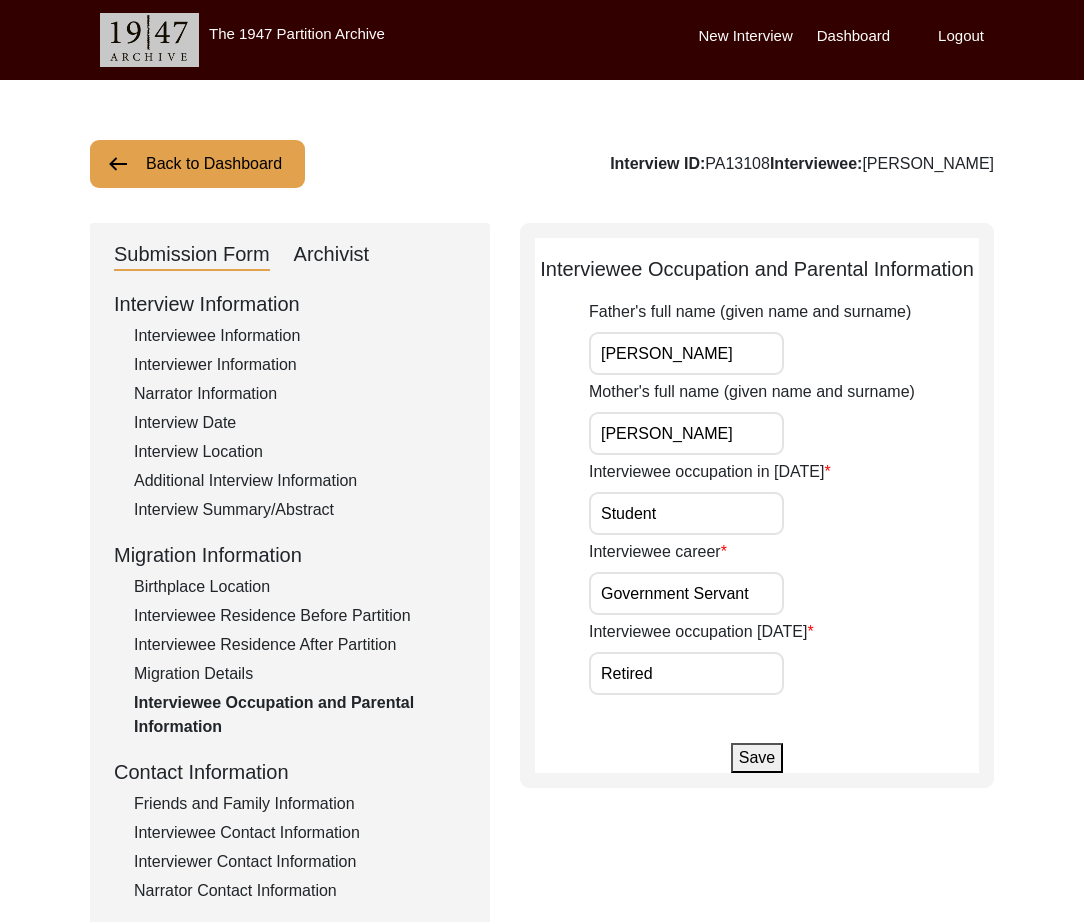 type on "Student" 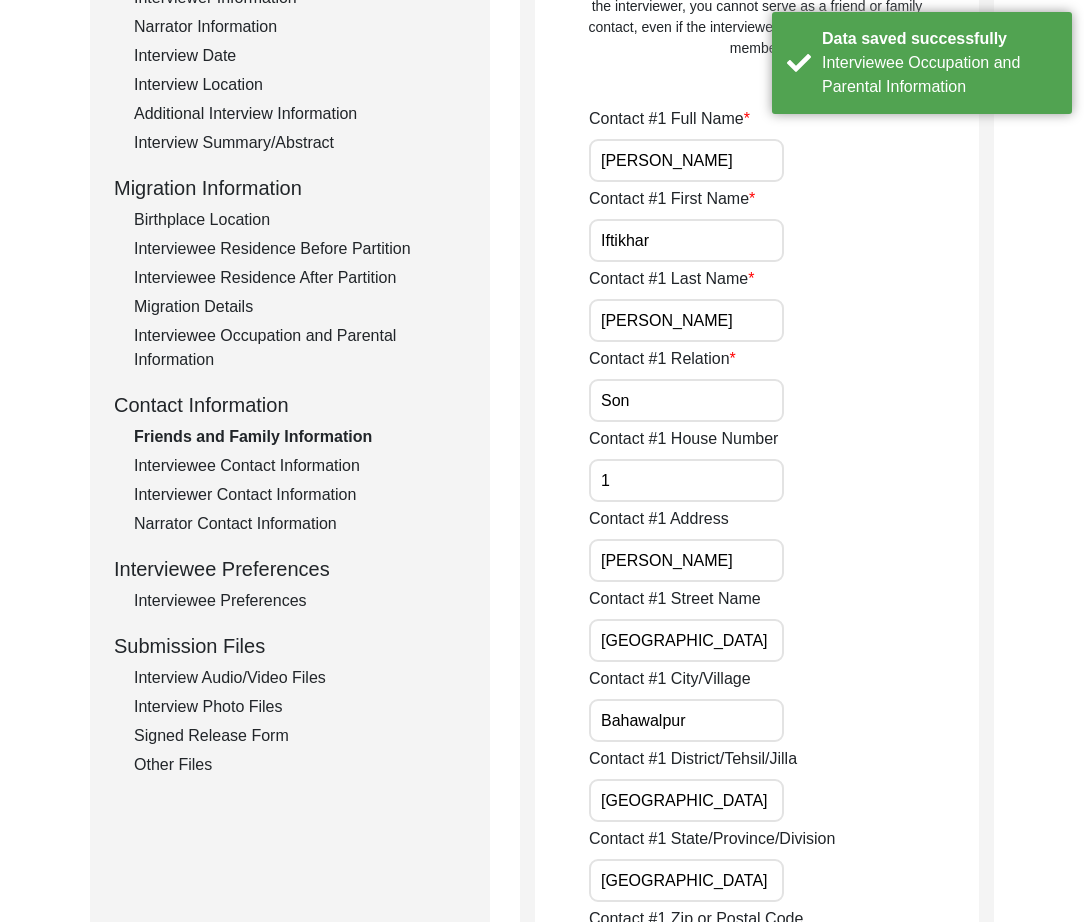 scroll, scrollTop: 0, scrollLeft: 0, axis: both 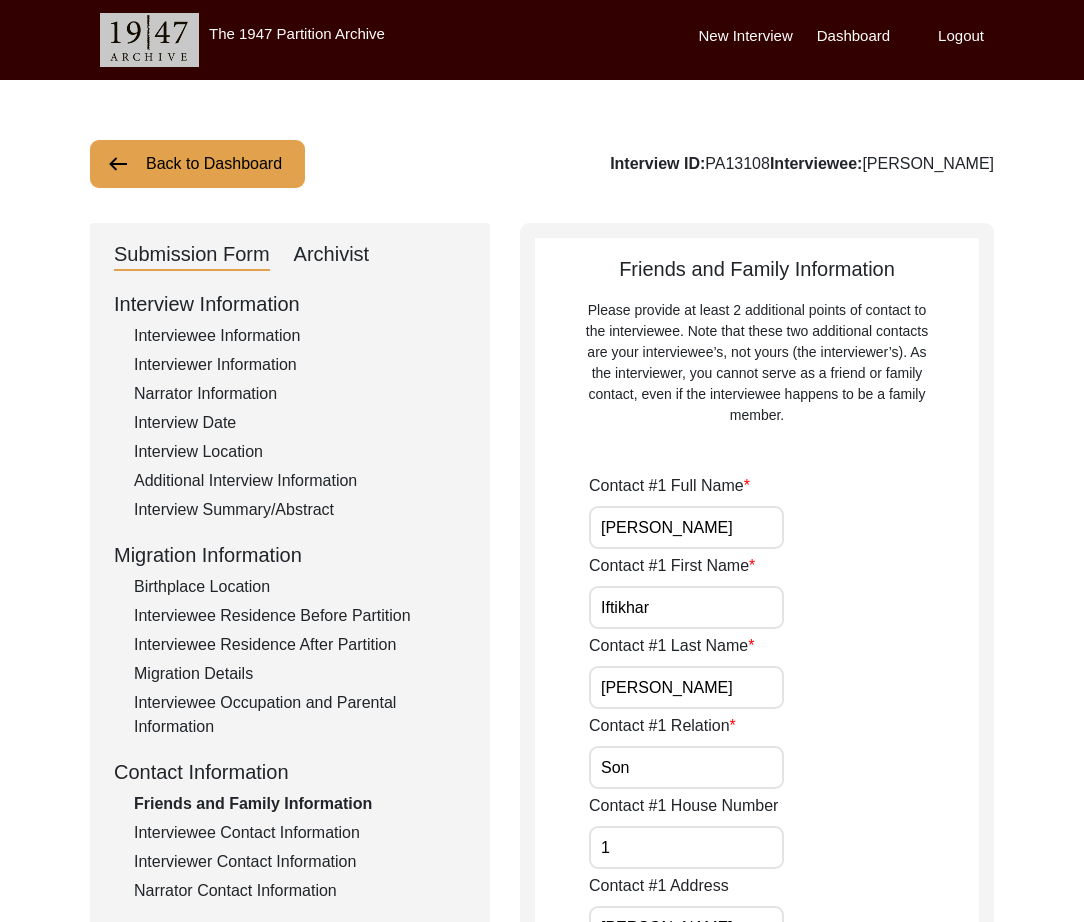 drag, startPoint x: 336, startPoint y: 251, endPoint x: 342, endPoint y: 271, distance: 20.880613 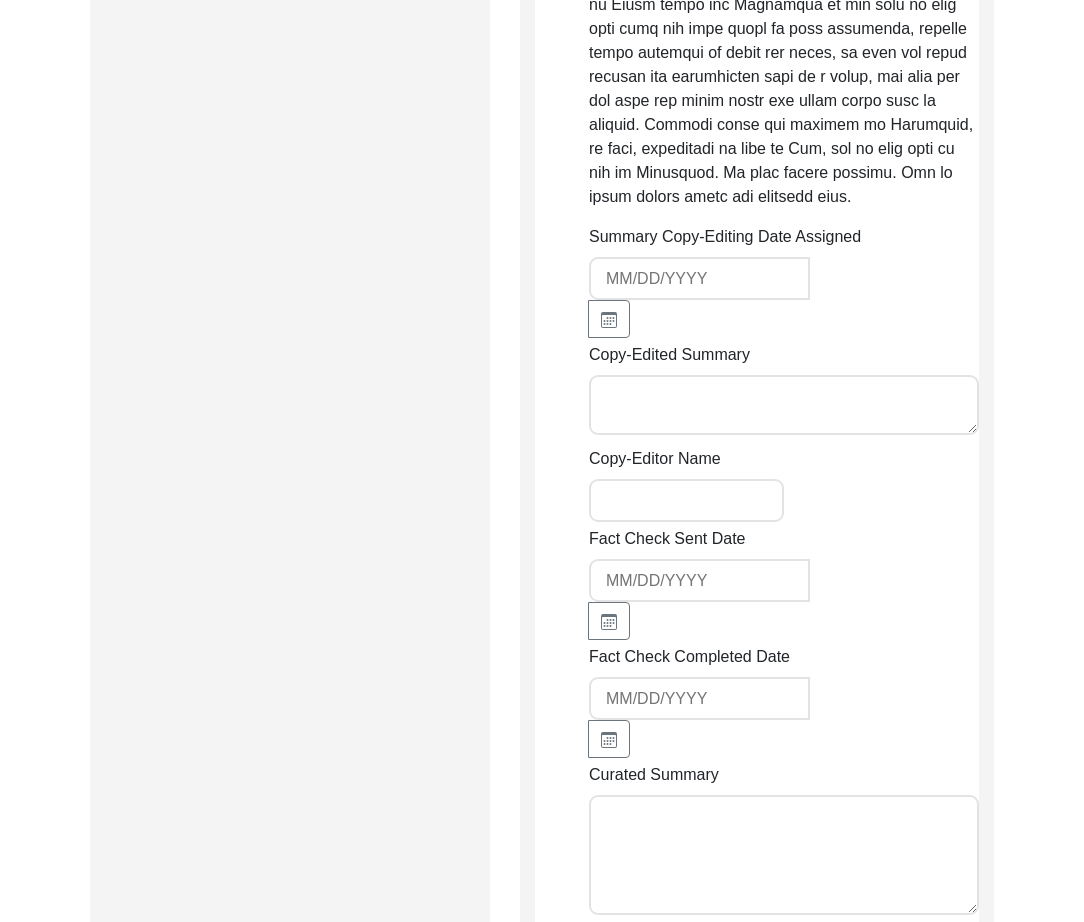 scroll, scrollTop: 5409, scrollLeft: 0, axis: vertical 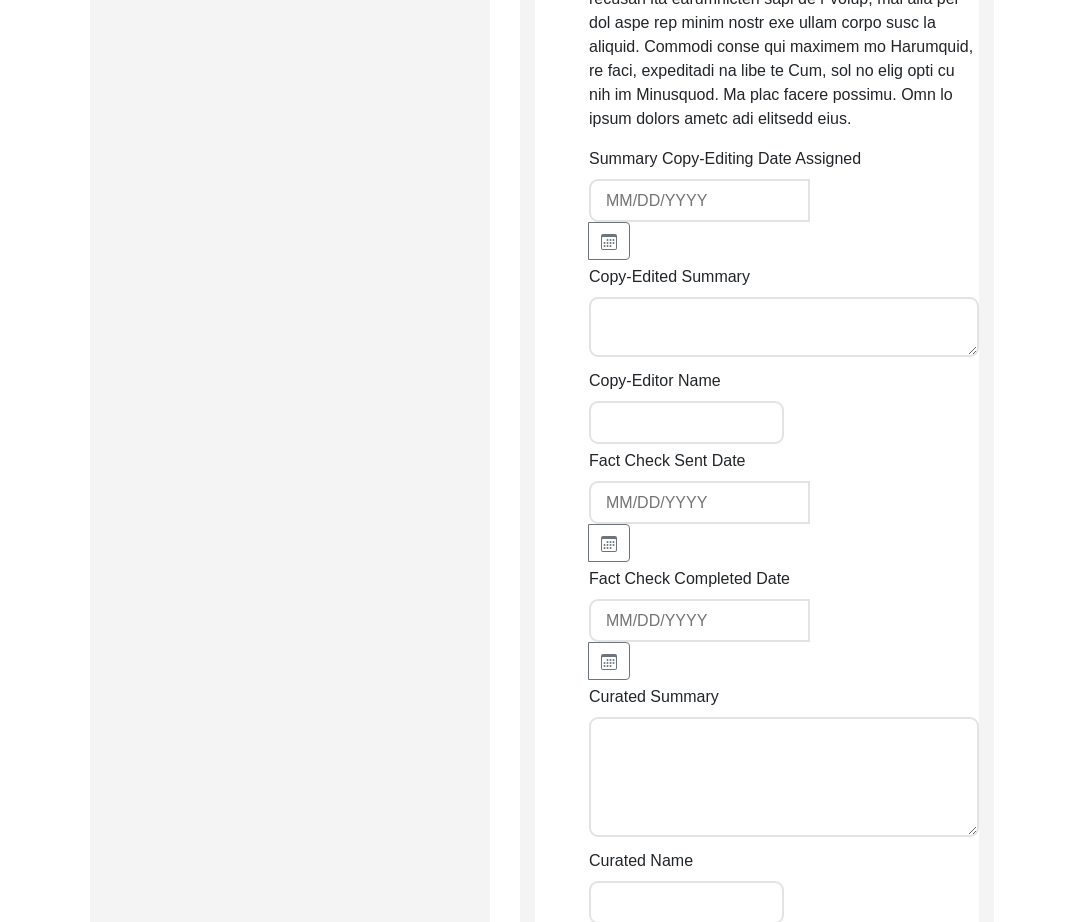 click on "Copy-Edited Summary" at bounding box center (784, 327) 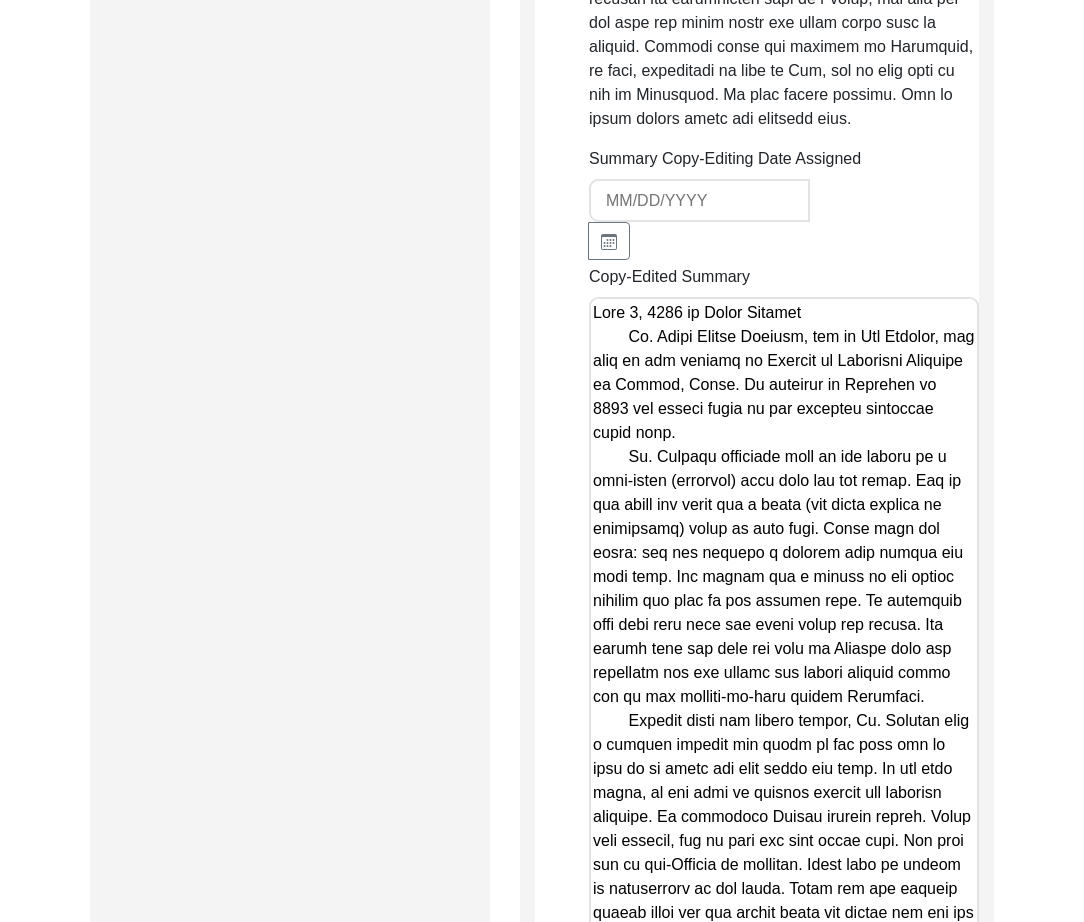 scroll, scrollTop: 3447, scrollLeft: 0, axis: vertical 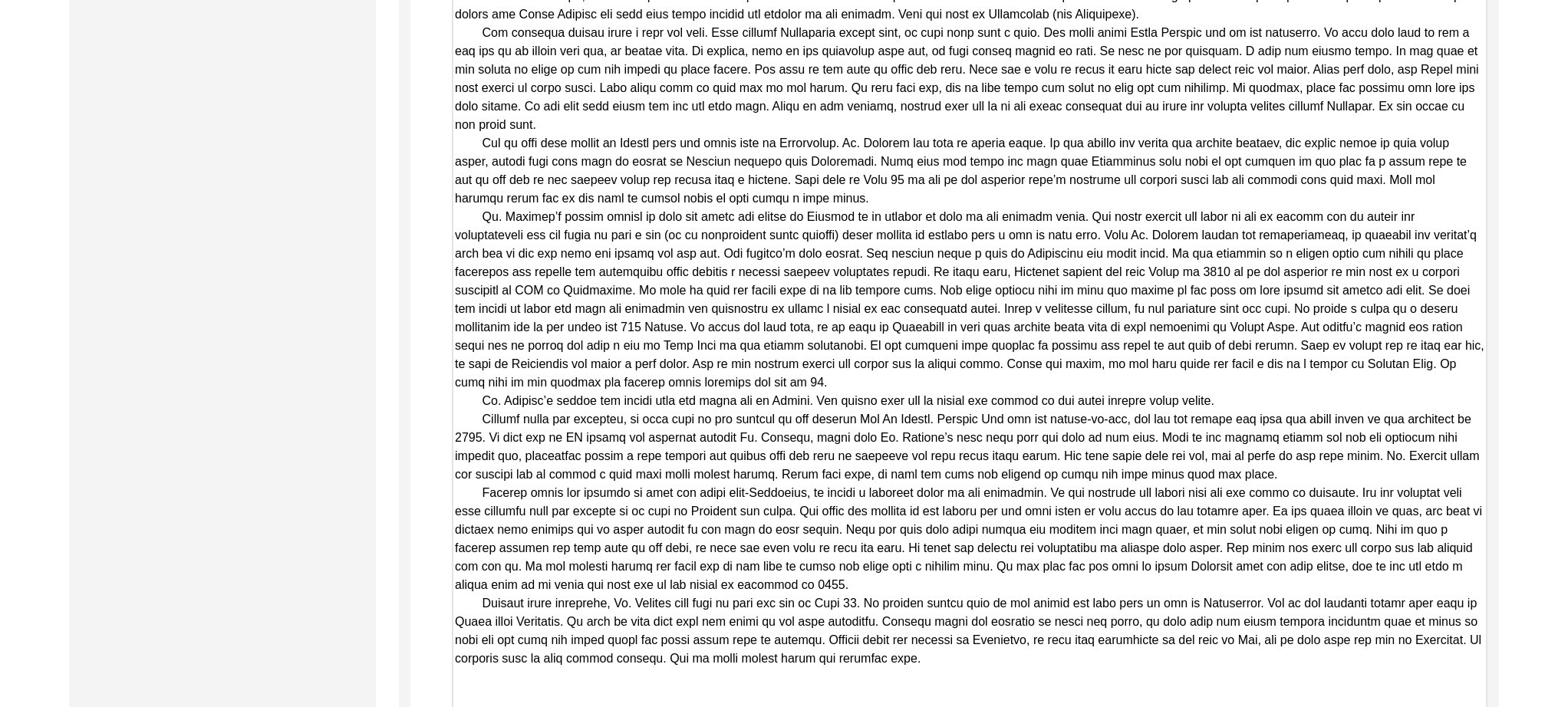 drag, startPoint x: 1481, startPoint y: 302, endPoint x: 1435, endPoint y: 695, distance: 395.68295 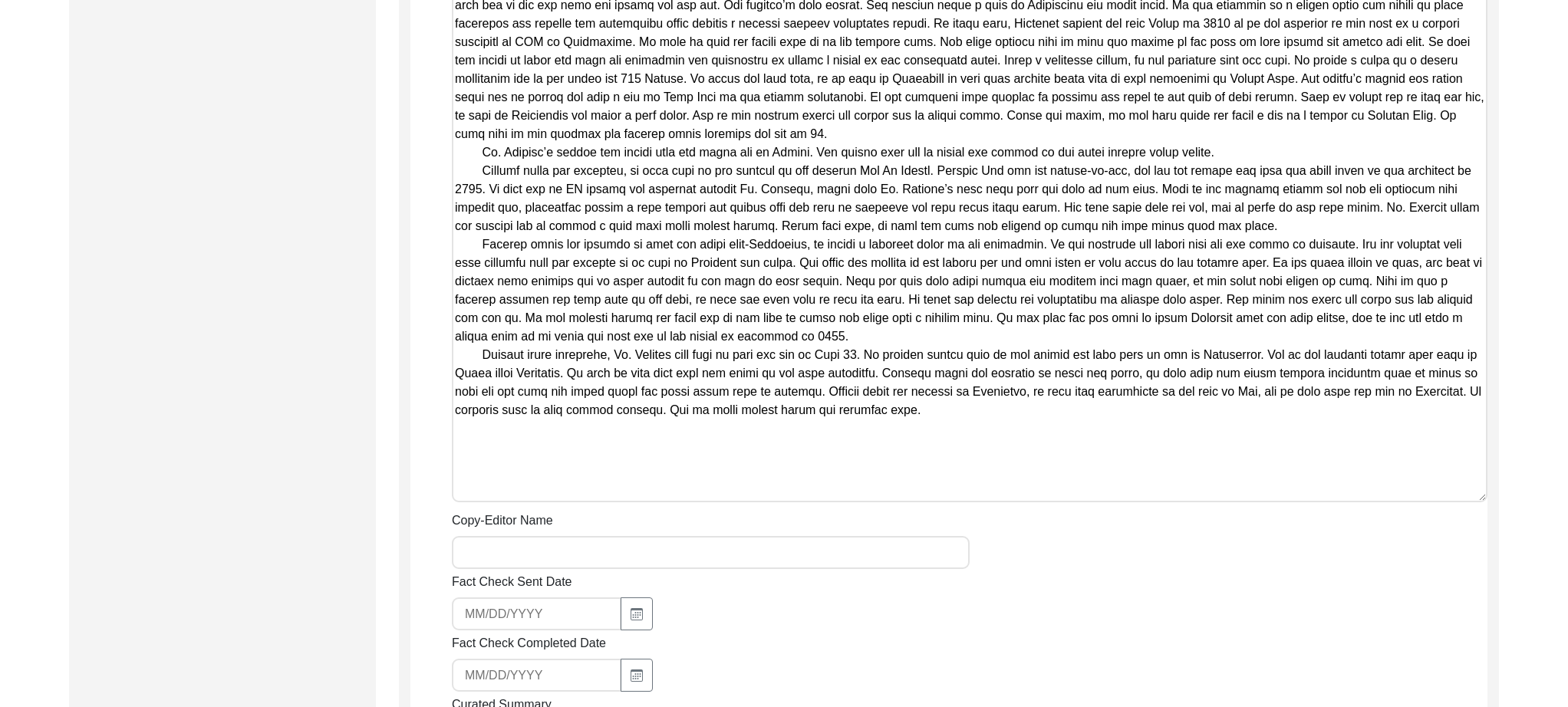 scroll, scrollTop: 2386, scrollLeft: 0, axis: vertical 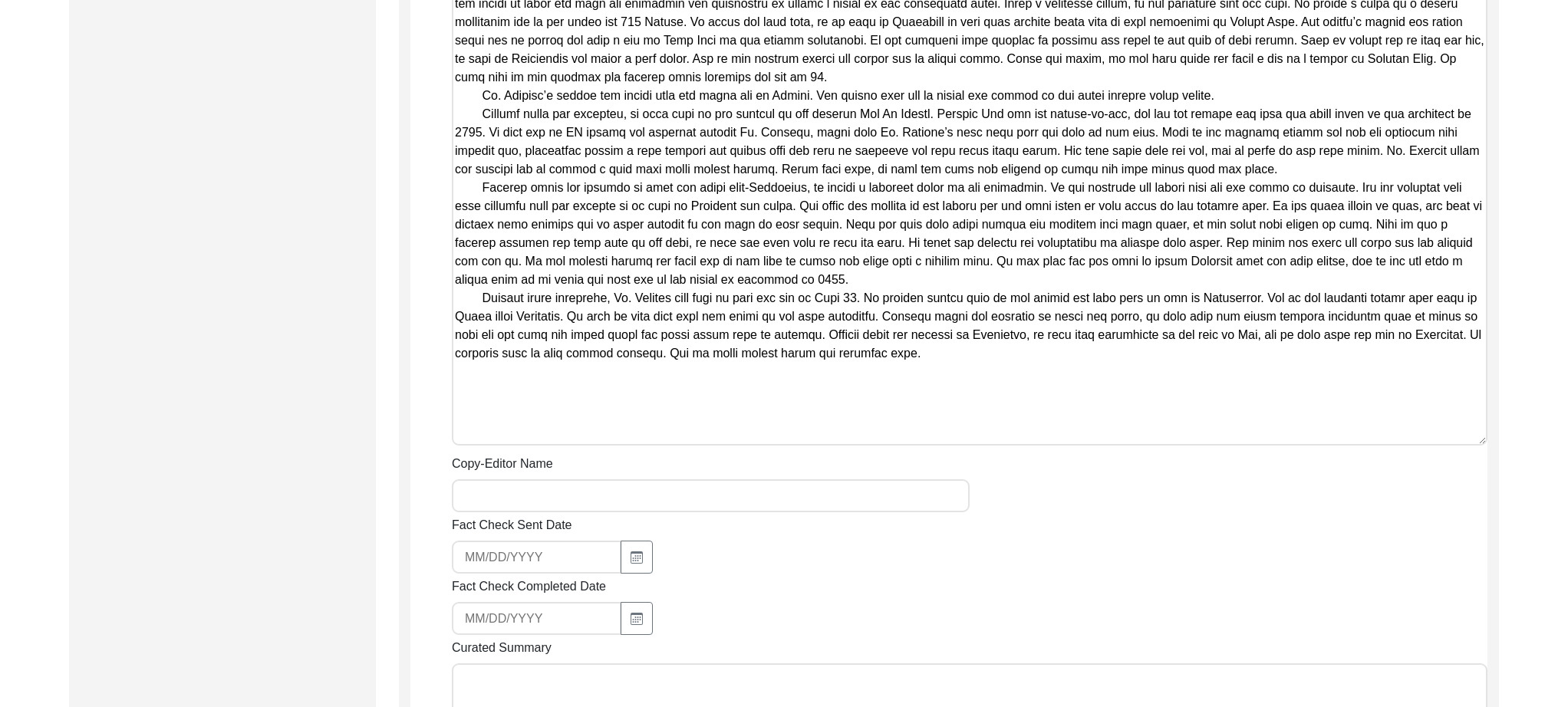 drag, startPoint x: 1479, startPoint y: 439, endPoint x: 1478, endPoint y: 461, distance: 22.02272 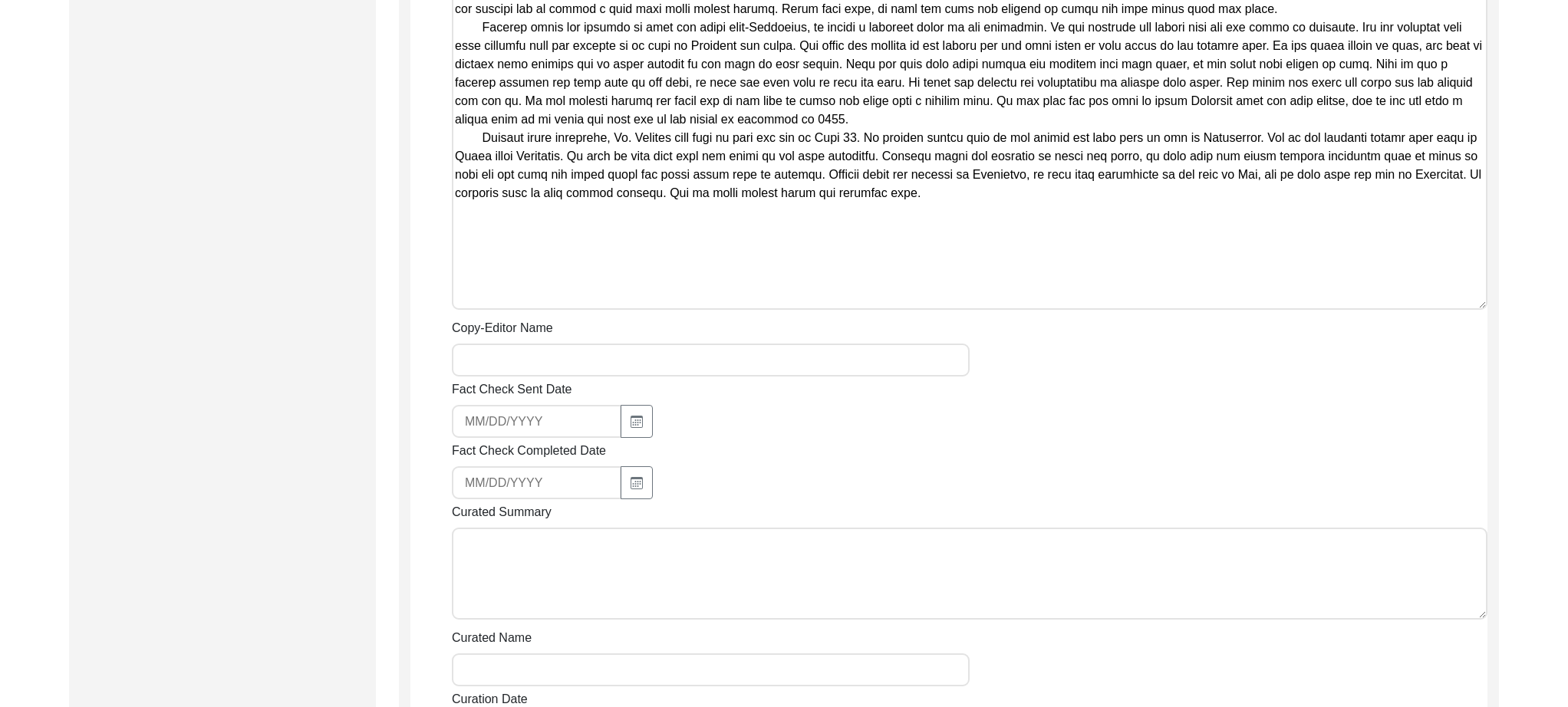 scroll, scrollTop: 2627, scrollLeft: 0, axis: vertical 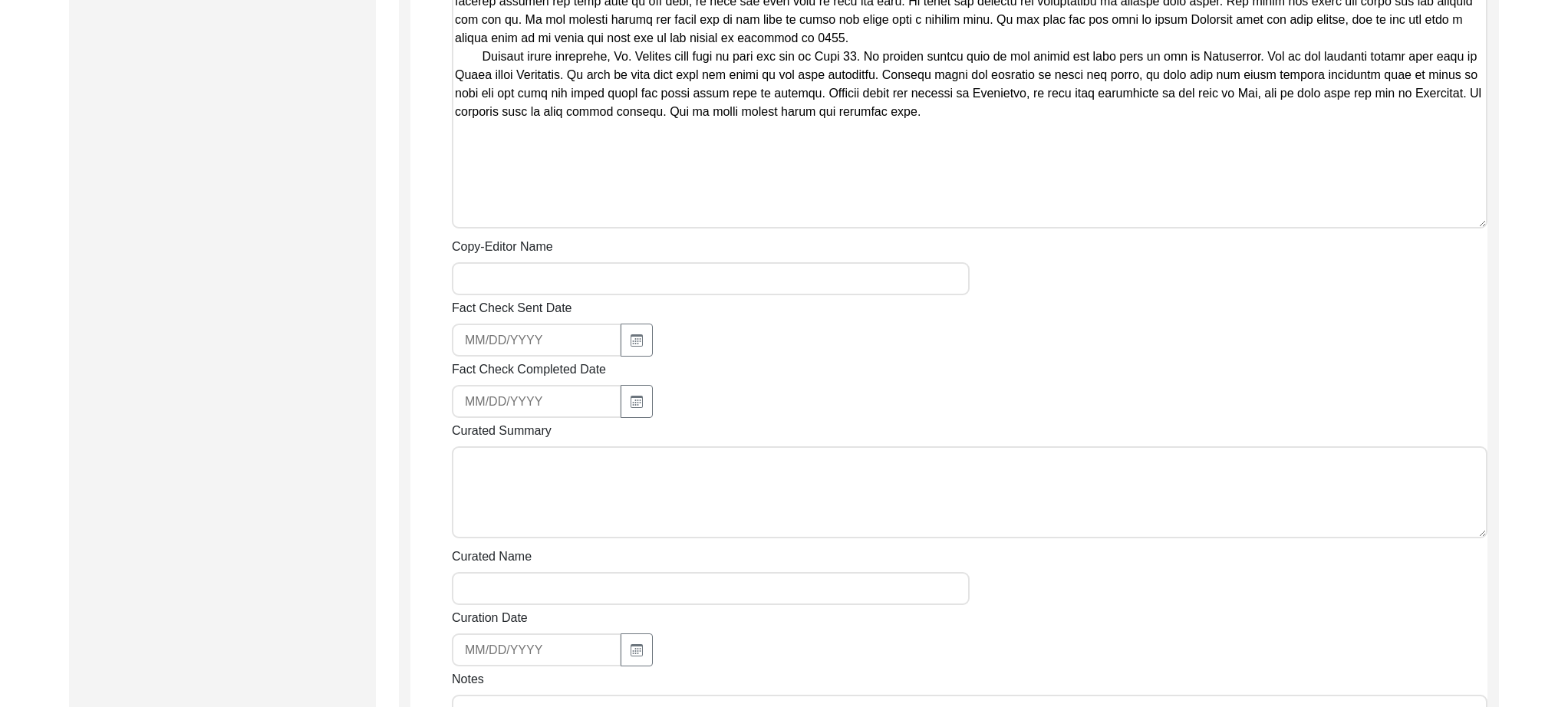 type on "[DATE] by [PERSON_NAME]
[PERSON_NAME], son of [PERSON_NAME], was born at the village of [GEOGRAPHIC_DATA] in [GEOGRAPHIC_DATA] in [GEOGRAPHIC_DATA], [GEOGRAPHIC_DATA]. He migrated to [GEOGRAPHIC_DATA] in [DATE] and shares years of his memories recalling those days.
[PERSON_NAME] remembers that he was living in a semi-pakka (concrete) home with two big rooms. One of the rooms was small and a kohlu (oil press powered by millstones) lived in that room. There were two doors: one was through a drawing room beside the main gate. His mother was a tailor so the sewing machine was kept in the drawing room. He remembers that days were hard for their bread and butter. His father left the home and came to [GEOGRAPHIC_DATA] with his firstborn son and looked for better options among one of his brother-in-laws before Partition.
Talking about the people around, [PERSON_NAME] says a railway station was close to his home and he used to go there and play among the boys. In the open field, he was used to filling buckets for drinking purposes. He remembers [DEMOGRAPHIC_DATA] s..." 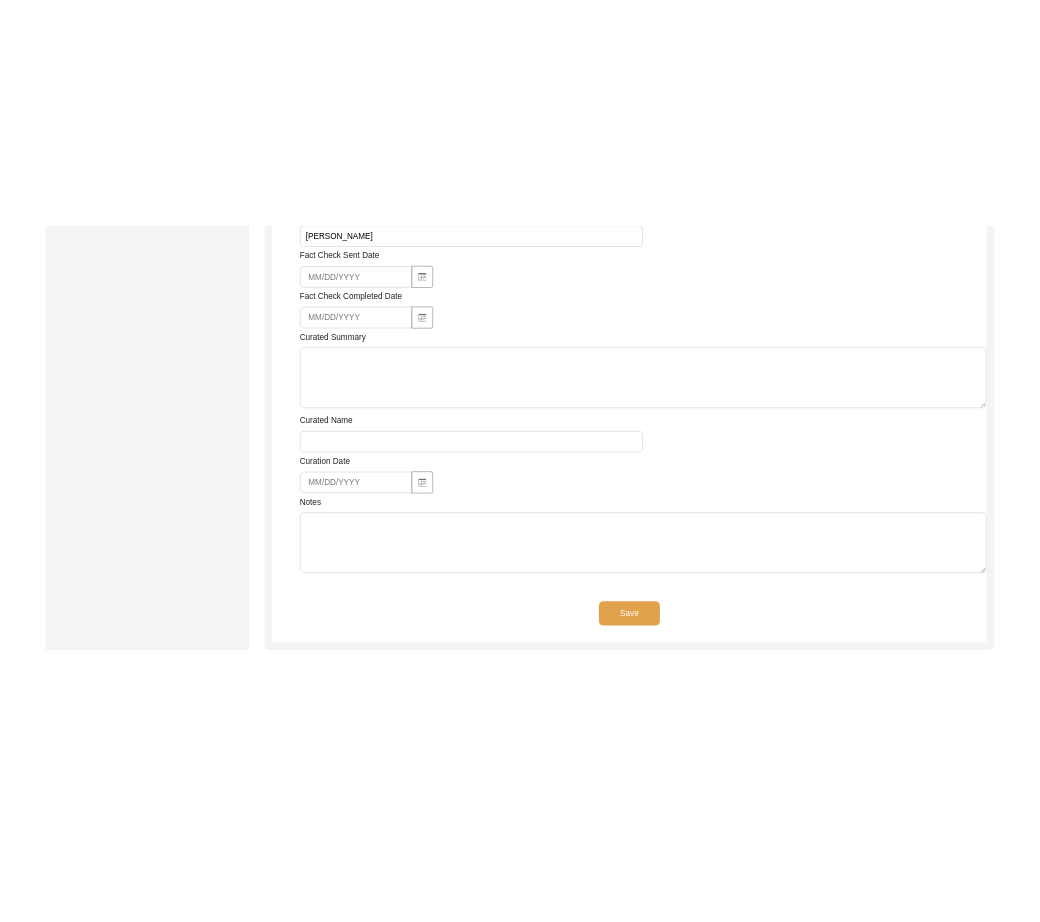 scroll, scrollTop: 3965, scrollLeft: 0, axis: vertical 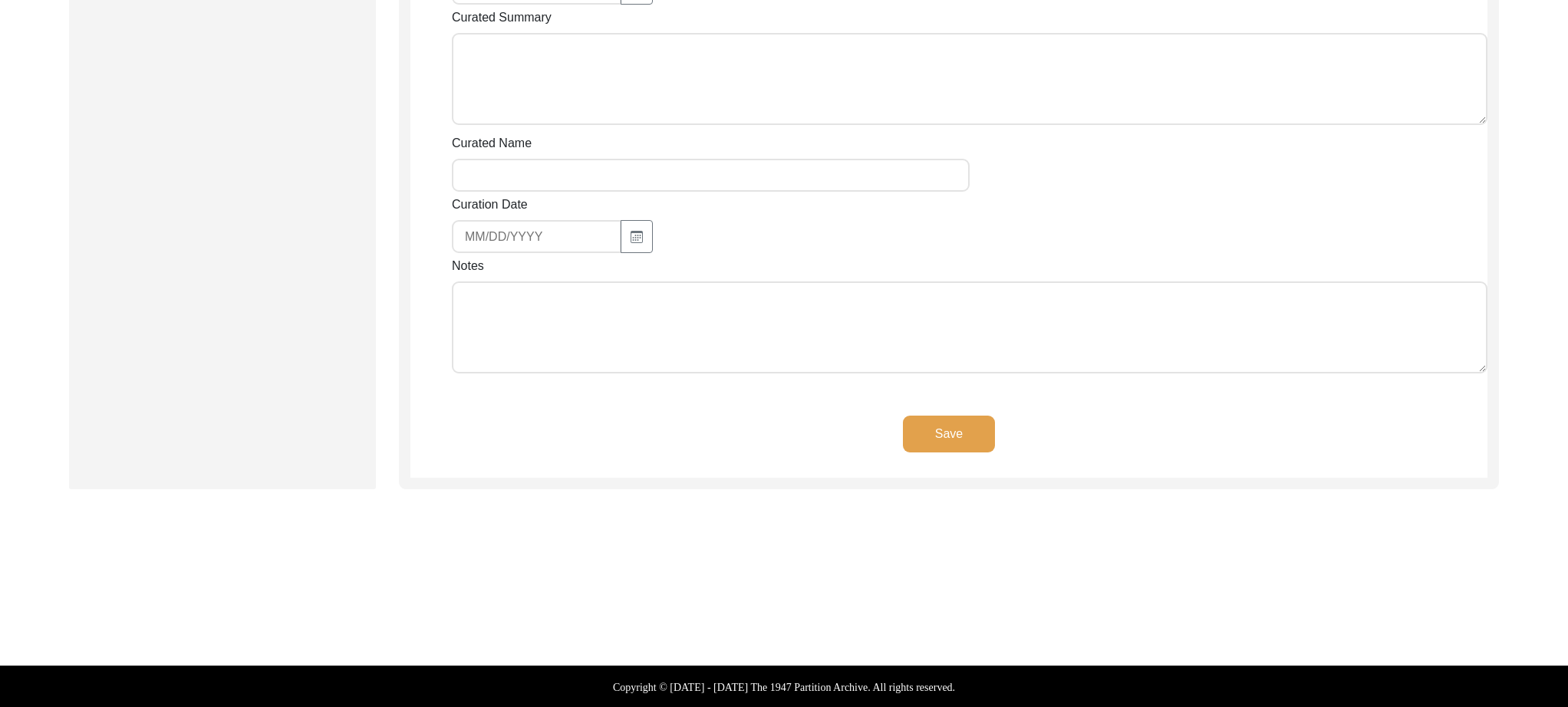 click on "Notes" at bounding box center [970, 327] 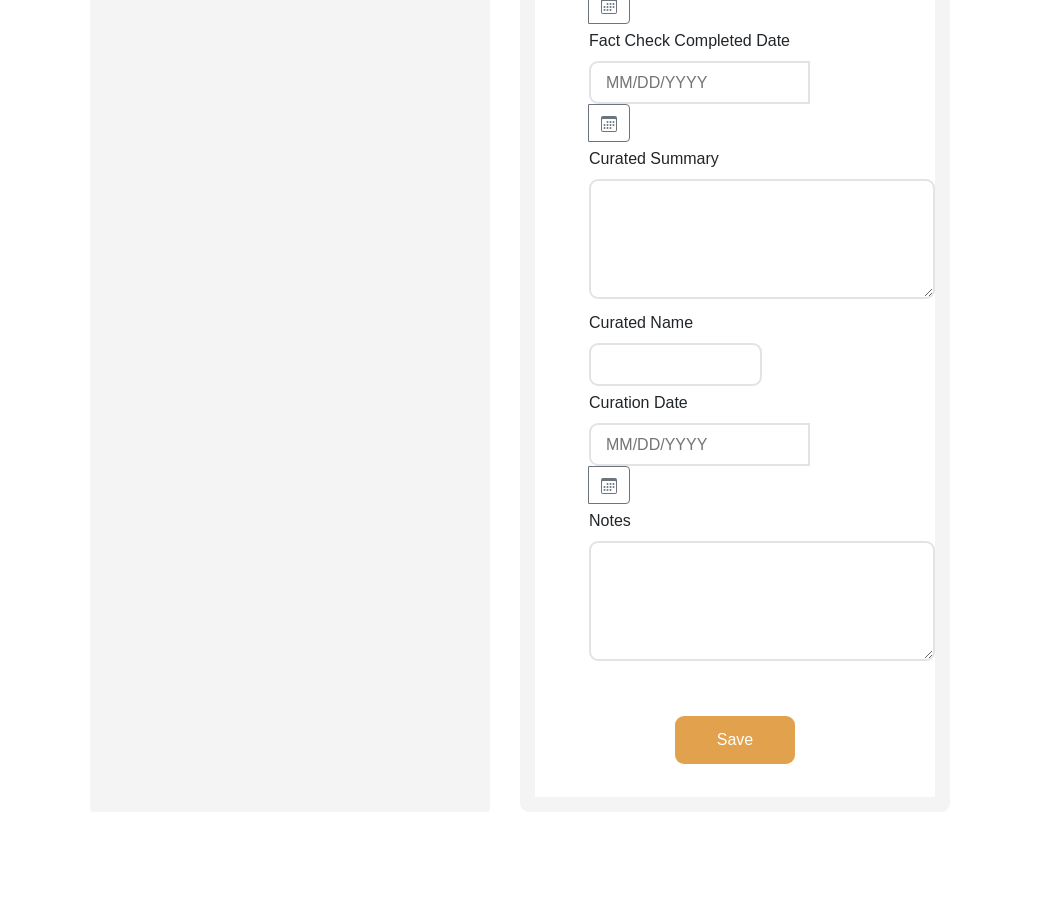 scroll, scrollTop: 8833, scrollLeft: 0, axis: vertical 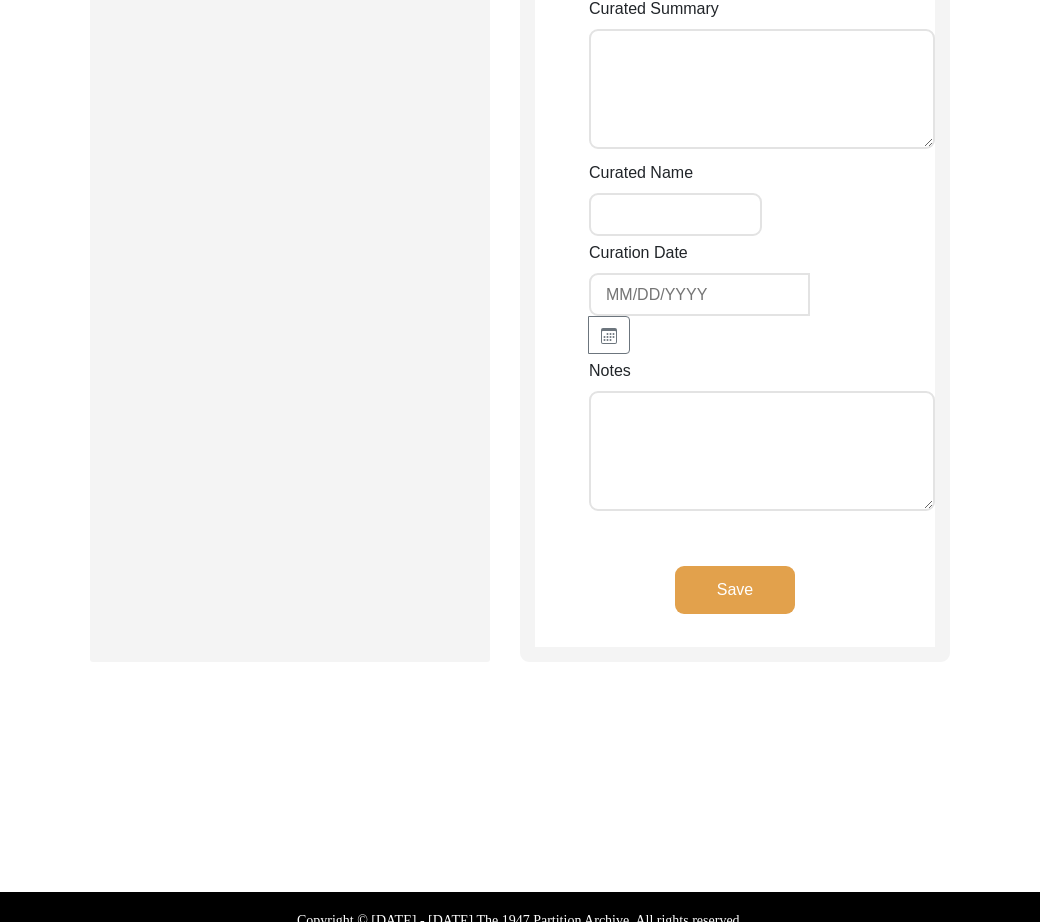 paste on "[Notes] by LQ on [DATE]:
• defined [GEOGRAPHIC_DATA], [GEOGRAPHIC_DATA], [GEOGRAPHIC_DATA], [GEOGRAPHIC_DATA], [GEOGRAPHIC_DATA],
• [GEOGRAPHIC_DATA] (now [GEOGRAPHIC_DATA])
• added paragraph breaks, periods, and edited for better grammar
• ‘kelan’ is undefined (difficult to find meaning)" 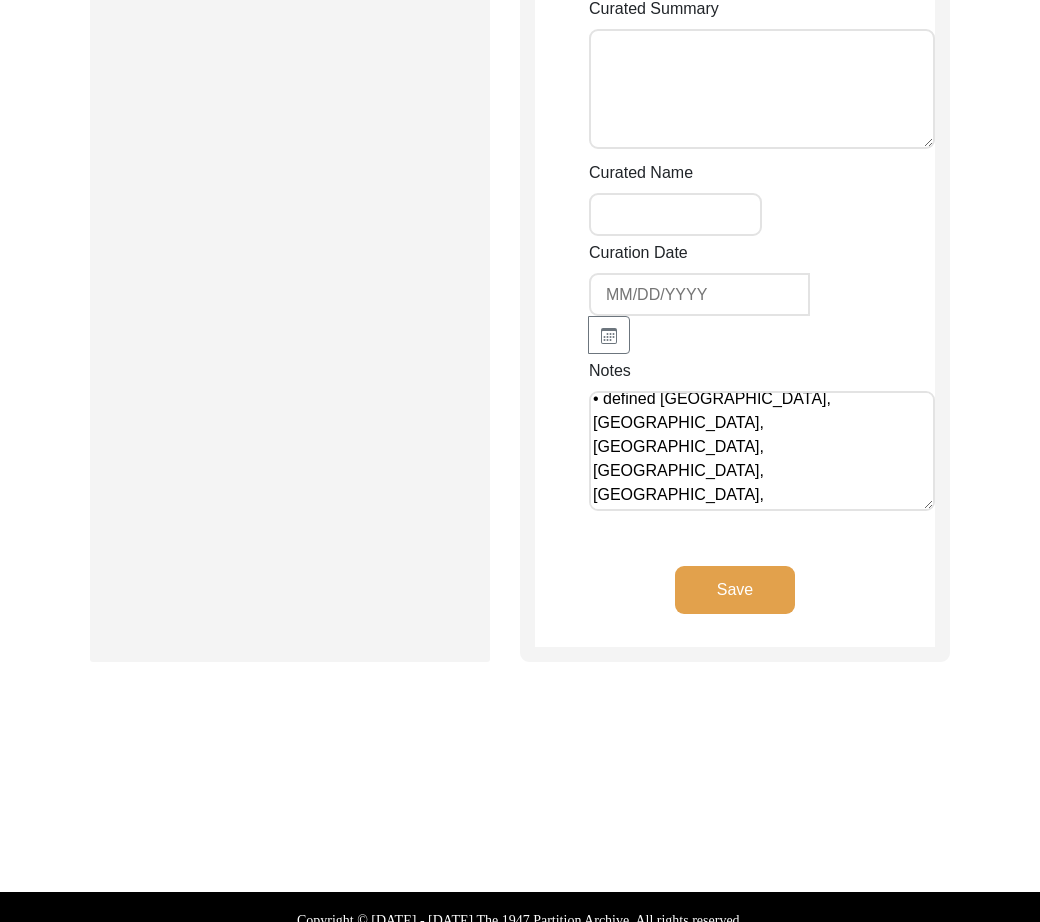 scroll, scrollTop: 0, scrollLeft: 0, axis: both 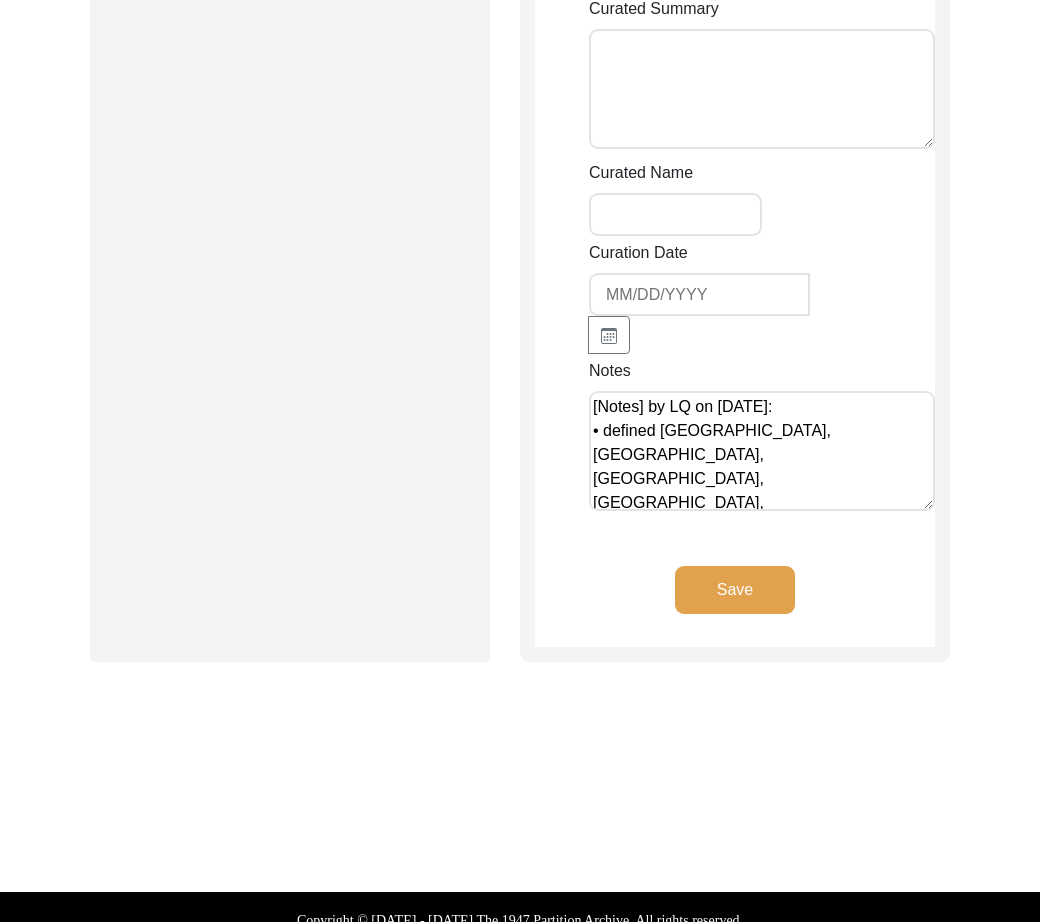 type on "[Notes] by LQ on [DATE]:
• defined [GEOGRAPHIC_DATA], [GEOGRAPHIC_DATA], [GEOGRAPHIC_DATA], [GEOGRAPHIC_DATA], [GEOGRAPHIC_DATA],
• [GEOGRAPHIC_DATA] (now [GEOGRAPHIC_DATA])
• added paragraph breaks, periods, and edited for better grammar
• ‘kelan’ is undefined (difficult to find meaning)" 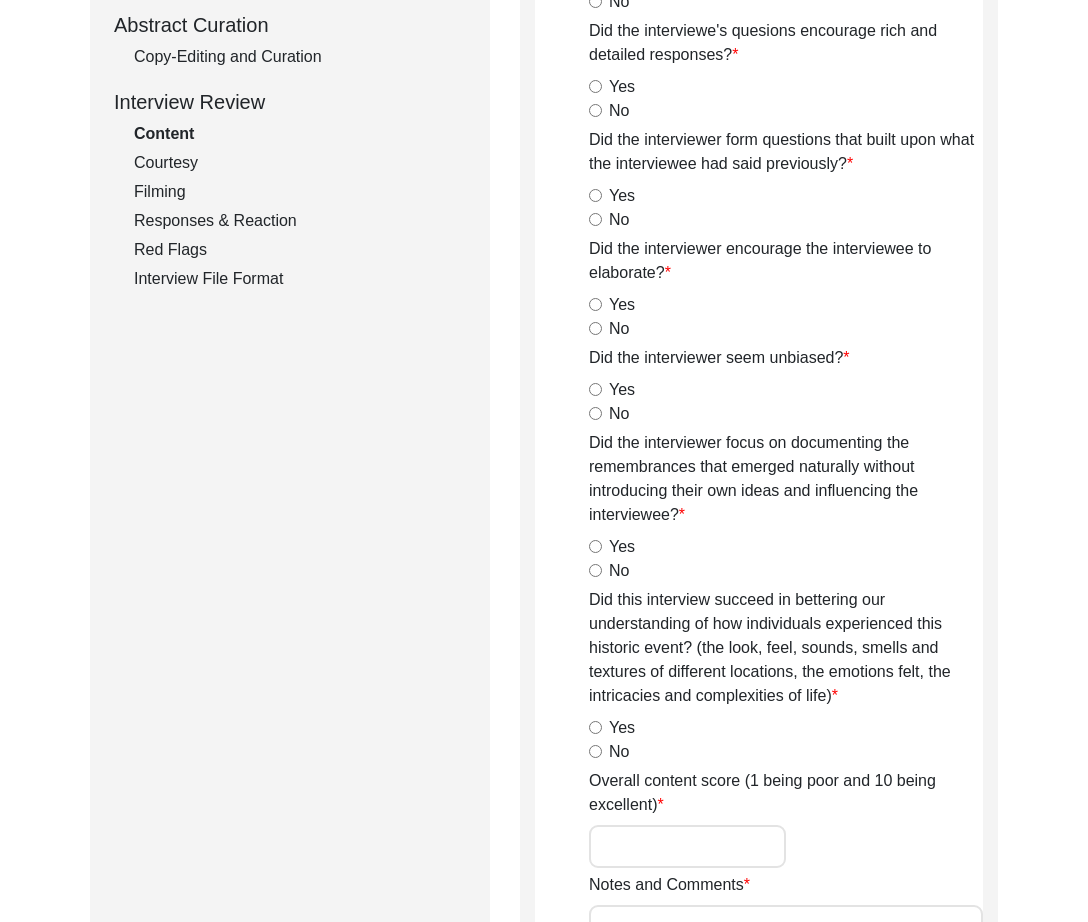scroll, scrollTop: 0, scrollLeft: 0, axis: both 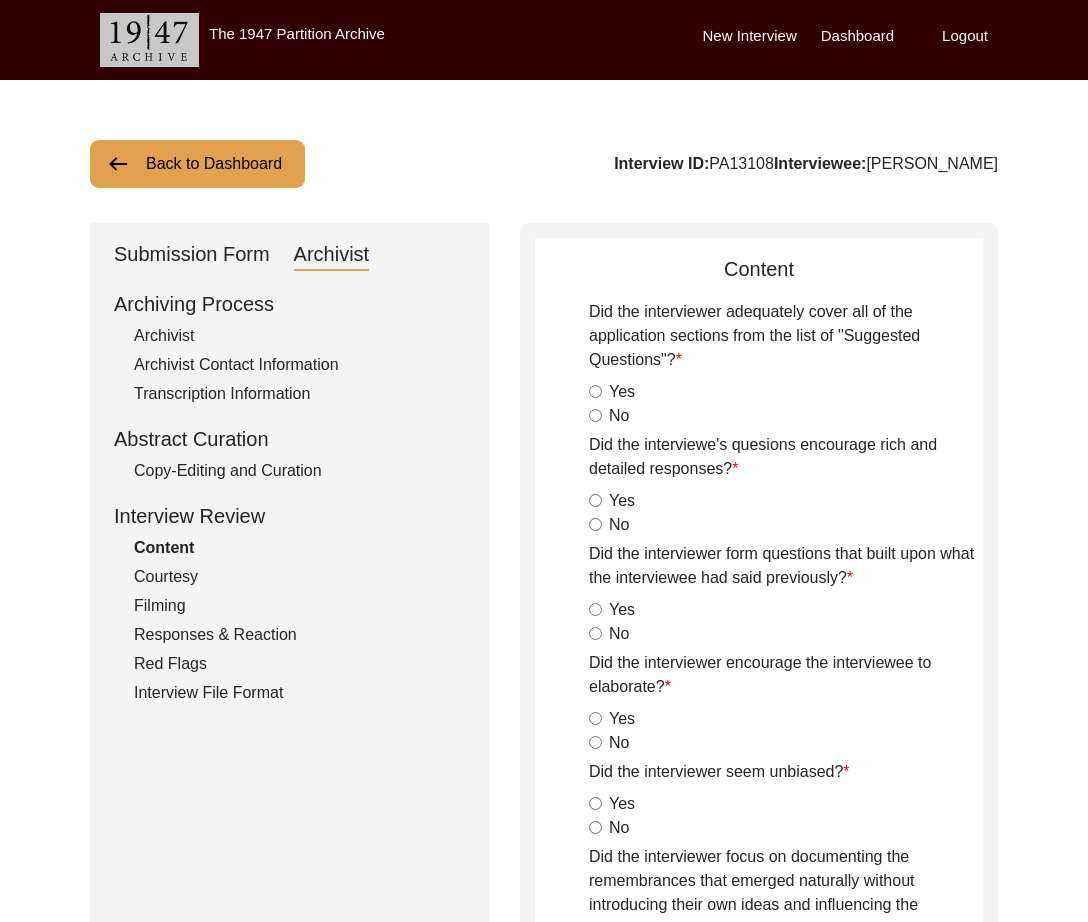 click on "Back to Dashboard" 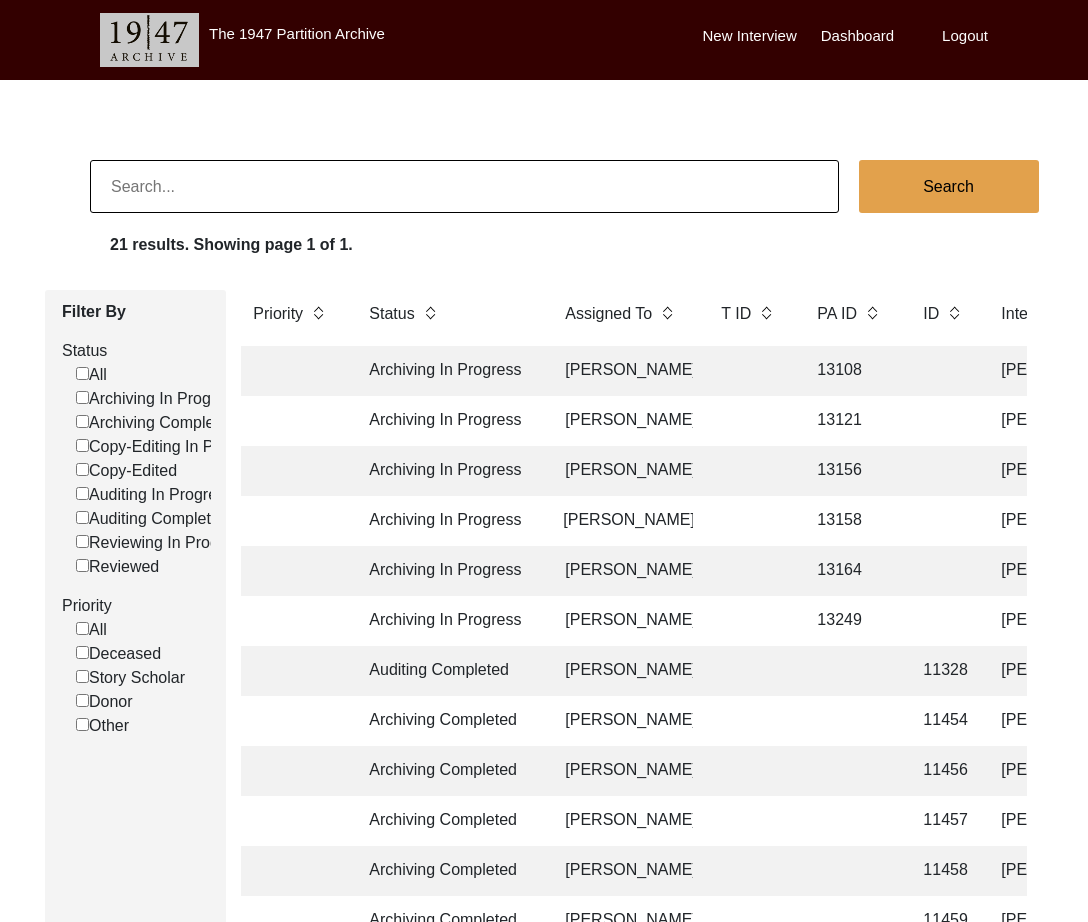 scroll, scrollTop: 0, scrollLeft: 0, axis: both 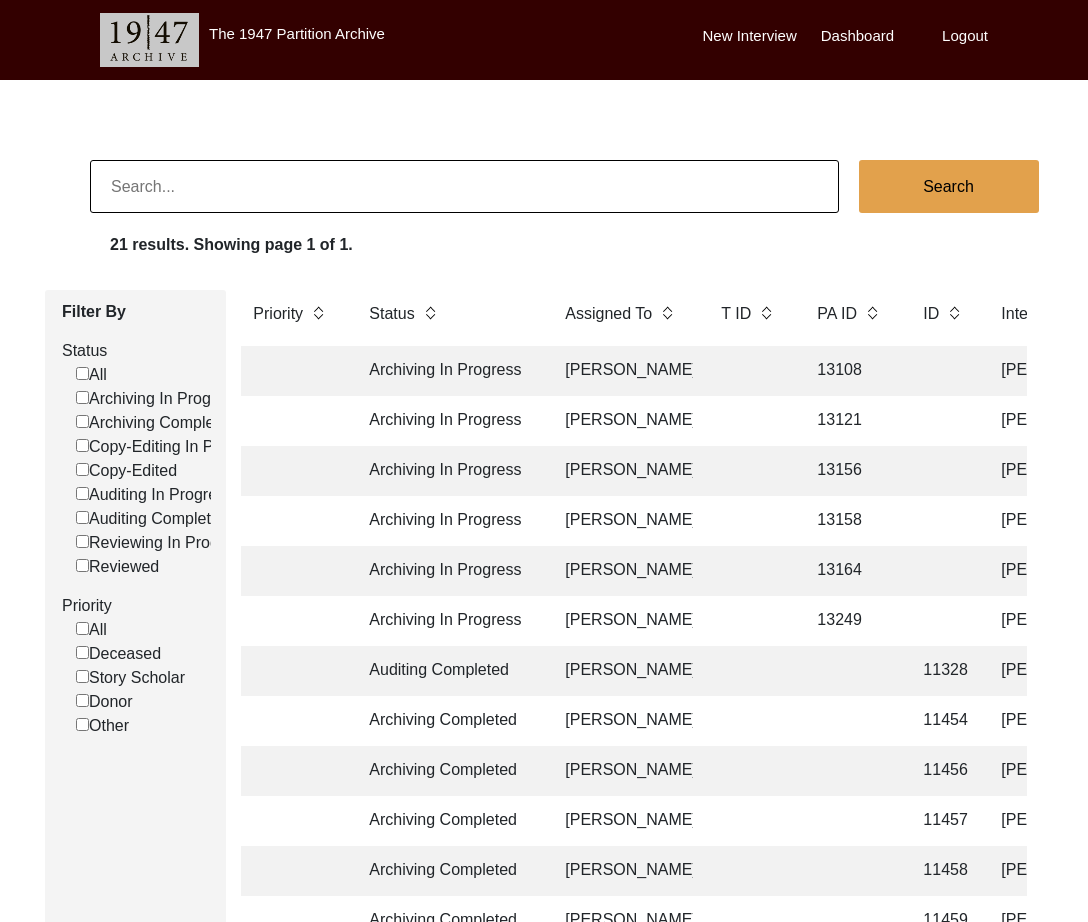 click on "13158" 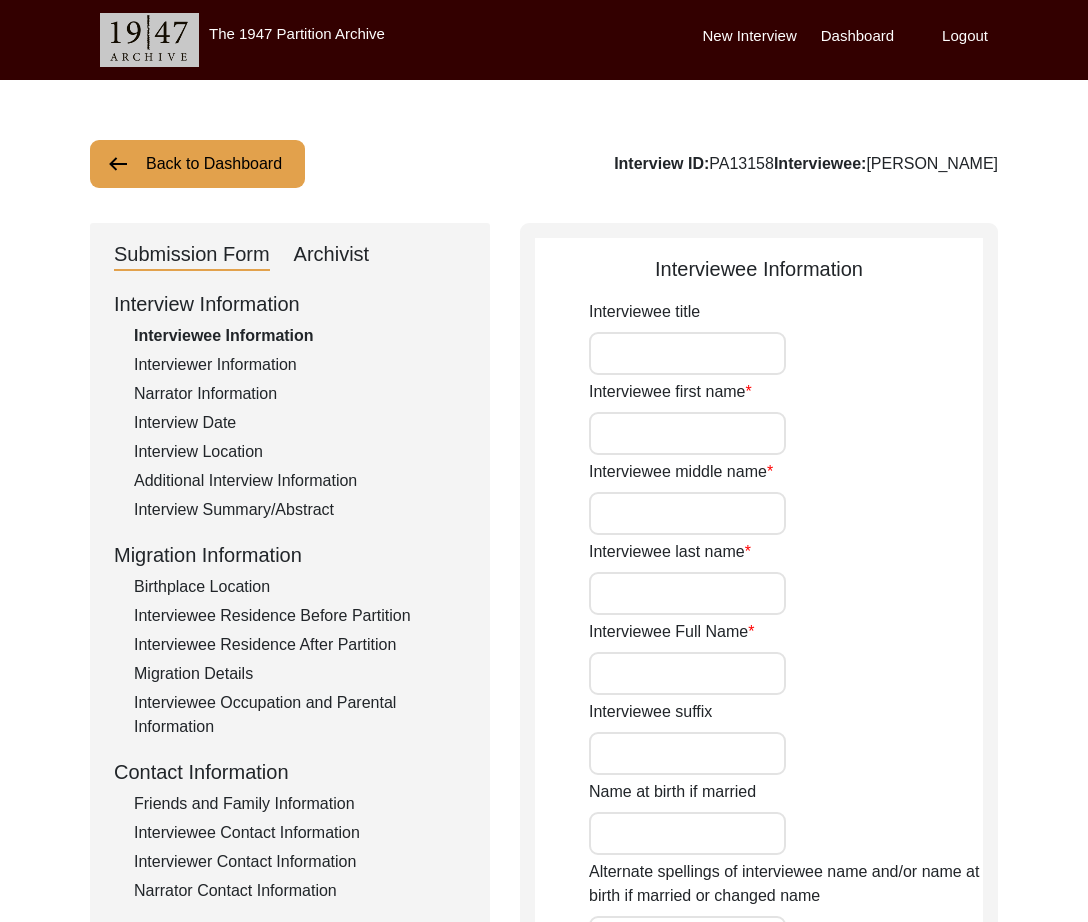 type on "Mrs." 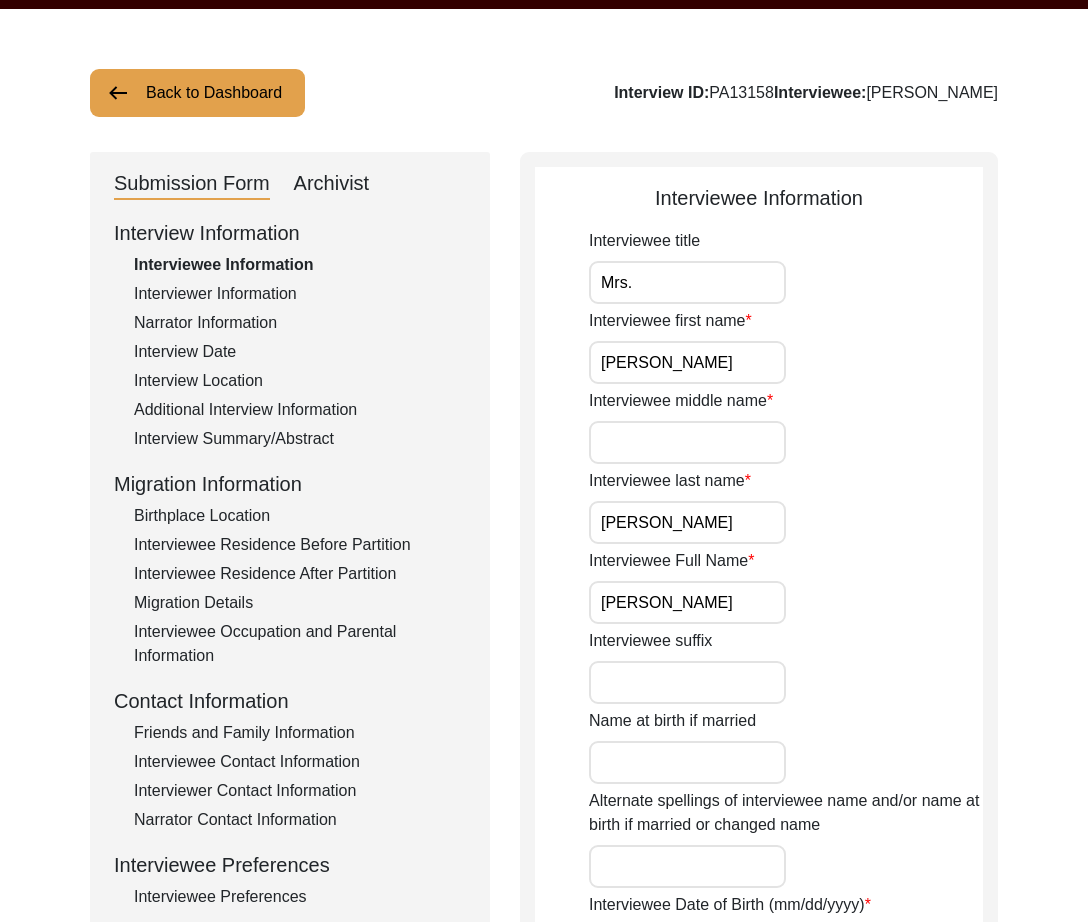 scroll, scrollTop: 151, scrollLeft: 0, axis: vertical 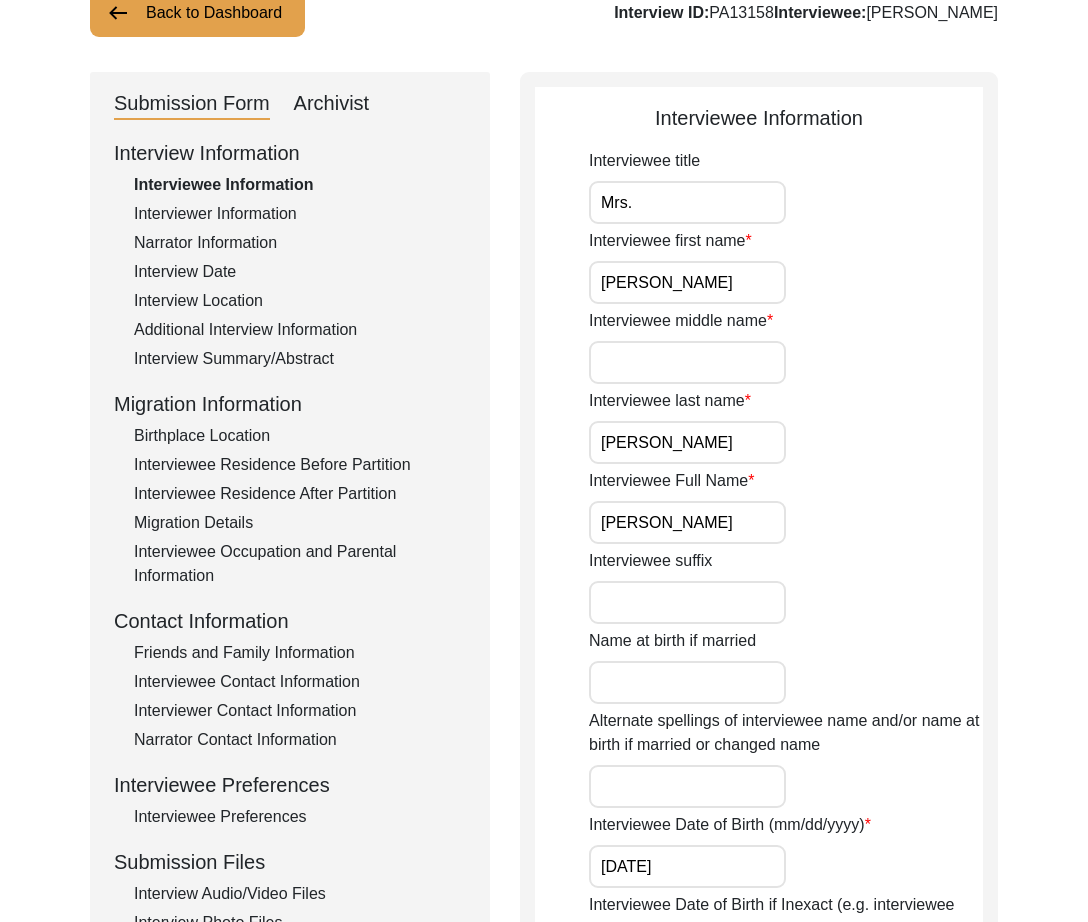 click on "Archivist" 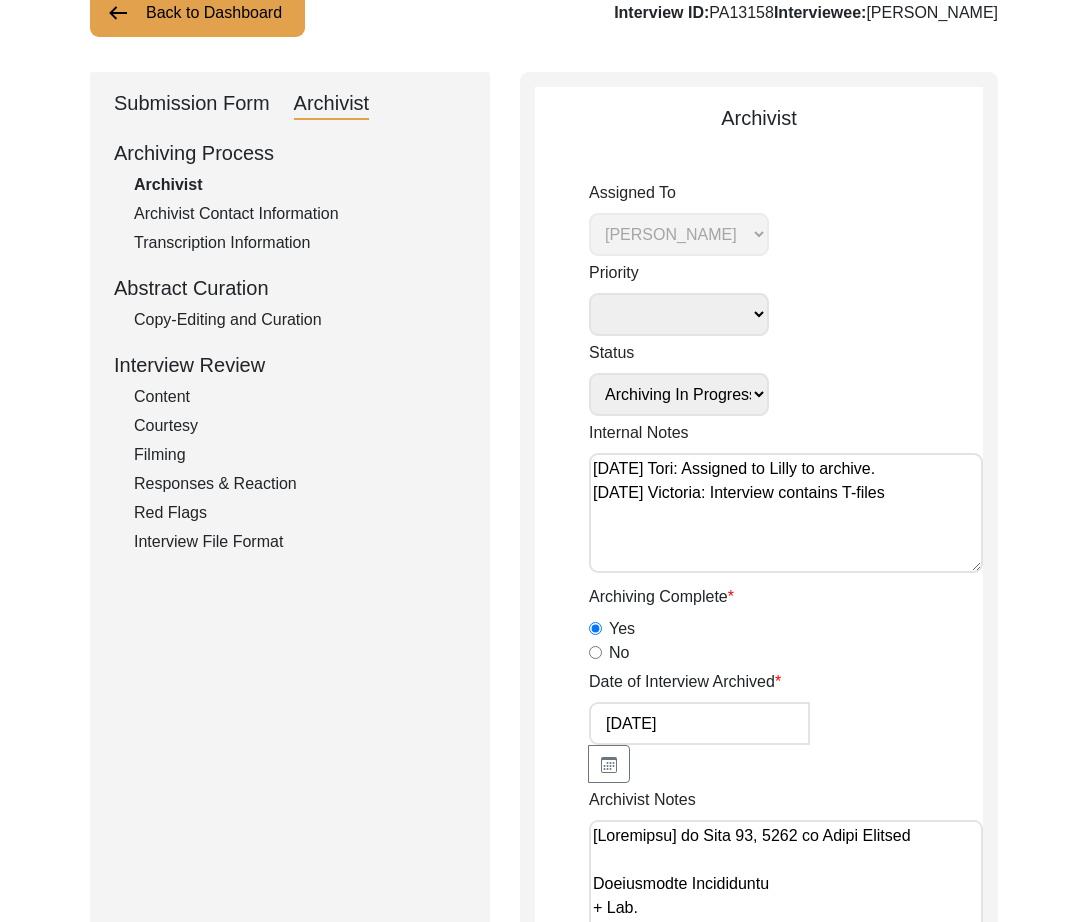 click on "Copy-Editing and Curation" 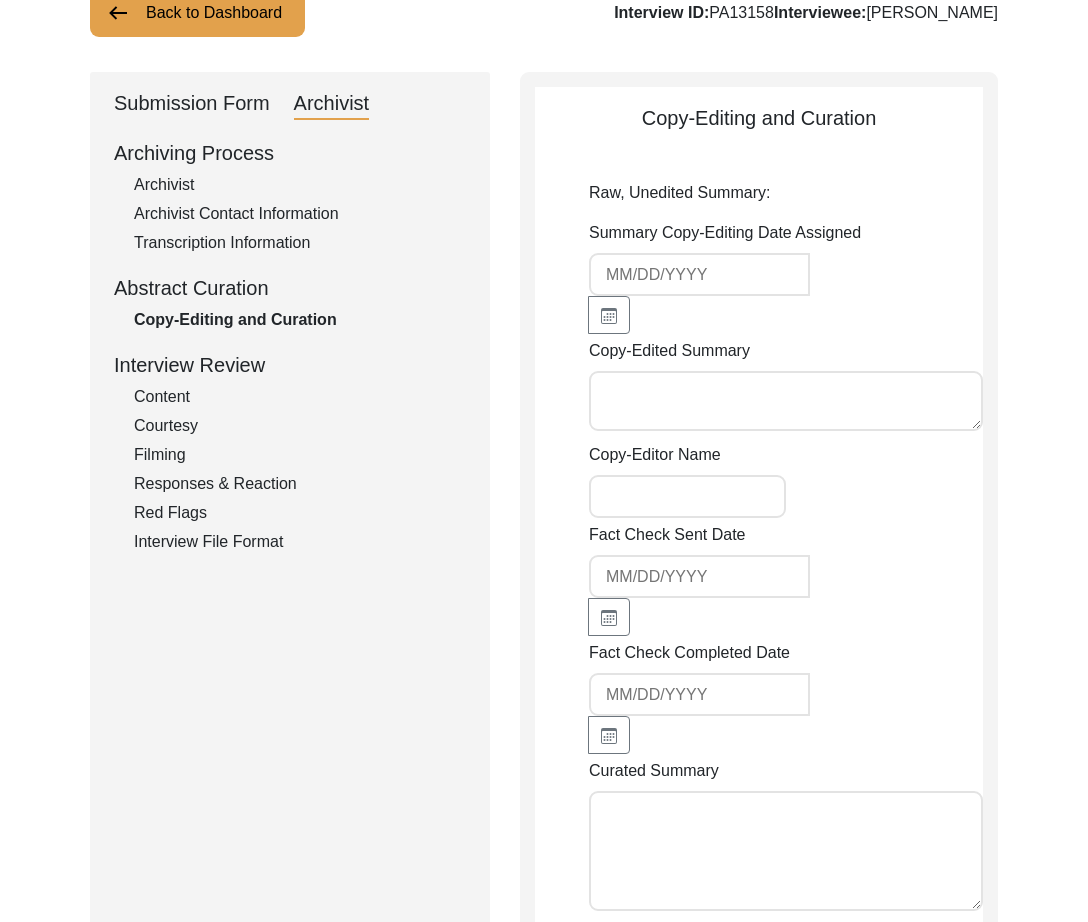 type on "[DATE] by [PERSON_NAME]
[PERSON_NAME] was born on [DEMOGRAPHIC_DATA] in [GEOGRAPHIC_DATA] in [GEOGRAPHIC_DATA] to [PERSON_NAME] and [PERSON_NAME]. Her father was engaged in the betel nut trade, sourcing betel from various regions of [GEOGRAPHIC_DATA]. This business required significant effort, as betel nuts had to be processed before being sold. The task of grinding the nuts proved to be physically demanding for both [PERSON_NAME] and [PERSON_NAME], making it increasingly difficult to manage their trade efficiently. To ease their workload and ensure smooth functioning of their business, they decided to hire additional help. Employing workers allowed them to focus on expanding their trade while reducing the physical strain of processing the betel nuts. The business not only supported their family but also contributed to the local economy by providing employment opportunities to others. [PERSON_NAME] believes that she grew up in an environment where hard work and enterprise were deeply valued. Watching her pare..." 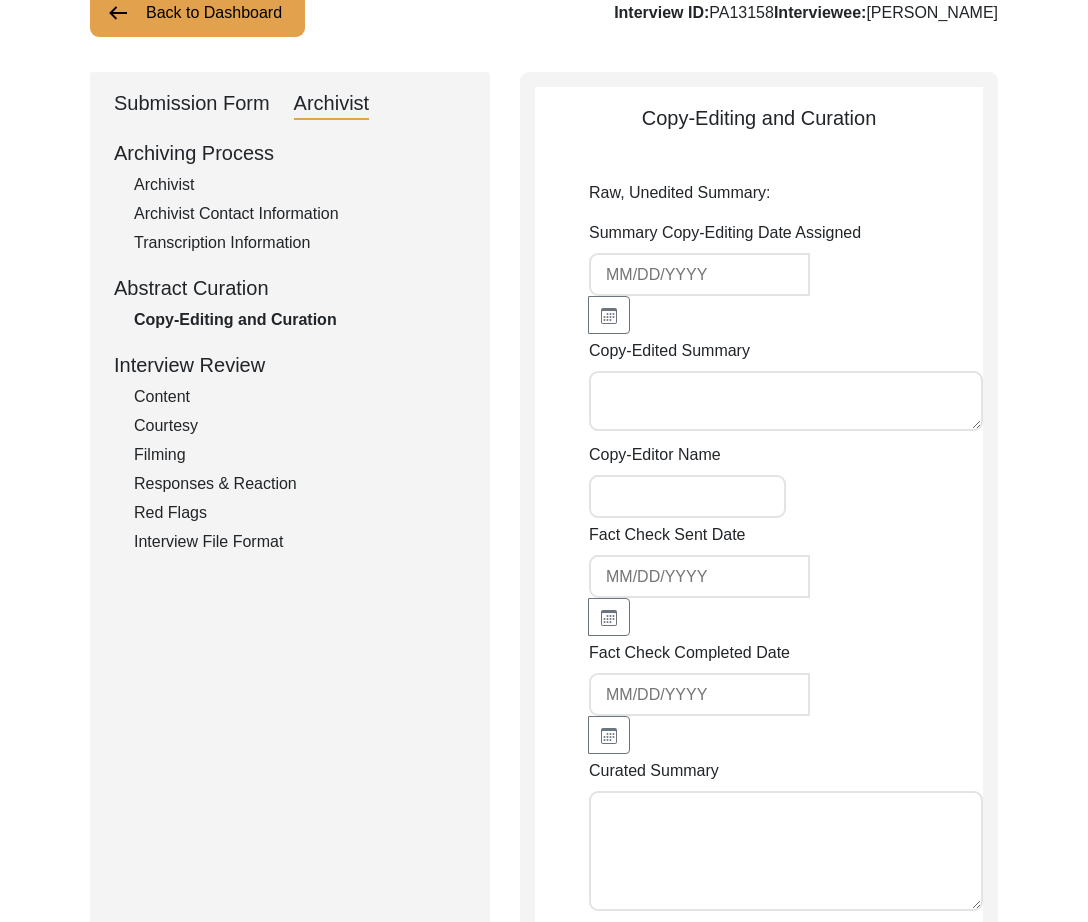 type on "[PERSON_NAME]" 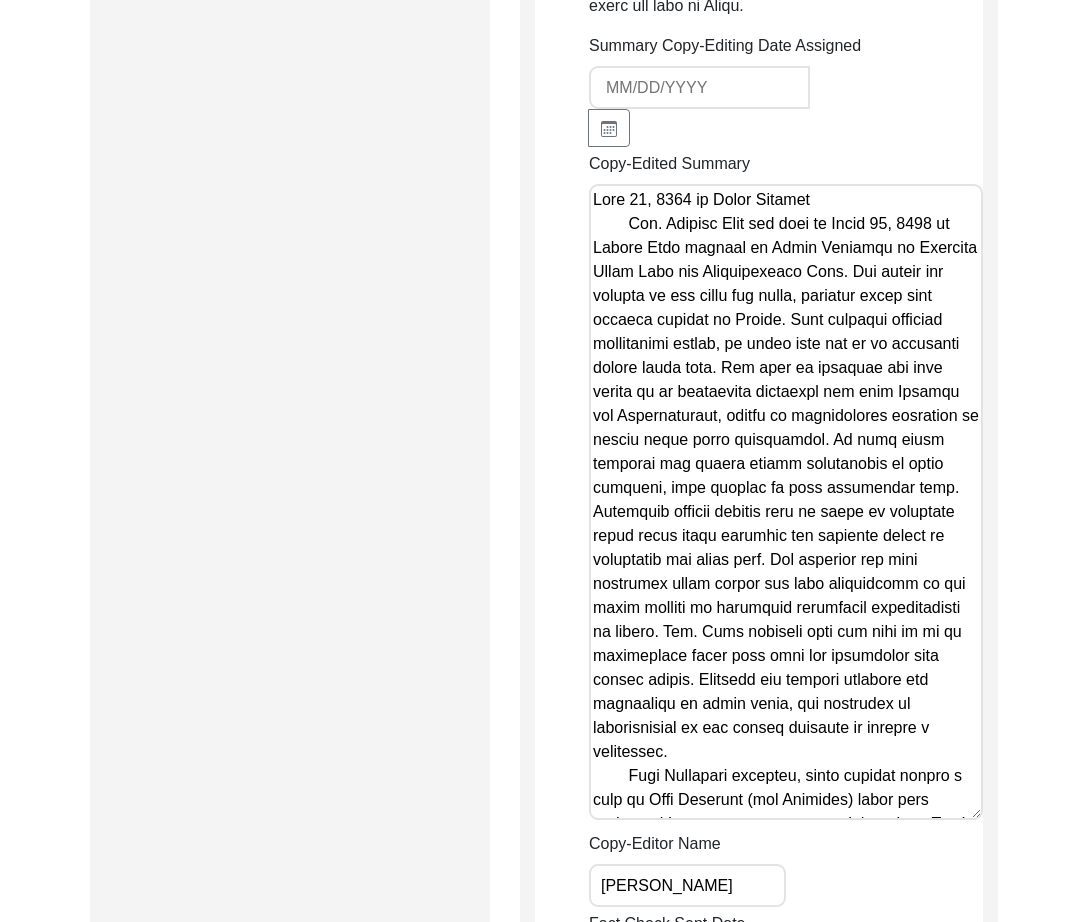 click on "Copy-Edited Summary" at bounding box center (786, 502) 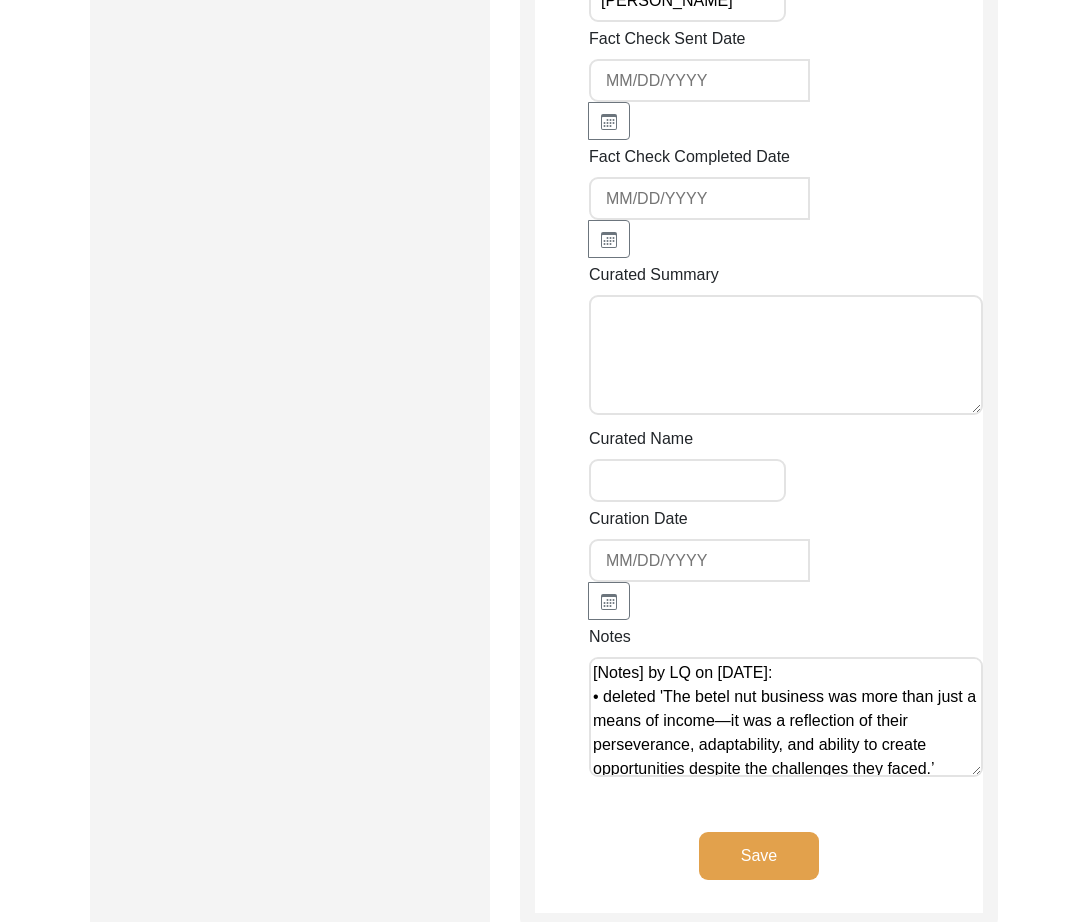scroll, scrollTop: 3241, scrollLeft: 0, axis: vertical 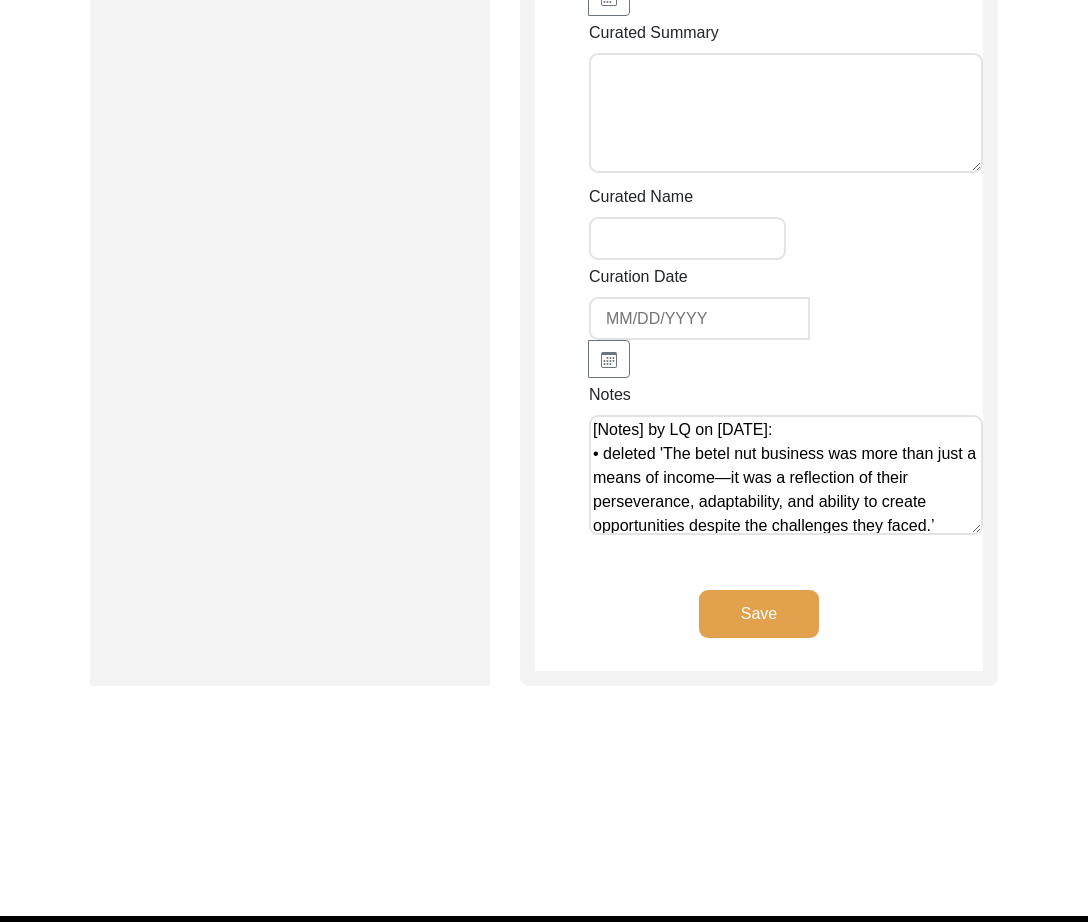 drag, startPoint x: 963, startPoint y: 479, endPoint x: 964, endPoint y: 535, distance: 56.008926 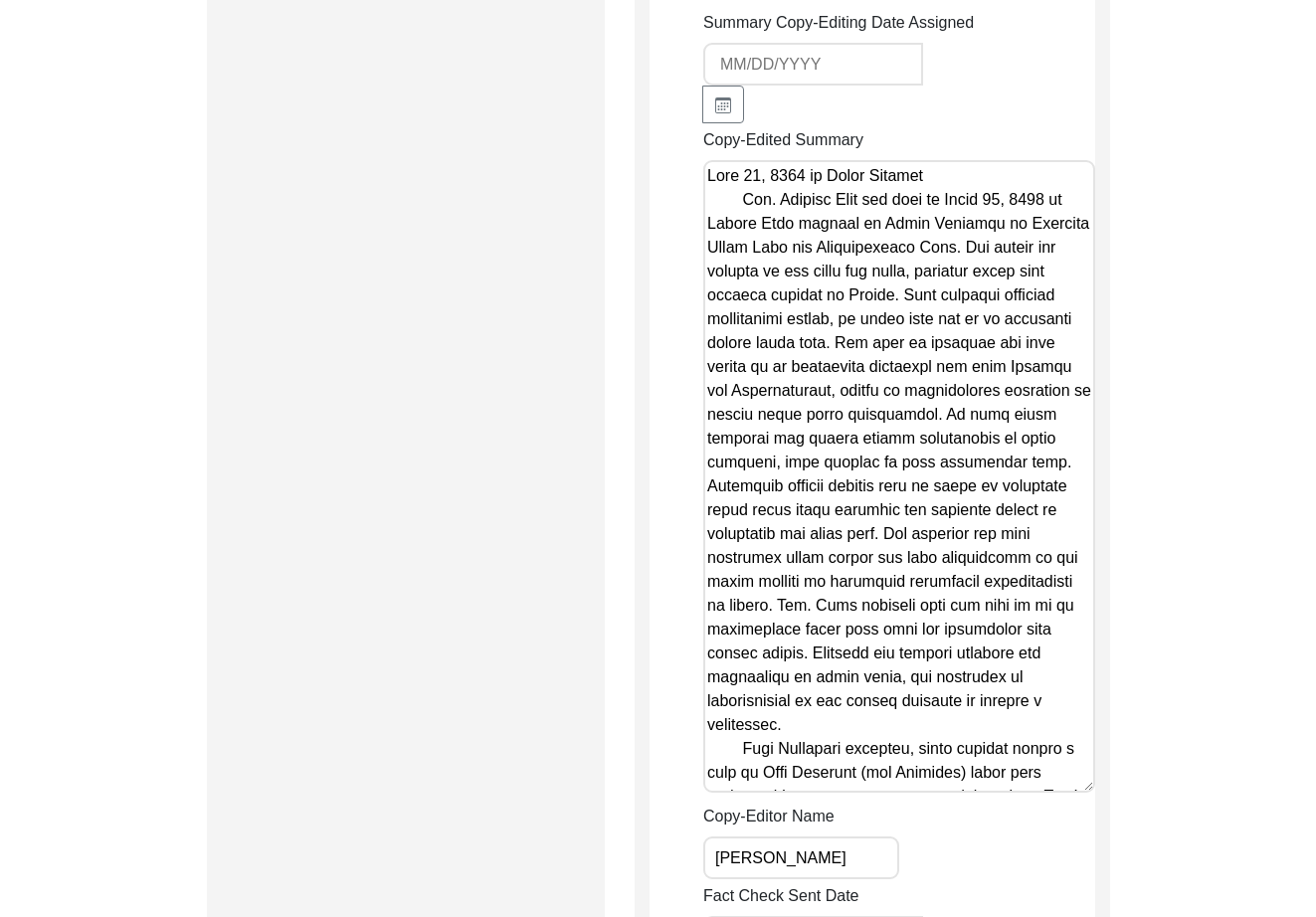 scroll, scrollTop: 2141, scrollLeft: 0, axis: vertical 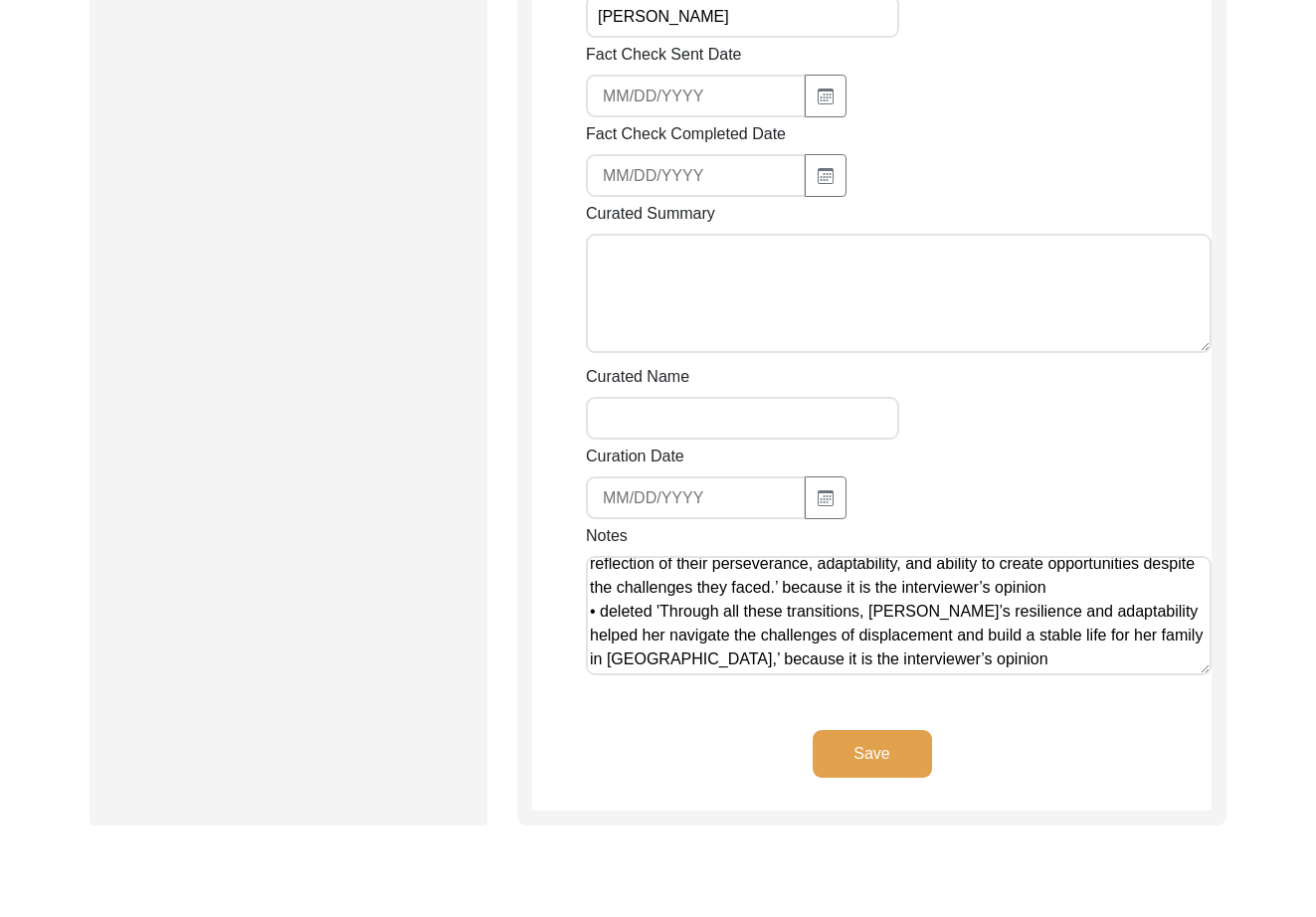 click on "[Notes] by LQ on [DATE]:
• deleted 'The betel nut business was more than just a means of income—it was a reflection of their perseverance, adaptability, and ability to create opportunities despite the challenges they faced.’ because it is the interviewer’s opinion
• deleted 'Through all these transitions, [PERSON_NAME]’s resilience and adaptability helped her navigate the challenges of displacement and build a stable life for her family in [GEOGRAPHIC_DATA],’ because it is the interviewer’s opinion" at bounding box center [898, 616] 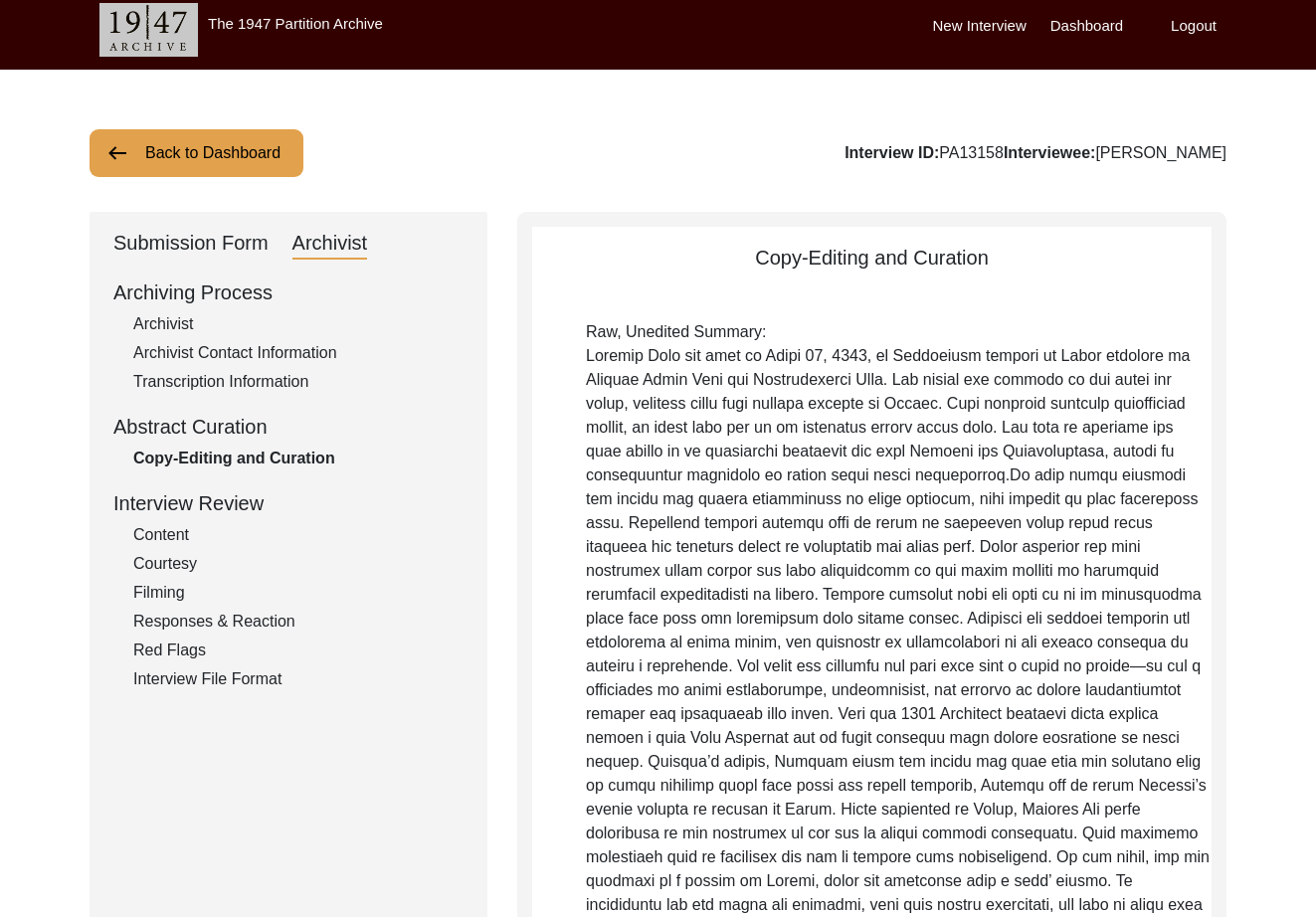 scroll, scrollTop: 0, scrollLeft: 0, axis: both 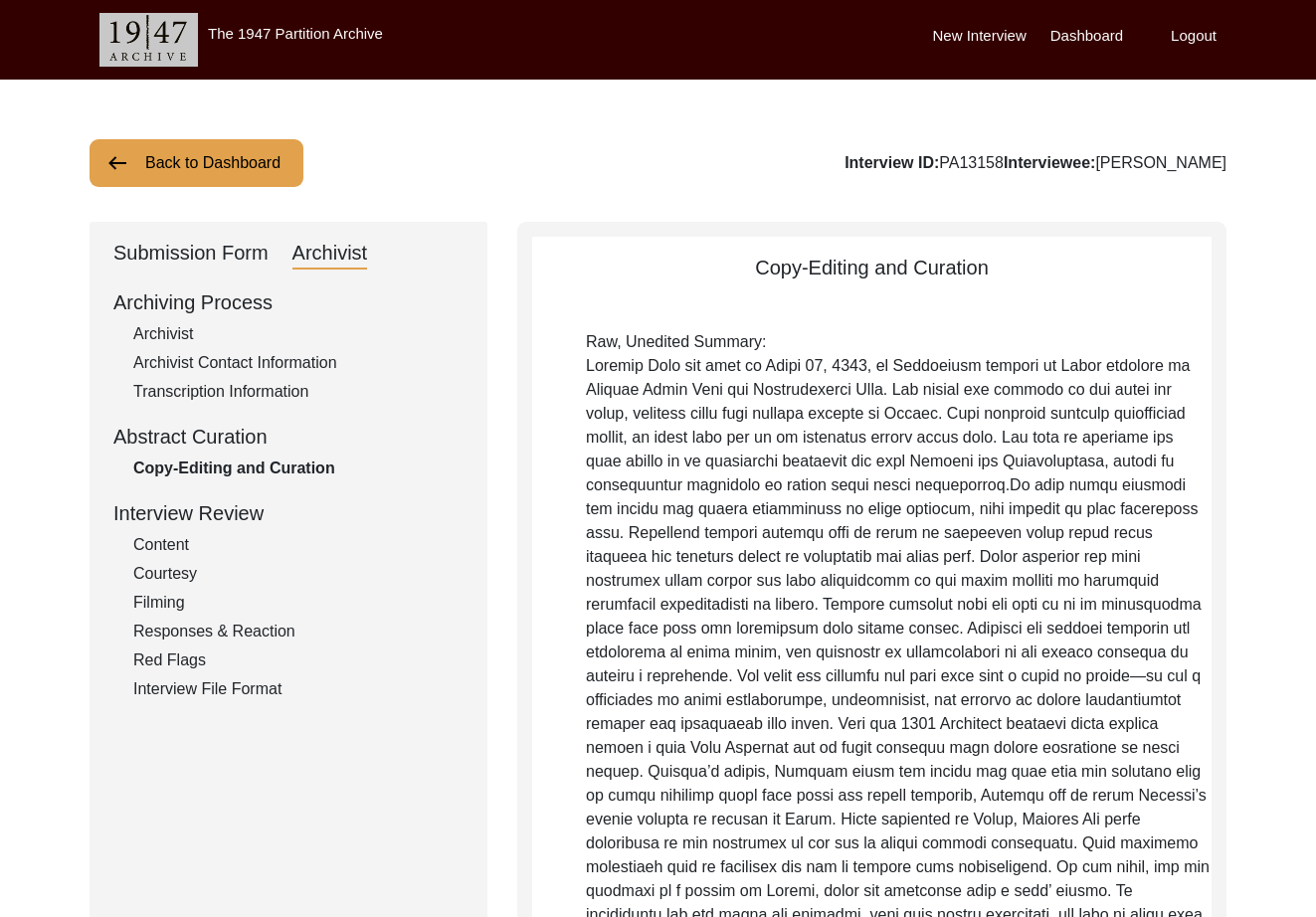 click on "Back to Dashboard" 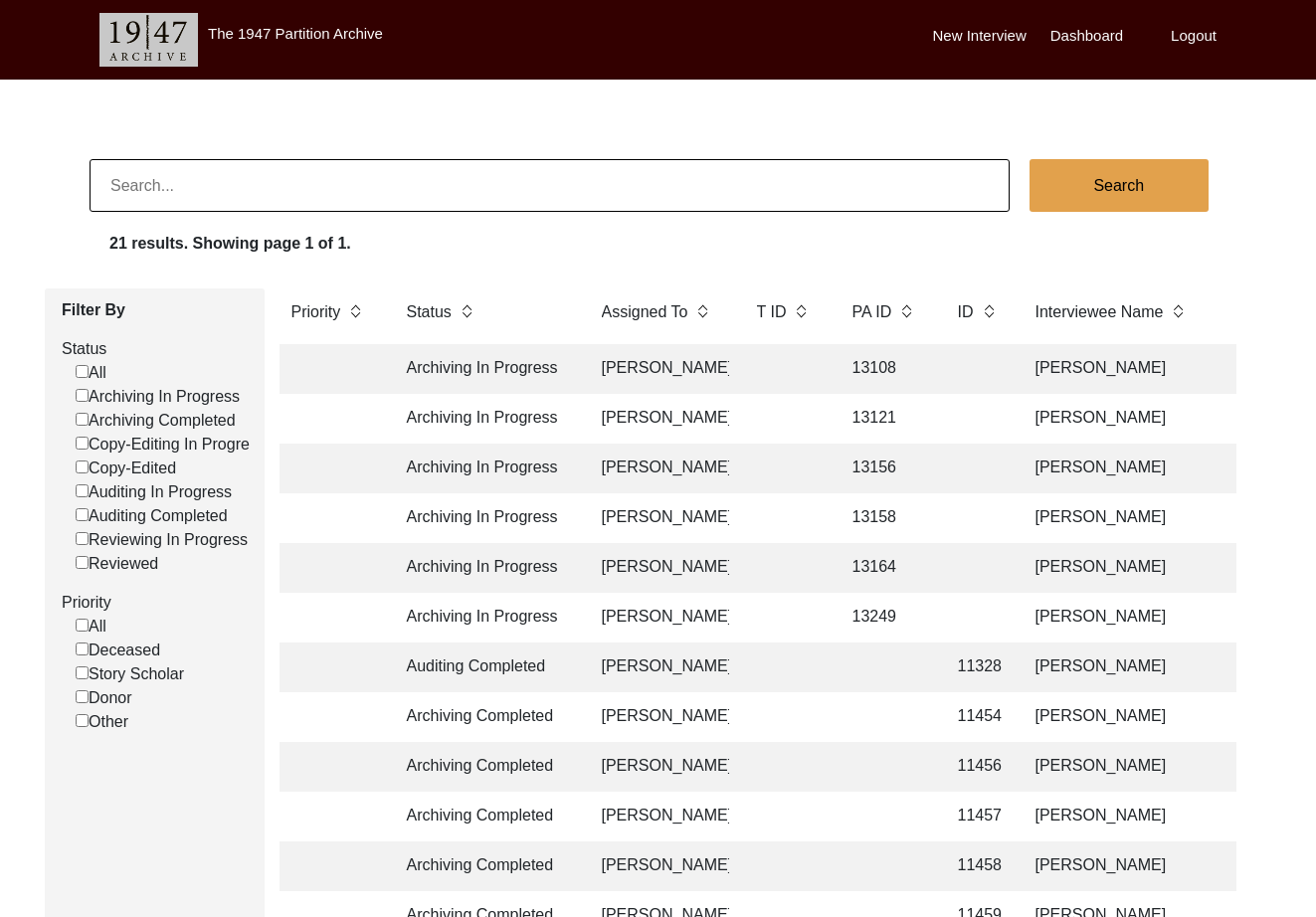 click on "Archiving In Progress" 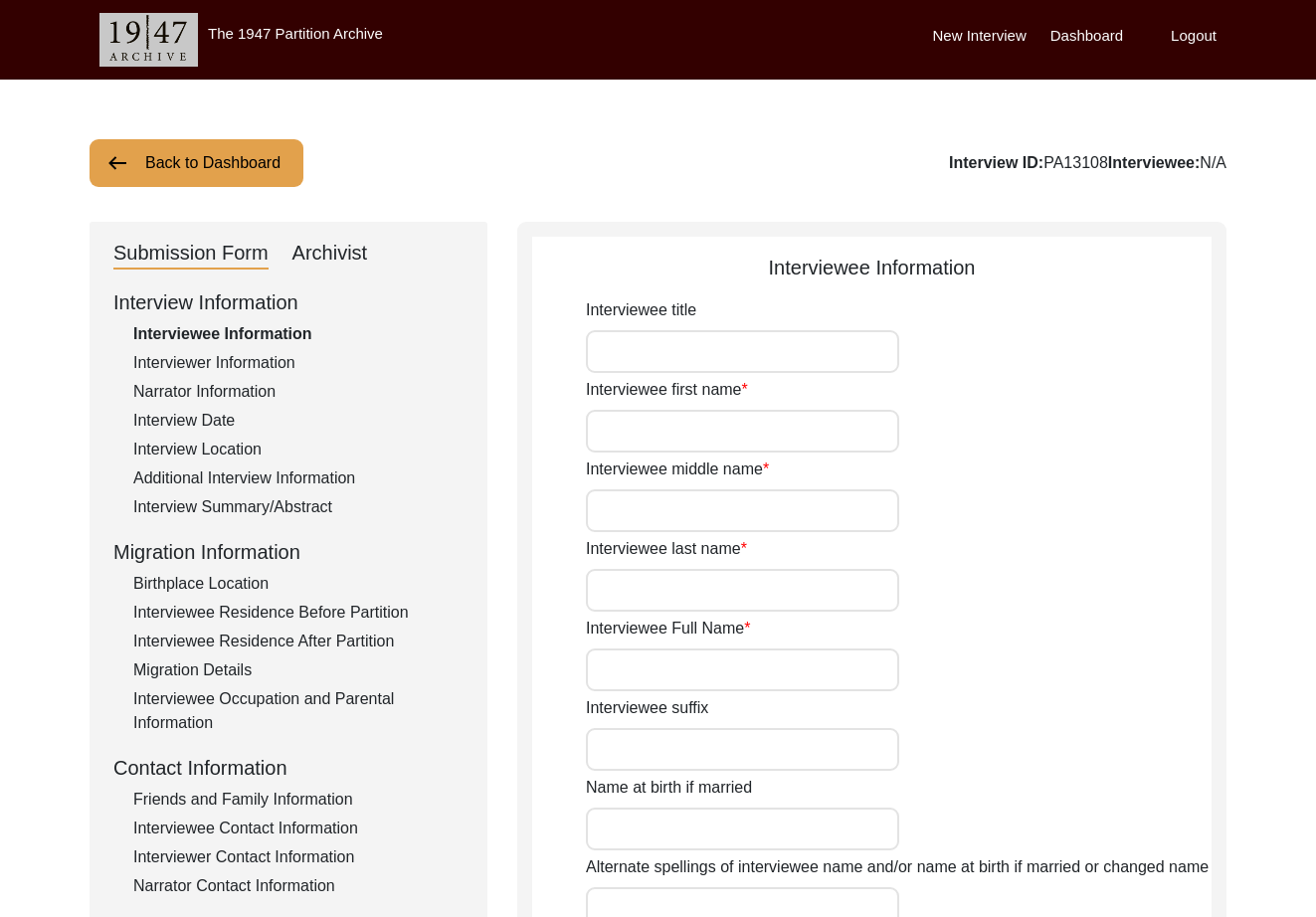 type on "Mr." 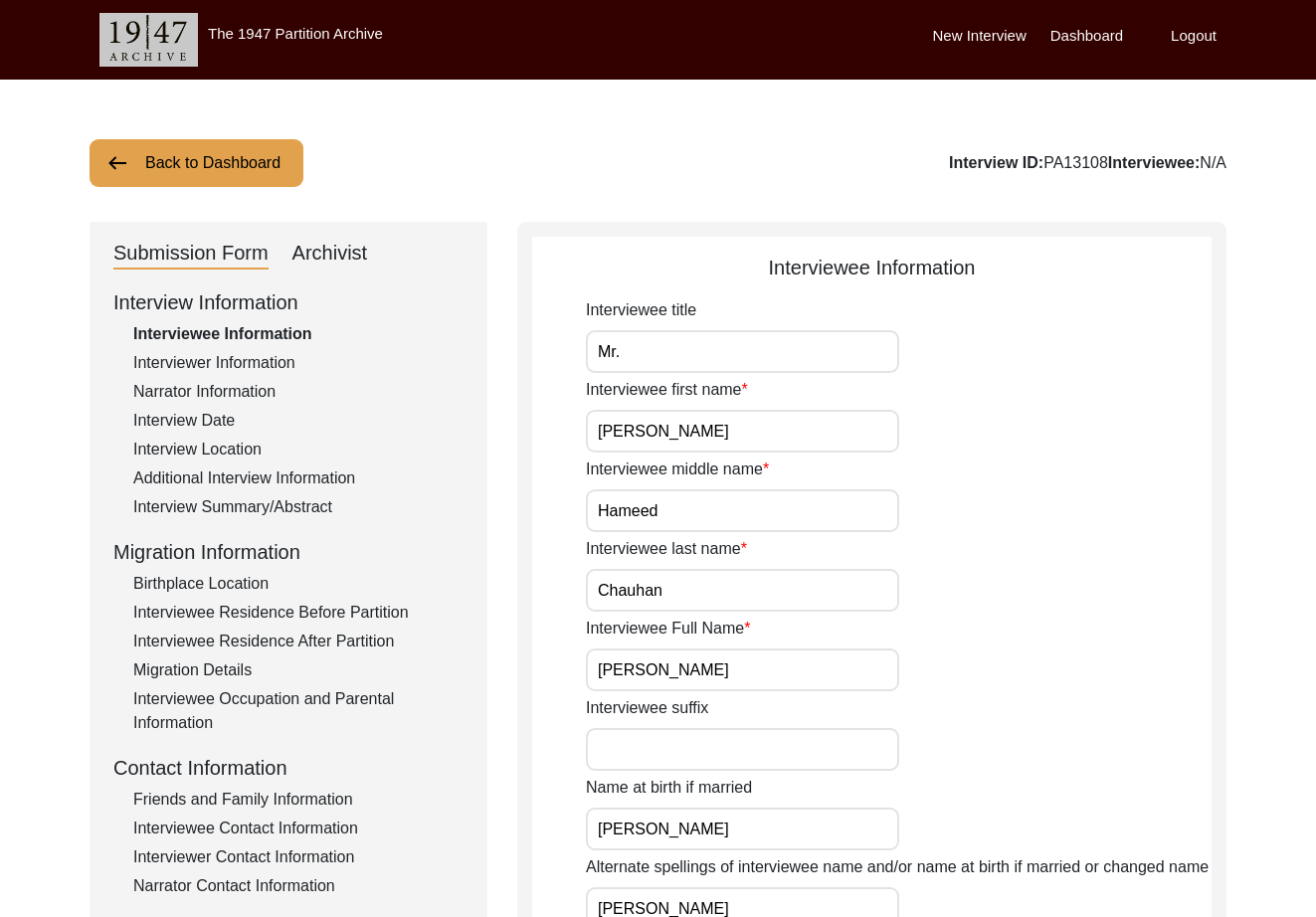 type on "83" 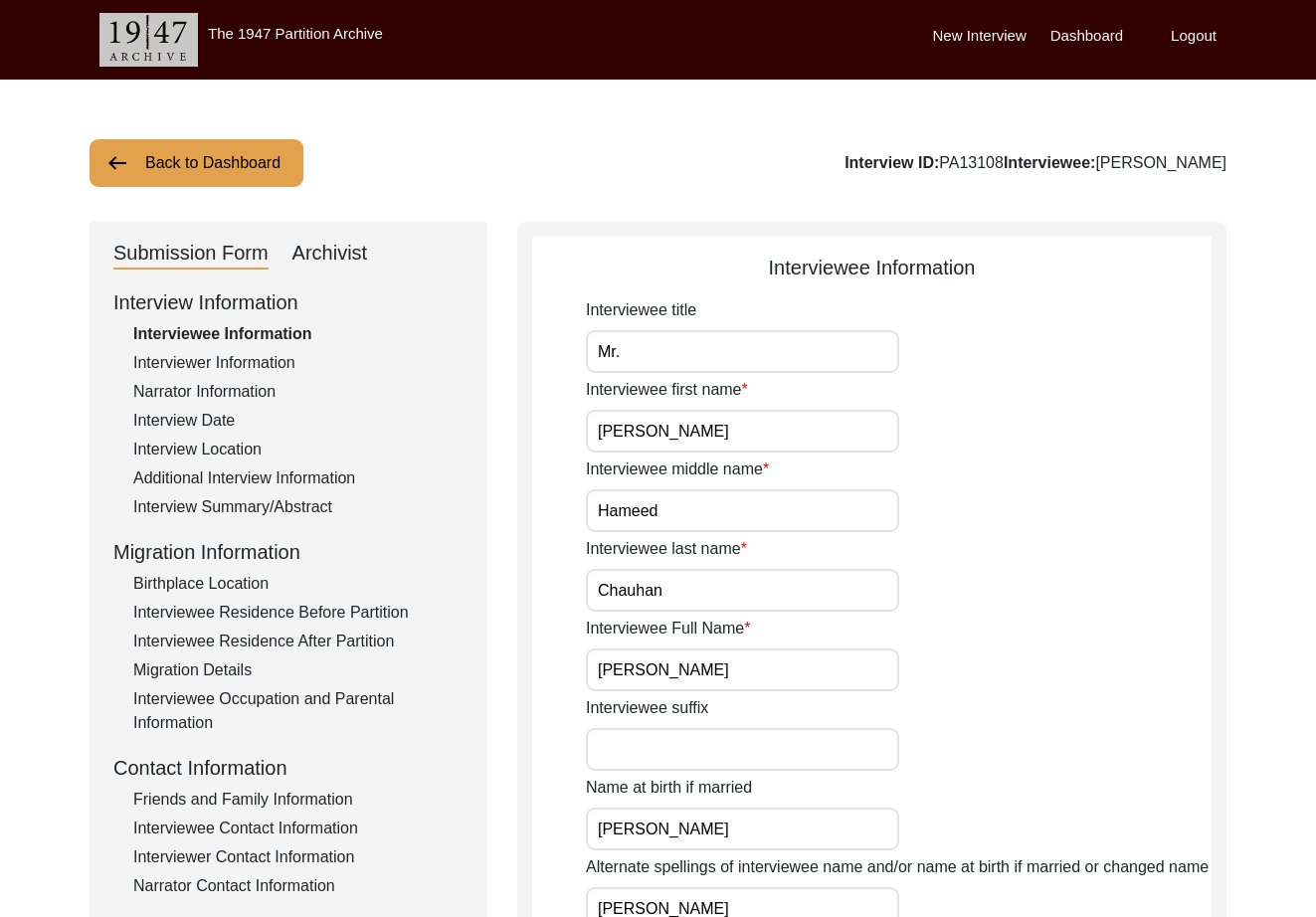 click on "Mr." at bounding box center (742, 351) 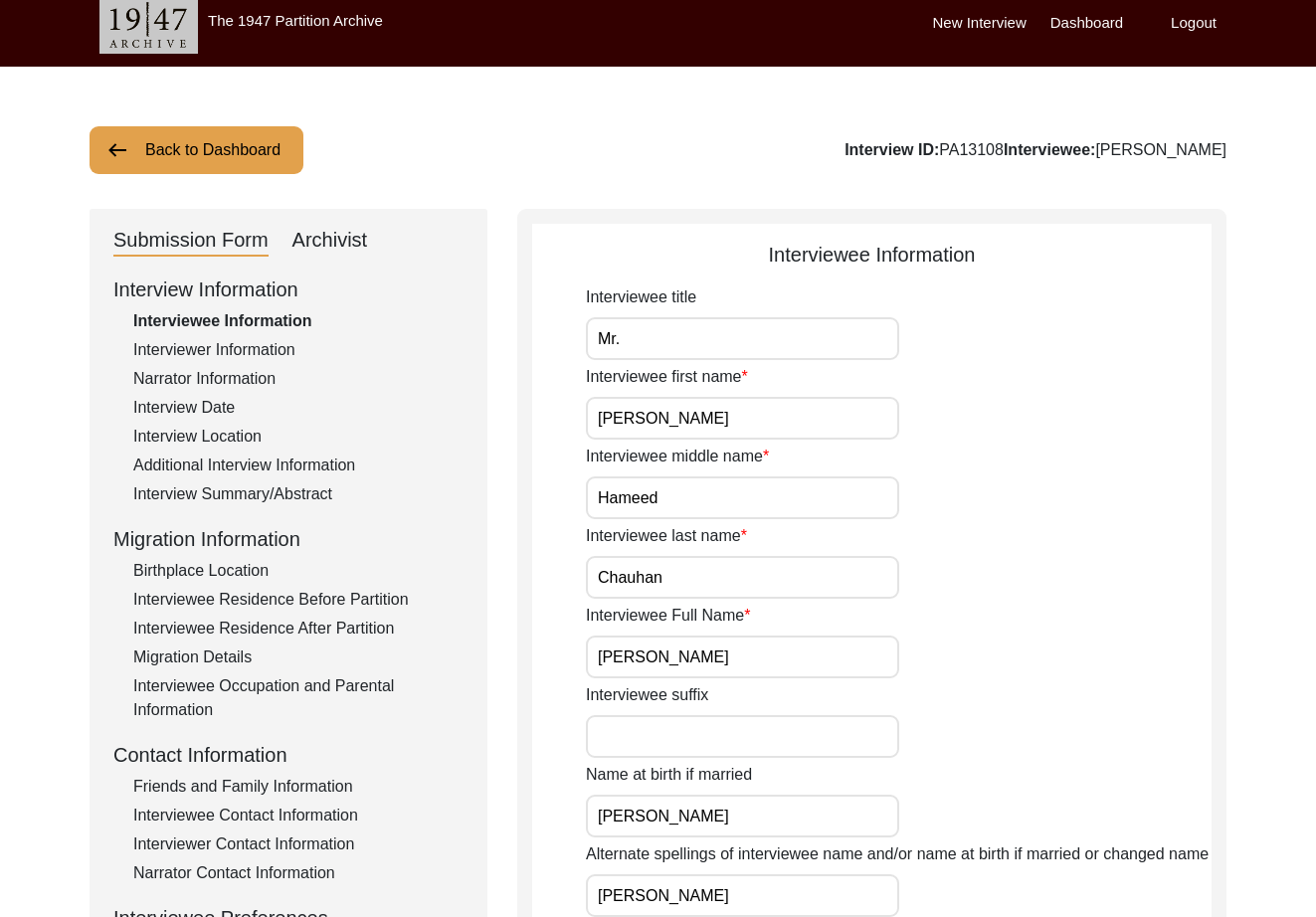 scroll, scrollTop: 529, scrollLeft: 0, axis: vertical 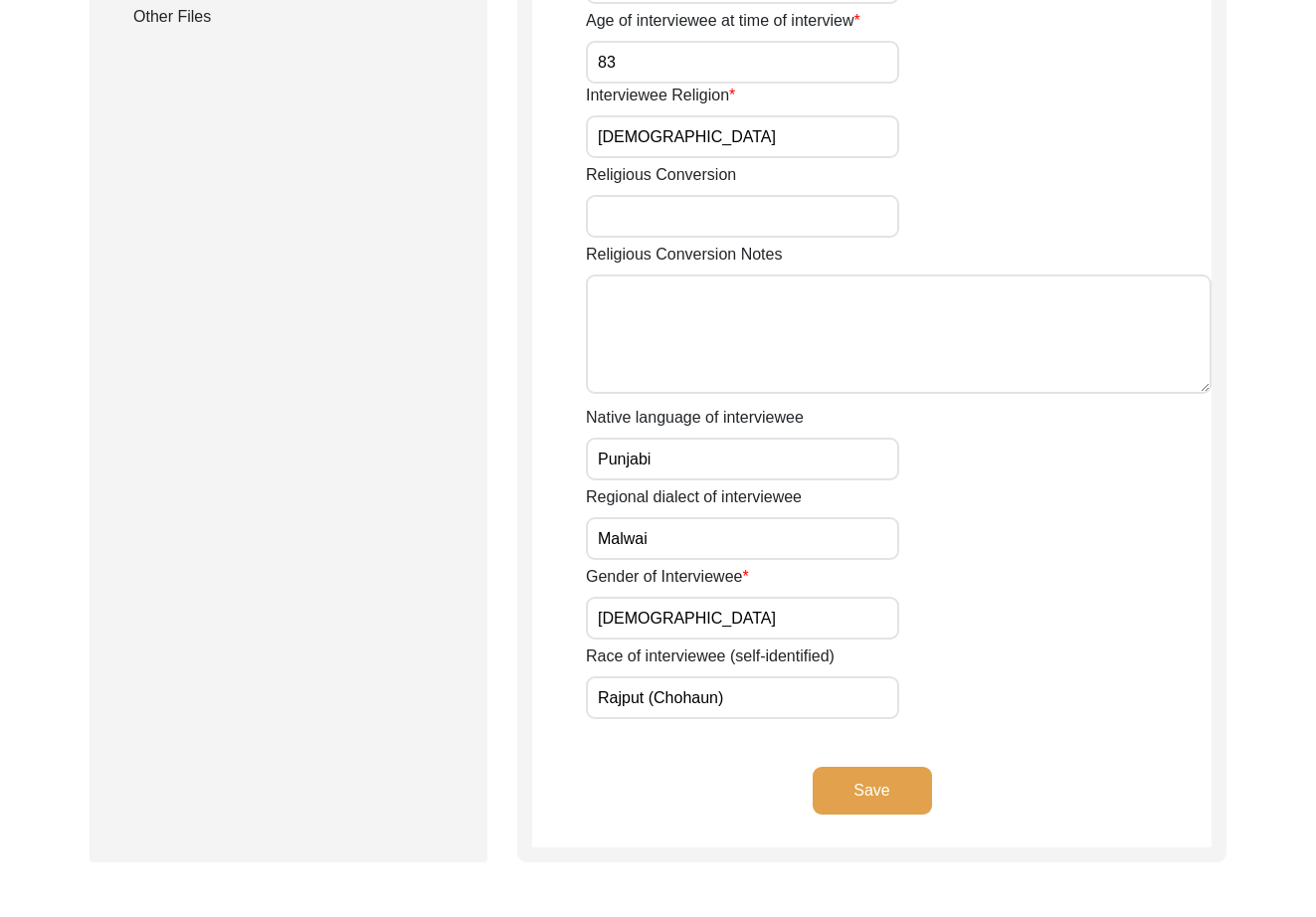 click on "Save" 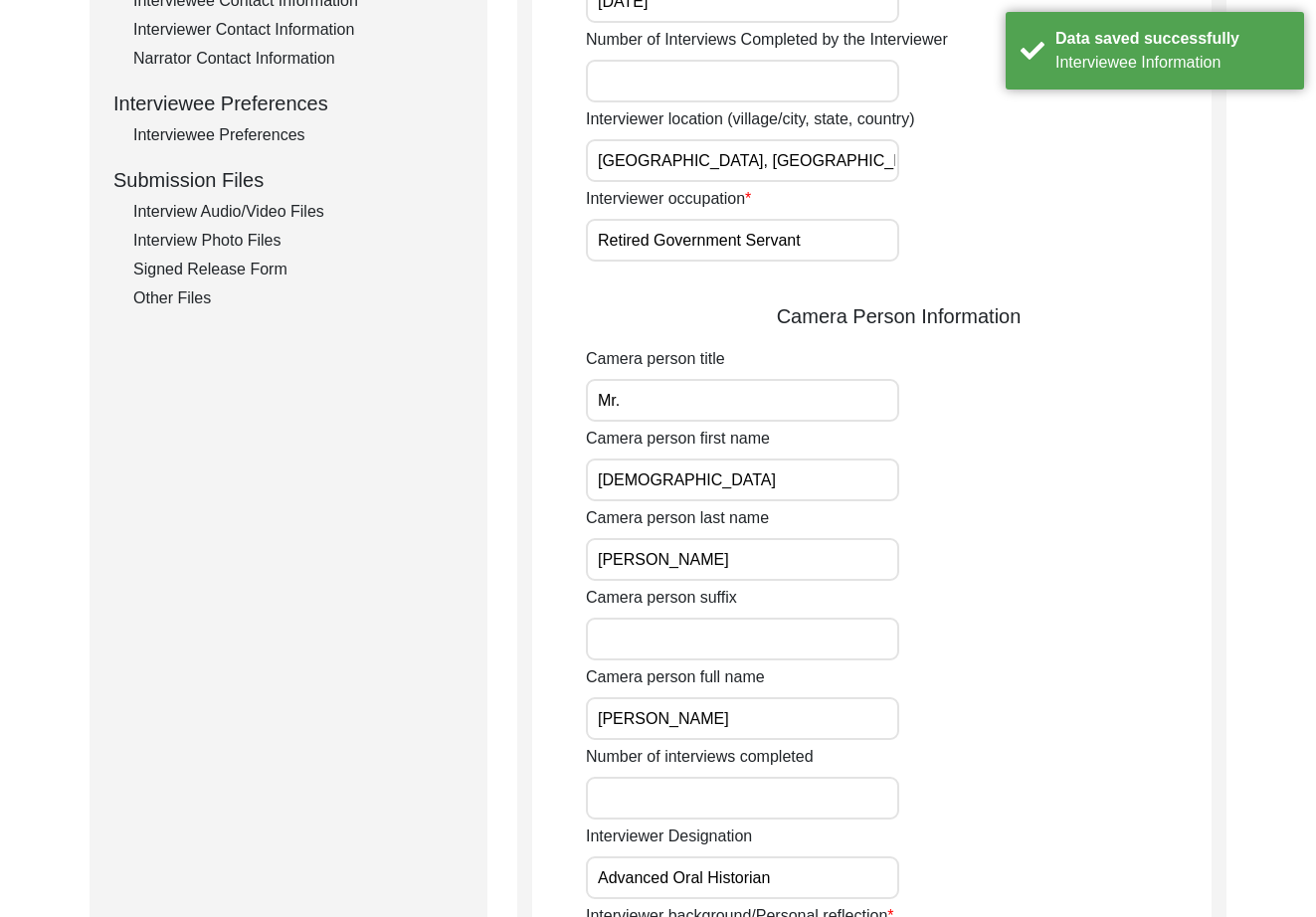 scroll, scrollTop: 0, scrollLeft: 0, axis: both 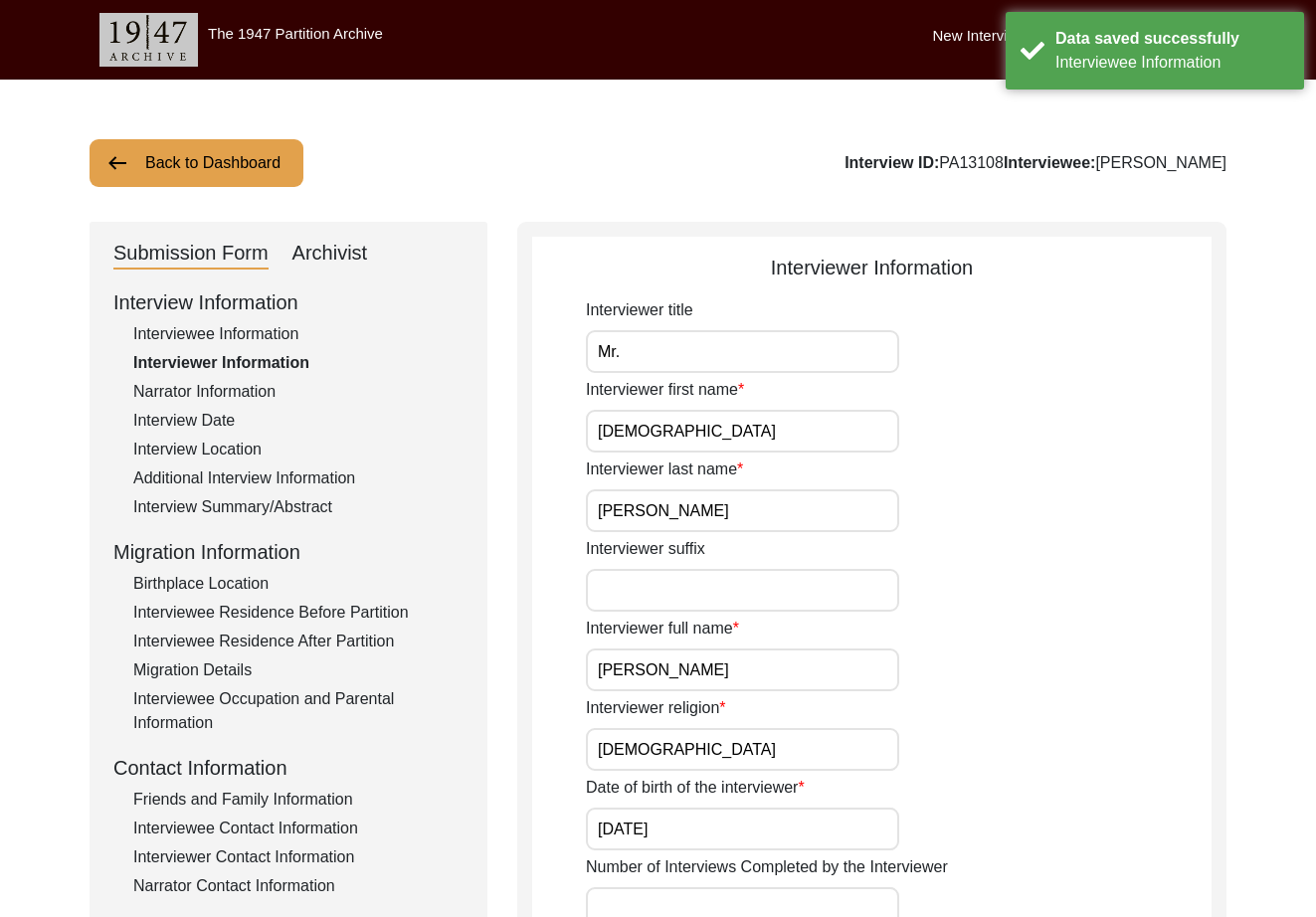 click on "Mr." at bounding box center (742, 351) 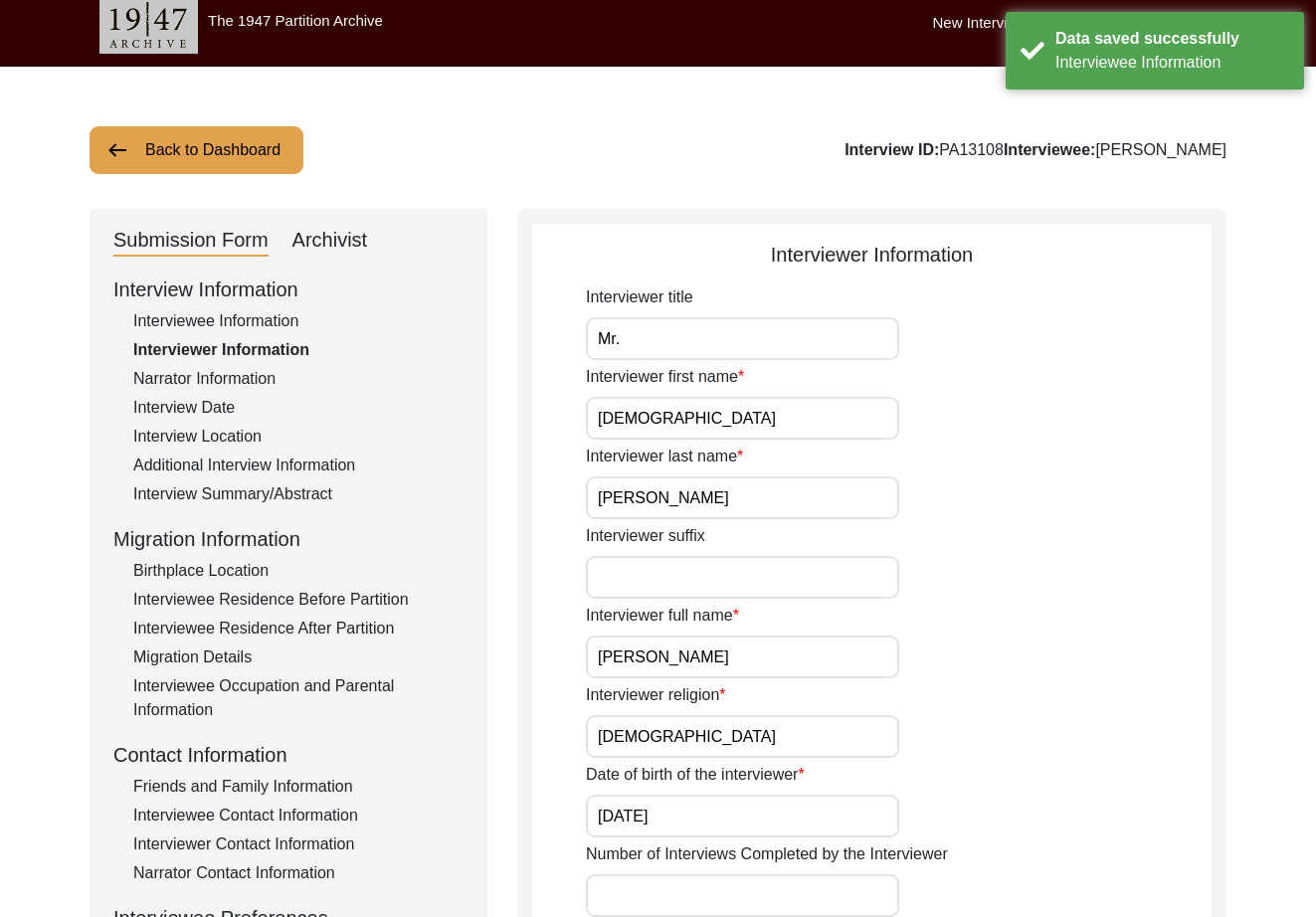 scroll, scrollTop: 529, scrollLeft: 0, axis: vertical 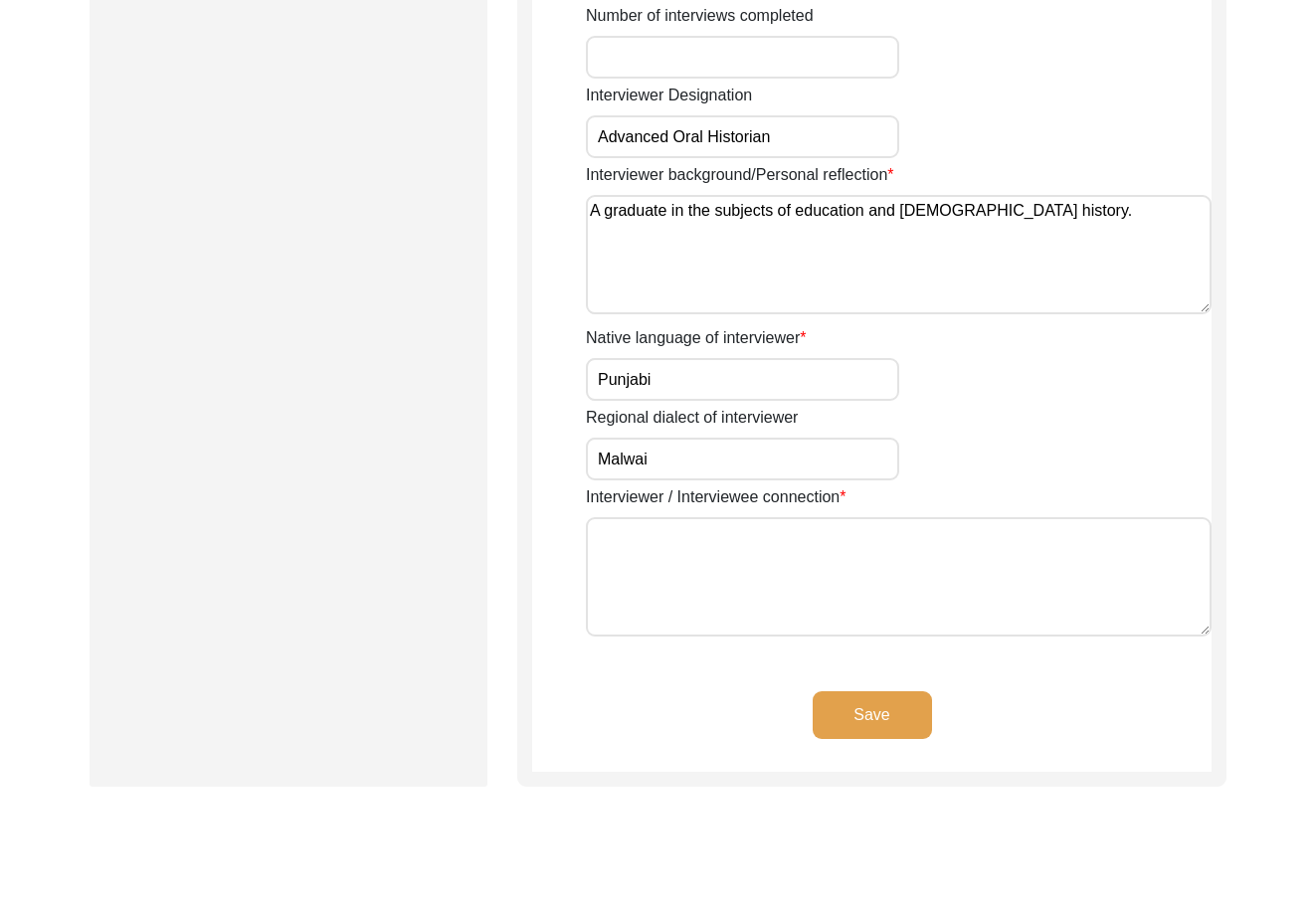 drag, startPoint x: 859, startPoint y: 725, endPoint x: 858, endPoint y: 698, distance: 27.018512 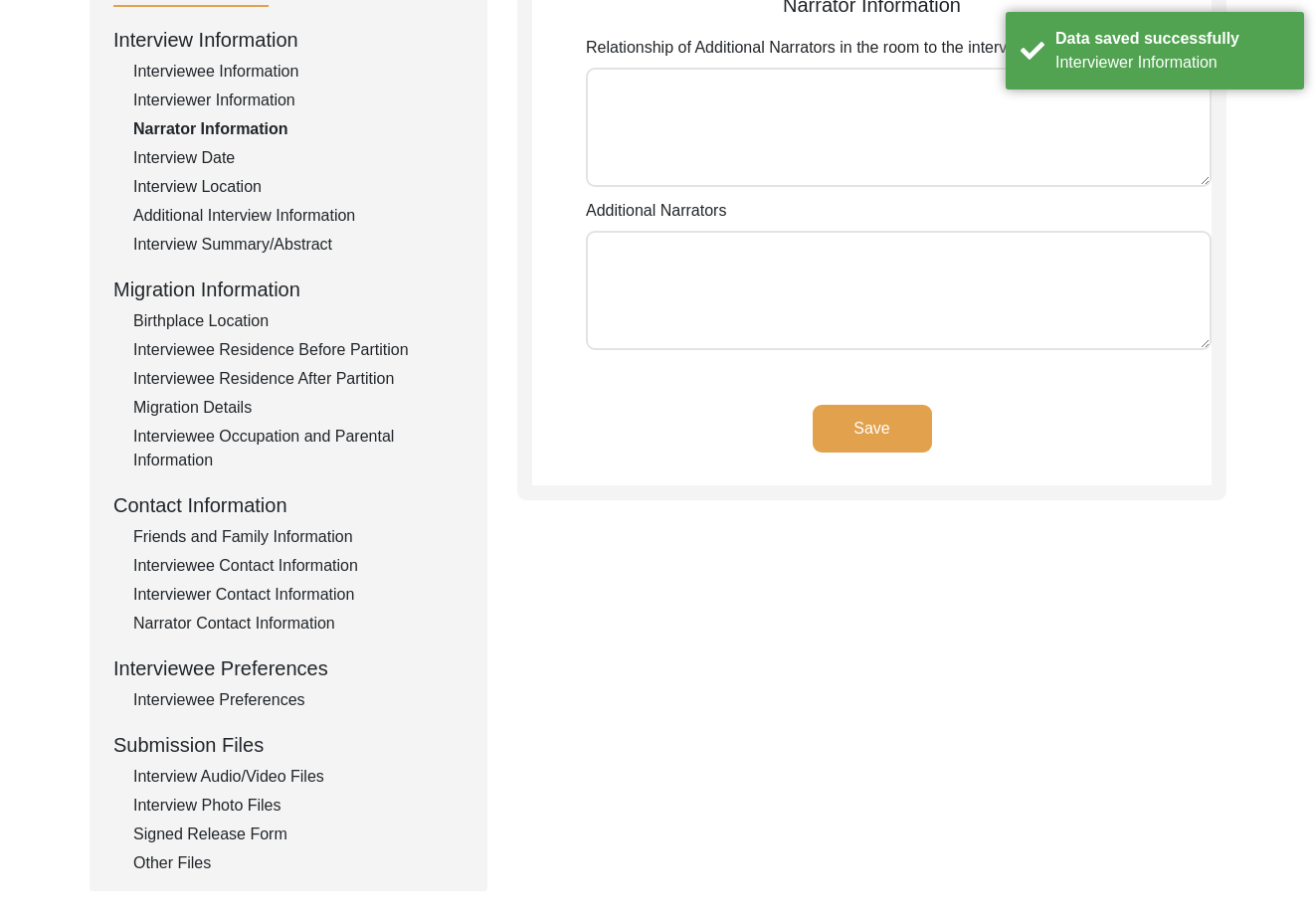 scroll, scrollTop: 0, scrollLeft: 0, axis: both 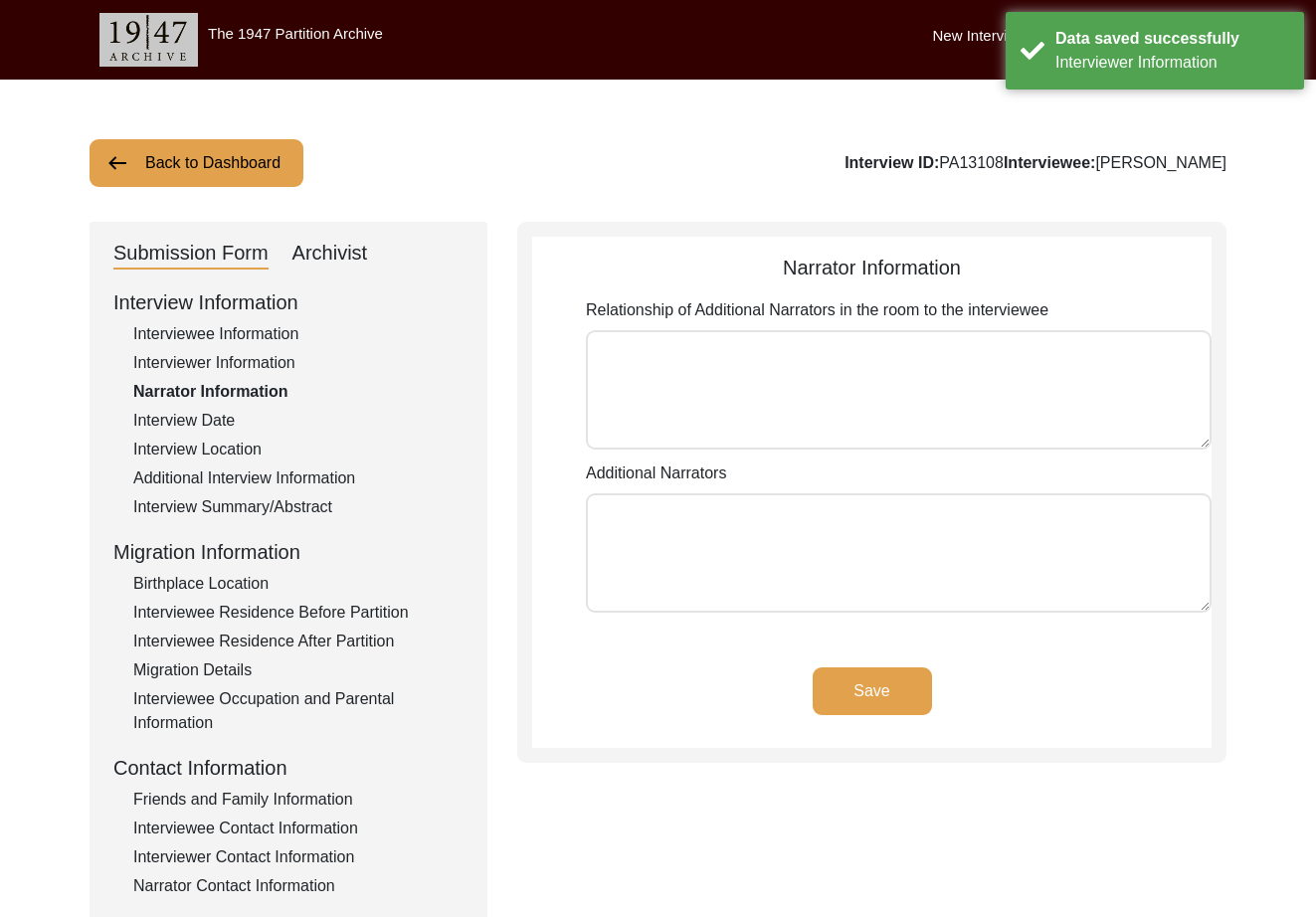 click on "Relationship of Additional Narrators in the room to the interviewee" at bounding box center (898, 390) 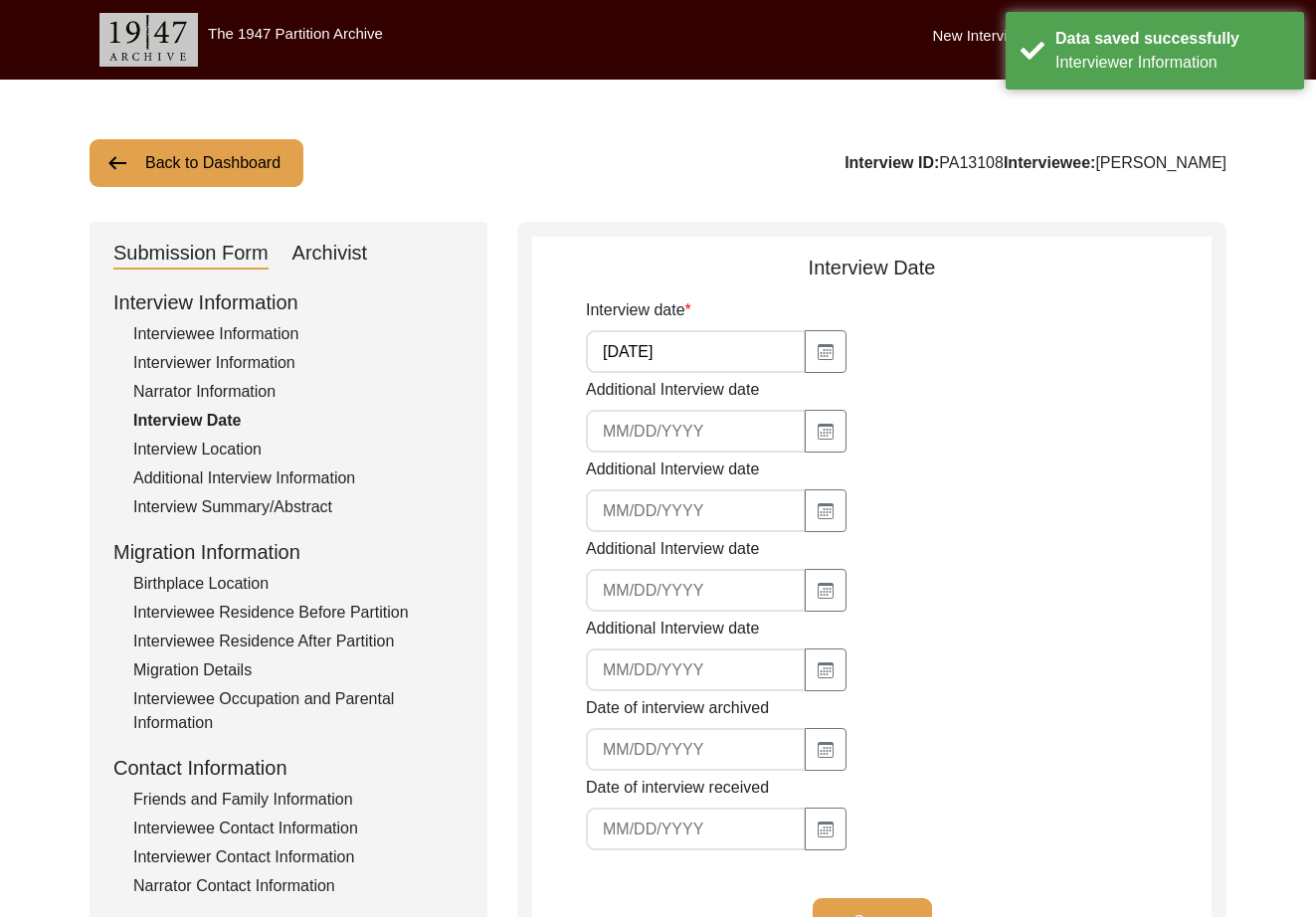 click on "Interview Location" 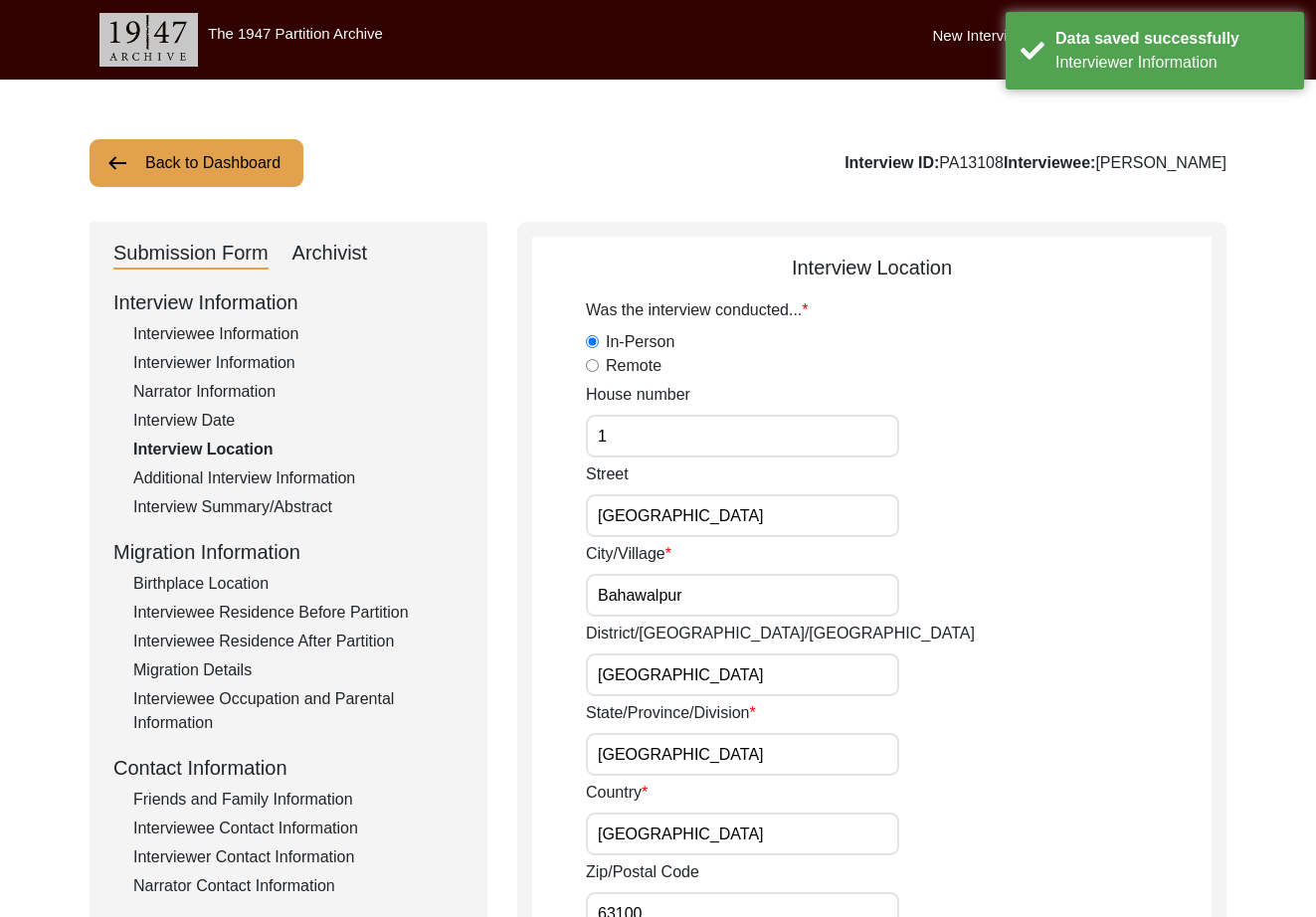 click on "1" at bounding box center (742, 436) 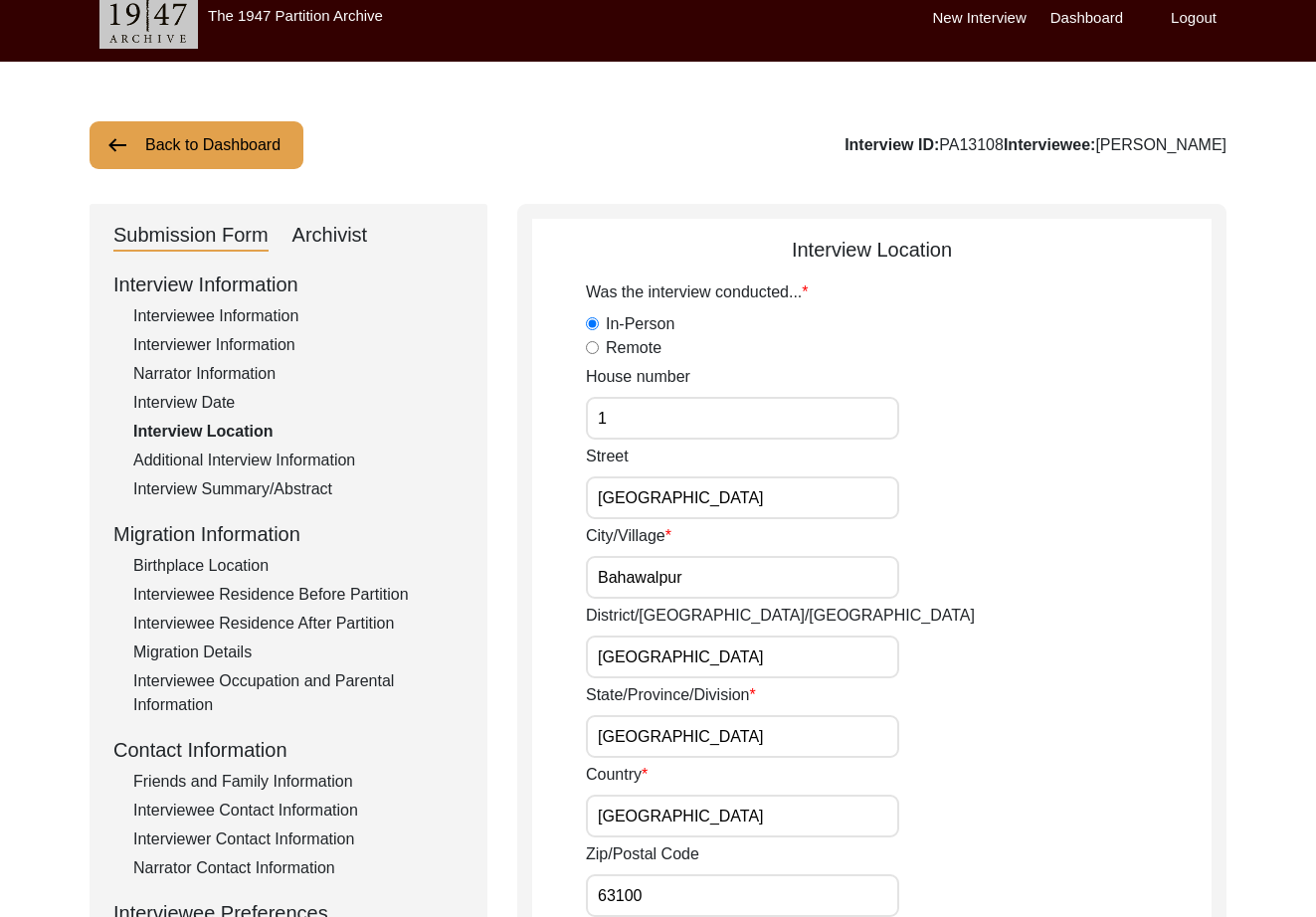 scroll, scrollTop: 534, scrollLeft: 0, axis: vertical 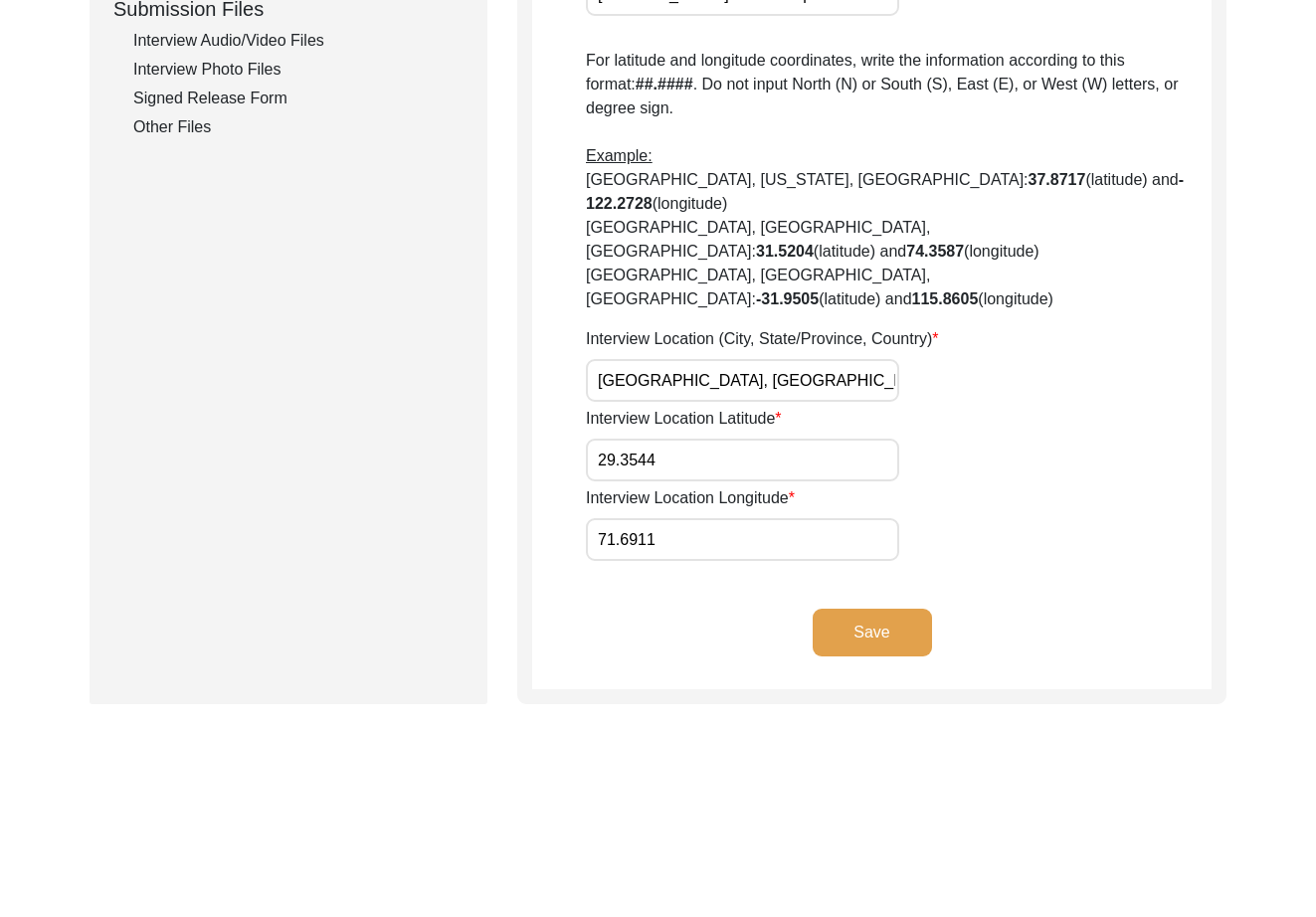 type 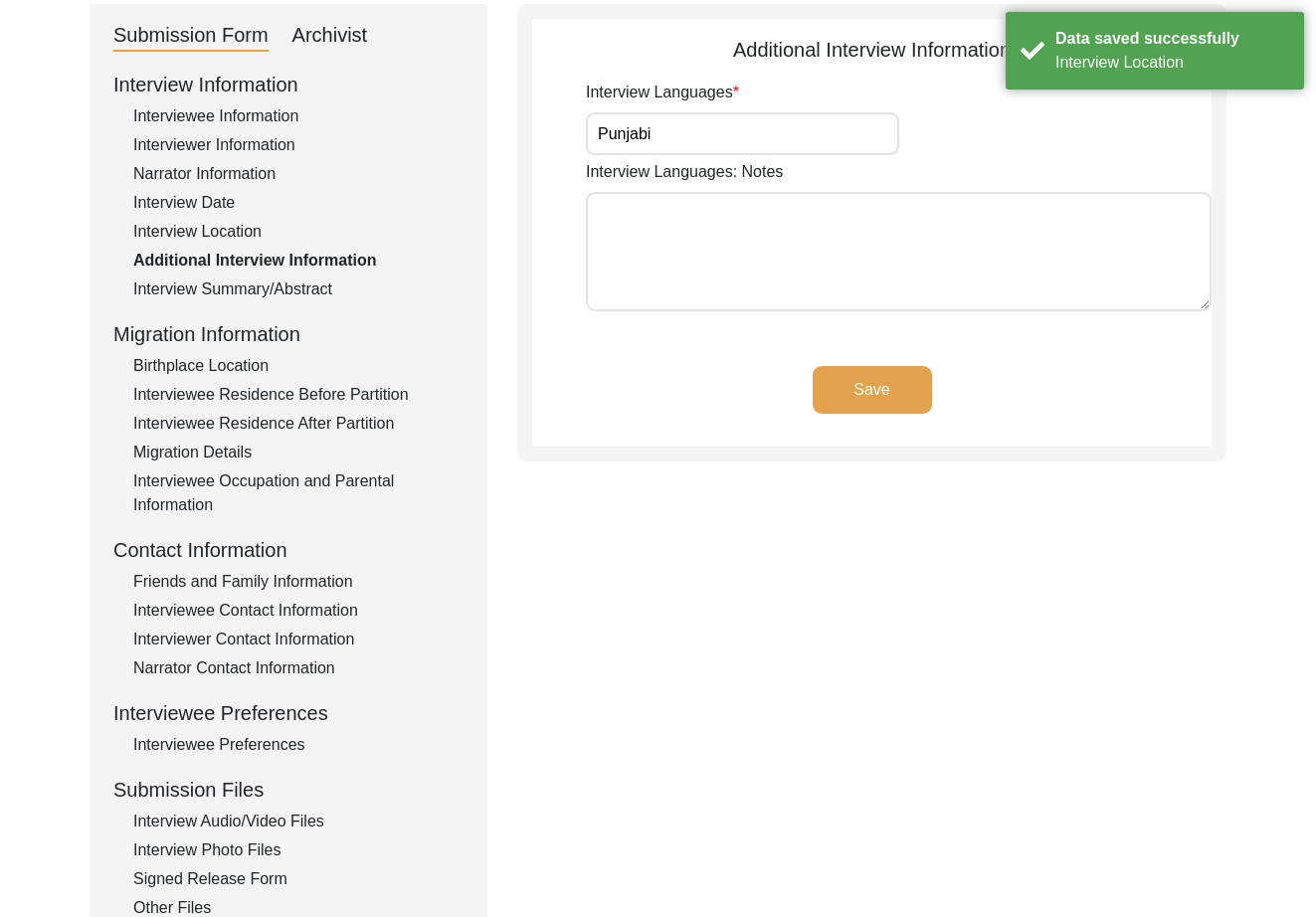 scroll, scrollTop: 0, scrollLeft: 0, axis: both 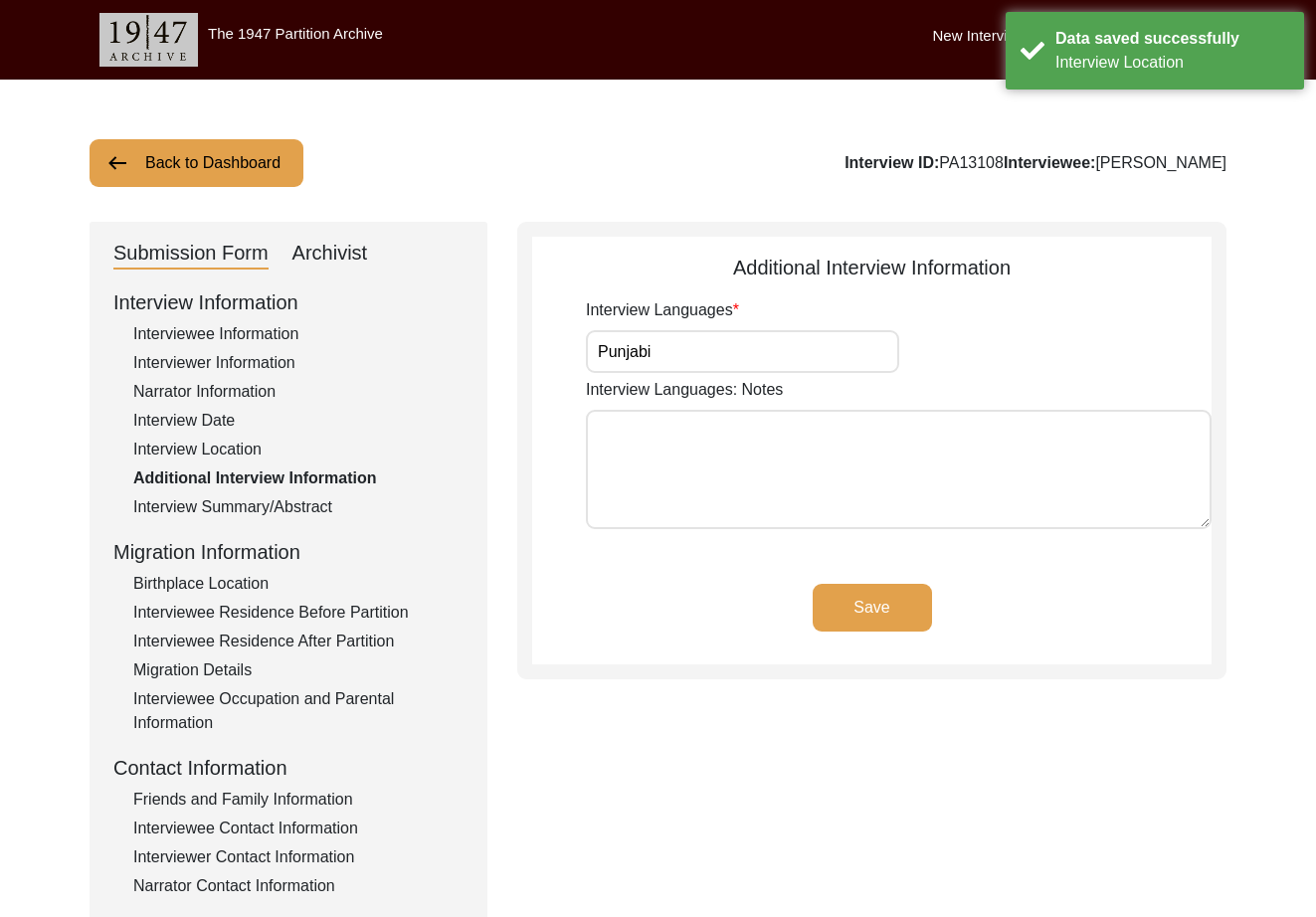 click on "Punjabi" at bounding box center [742, 351] 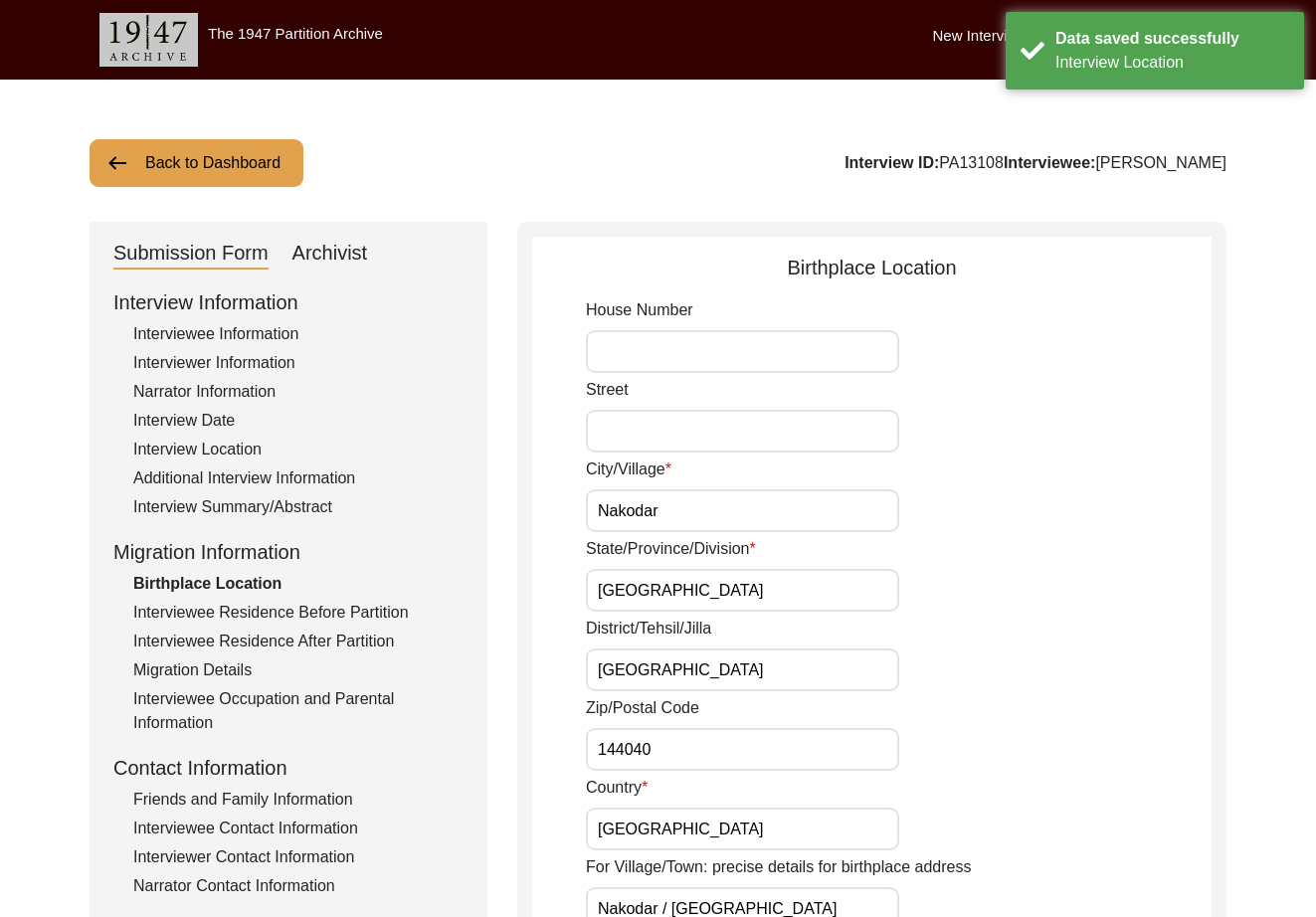 click on "Nakodar" at bounding box center [742, 510] 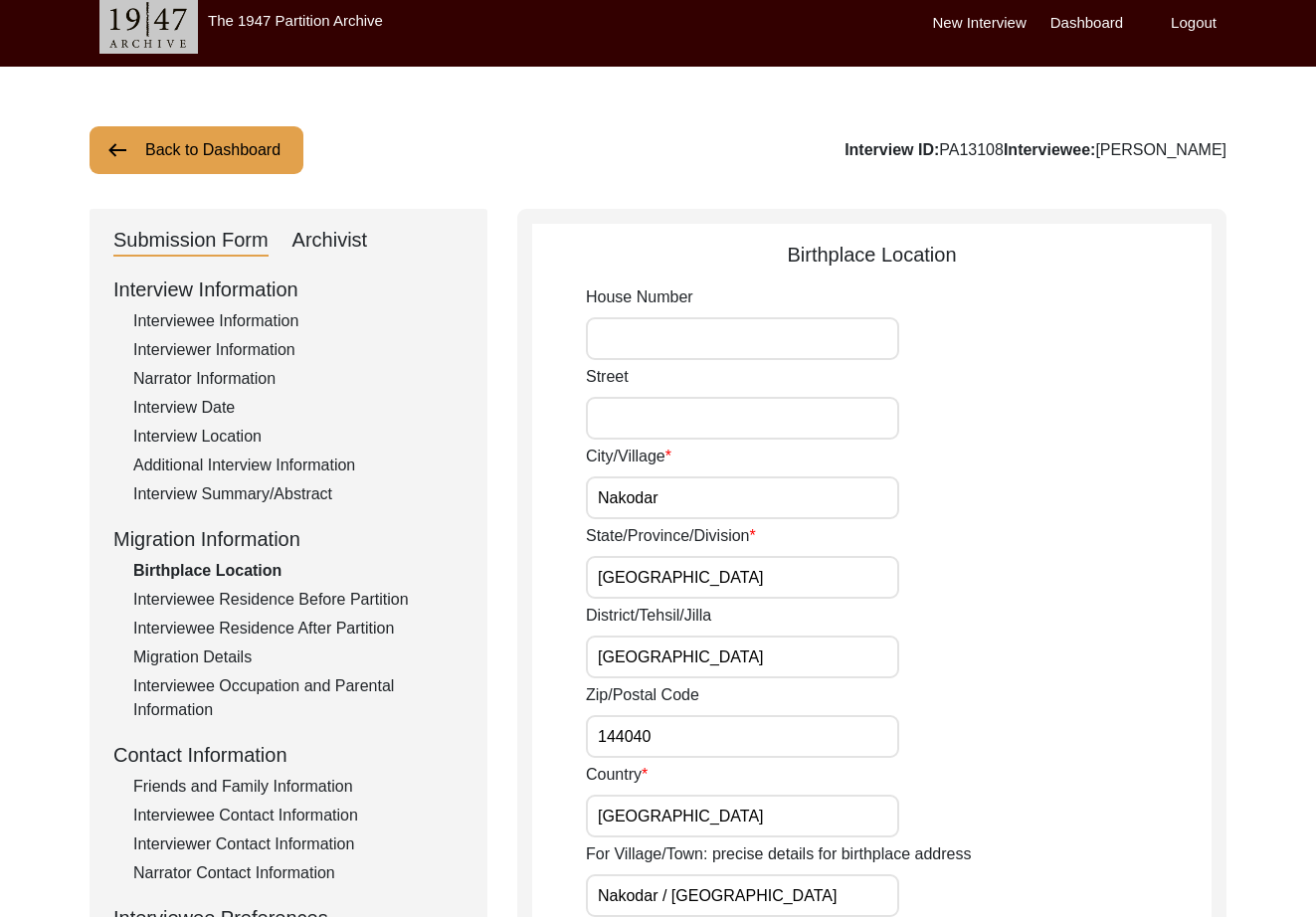 scroll, scrollTop: 764, scrollLeft: 0, axis: vertical 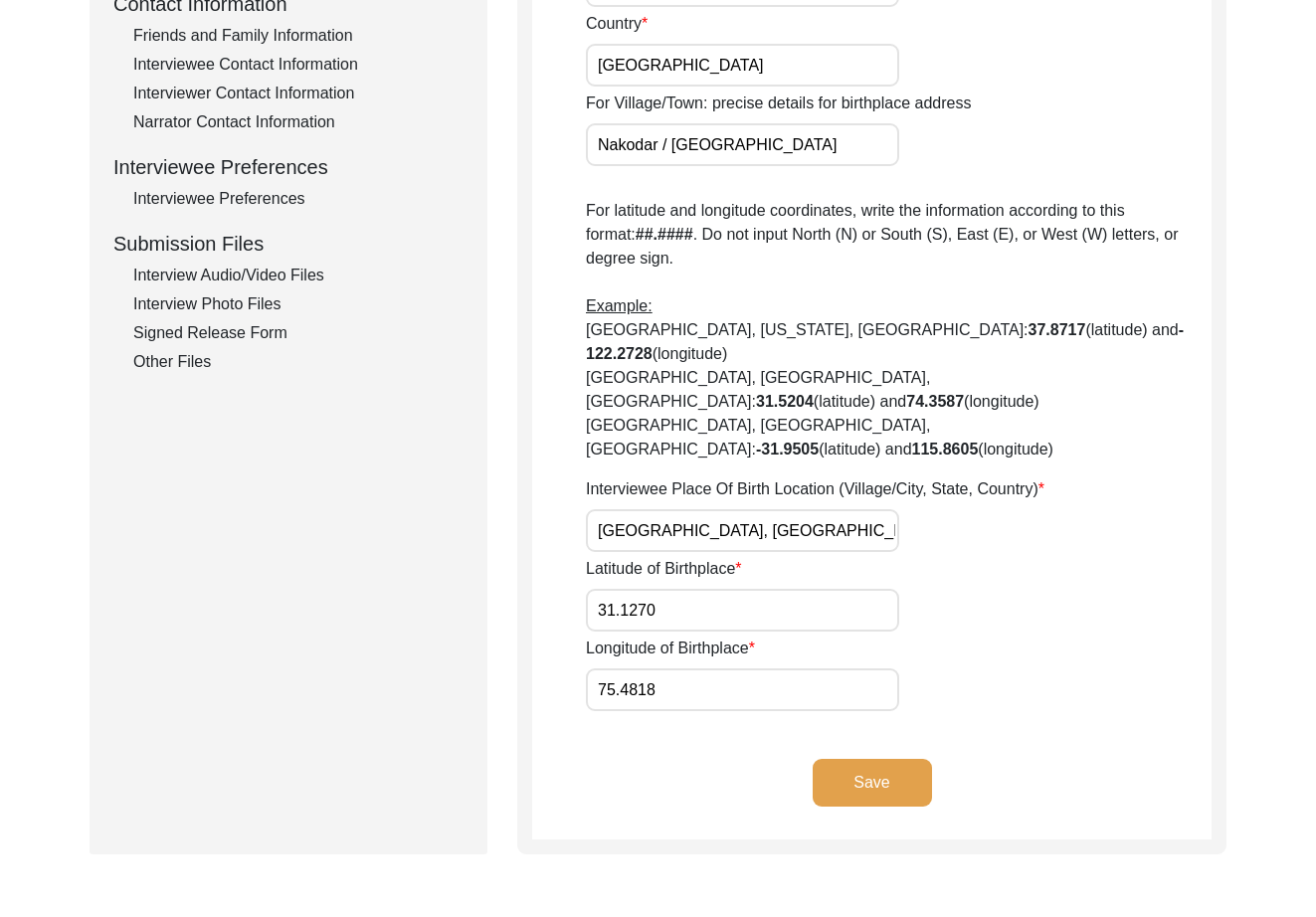 click on "Save" 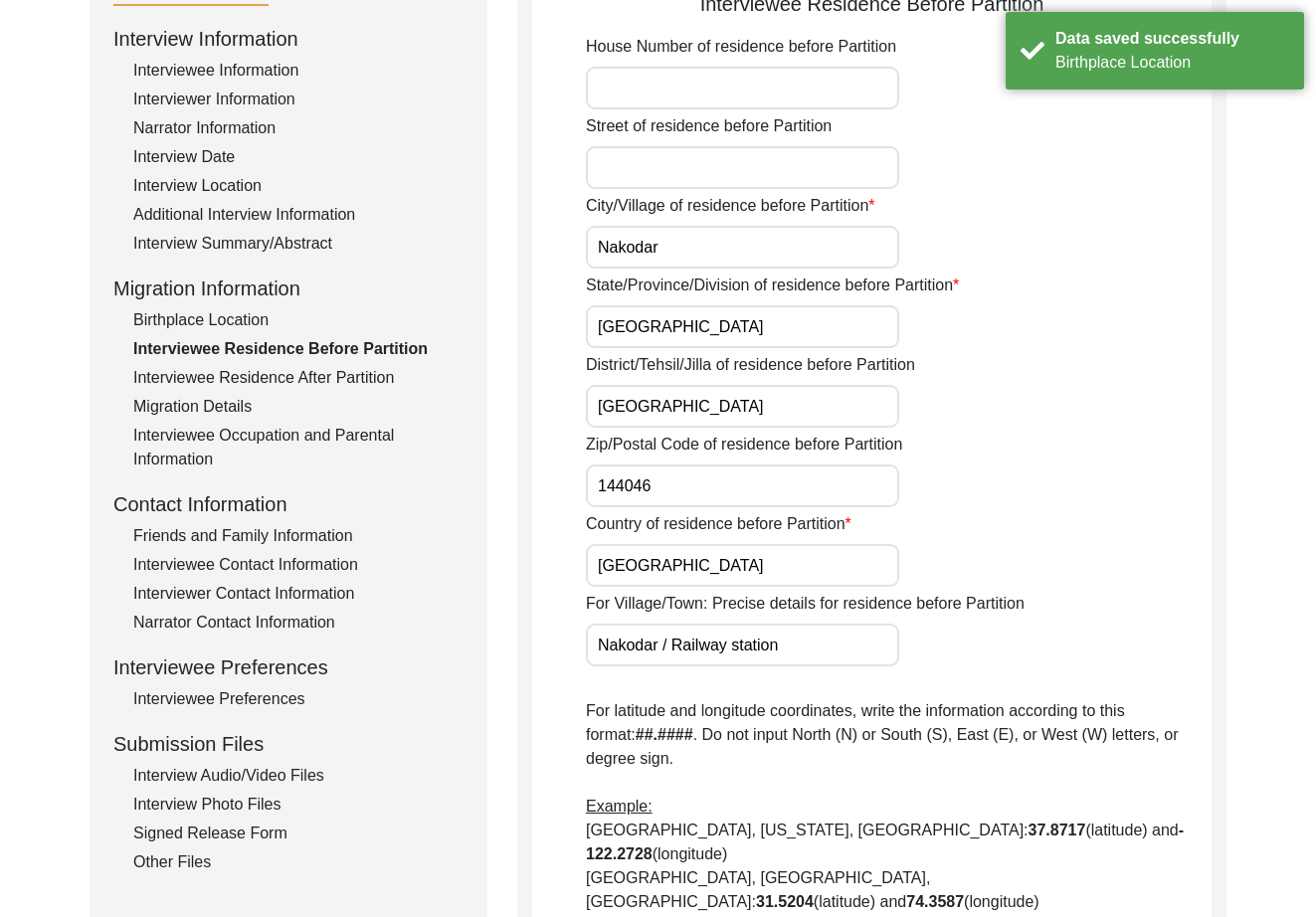 scroll, scrollTop: 0, scrollLeft: 0, axis: both 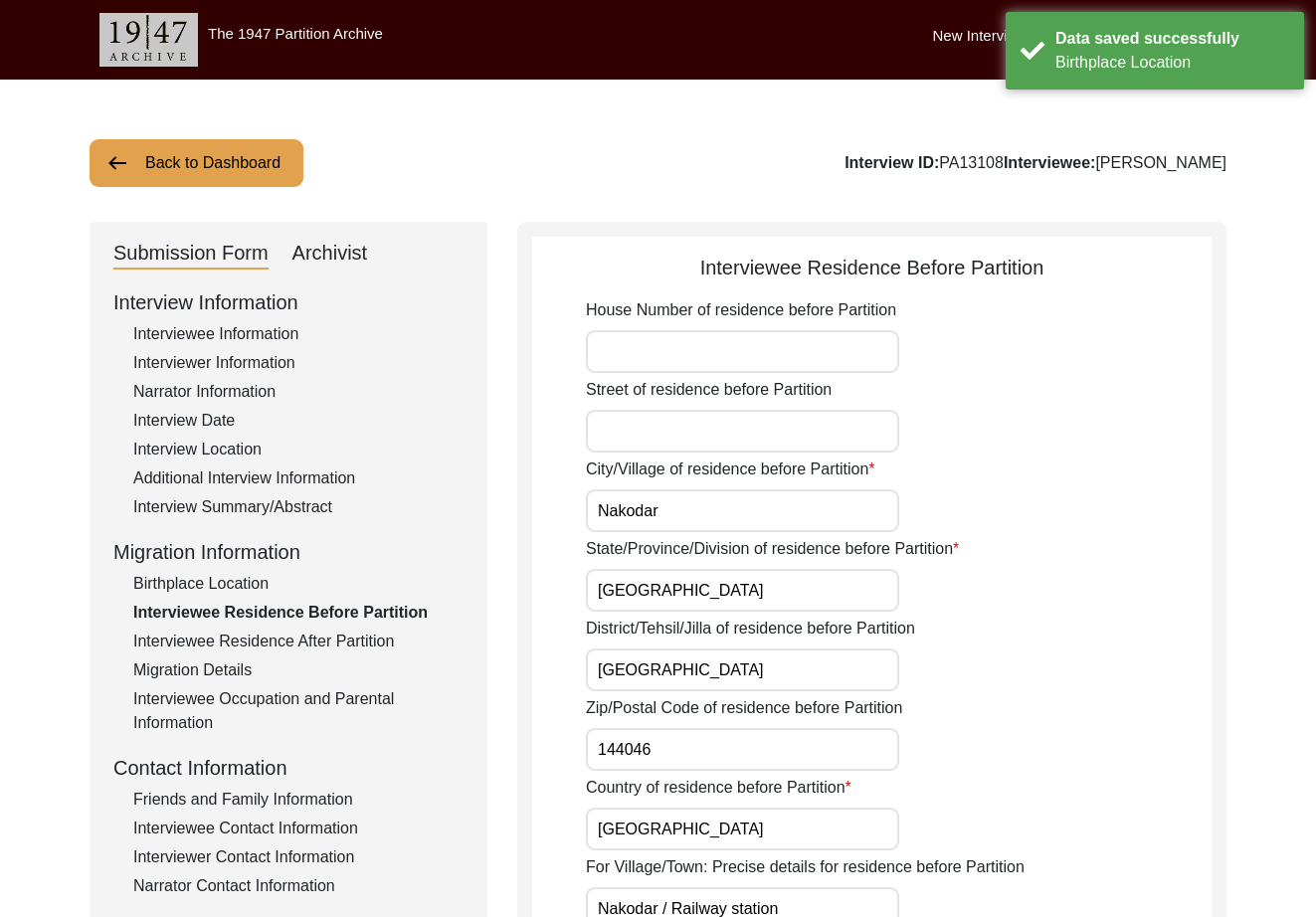click on "Nakodar" at bounding box center (742, 510) 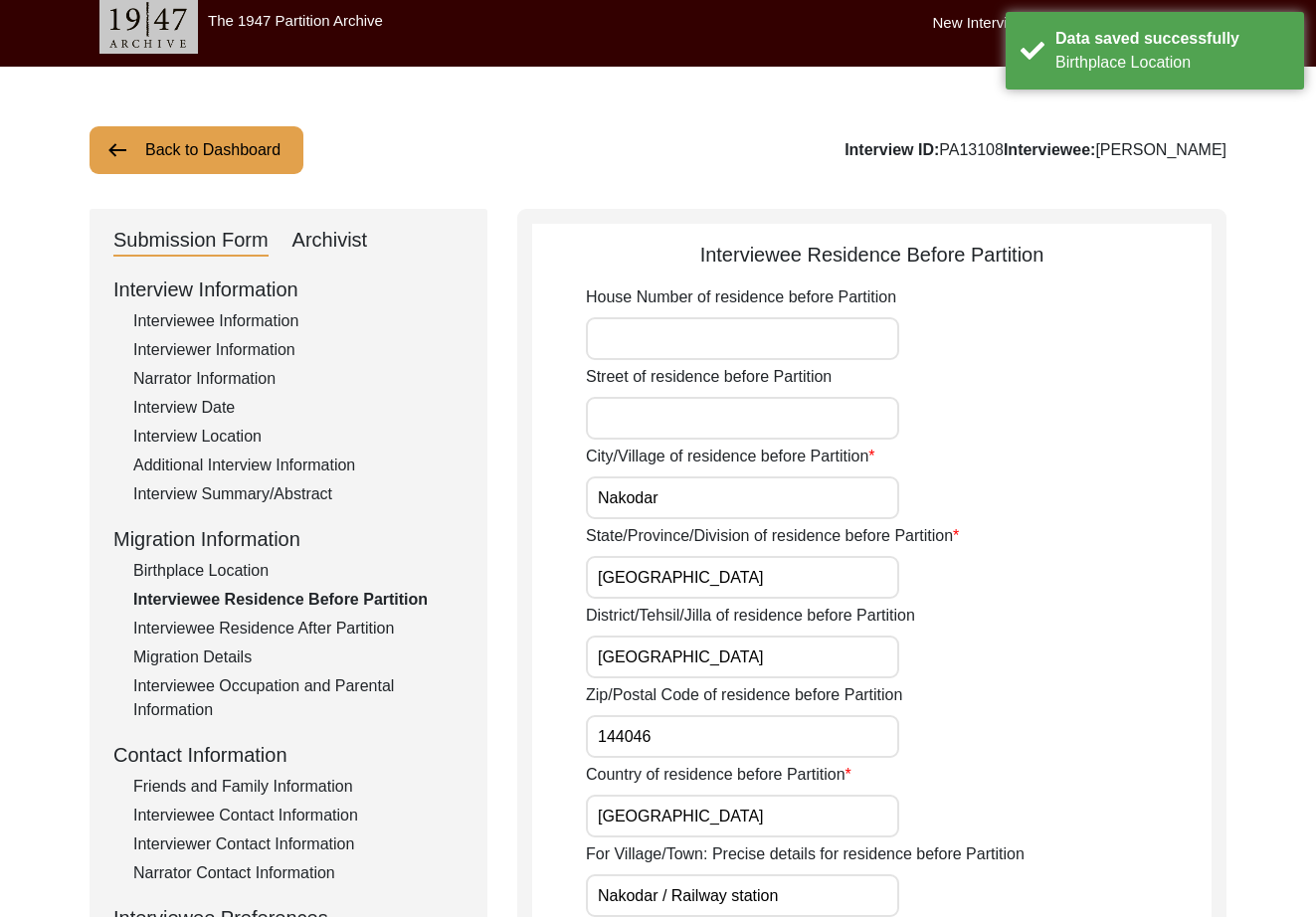scroll, scrollTop: 764, scrollLeft: 0, axis: vertical 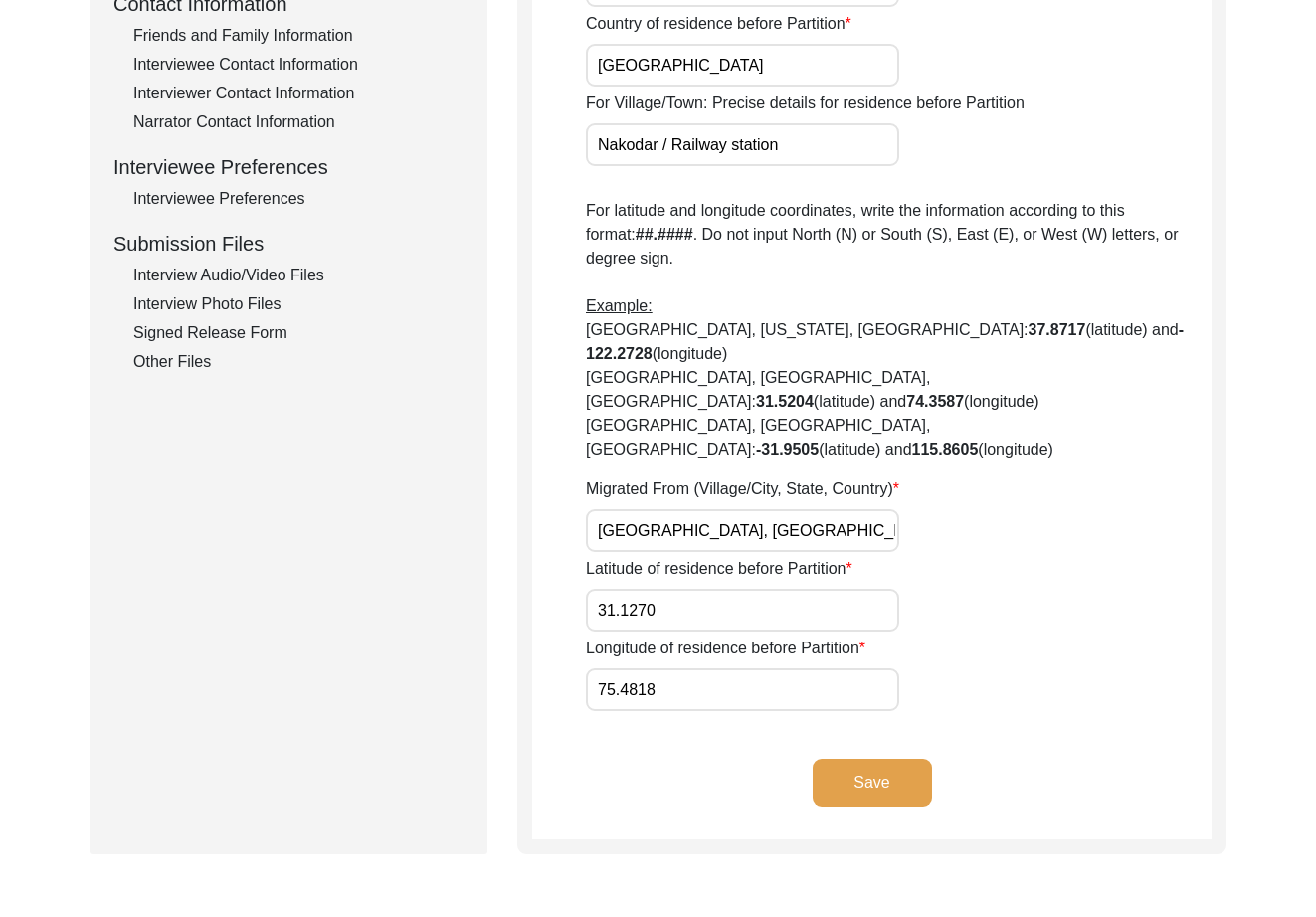 click on "[GEOGRAPHIC_DATA], [GEOGRAPHIC_DATA], [GEOGRAPHIC_DATA]" at bounding box center (742, 530) 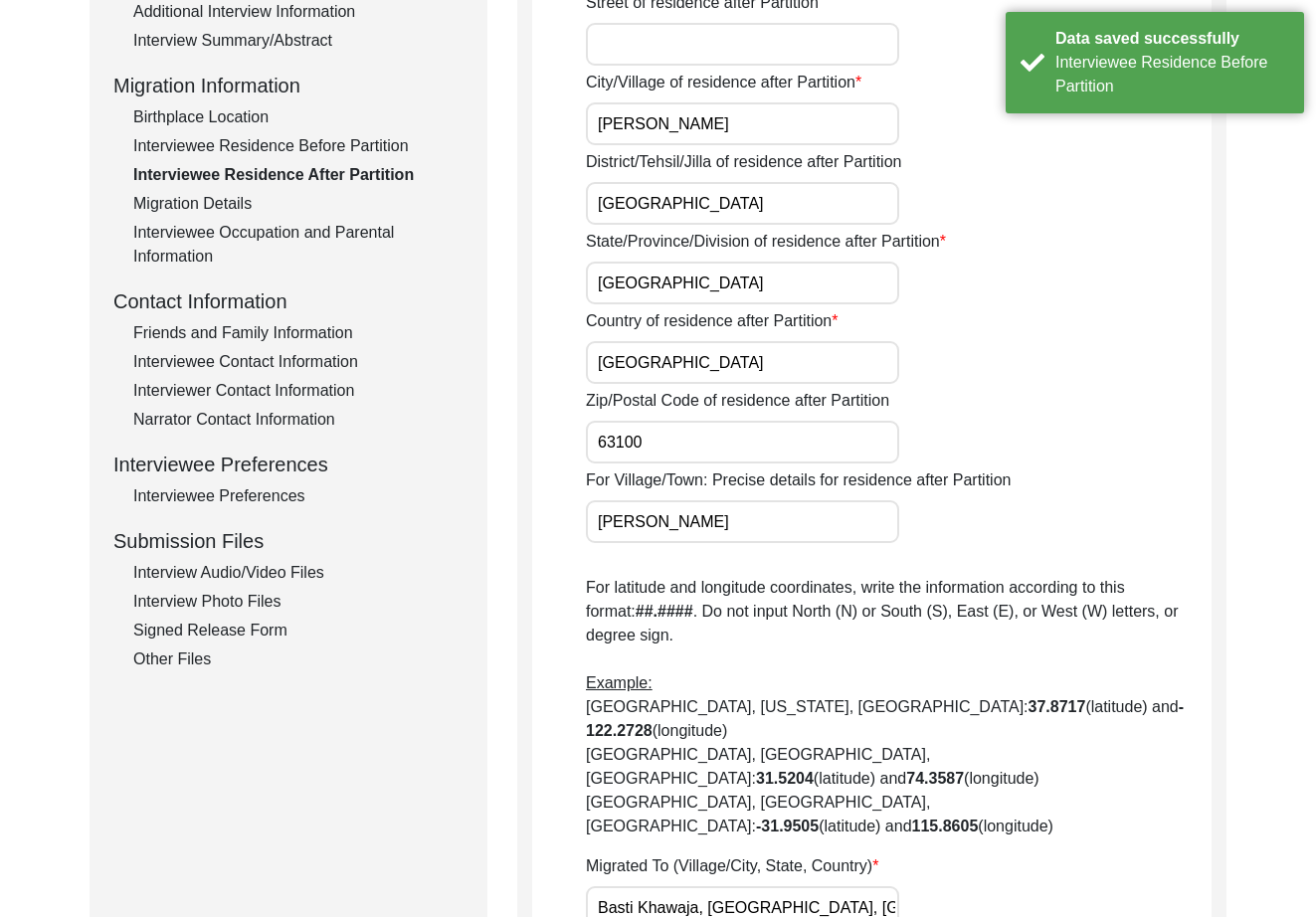 scroll, scrollTop: 0, scrollLeft: 0, axis: both 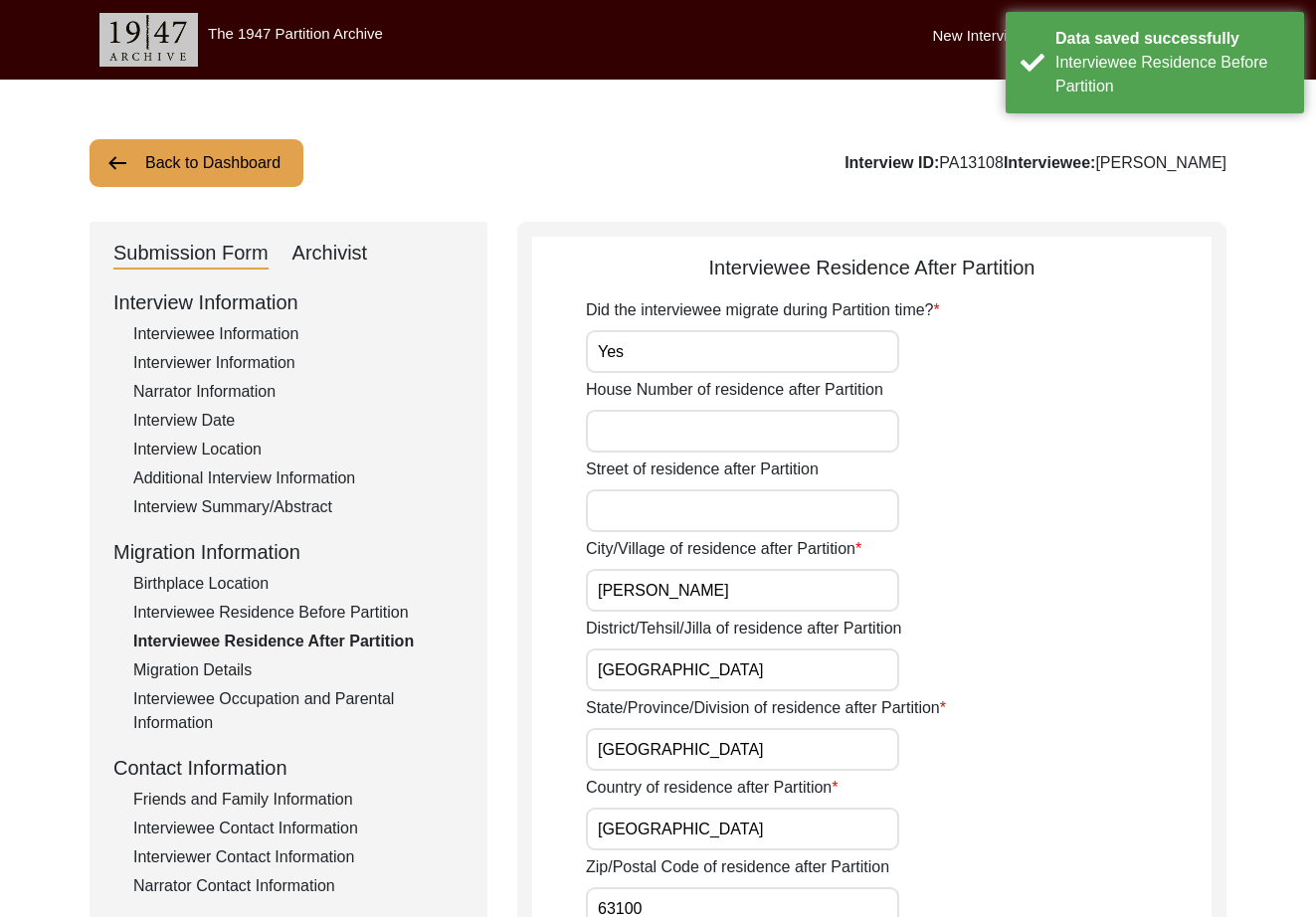 click on "Yes" at bounding box center [742, 351] 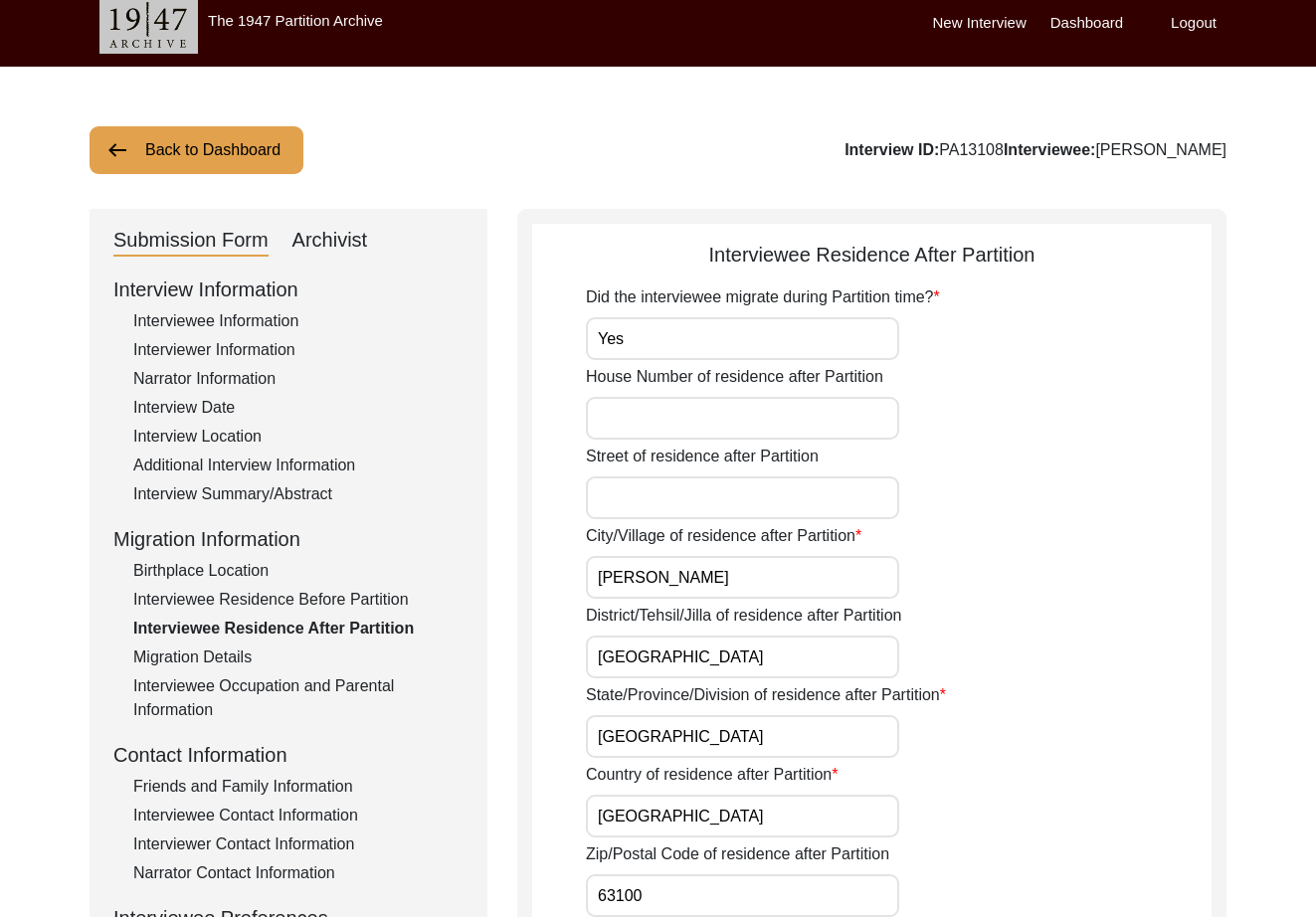 scroll, scrollTop: 529, scrollLeft: 0, axis: vertical 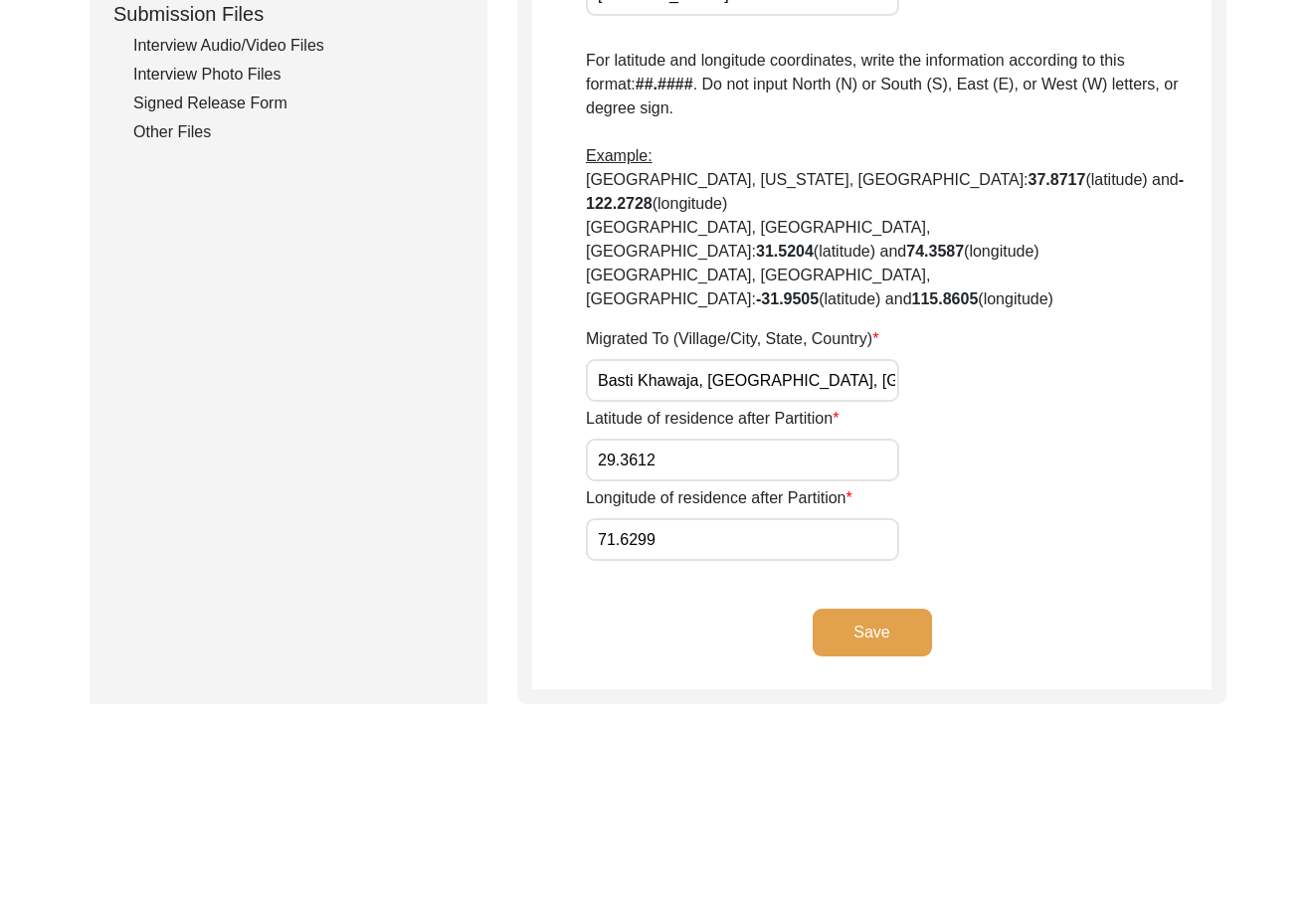 type 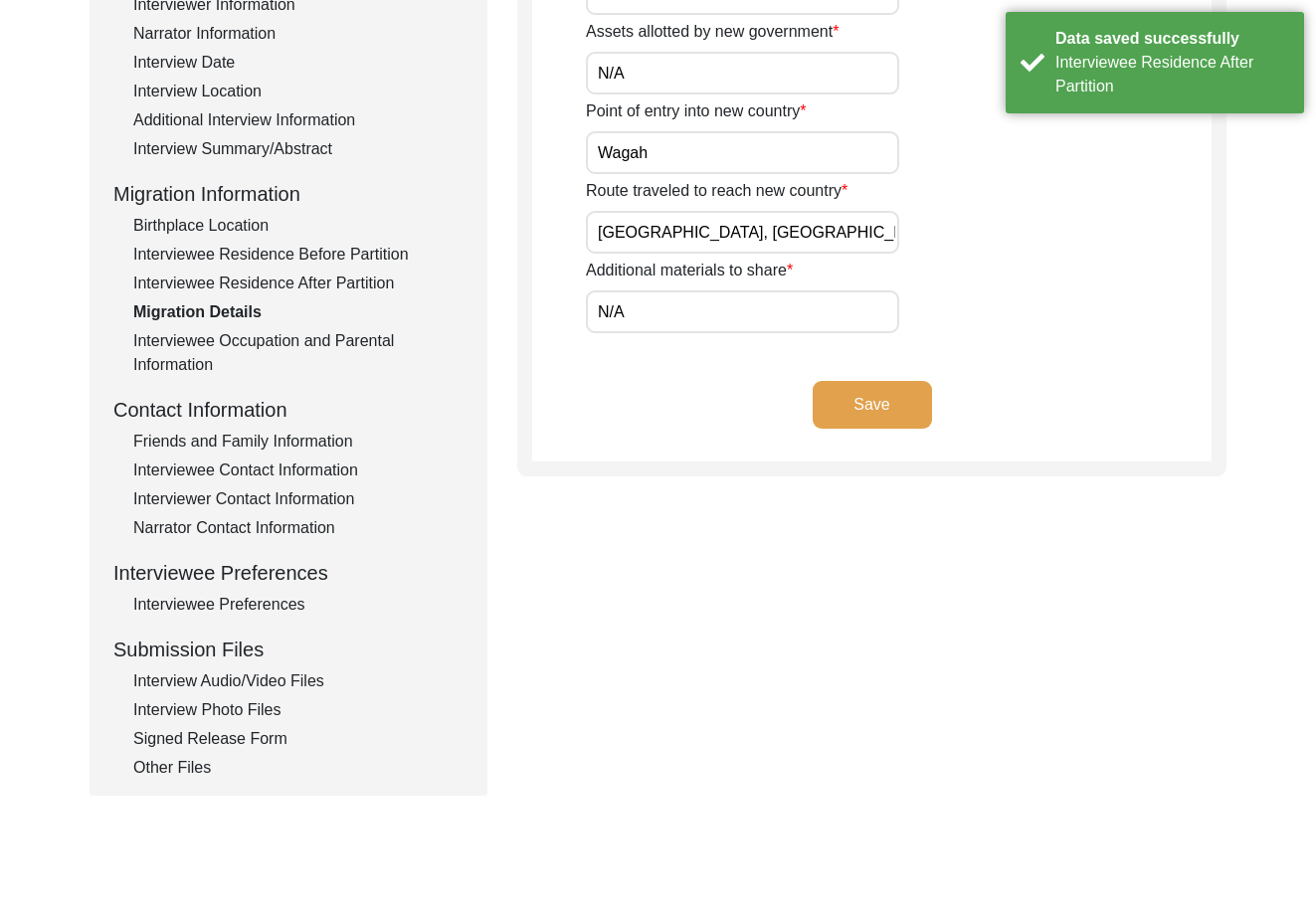 scroll, scrollTop: 0, scrollLeft: 0, axis: both 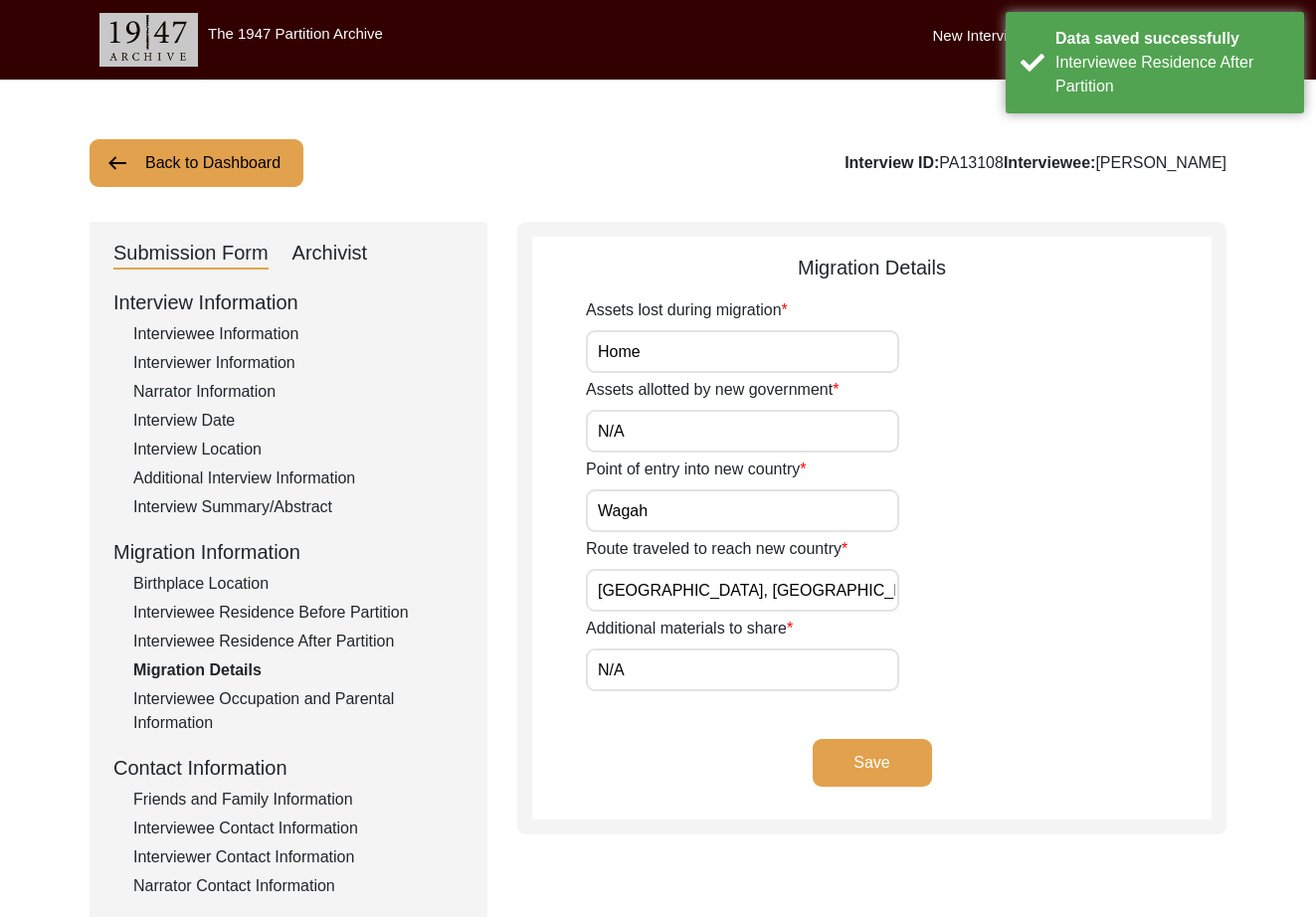 click on "Home" at bounding box center (742, 351) 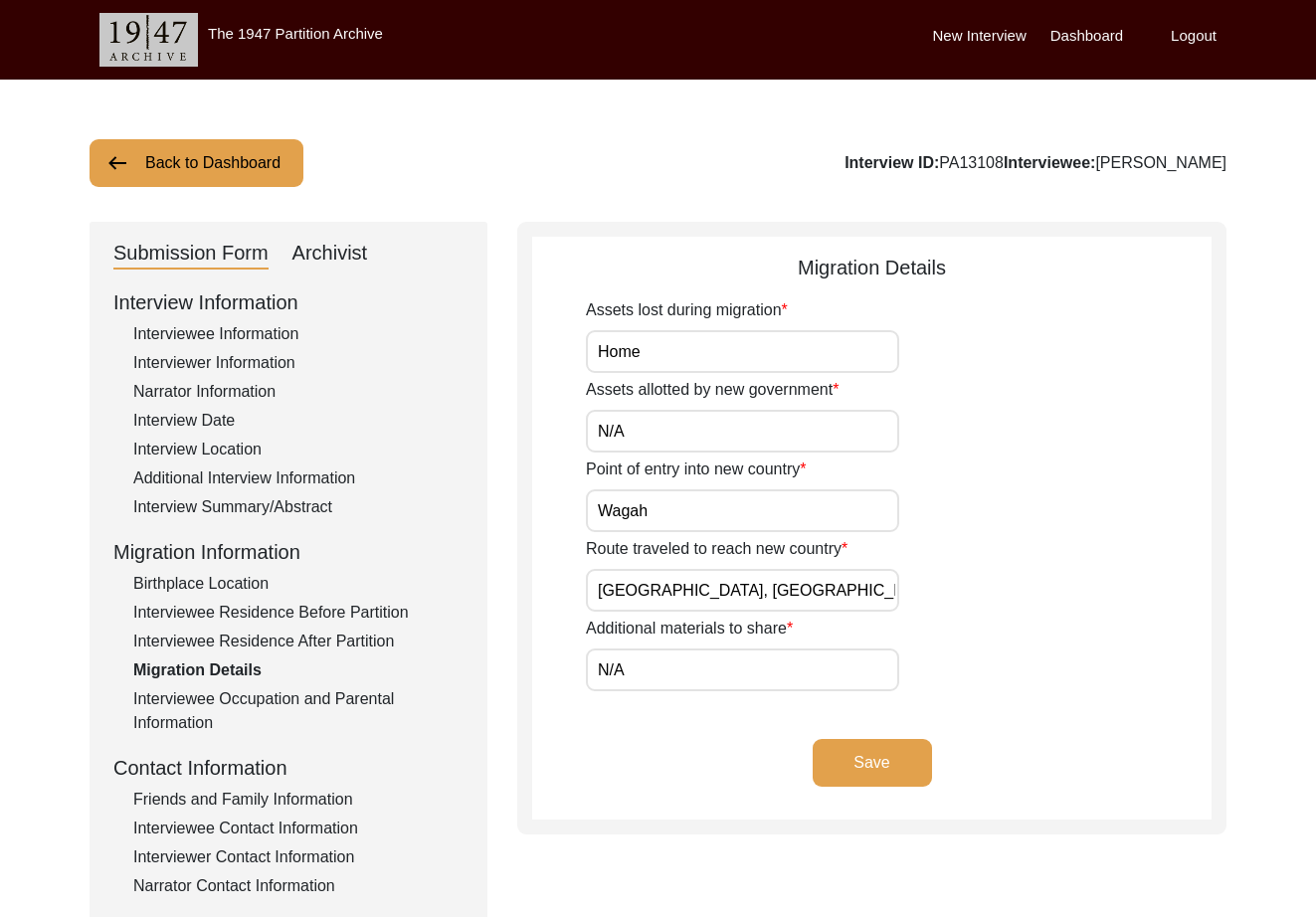 click on "[GEOGRAPHIC_DATA], [GEOGRAPHIC_DATA], [GEOGRAPHIC_DATA]" at bounding box center (742, 590) 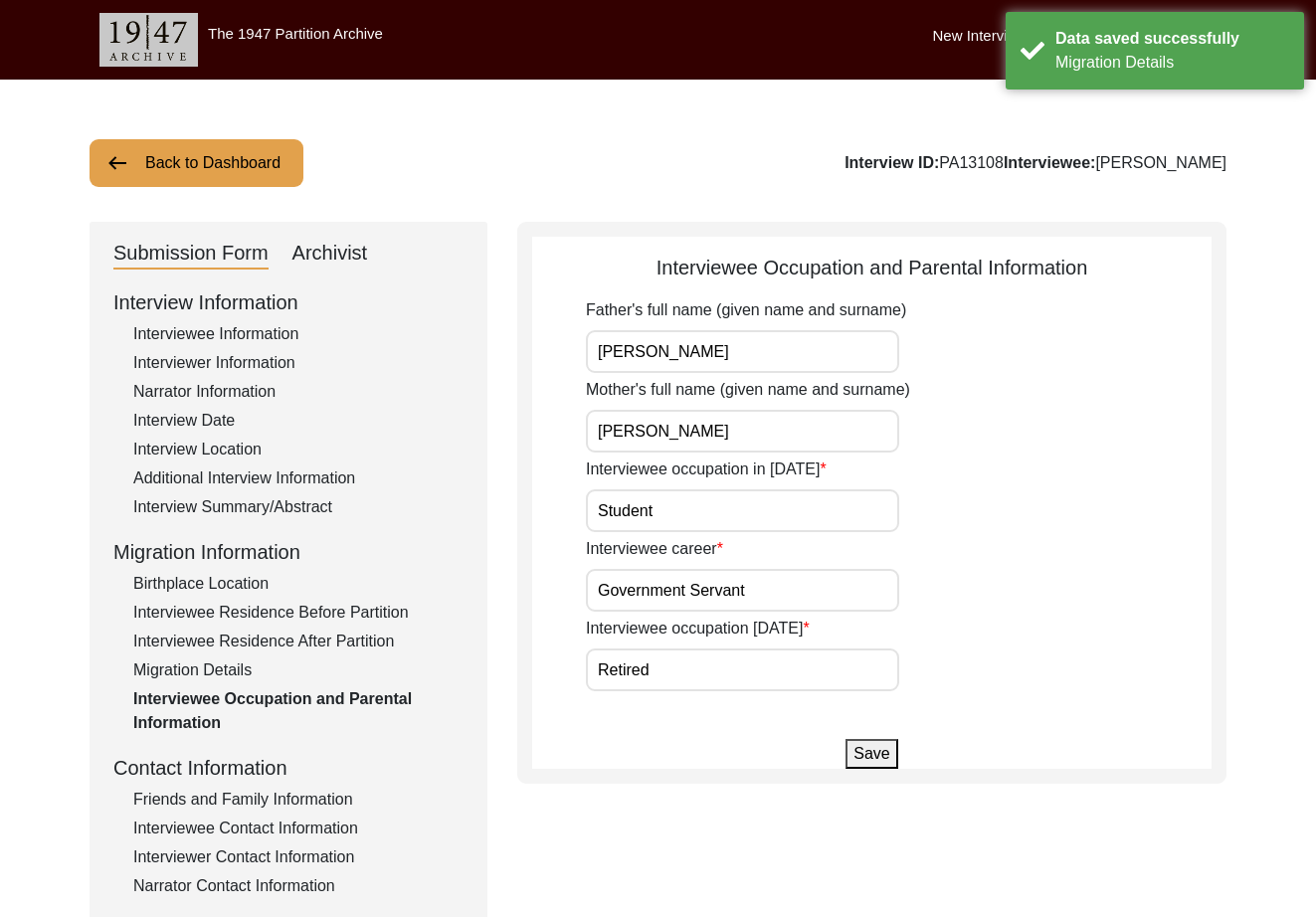 click on "[PERSON_NAME]" at bounding box center [742, 351] 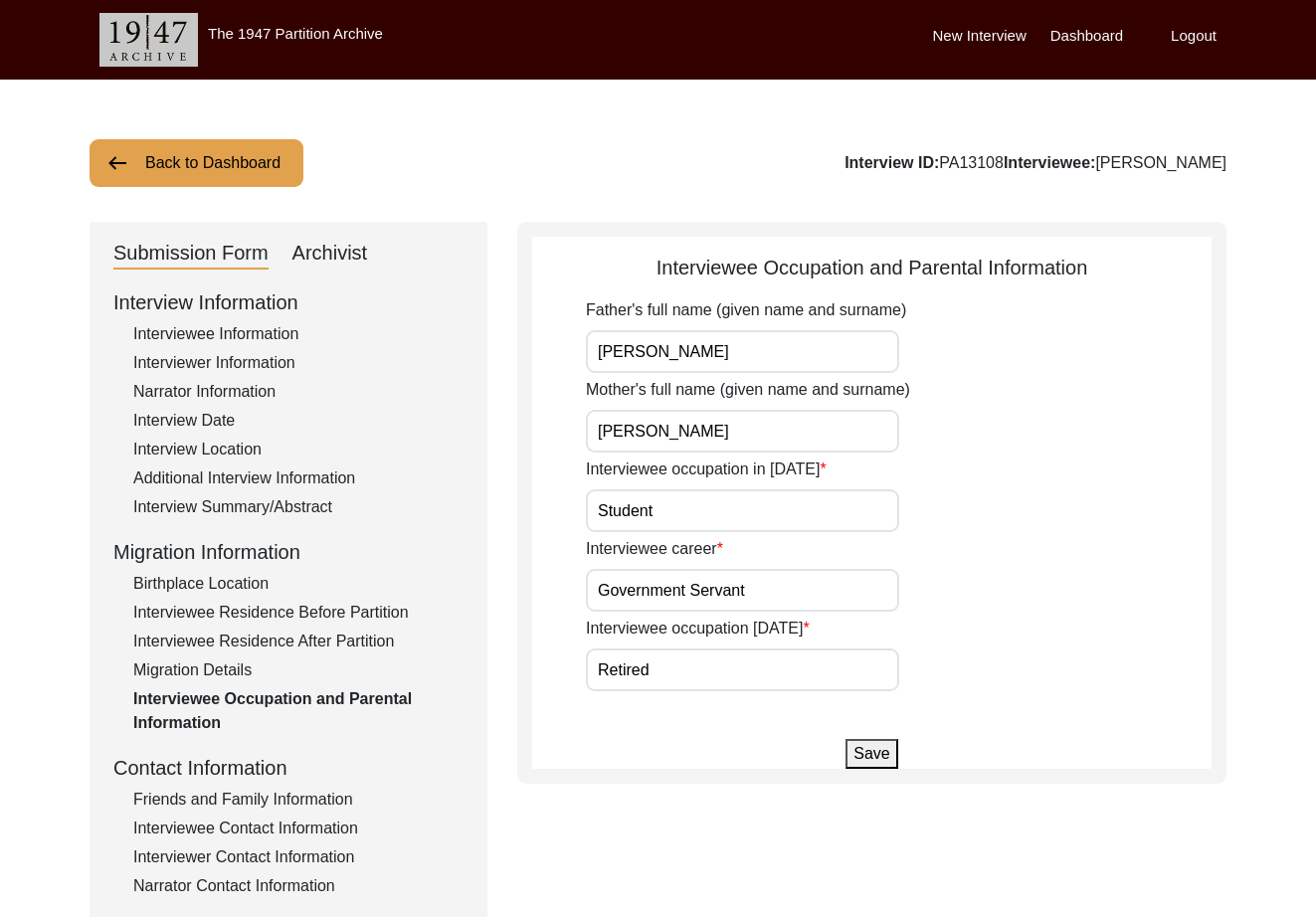 click on "Save" 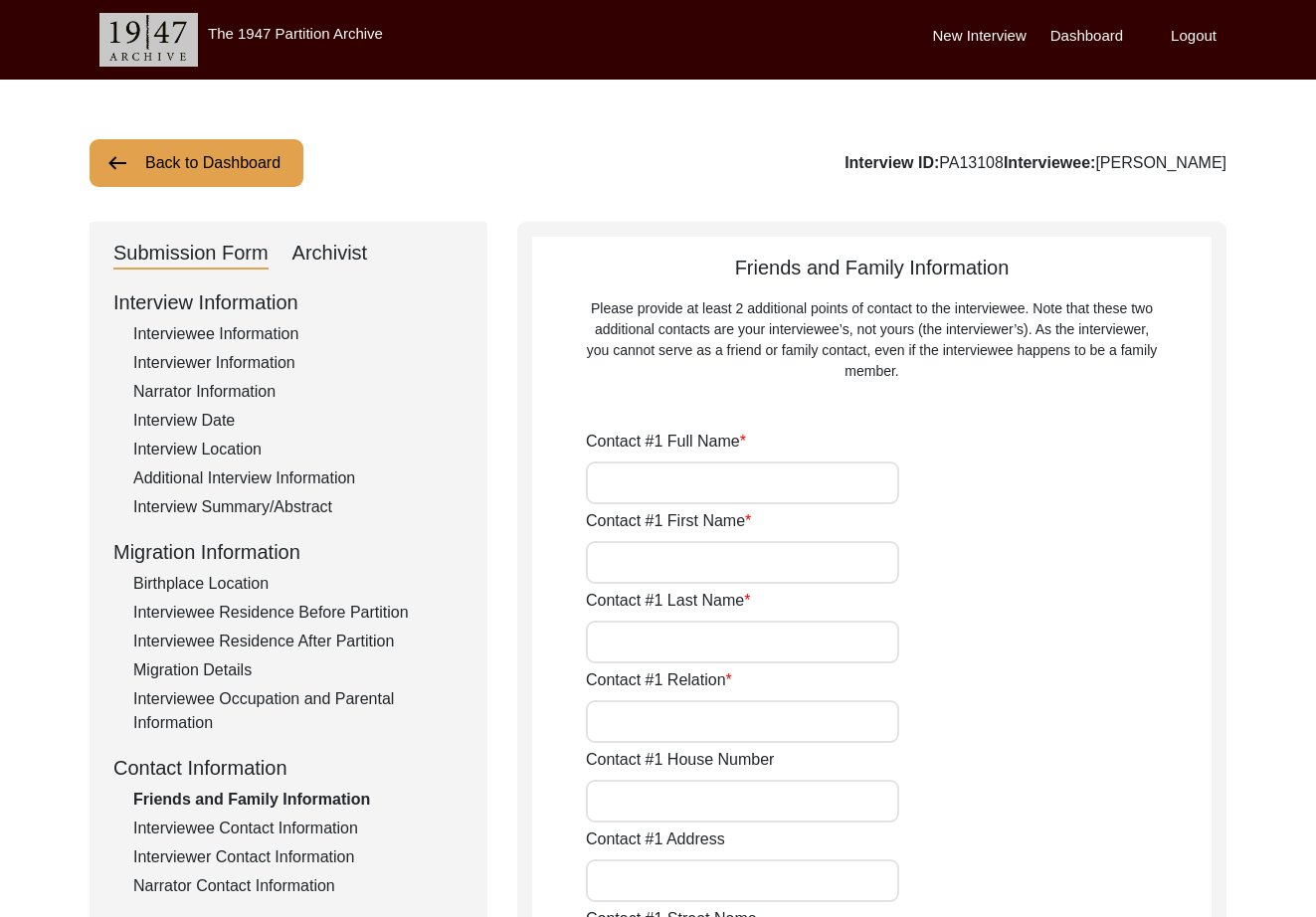 type on "[PERSON_NAME]" 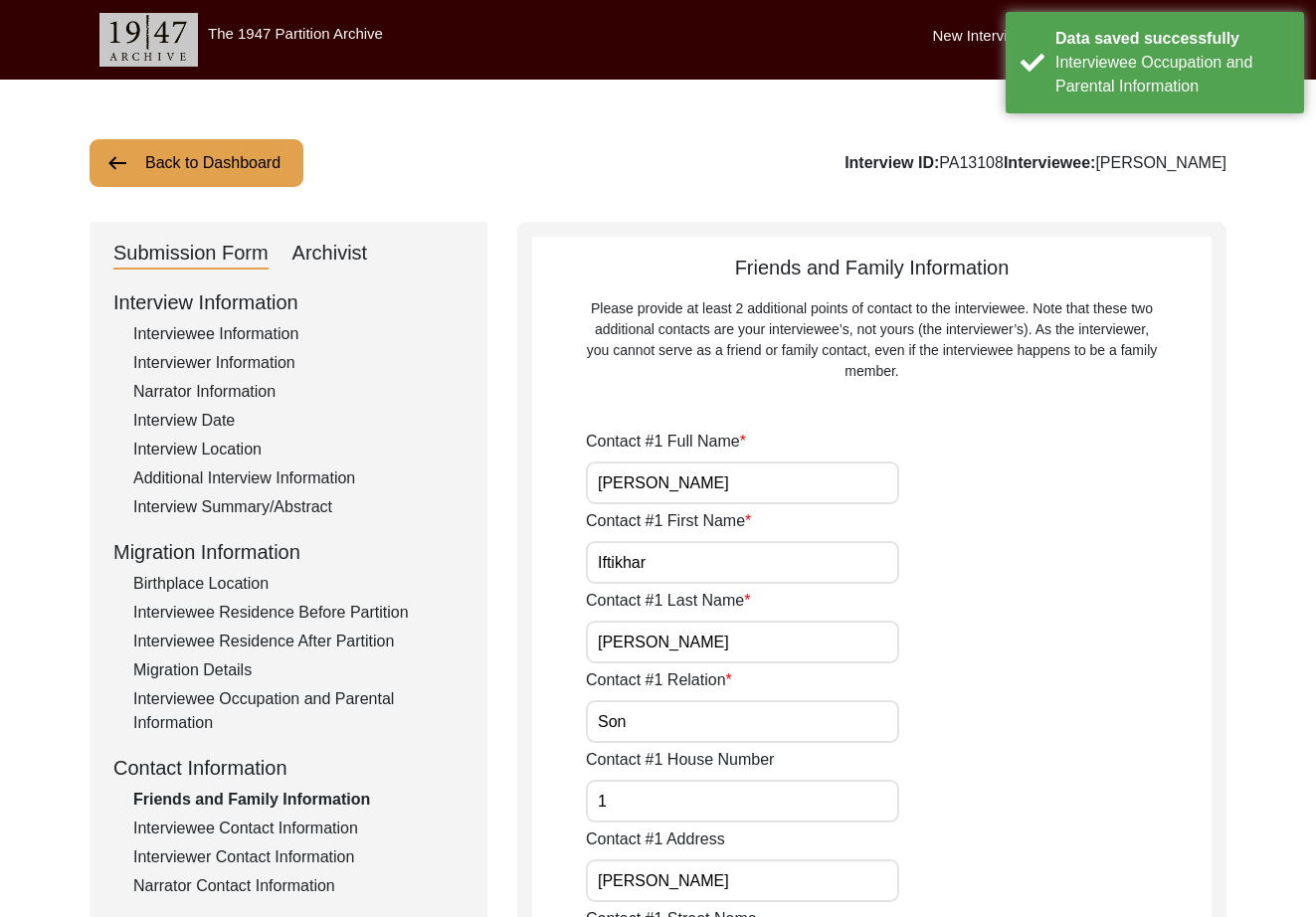 click on "[PERSON_NAME]" at bounding box center (742, 482) 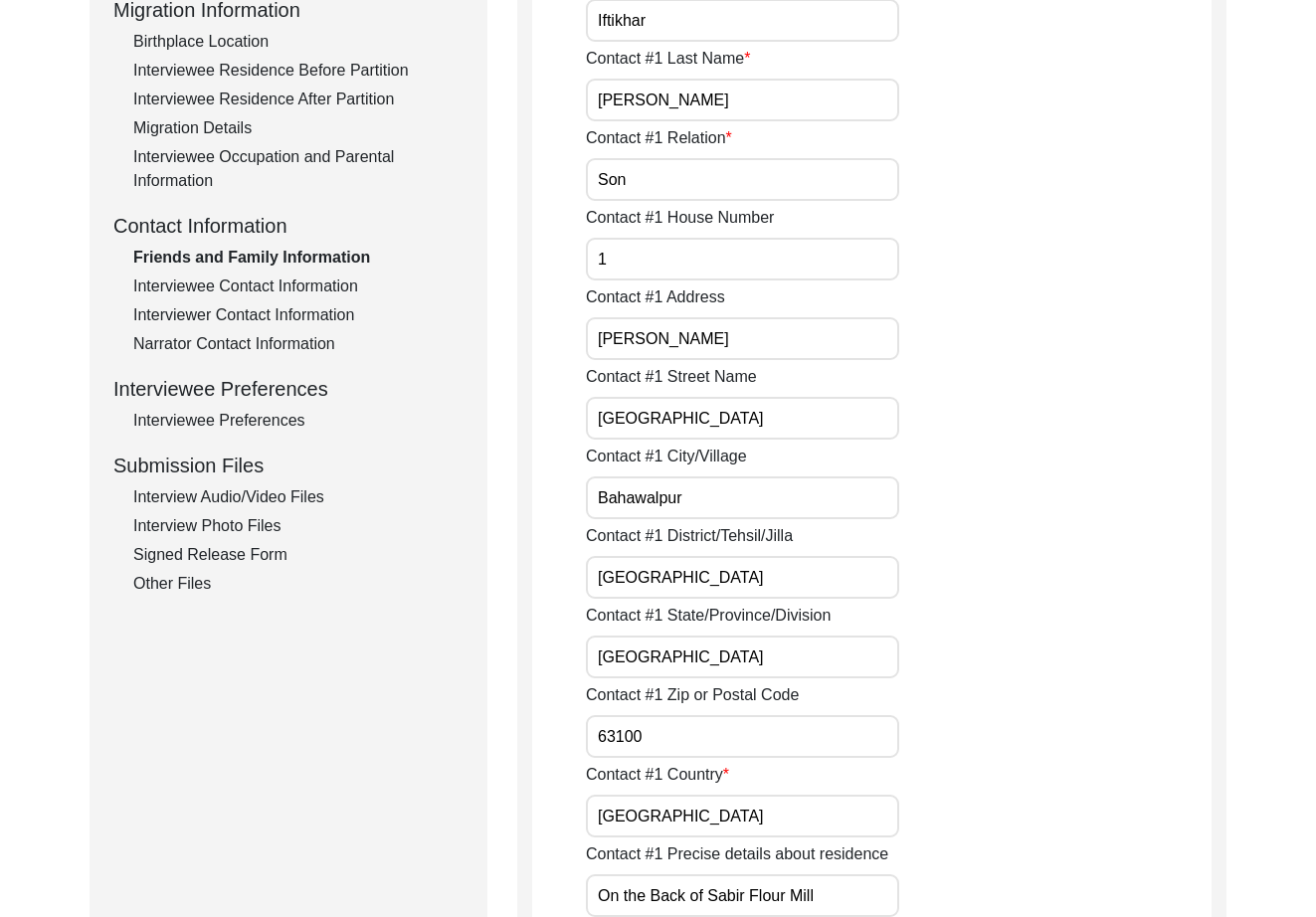 scroll, scrollTop: 1058, scrollLeft: 0, axis: vertical 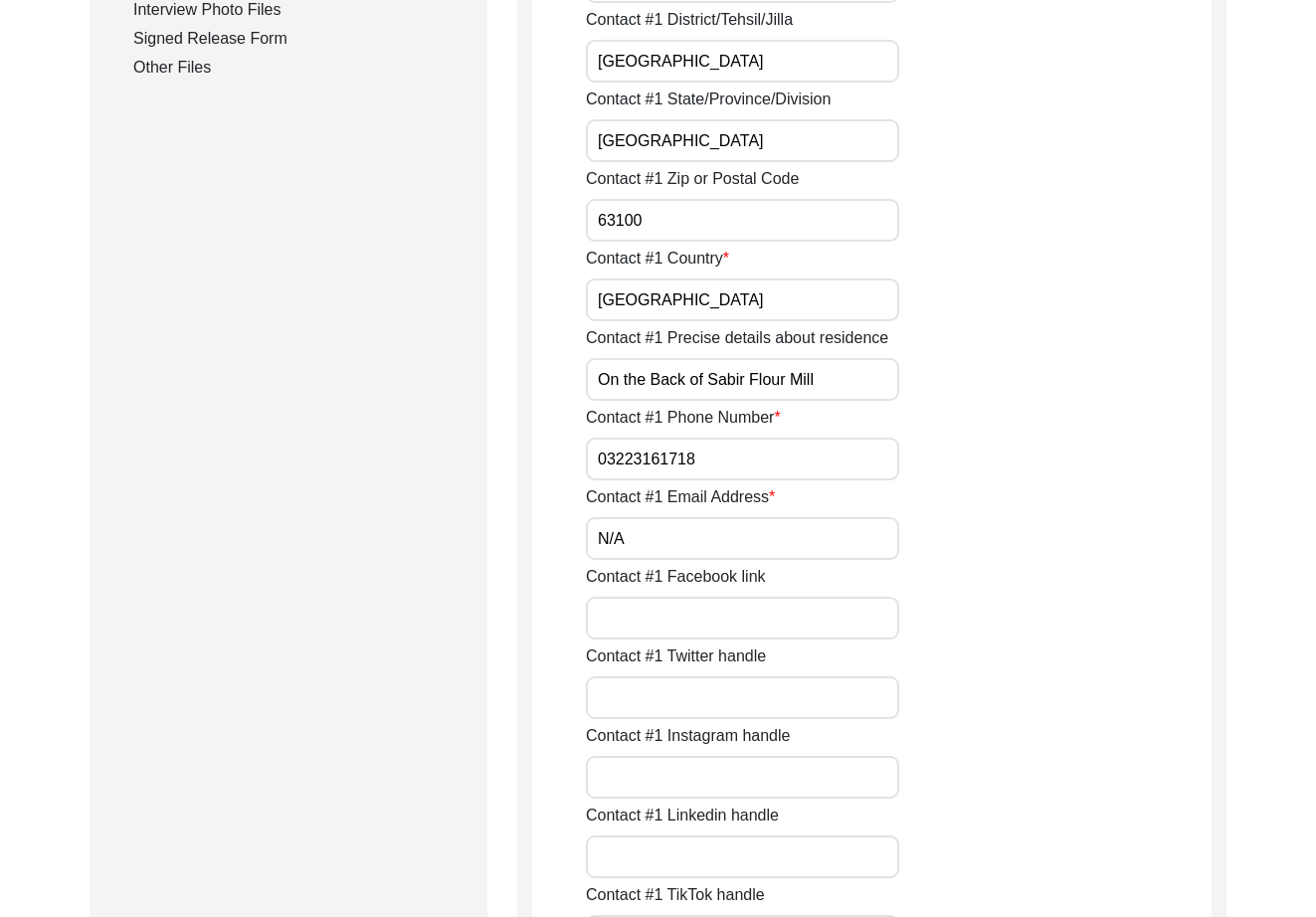 click on "On the Back of Sabir Flour Mill" at bounding box center [742, 379] 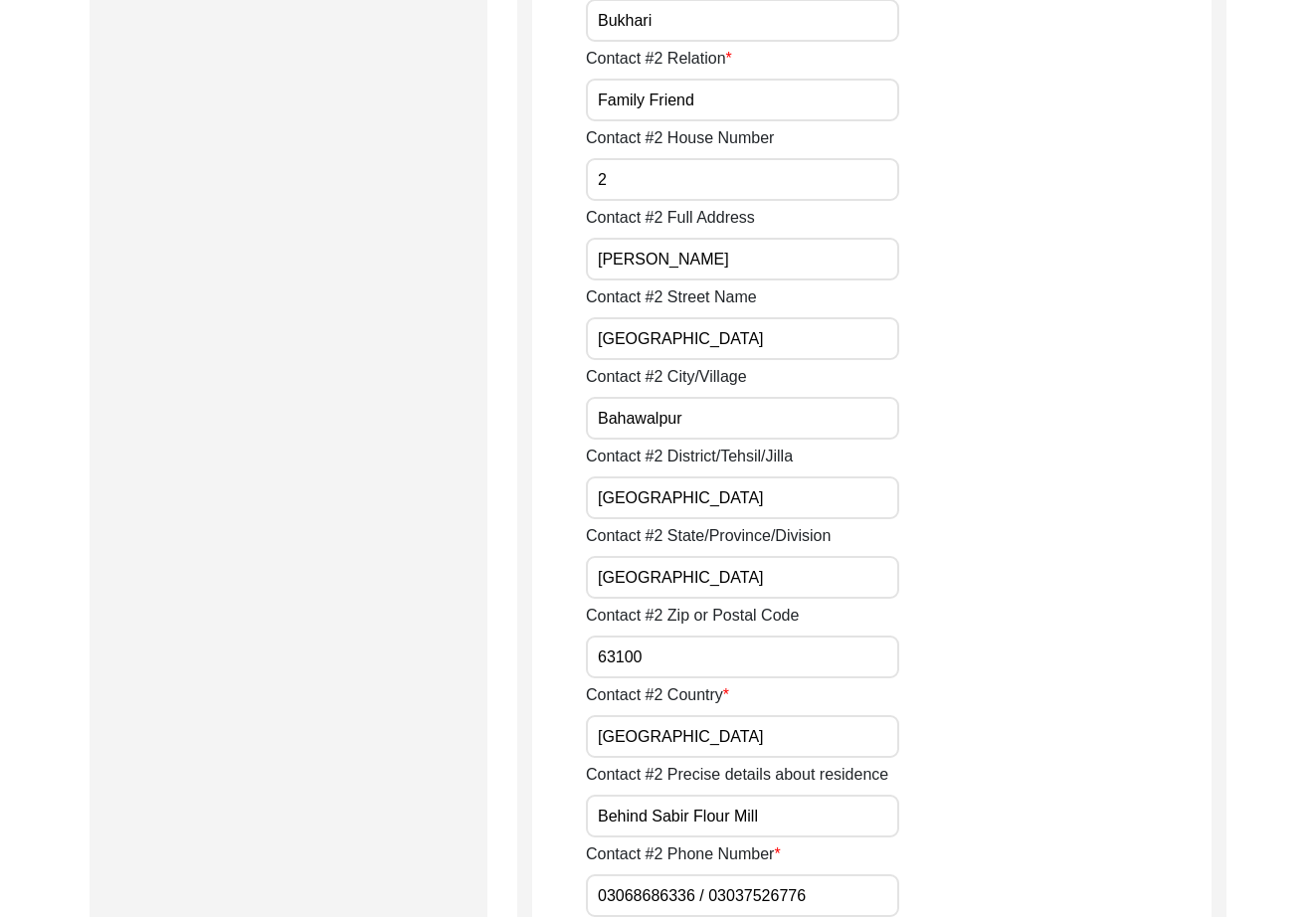 scroll, scrollTop: 2729, scrollLeft: 0, axis: vertical 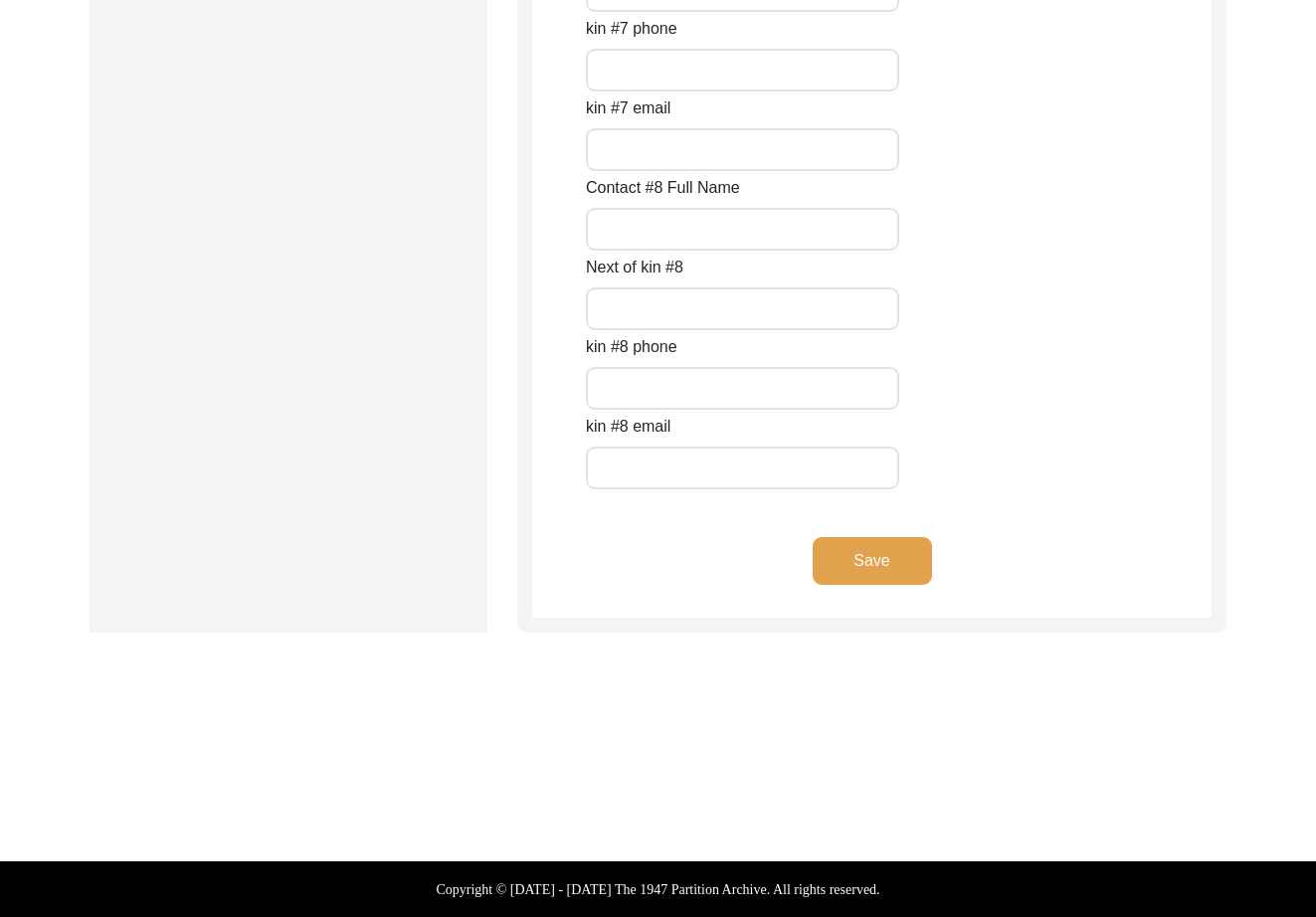 click on "Save" 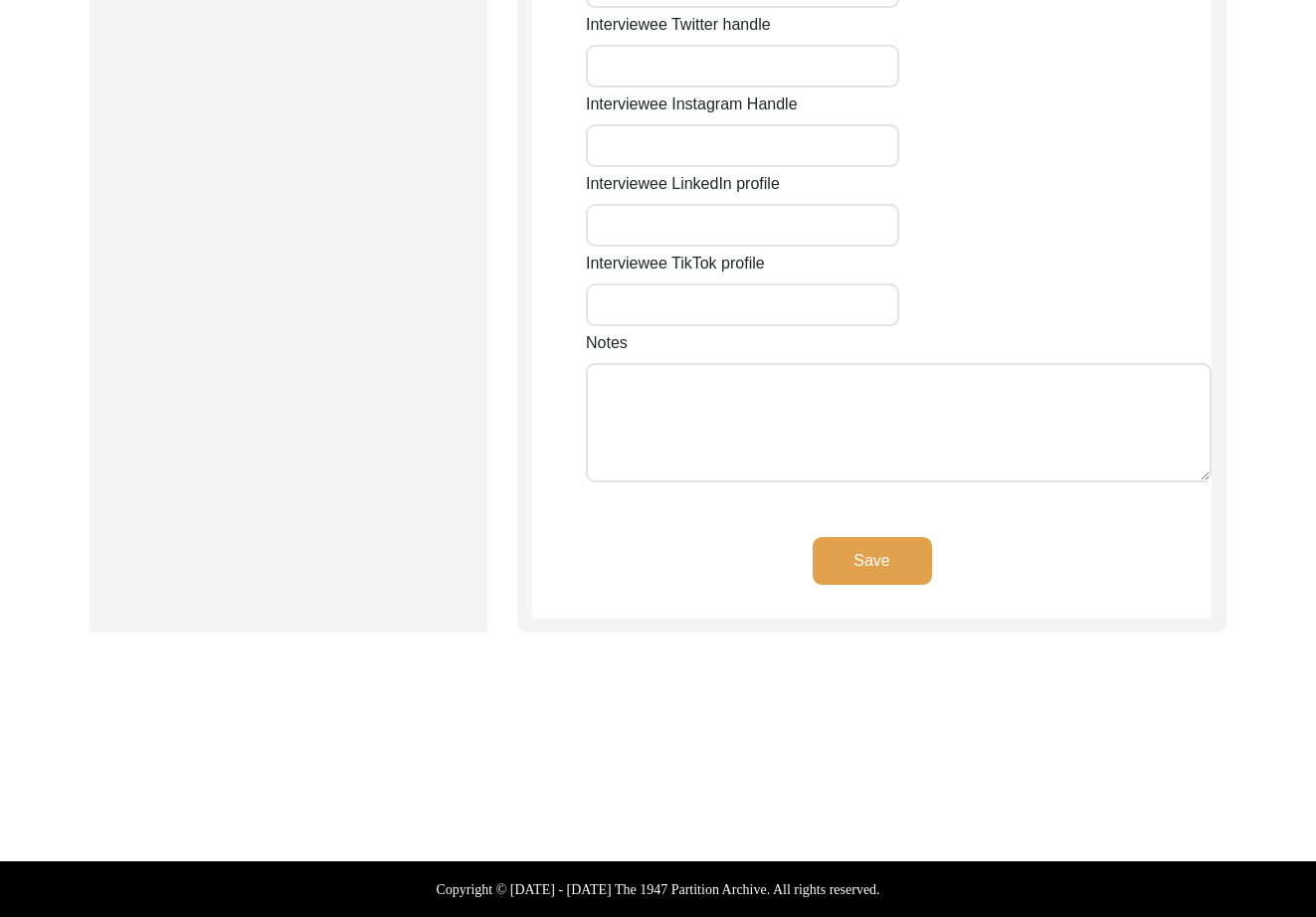 type on "1" 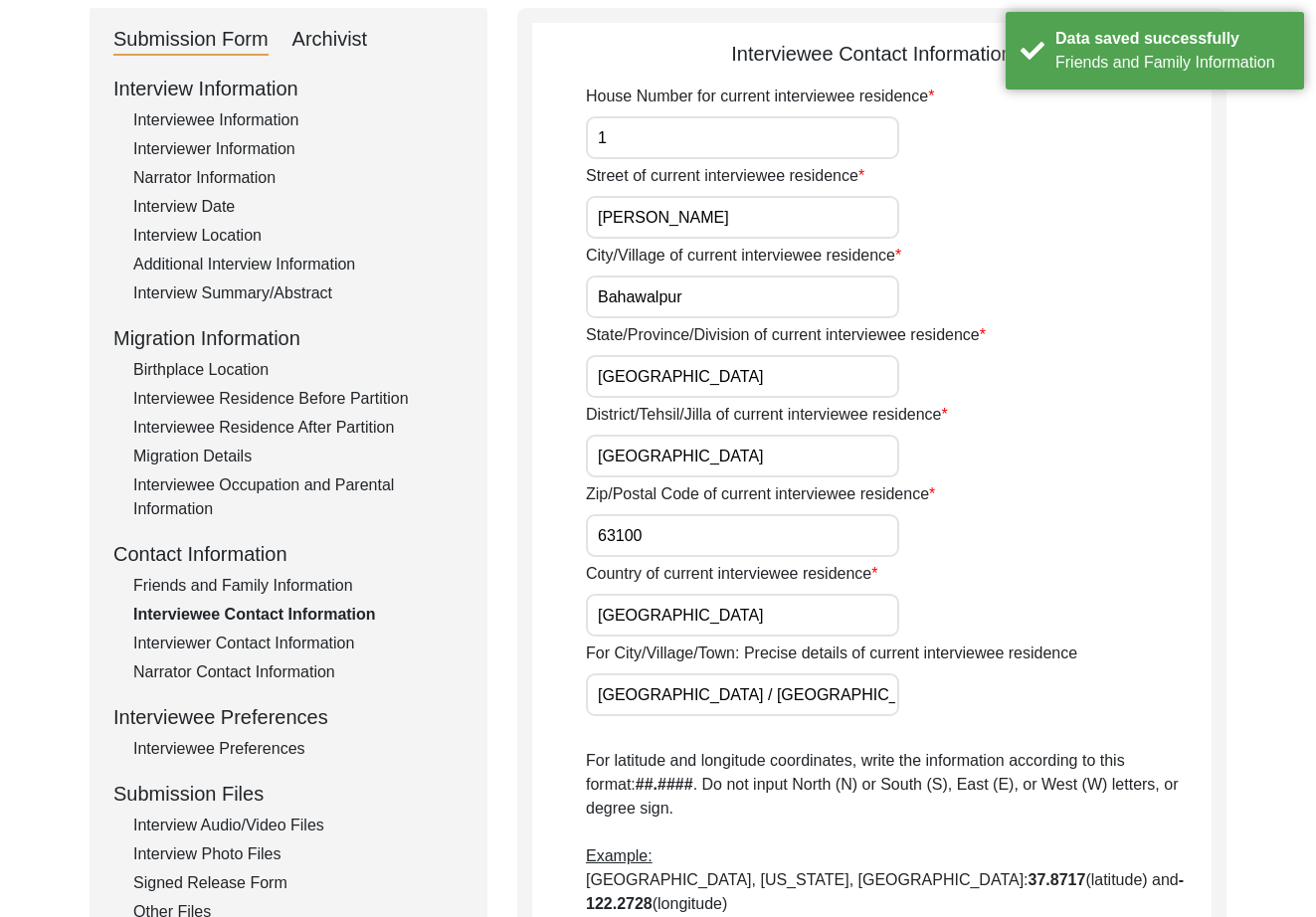 scroll, scrollTop: 0, scrollLeft: 0, axis: both 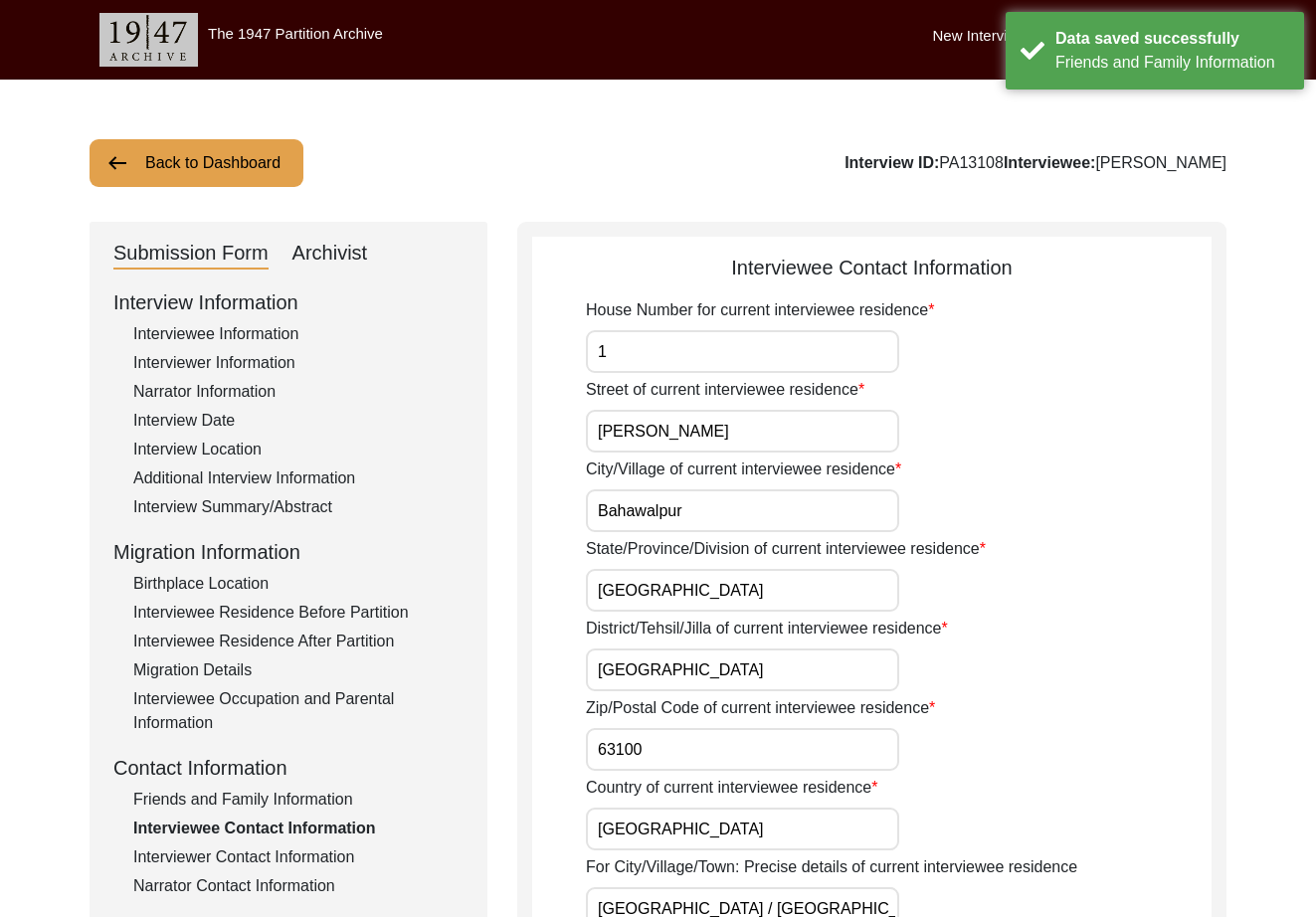 click on "[PERSON_NAME]" at bounding box center (742, 431) 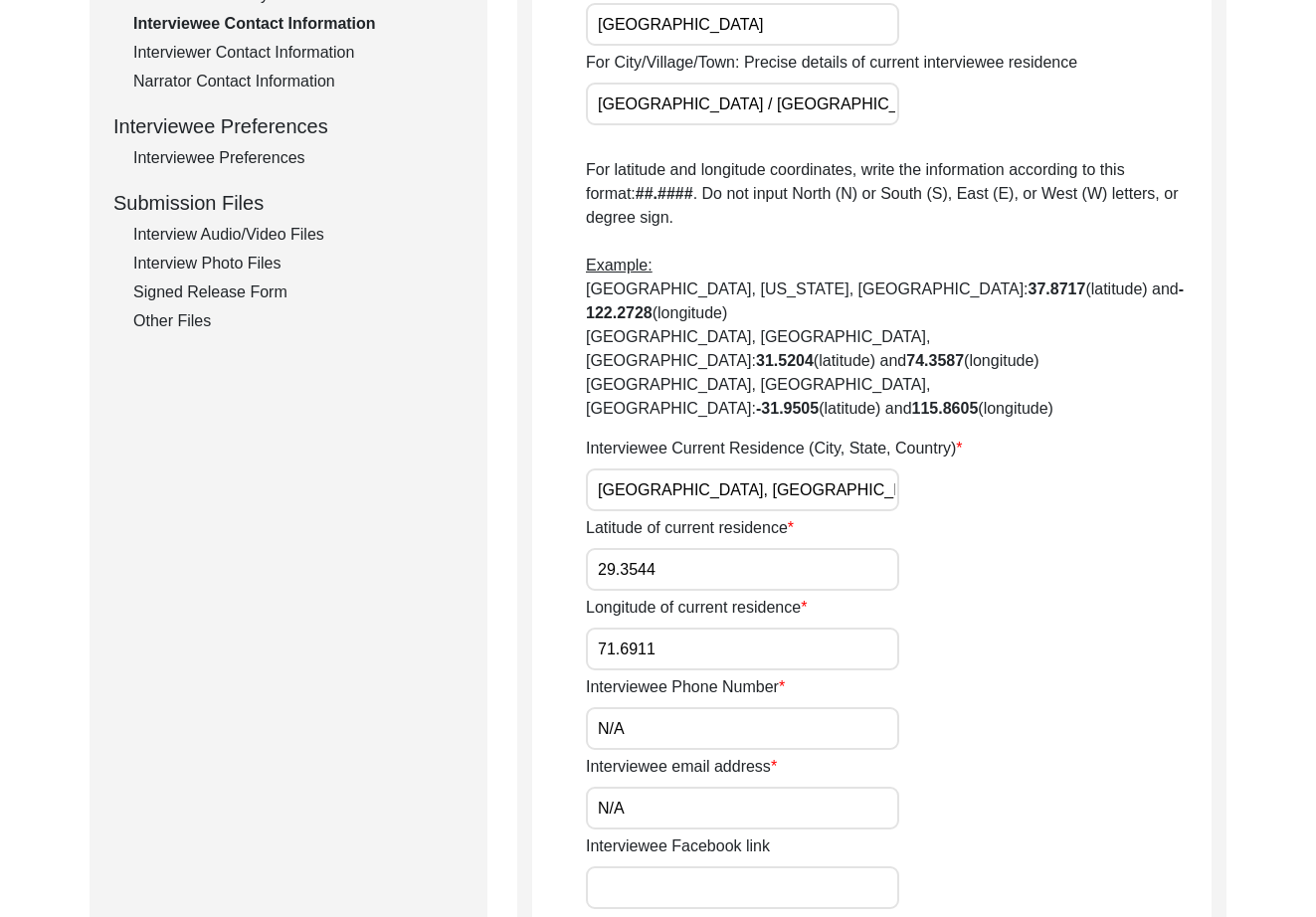 scroll, scrollTop: 1321, scrollLeft: 0, axis: vertical 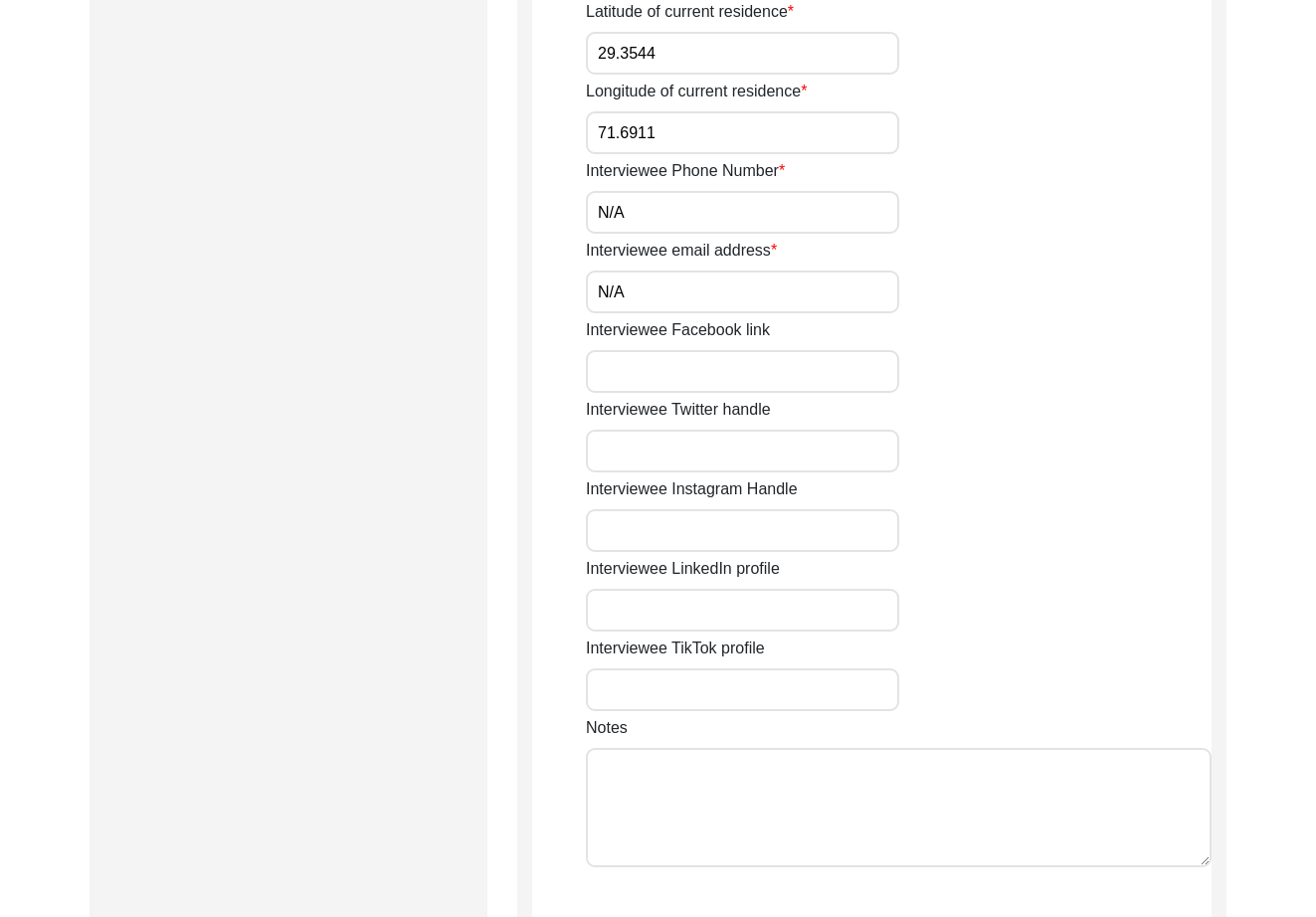 click on "Save" 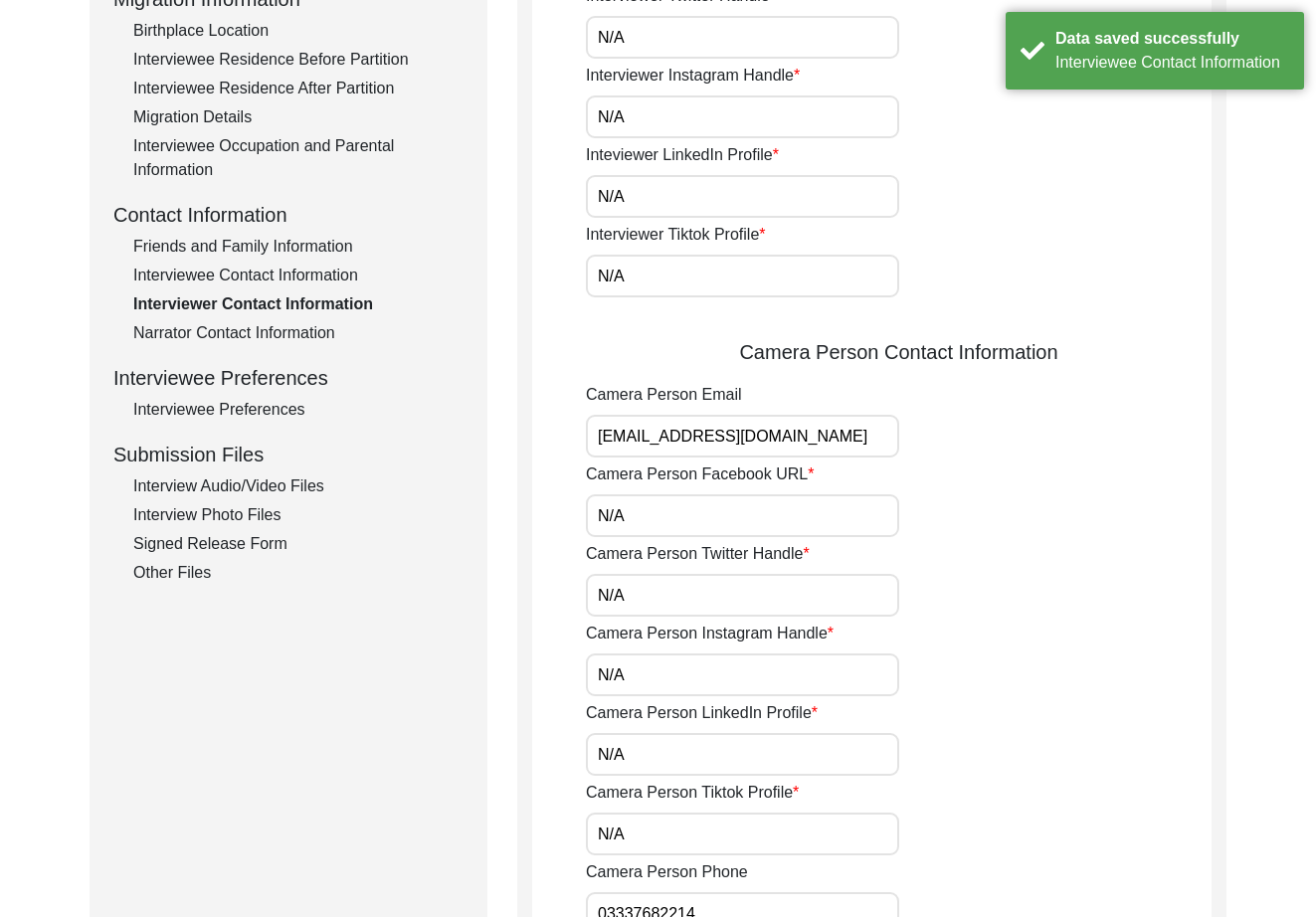 scroll, scrollTop: 0, scrollLeft: 0, axis: both 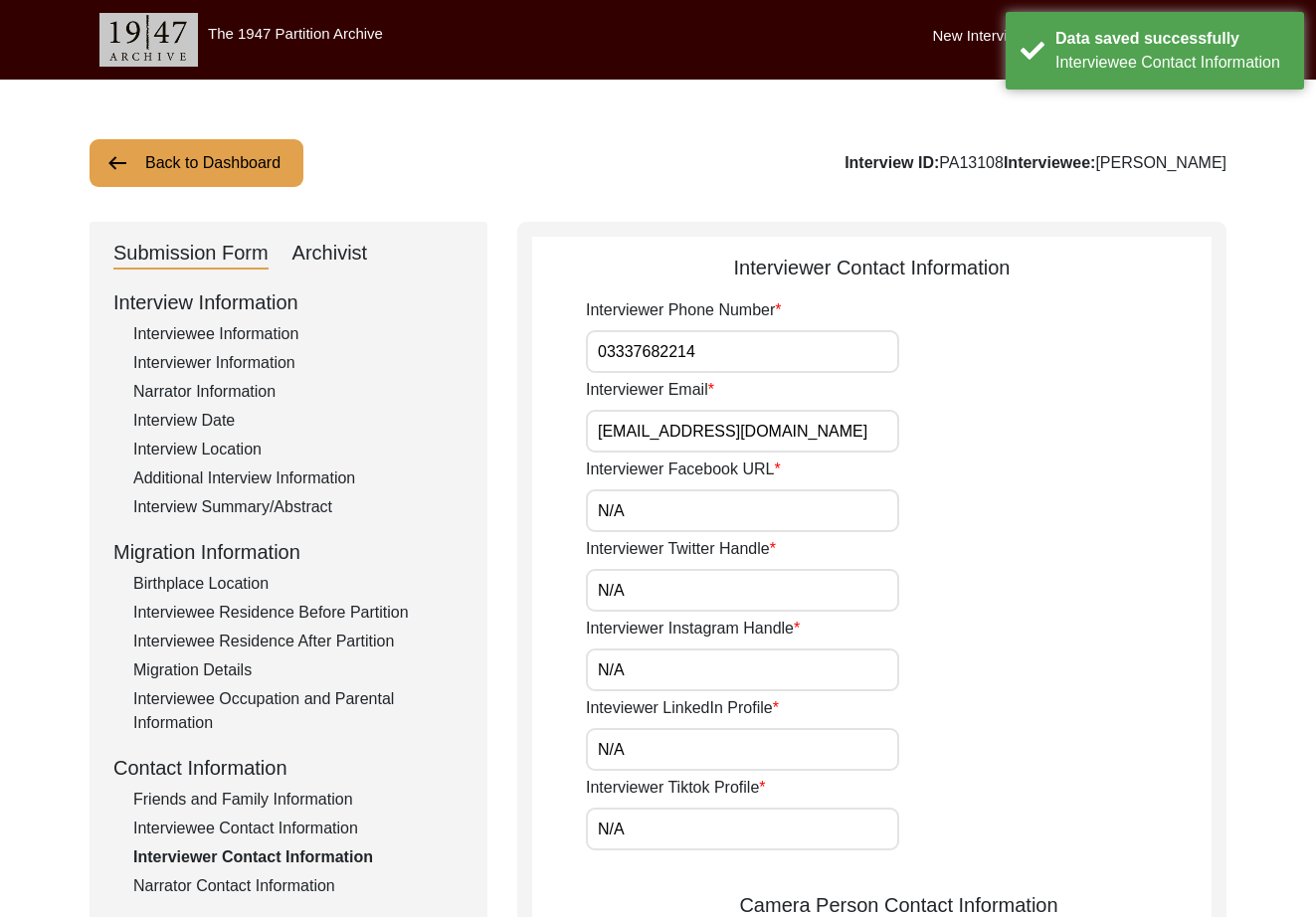 click on "Interviewer Phone Number 03337682214 Interviewer Email [EMAIL_ADDRESS][DOMAIN_NAME] Interviewer Facebook URL N/A Interviewer Twitter Handle N/A Interviewer Instagram Handle N/A Inteviewer LinkedIn Profile N/A Interviewer Tiktok Profile N/A  Camera Person Contact Information  Camera Person Email [EMAIL_ADDRESS][DOMAIN_NAME] Camera Person Facebook URL N/A Camera Person Twitter Handle N/A Camera Person Instagram Handle N/A Camera Person LinkedIn Profile N/A Camera Person Tiktok Profile N/A Camera Person Phone [PHONE_NUMBER]" 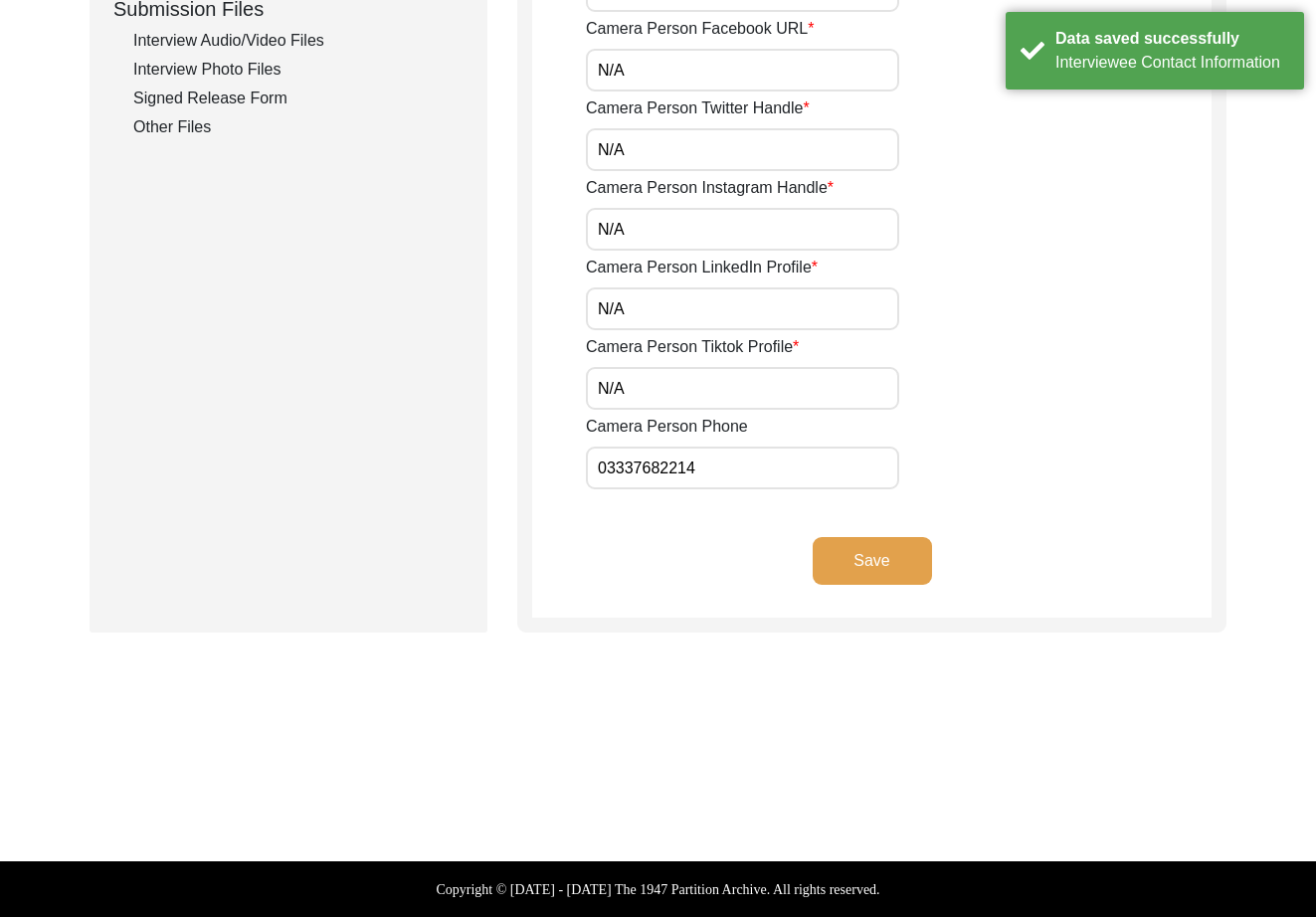 type 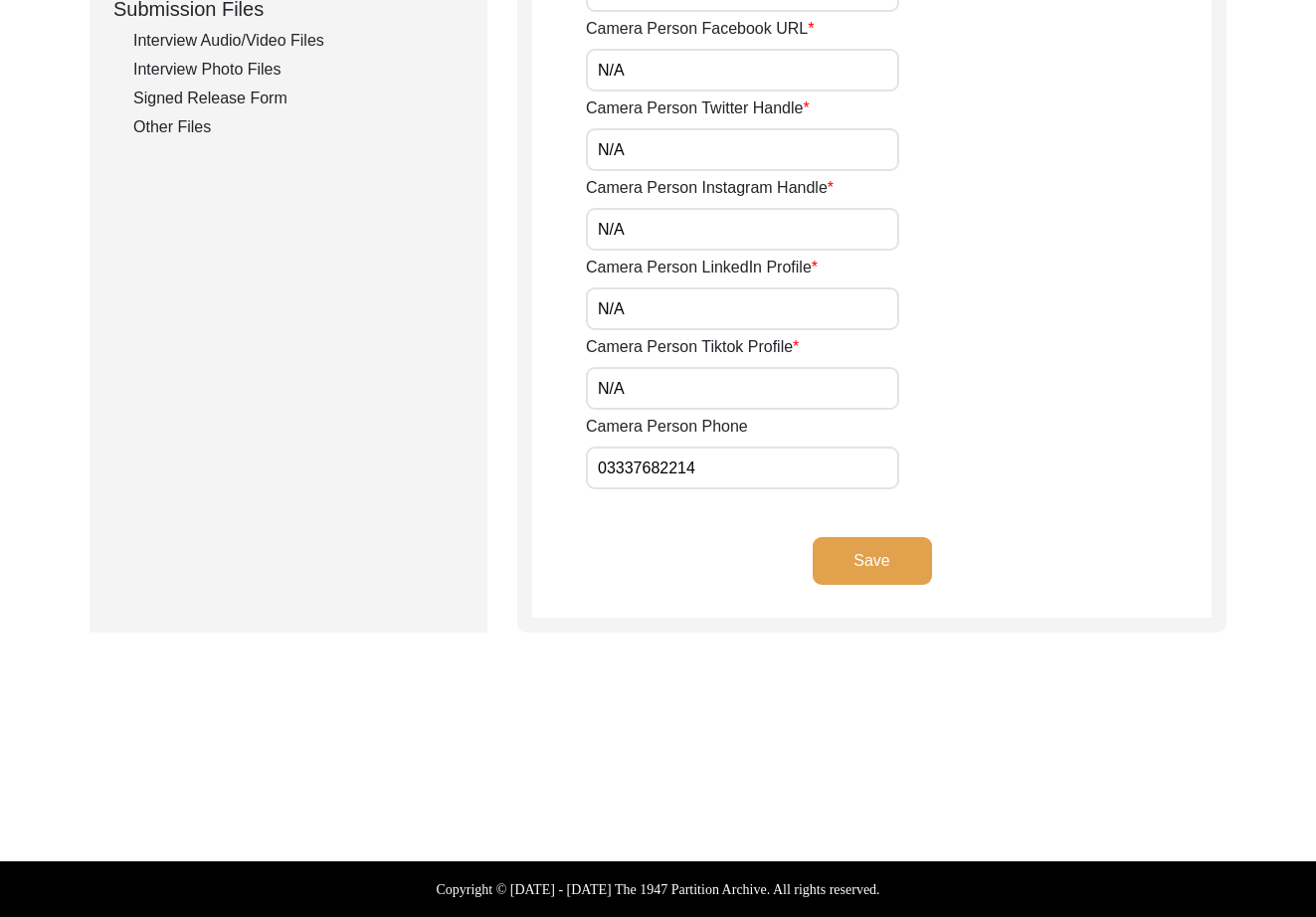 click on "Save" 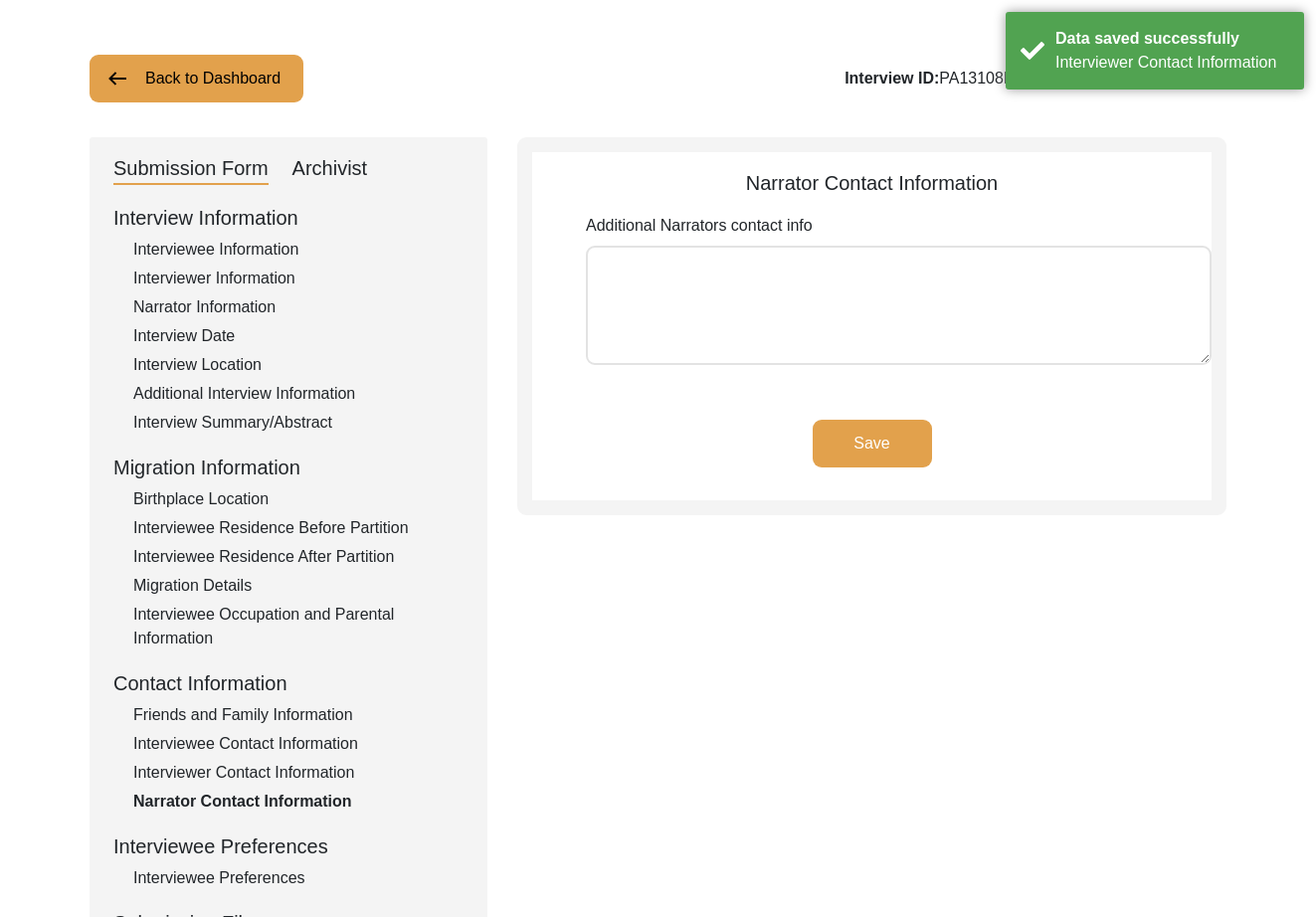 scroll, scrollTop: 284, scrollLeft: 0, axis: vertical 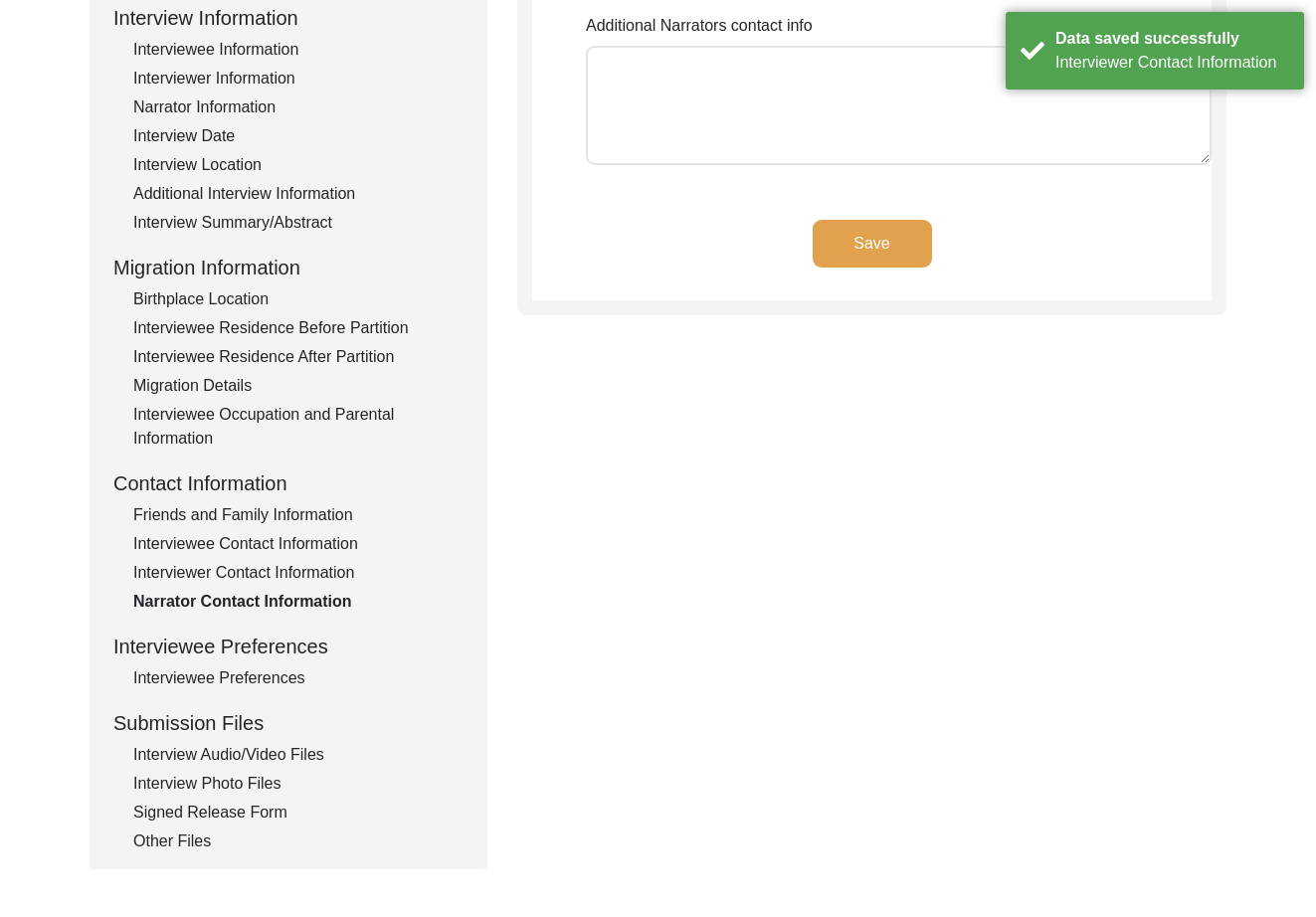 click on "Interviewee Preferences" 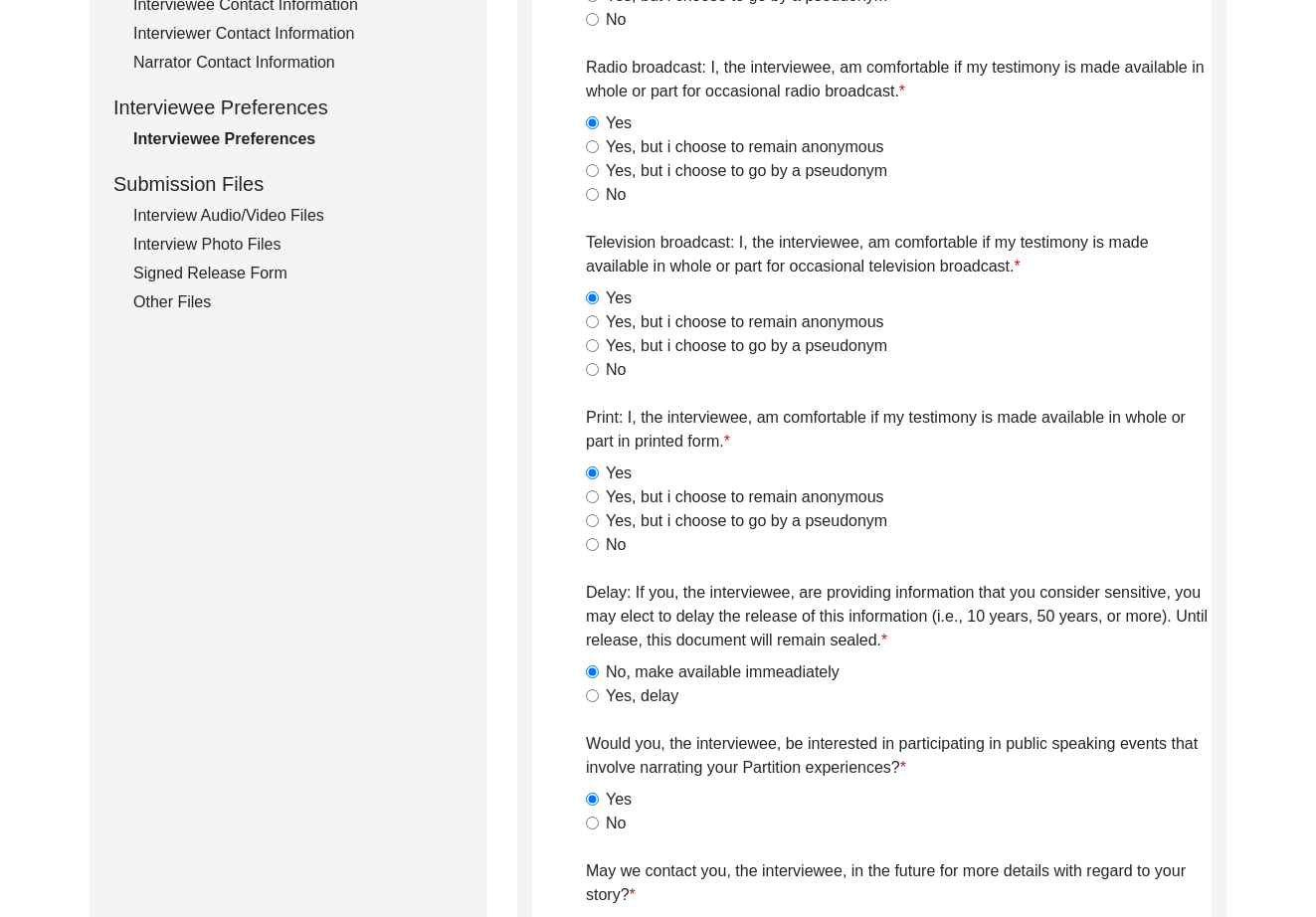 scroll, scrollTop: 712, scrollLeft: 0, axis: vertical 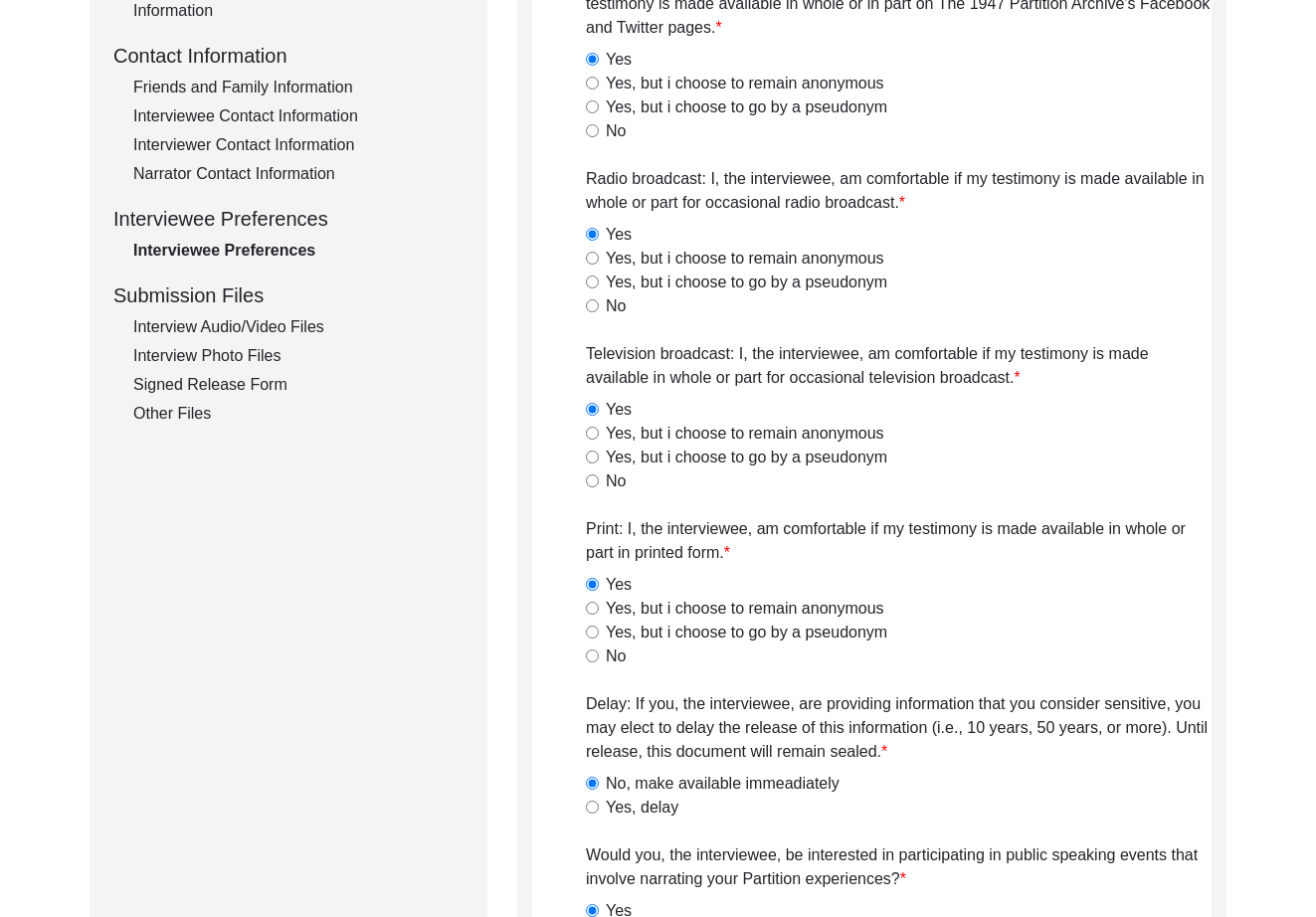 click on "Interview Audio/Video Files" 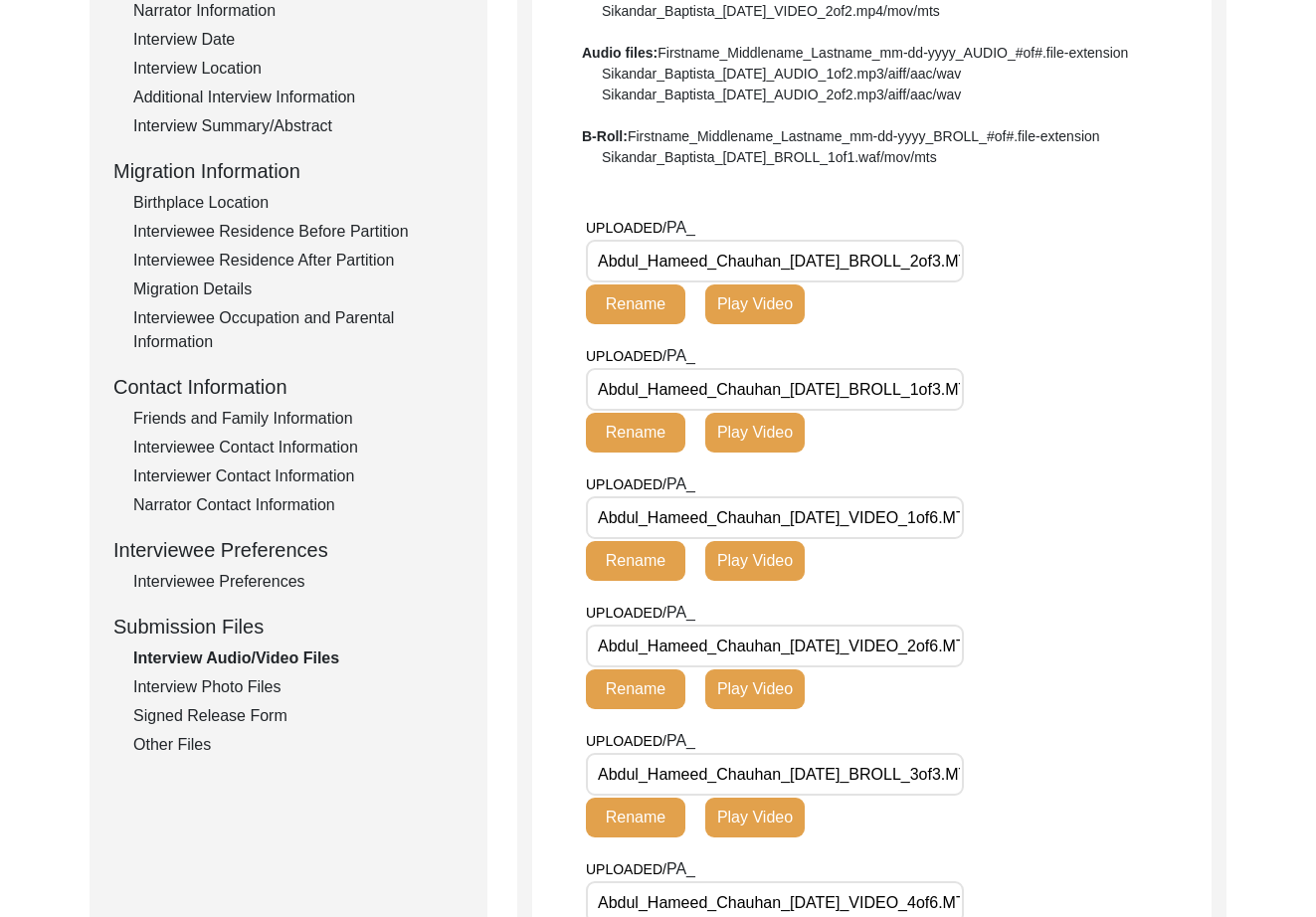 scroll, scrollTop: 377, scrollLeft: 0, axis: vertical 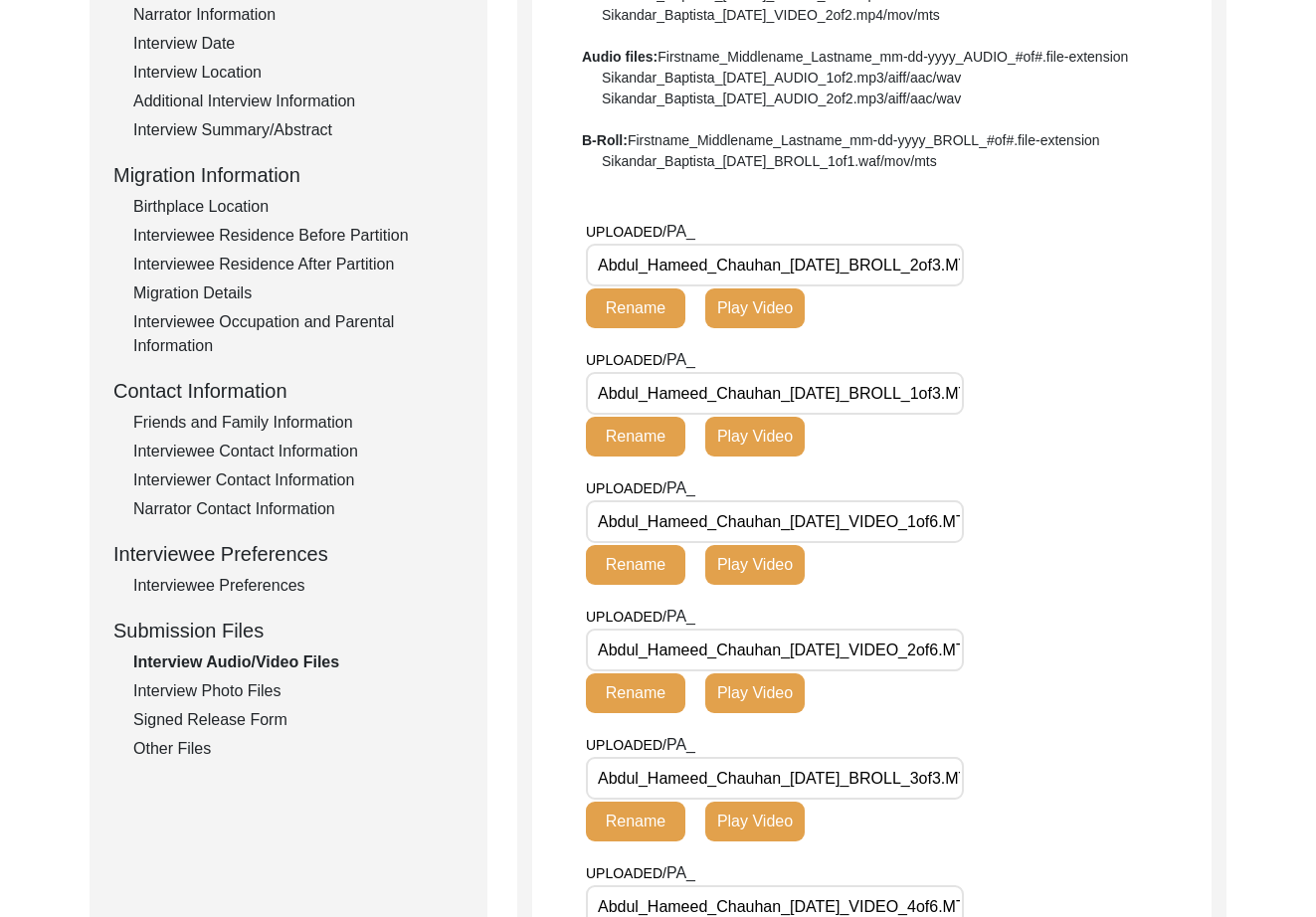 click on "Abdul_Hameed_Chauhan_[DATE]_BROLL_2of3.MTS" at bounding box center [775, 265] 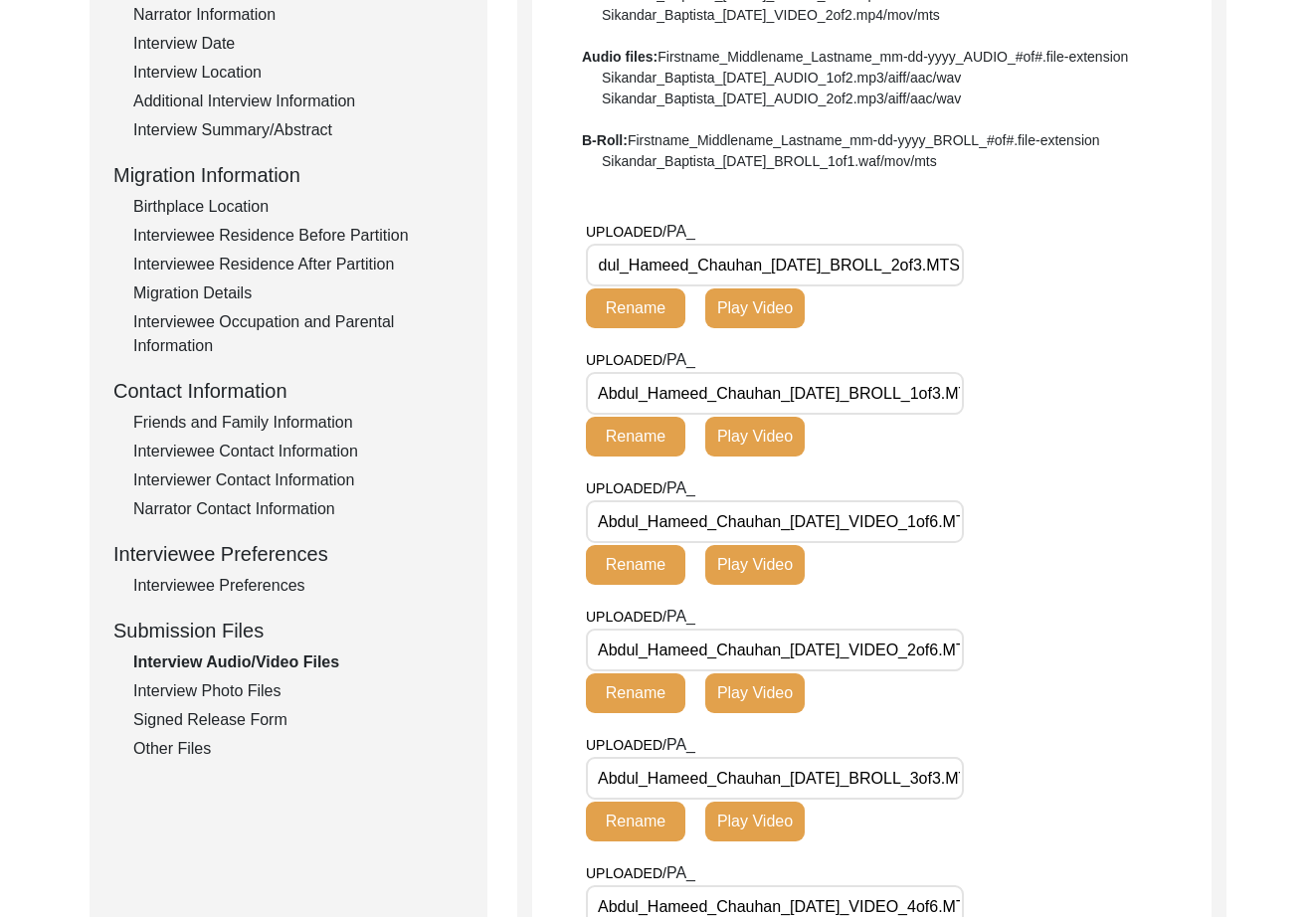 click on "Abdul_Hameed_Chauhan_[DATE]_BROLL_2of3.MTS" at bounding box center [775, 265] 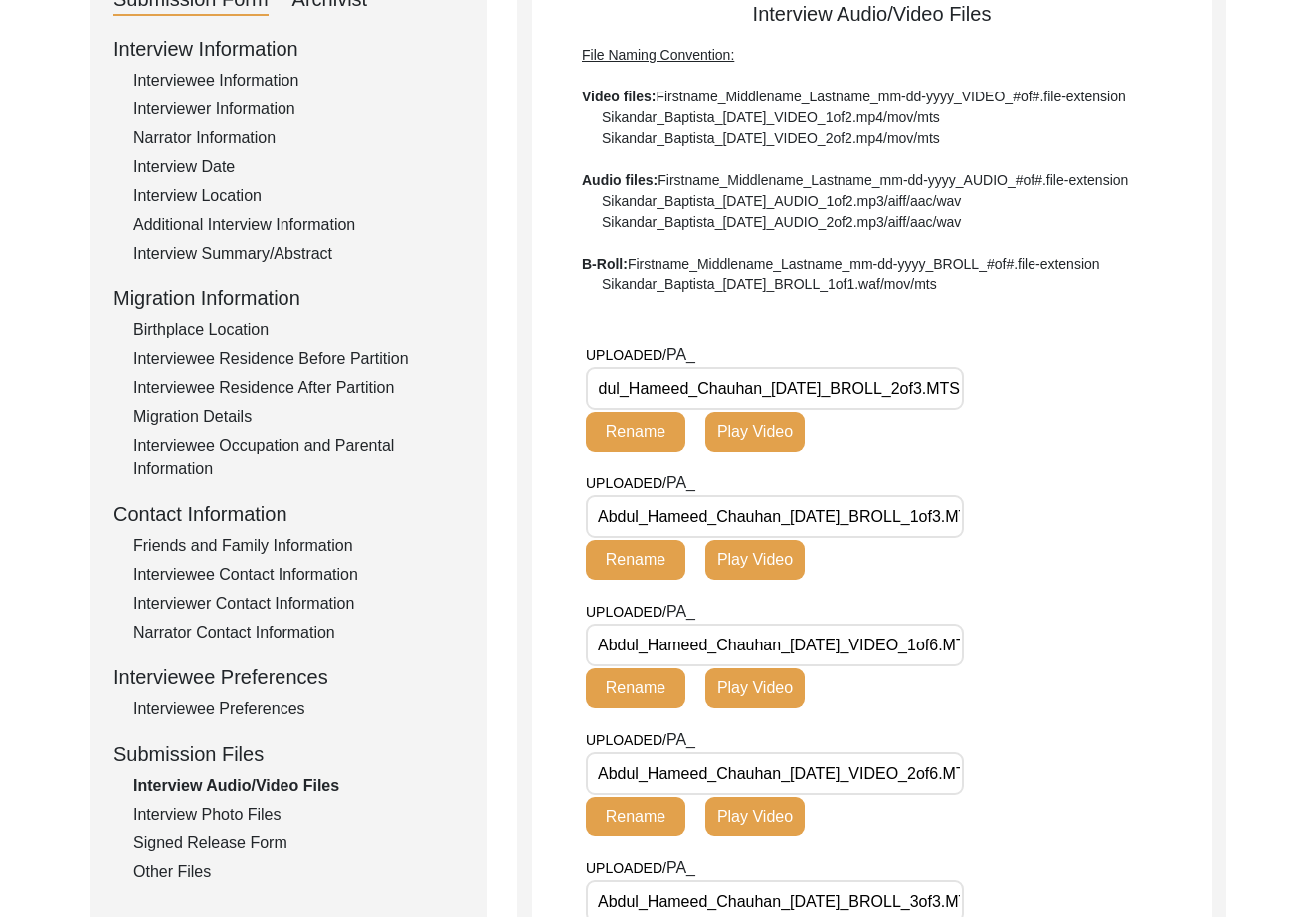 scroll, scrollTop: 400, scrollLeft: 0, axis: vertical 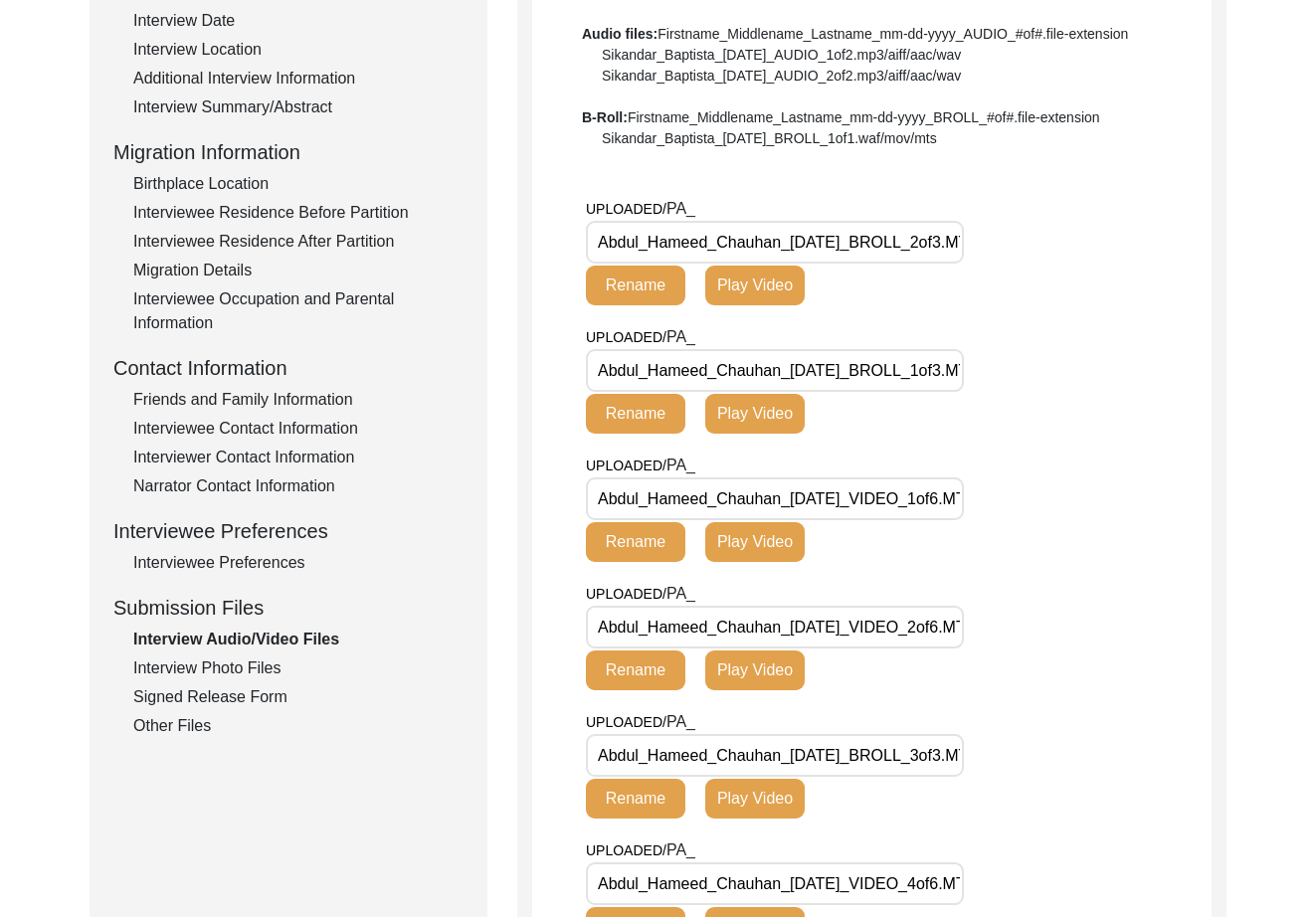click on "Abdul_Hameed_Chauhan_[DATE]_BROLL_1of3.MTS" at bounding box center (775, 370) 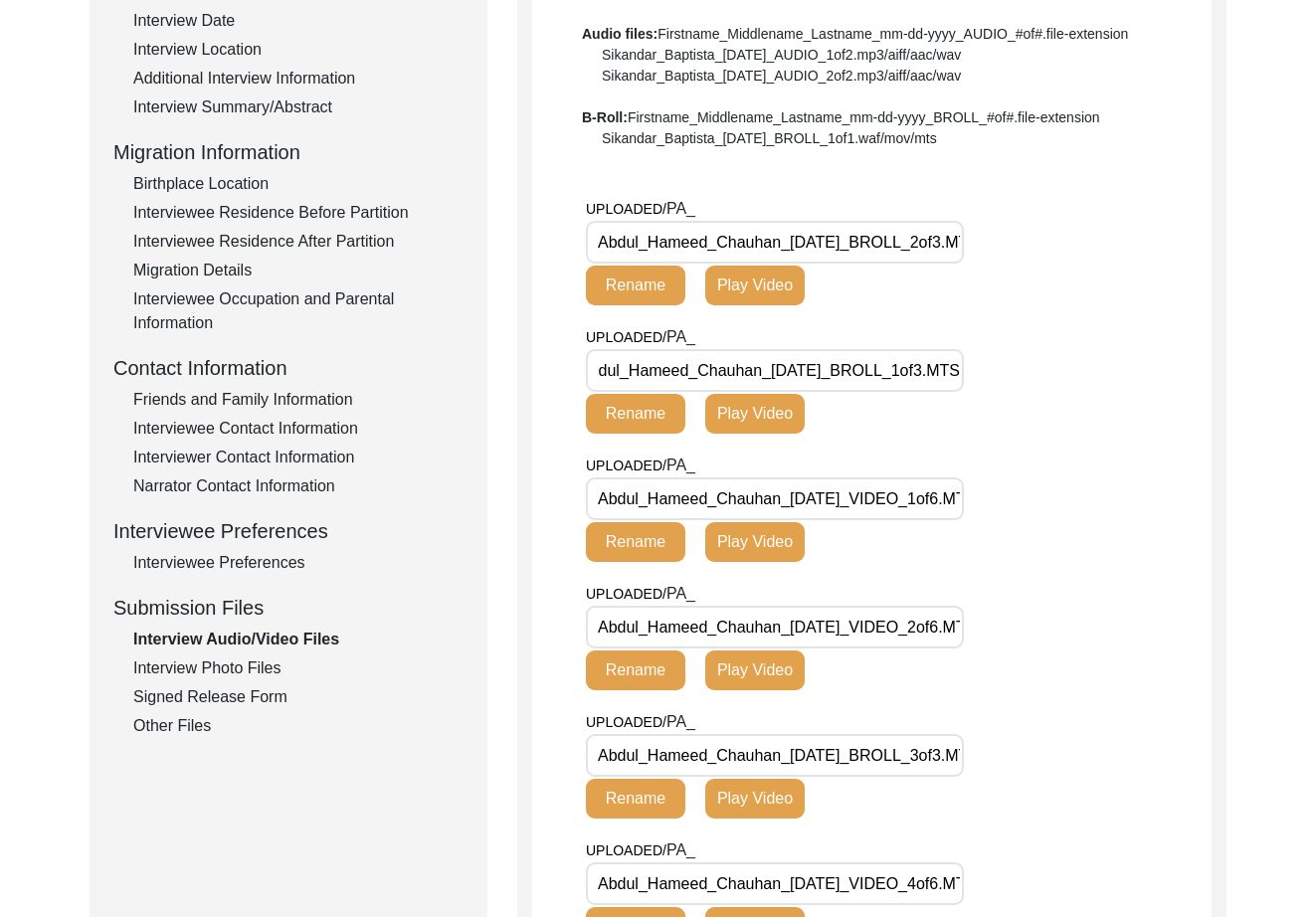 scroll, scrollTop: 0, scrollLeft: 48, axis: horizontal 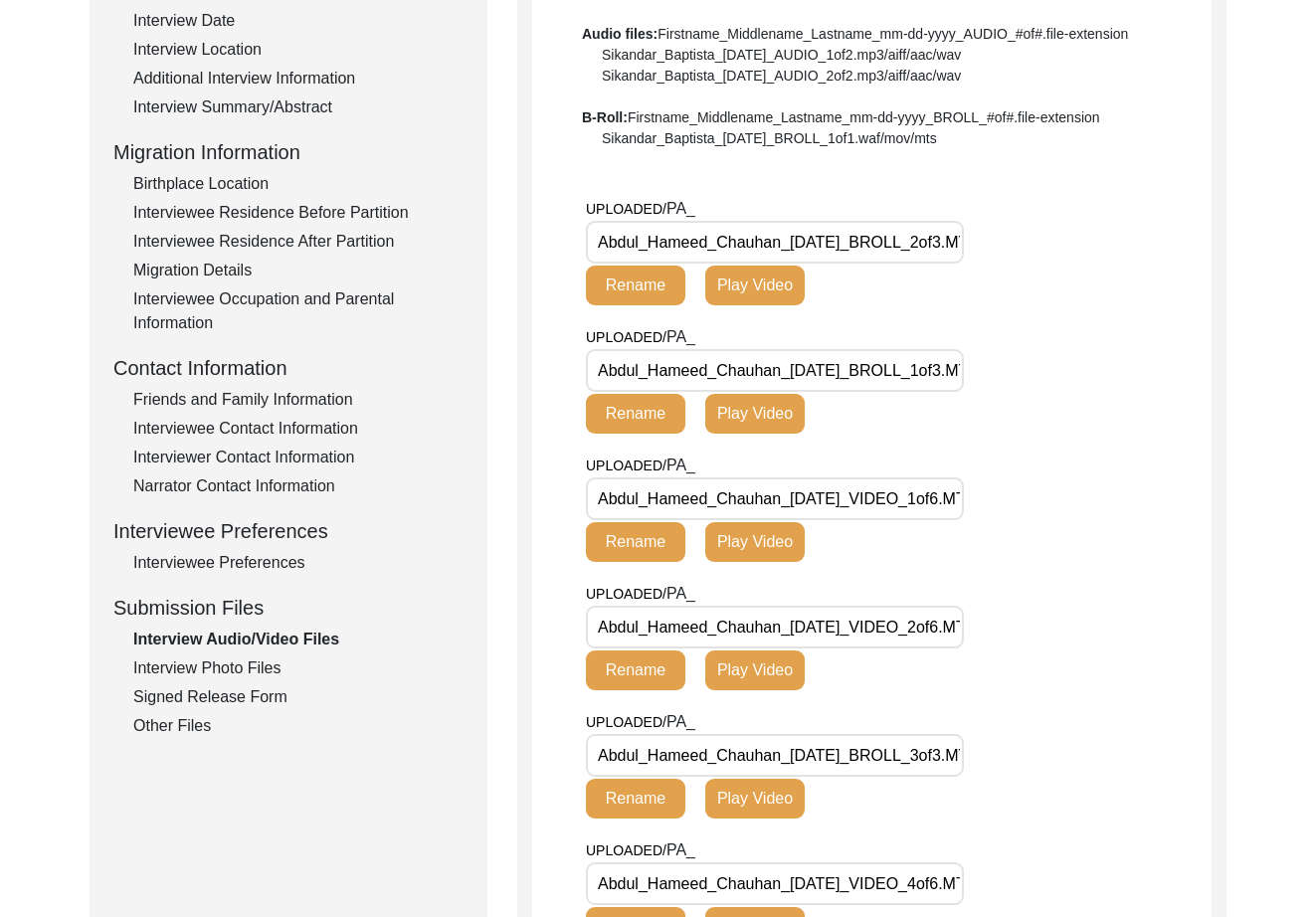 click on "Abdul_Hameed_Chauhan_[DATE]_VIDEO_1of6.MTS" at bounding box center [775, 498] 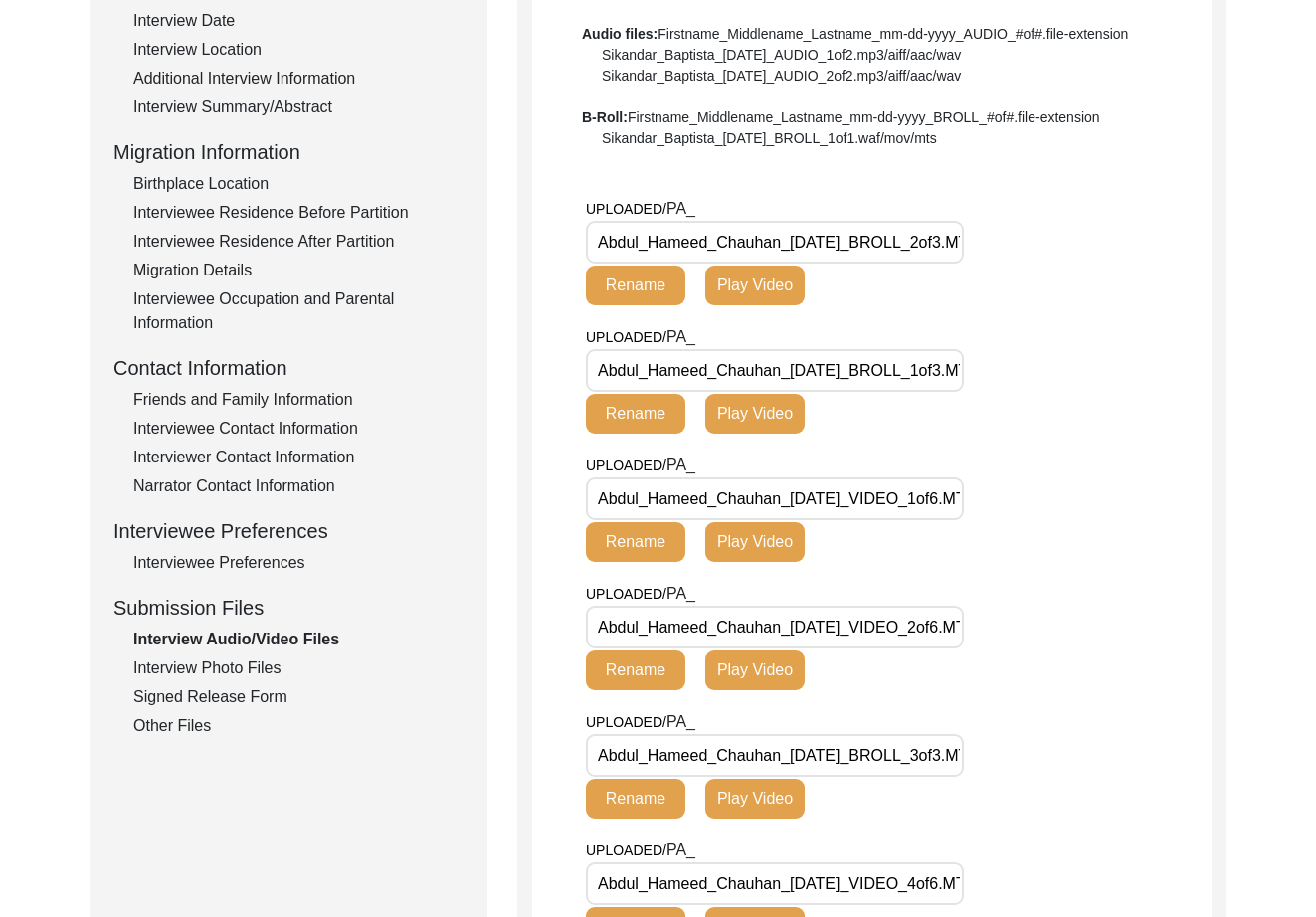 scroll, scrollTop: 0, scrollLeft: 48, axis: horizontal 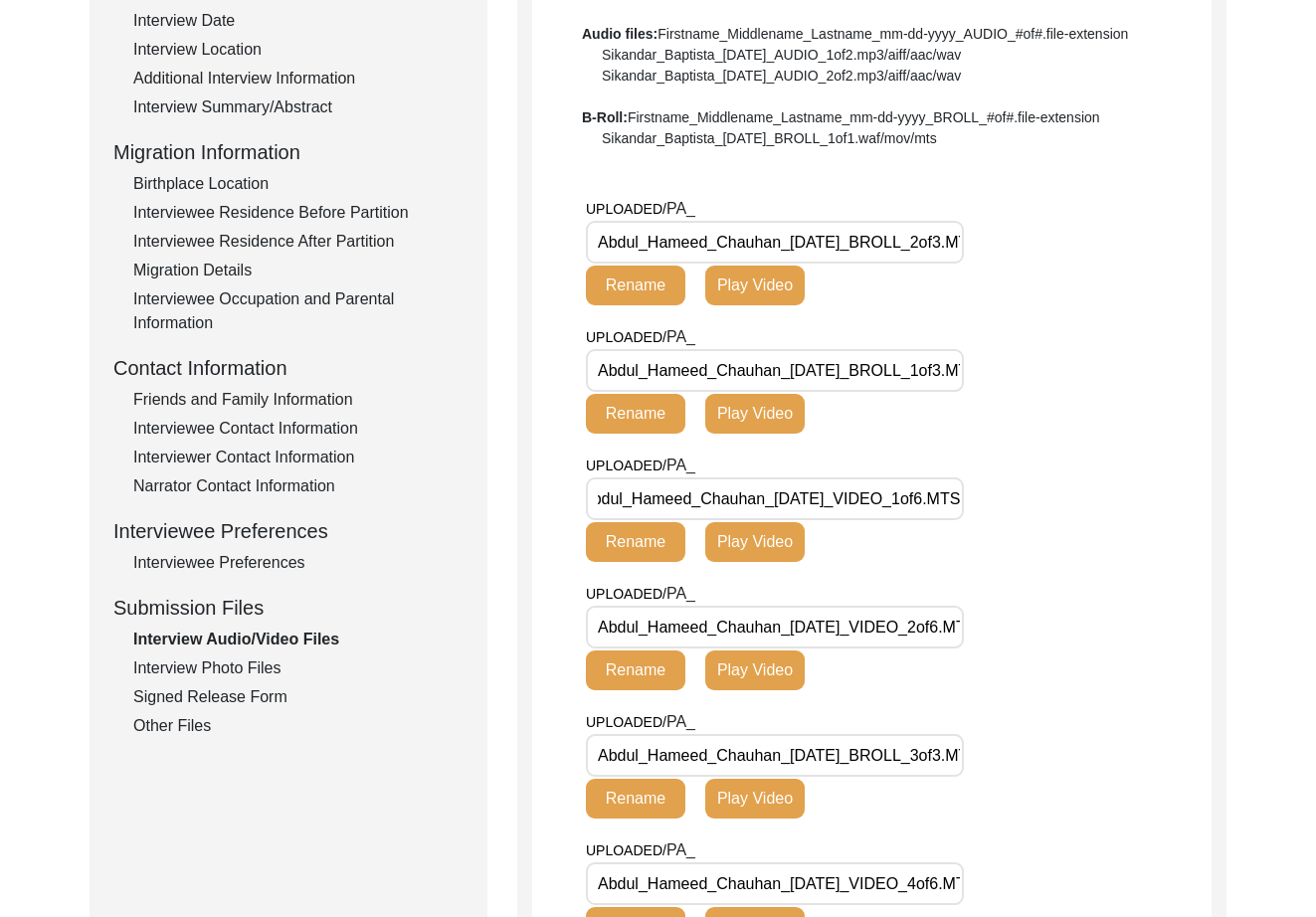 click on "Abdul_Hameed_Chauhan_[DATE]_VIDEO_2of6.MTS" at bounding box center [775, 627] 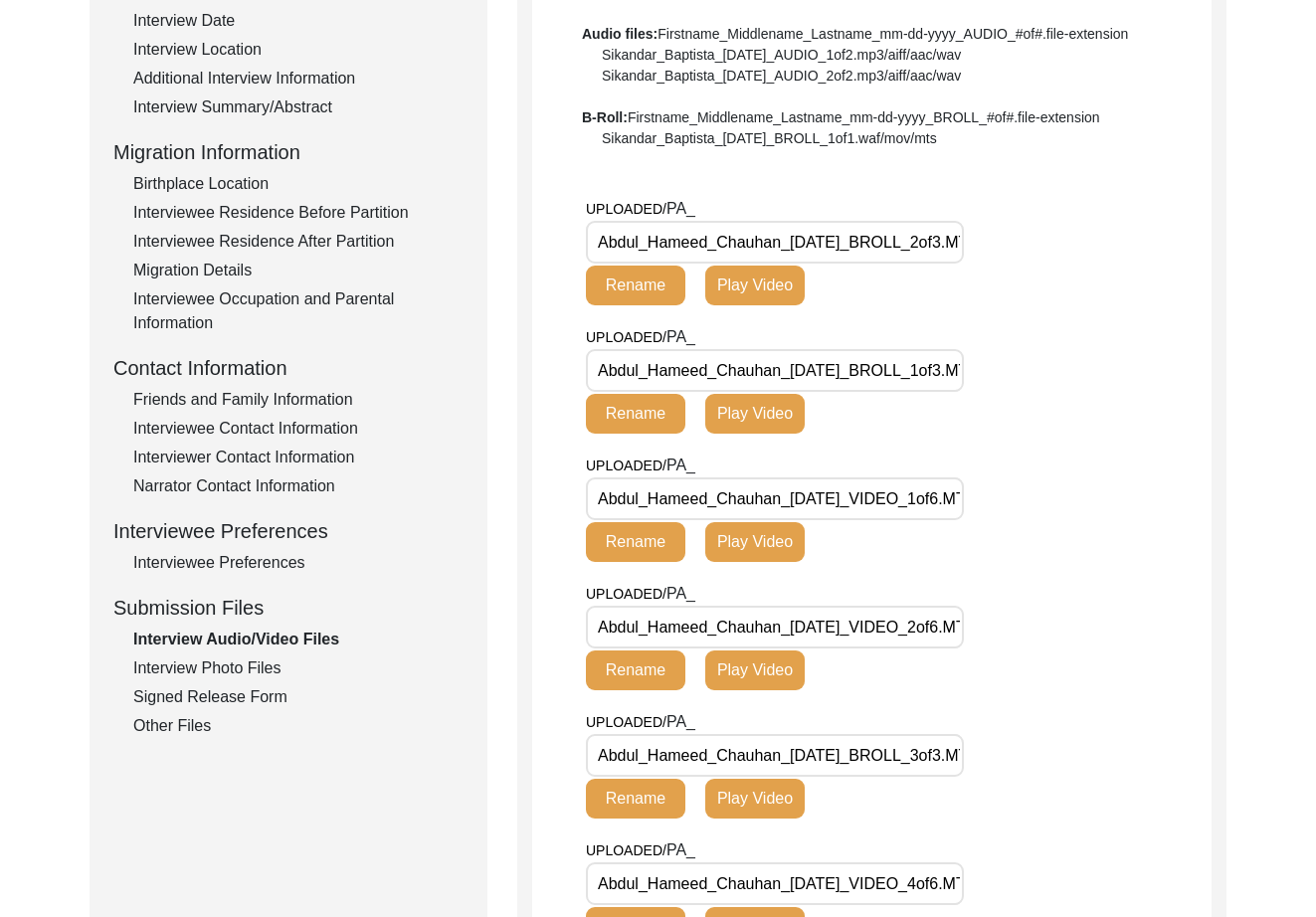 scroll, scrollTop: 0, scrollLeft: 48, axis: horizontal 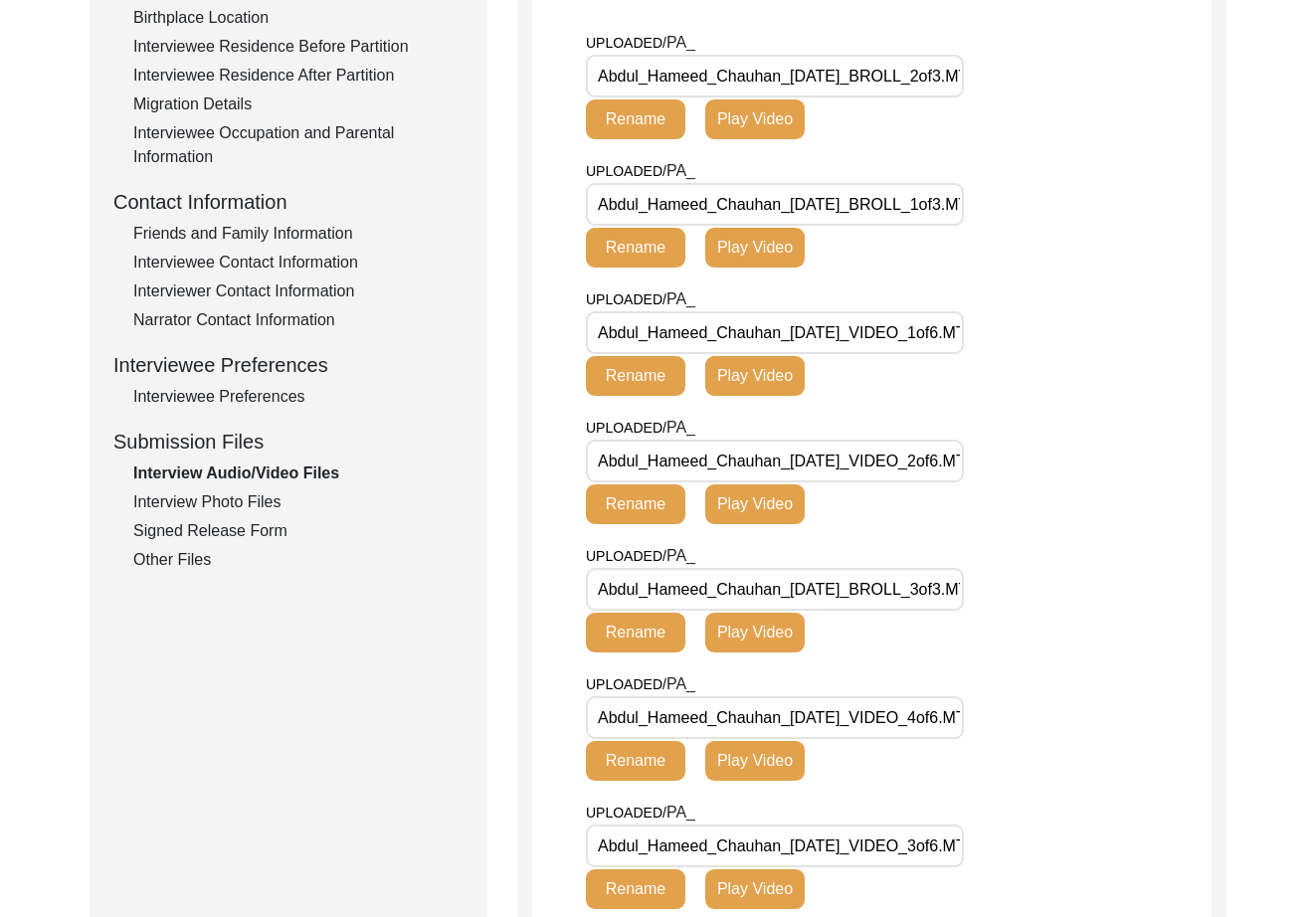 click on "Abdul_Hameed_Chauhan_[DATE]_BROLL_3of3.MTS" at bounding box center (775, 589) 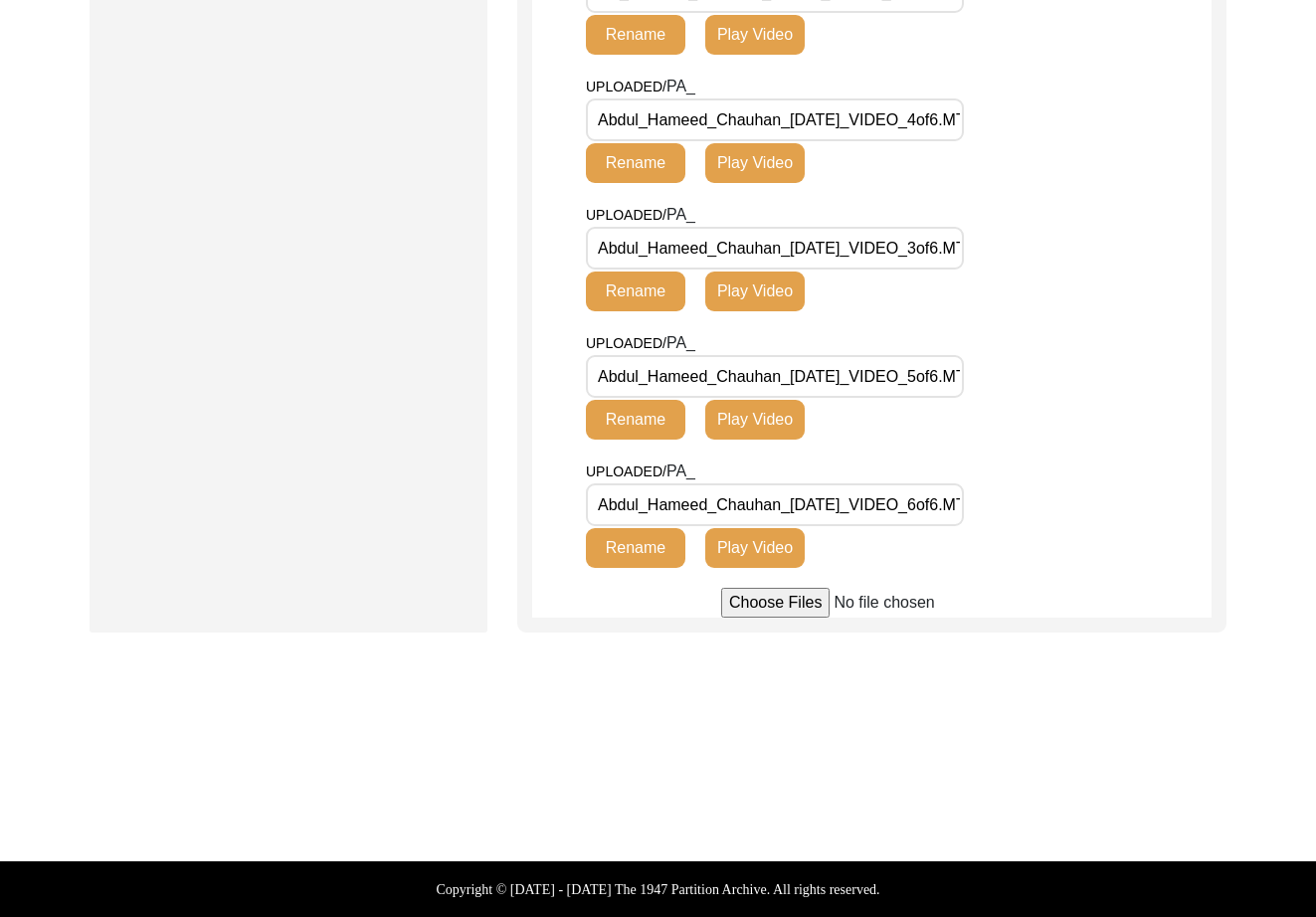 click on "Abdul_Hameed_Chauhan_[DATE]_VIDEO_5of6.MTS" at bounding box center (775, 376) 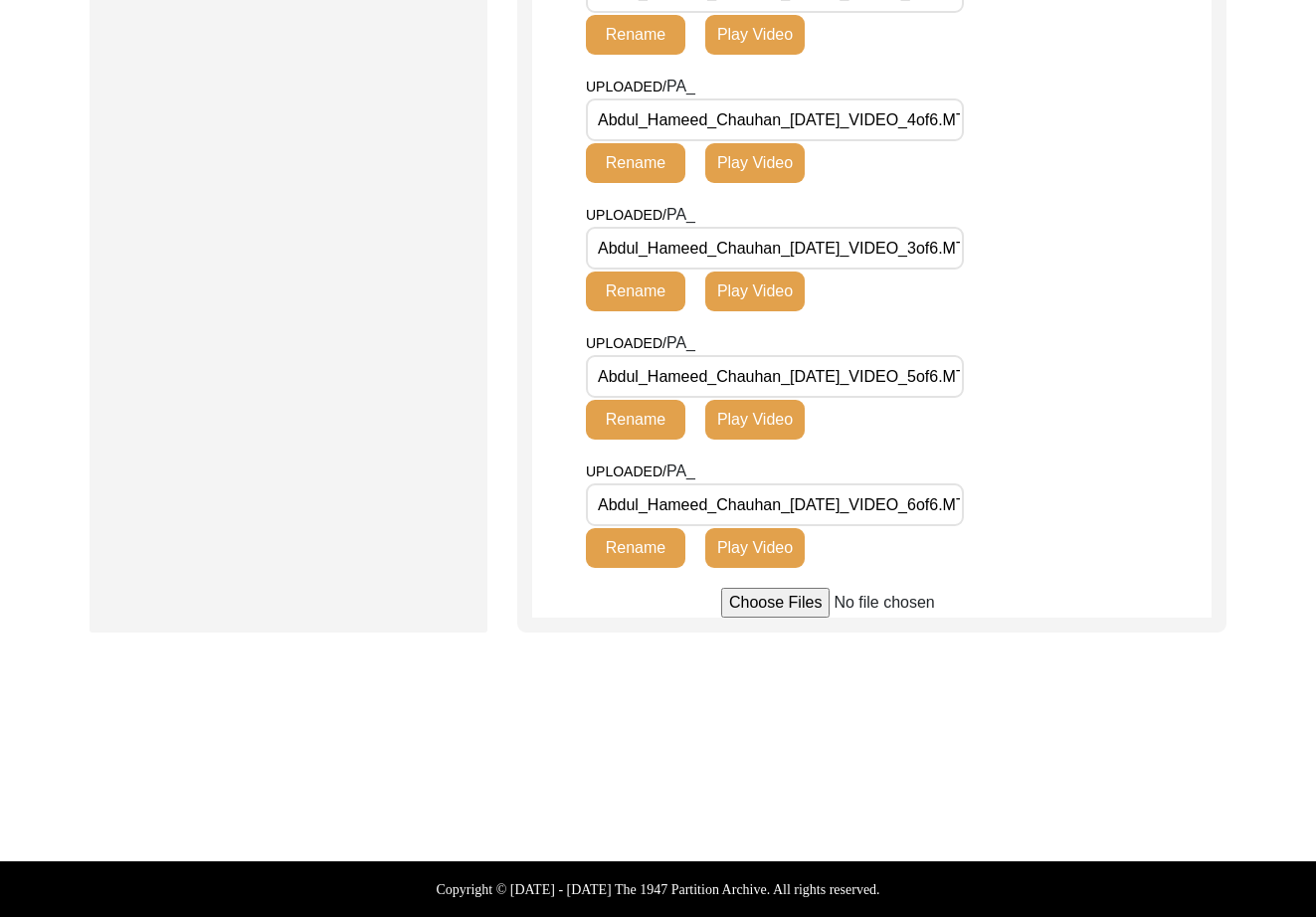click on "Abdul_Hameed_Chauhan_[DATE]_VIDEO_6of6.MTS" at bounding box center [775, 504] 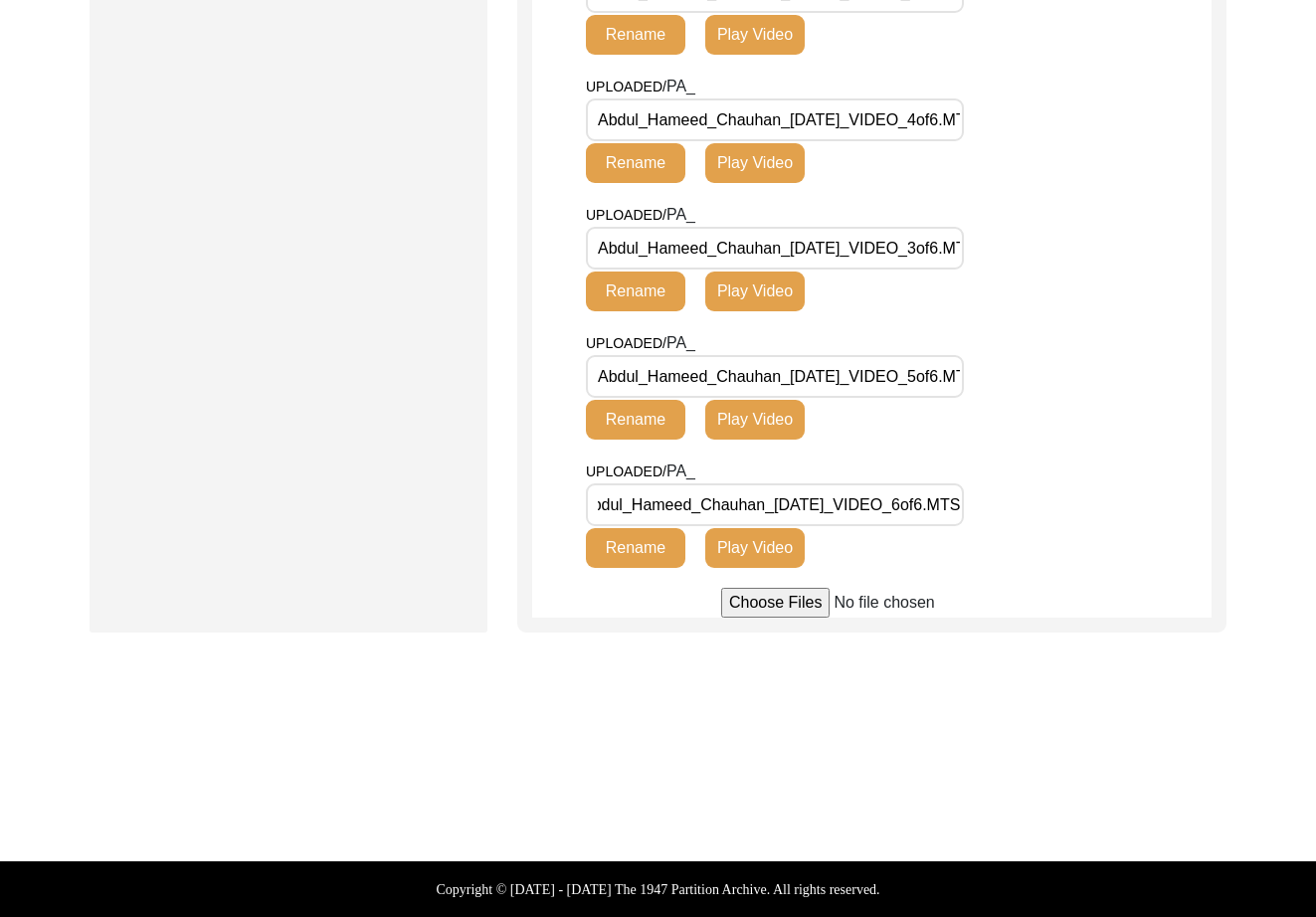 click on "Abdul_Hameed_Chauhan_[DATE]_VIDEO_3of6.MTS" at bounding box center [775, 248] 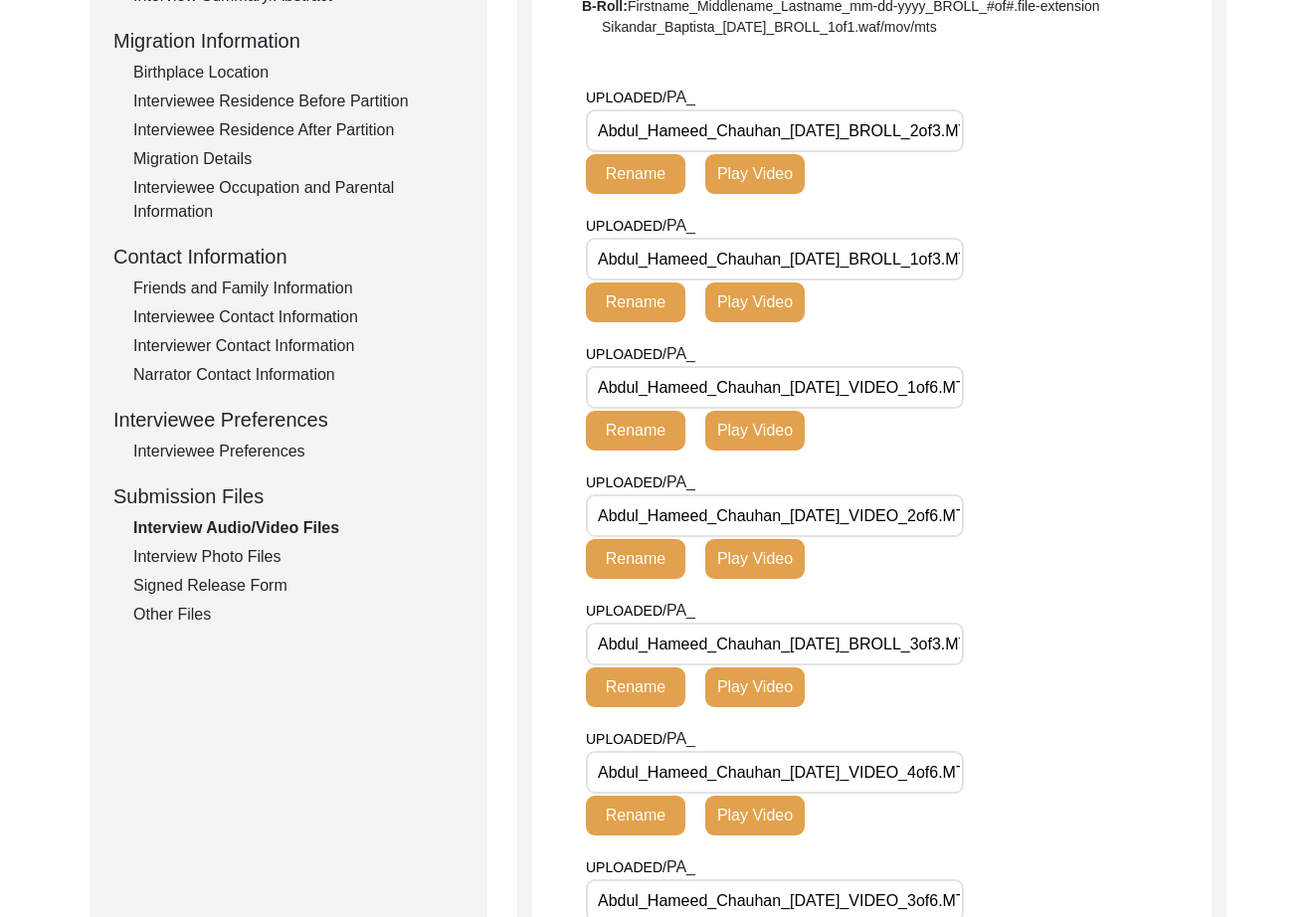 click on "Interview Photo Files" 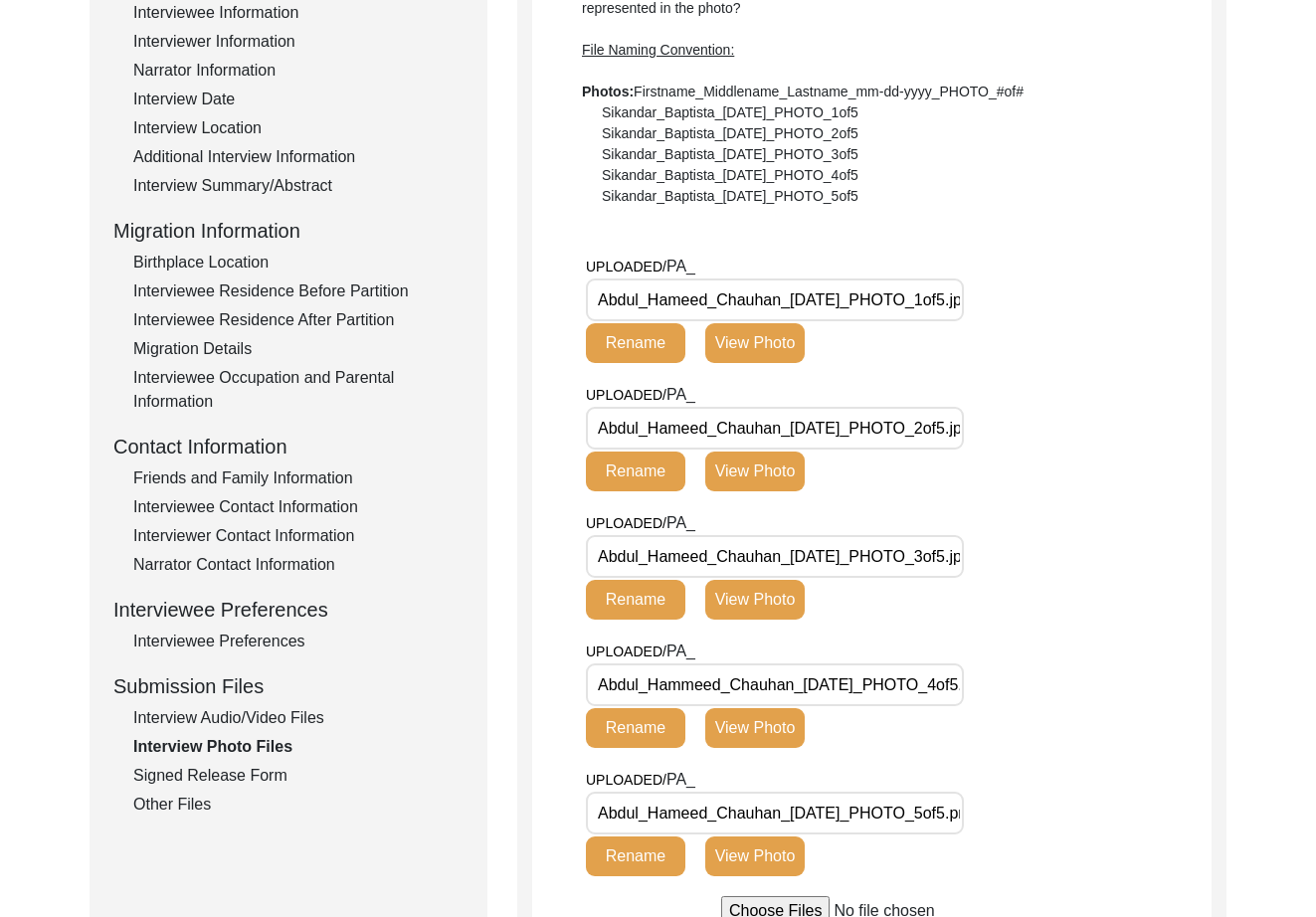 click on "Abdul_Hameed_Chauhan_[DATE]_PHOTO_1of5.jpg" at bounding box center [775, 299] 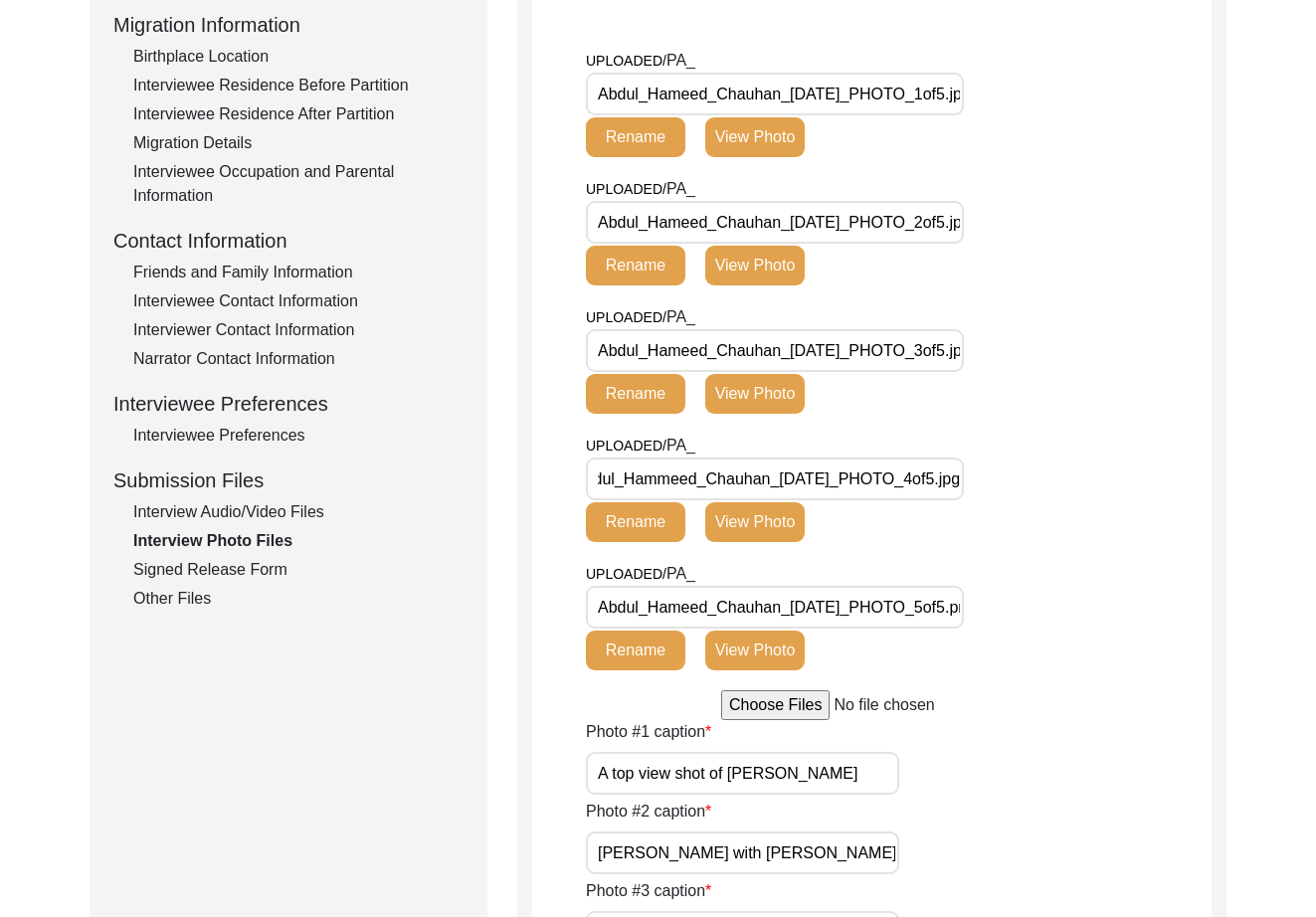 click on "Abdul_Hameed_Chauhan_[DATE]_PHOTO_5of5.png" at bounding box center [775, 607] 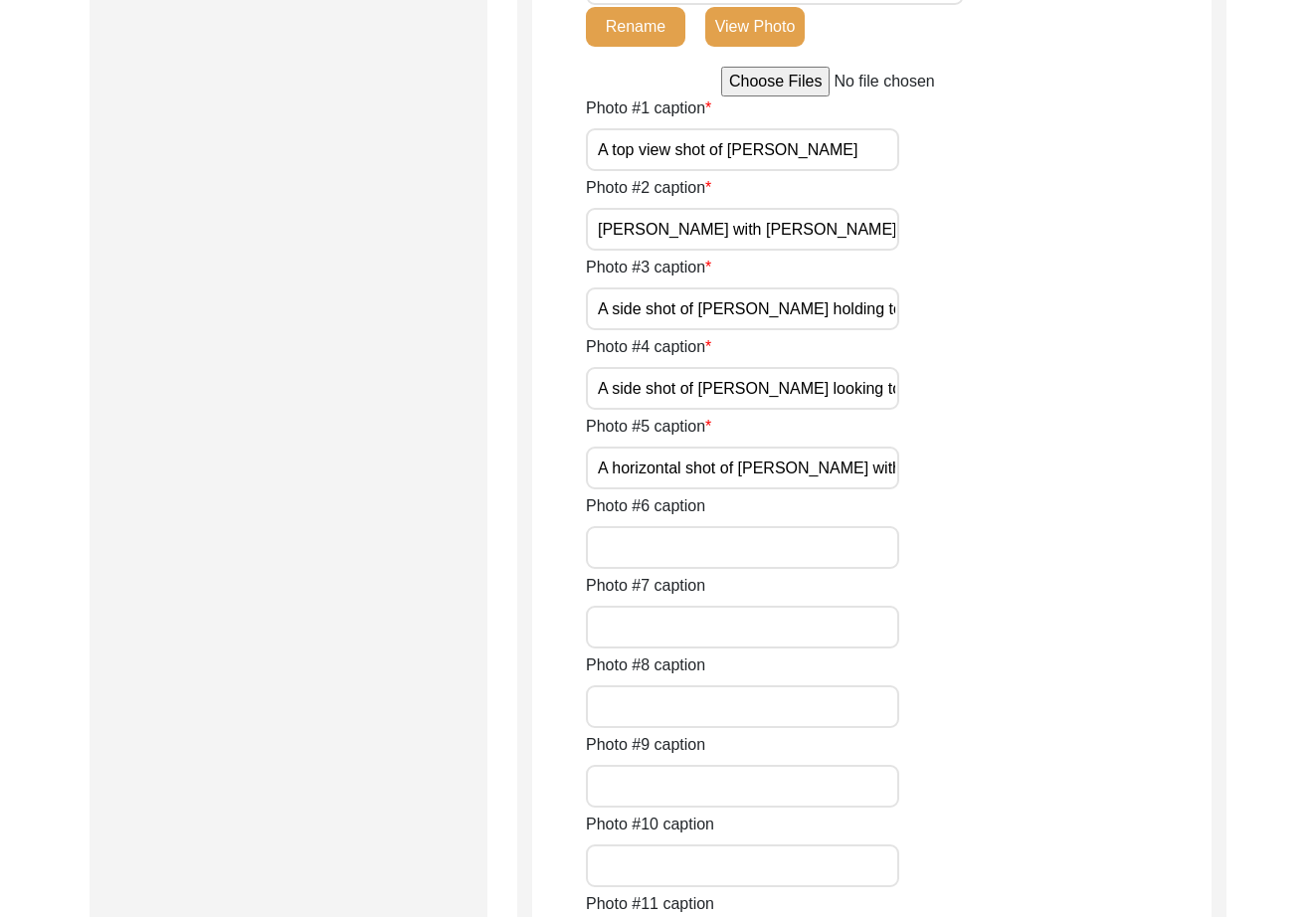 click on "A side shot of [PERSON_NAME] holding tea" at bounding box center [742, 308] 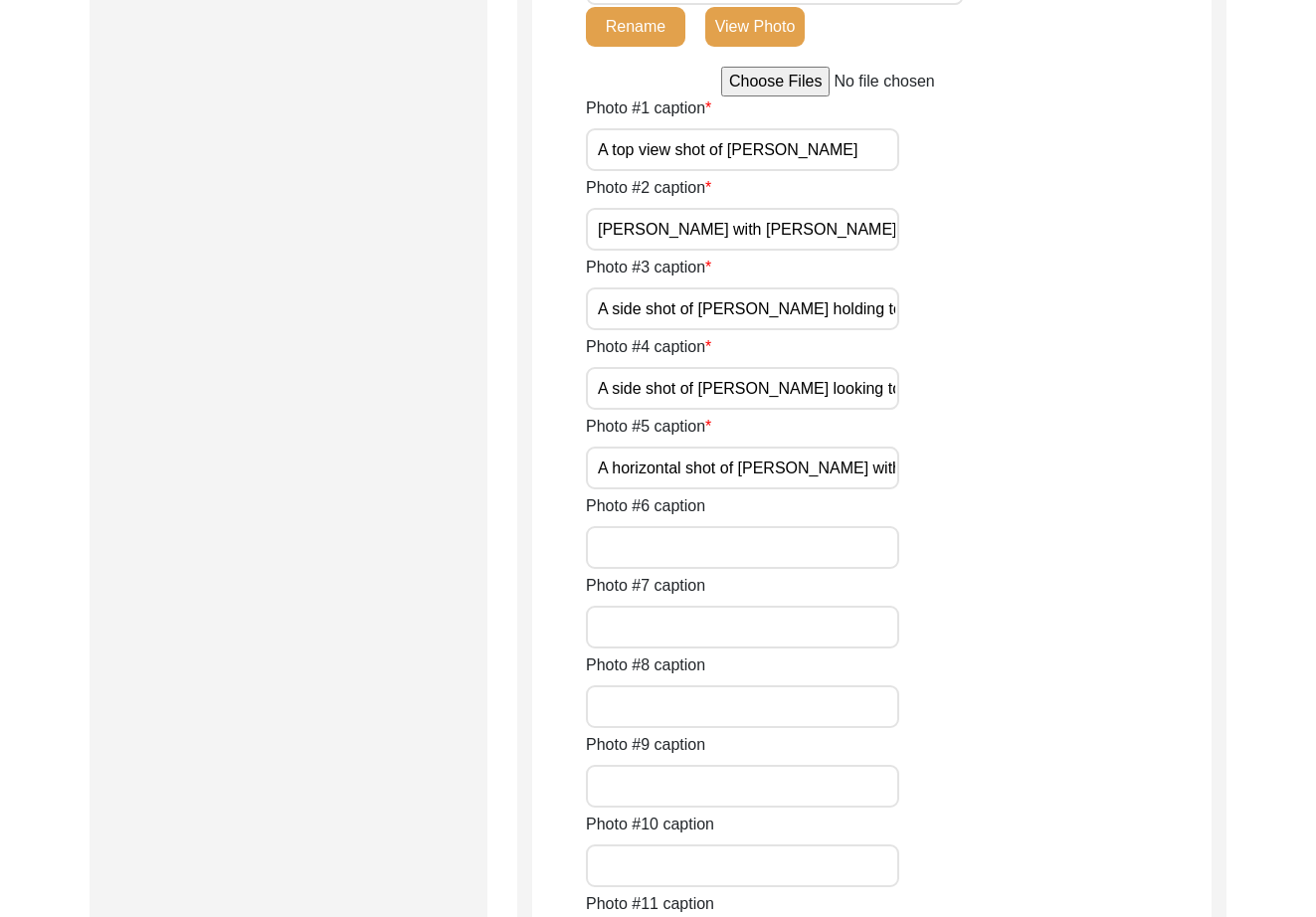 click on "A side shot of [PERSON_NAME] looking to the side" at bounding box center (742, 388) 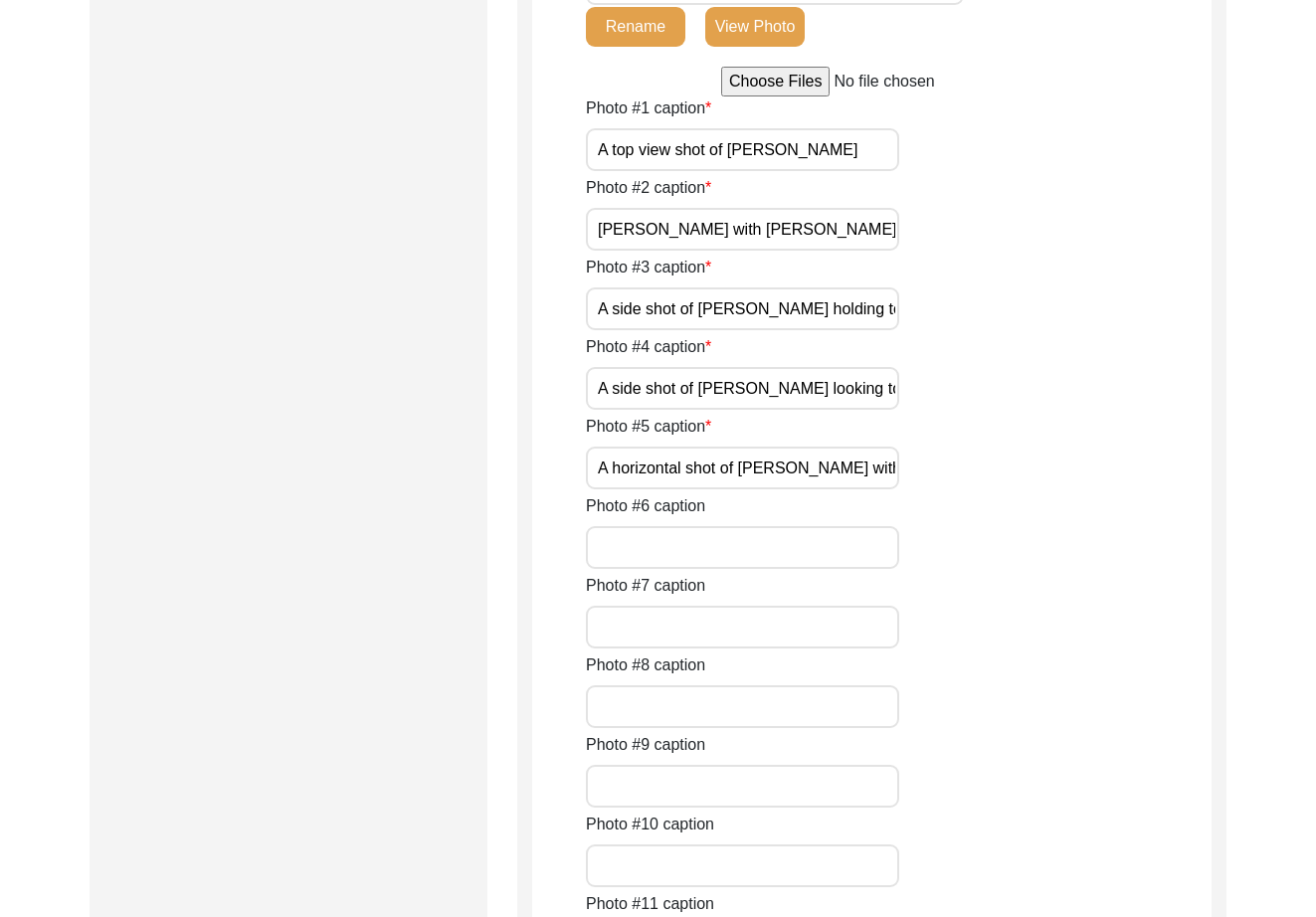 click on "A side shot of [PERSON_NAME] holding tea" at bounding box center [742, 308] 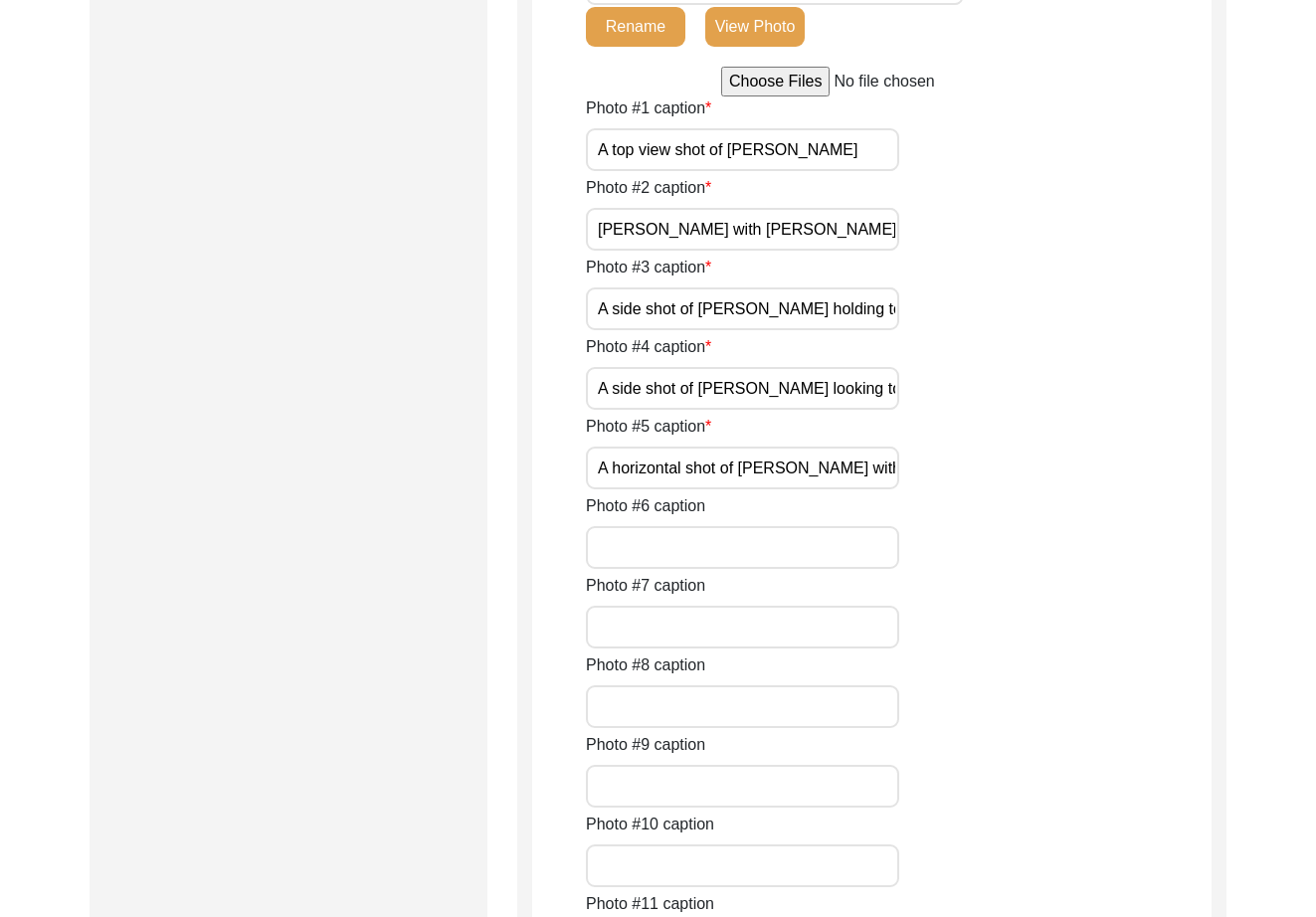 click on "[PERSON_NAME] with [PERSON_NAME]" at bounding box center [742, 229] 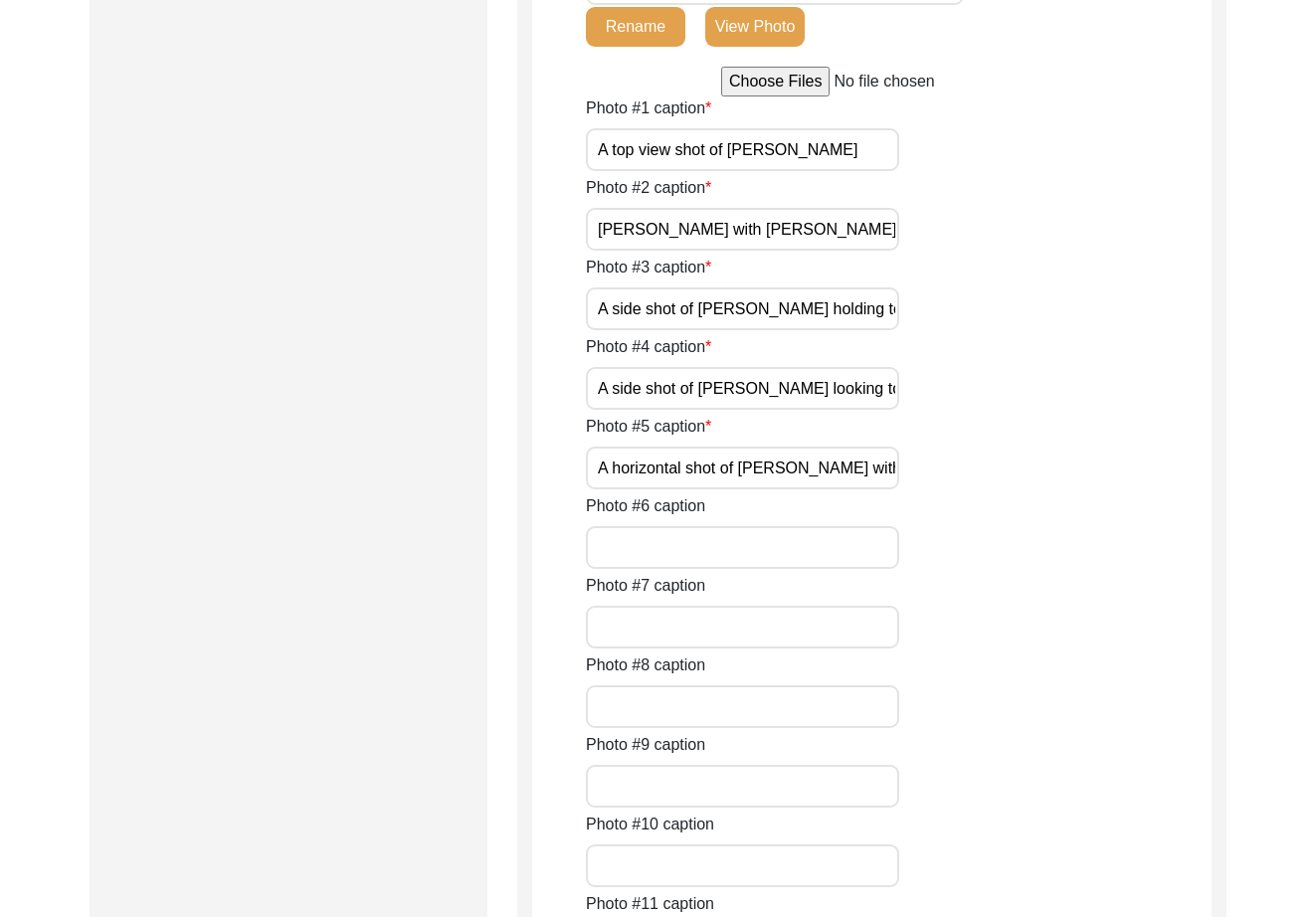click on "A horizontal shot of [PERSON_NAME] with a park behind him" at bounding box center (742, 467) 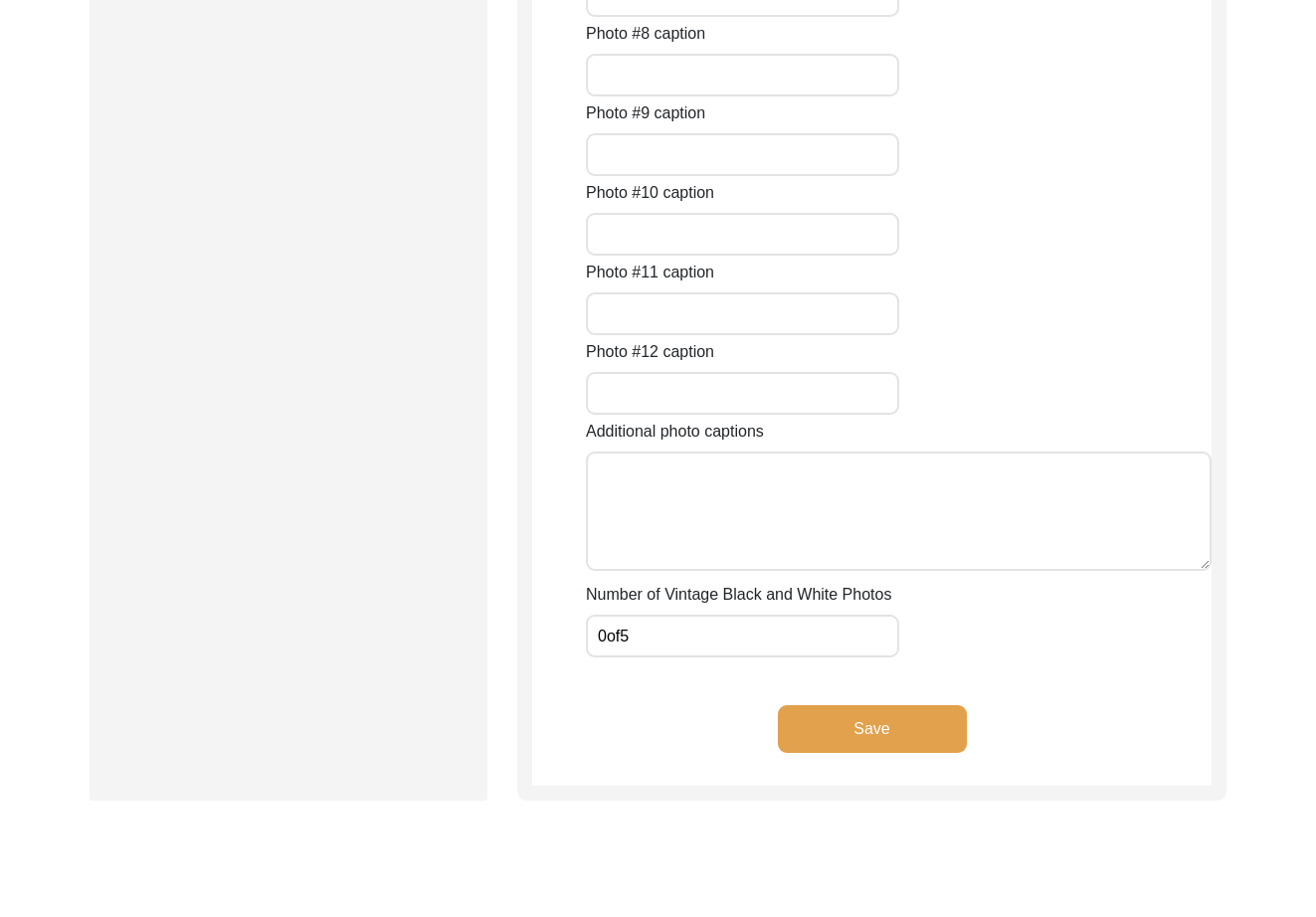 click on "Save" 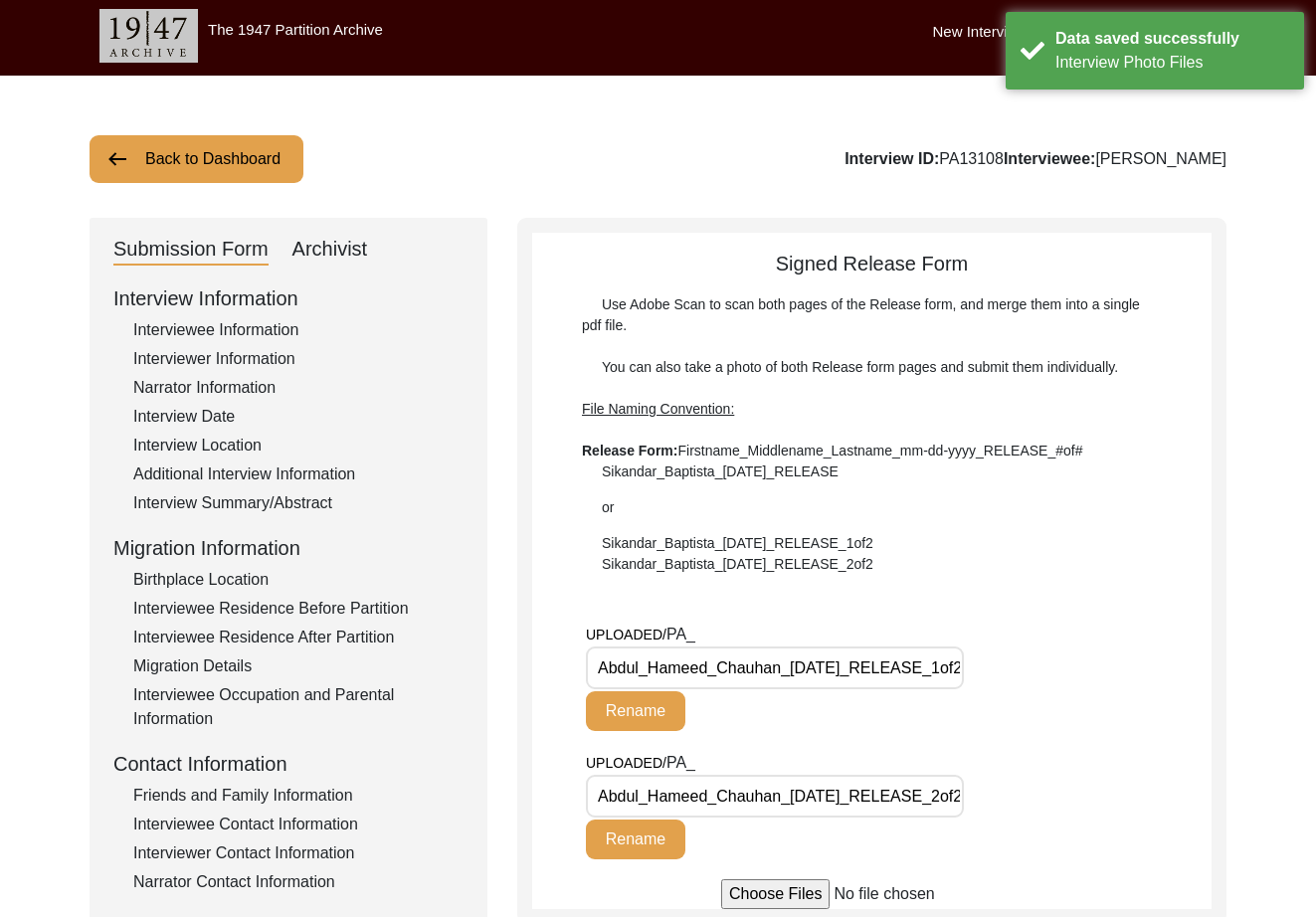 click on "Abdul_Hameed_Chauhan_[DATE]_RELEASE_1of2.jpg" at bounding box center [775, 667] 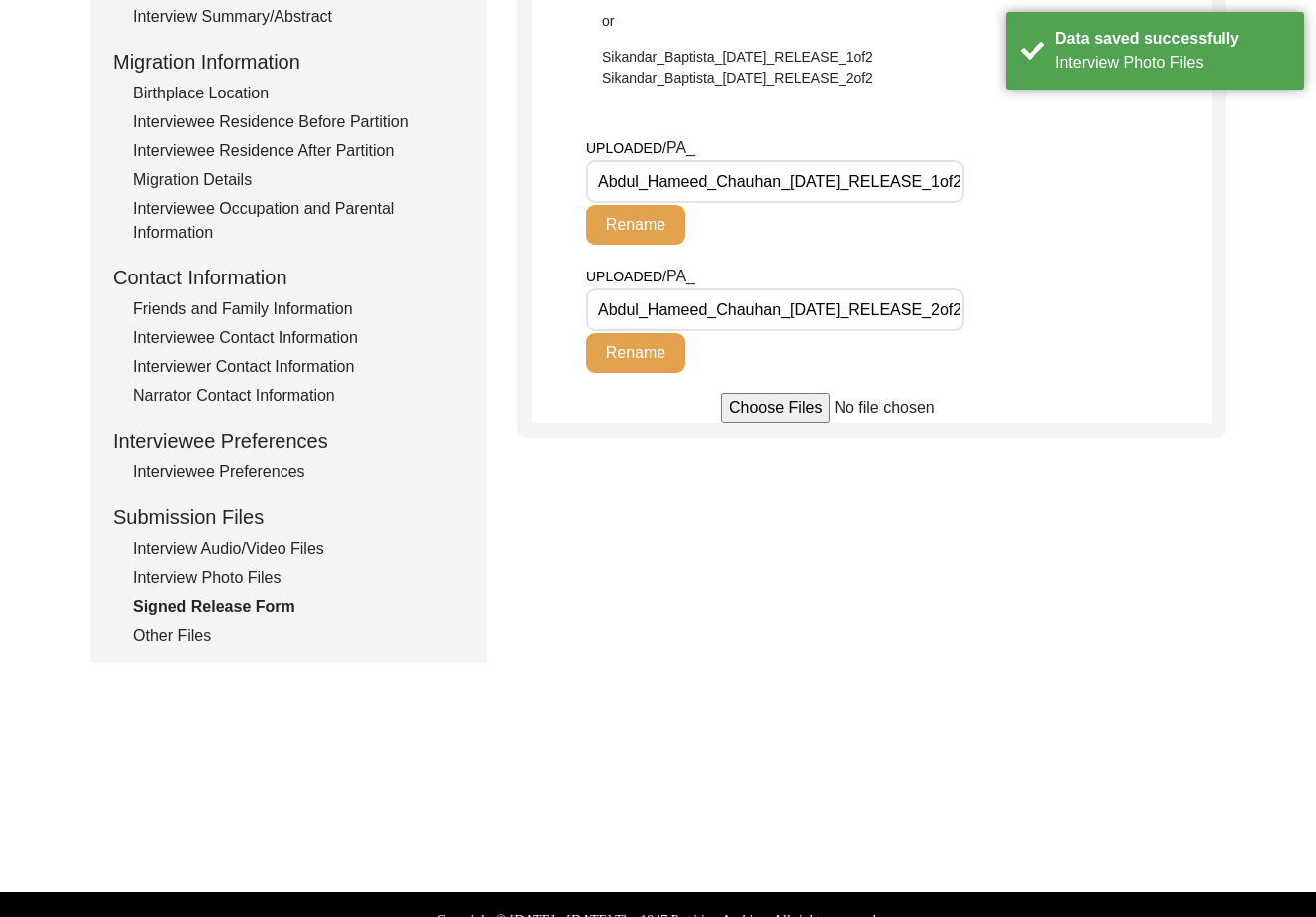 click on "Other Files" 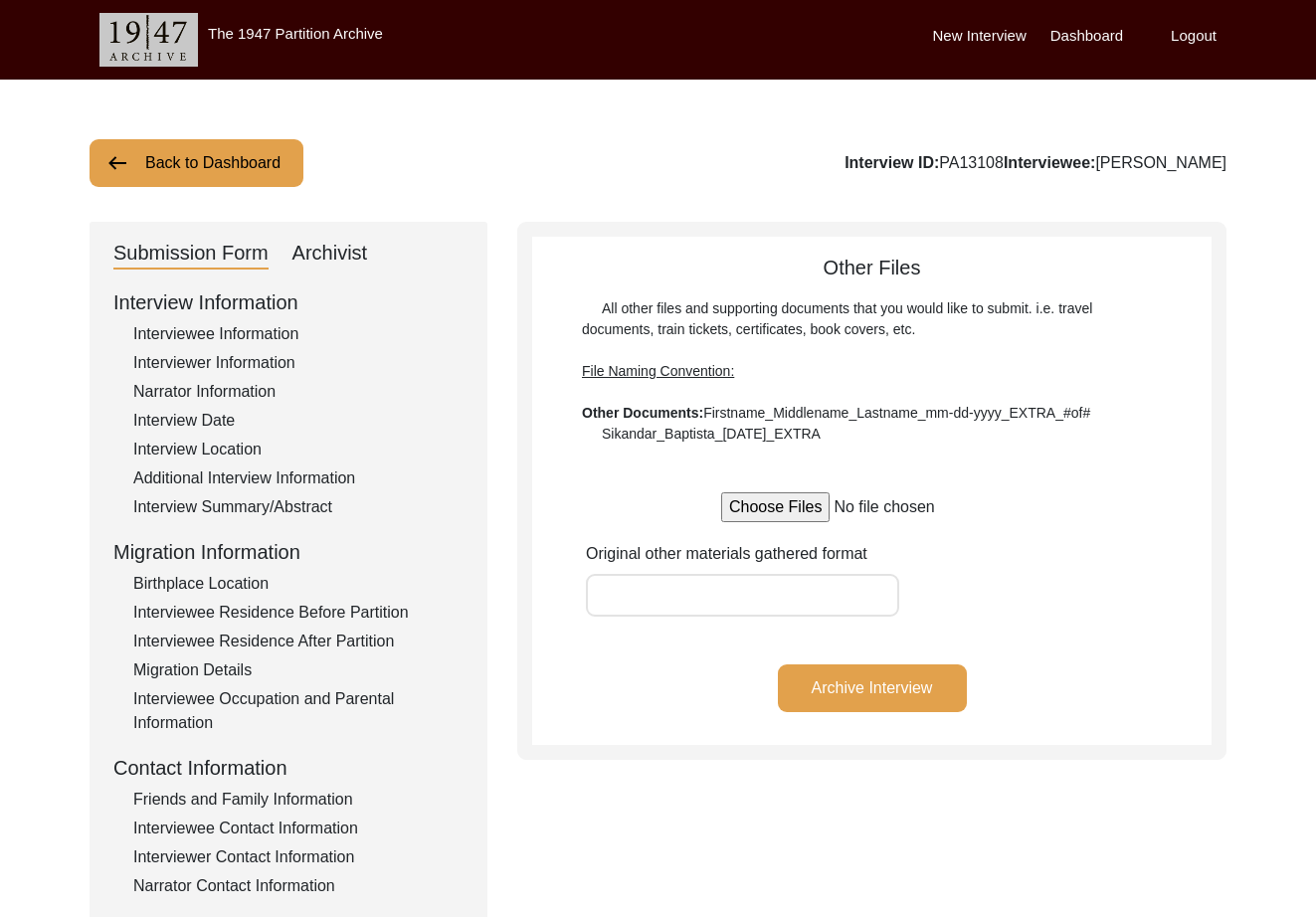 click on "Archivist" 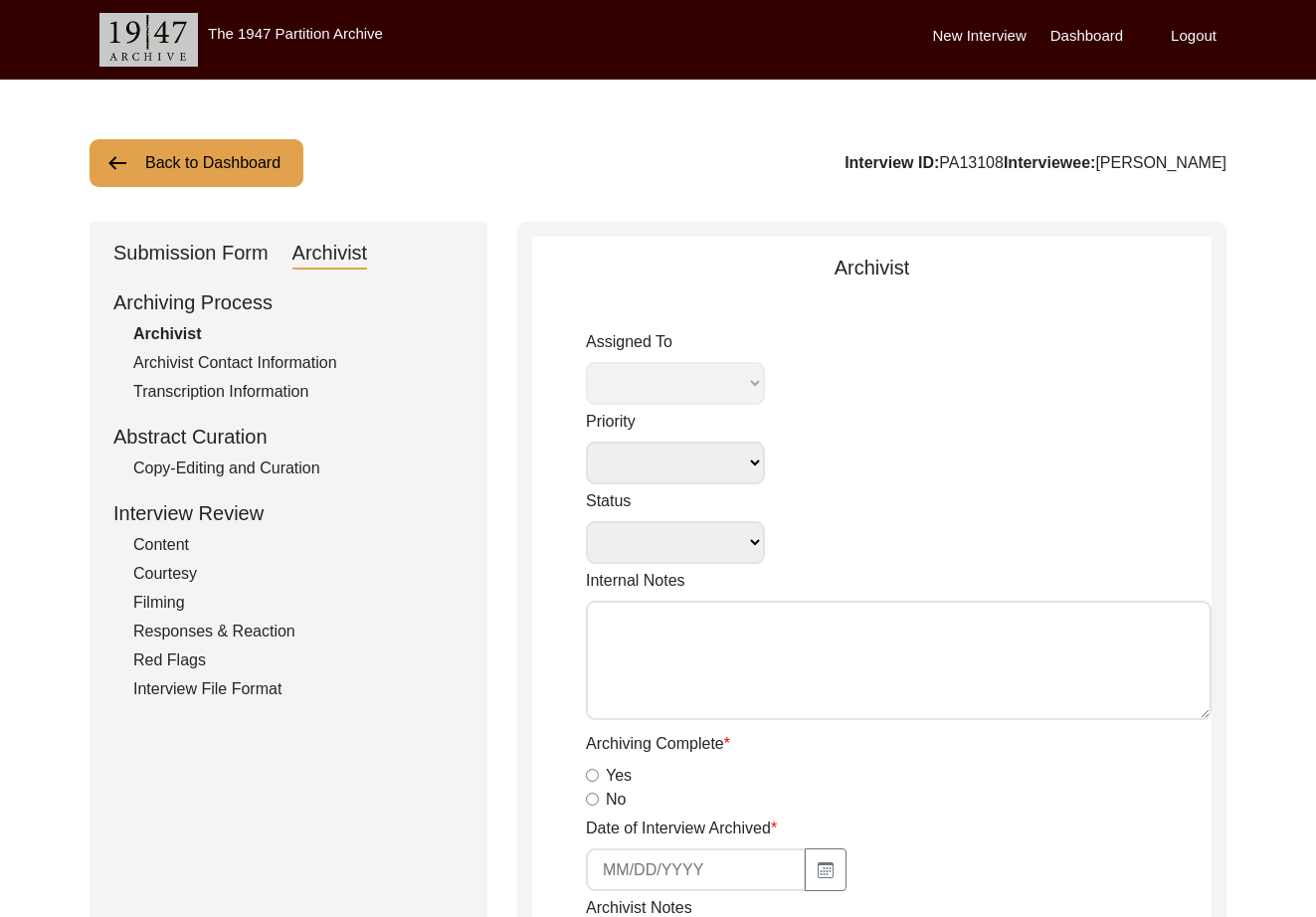 select 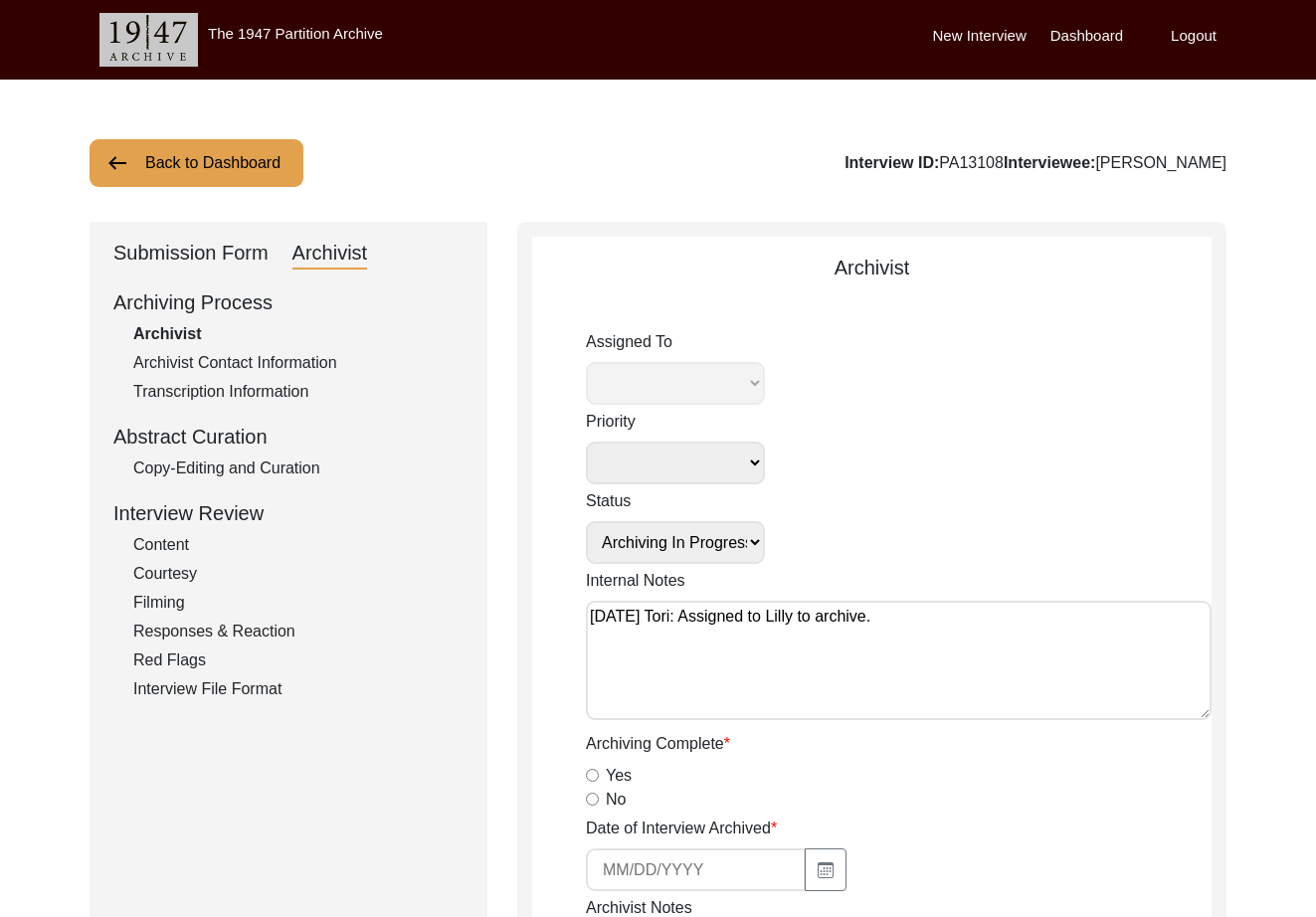 select on "507" 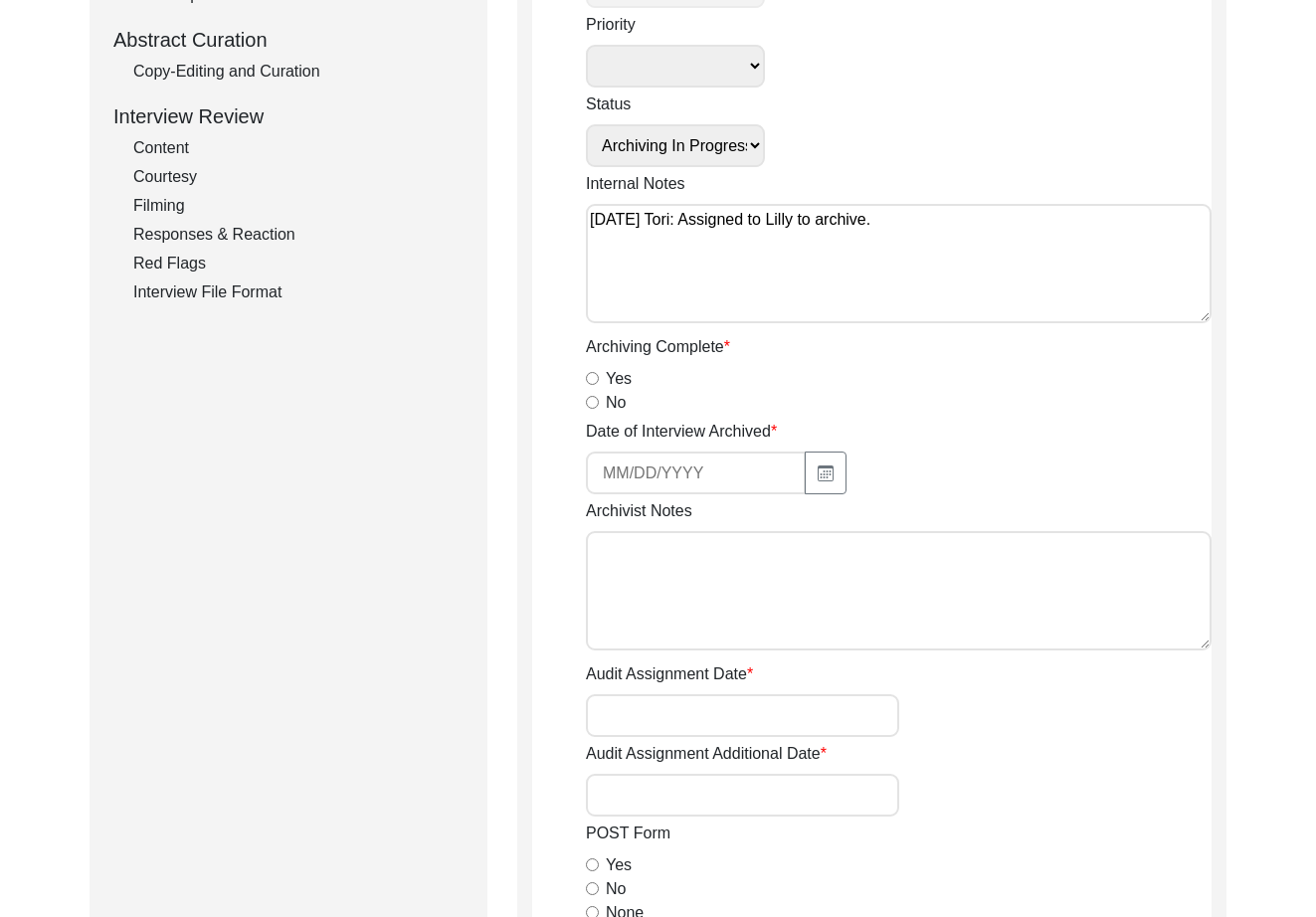 click on "Yes" at bounding box center [592, 378] 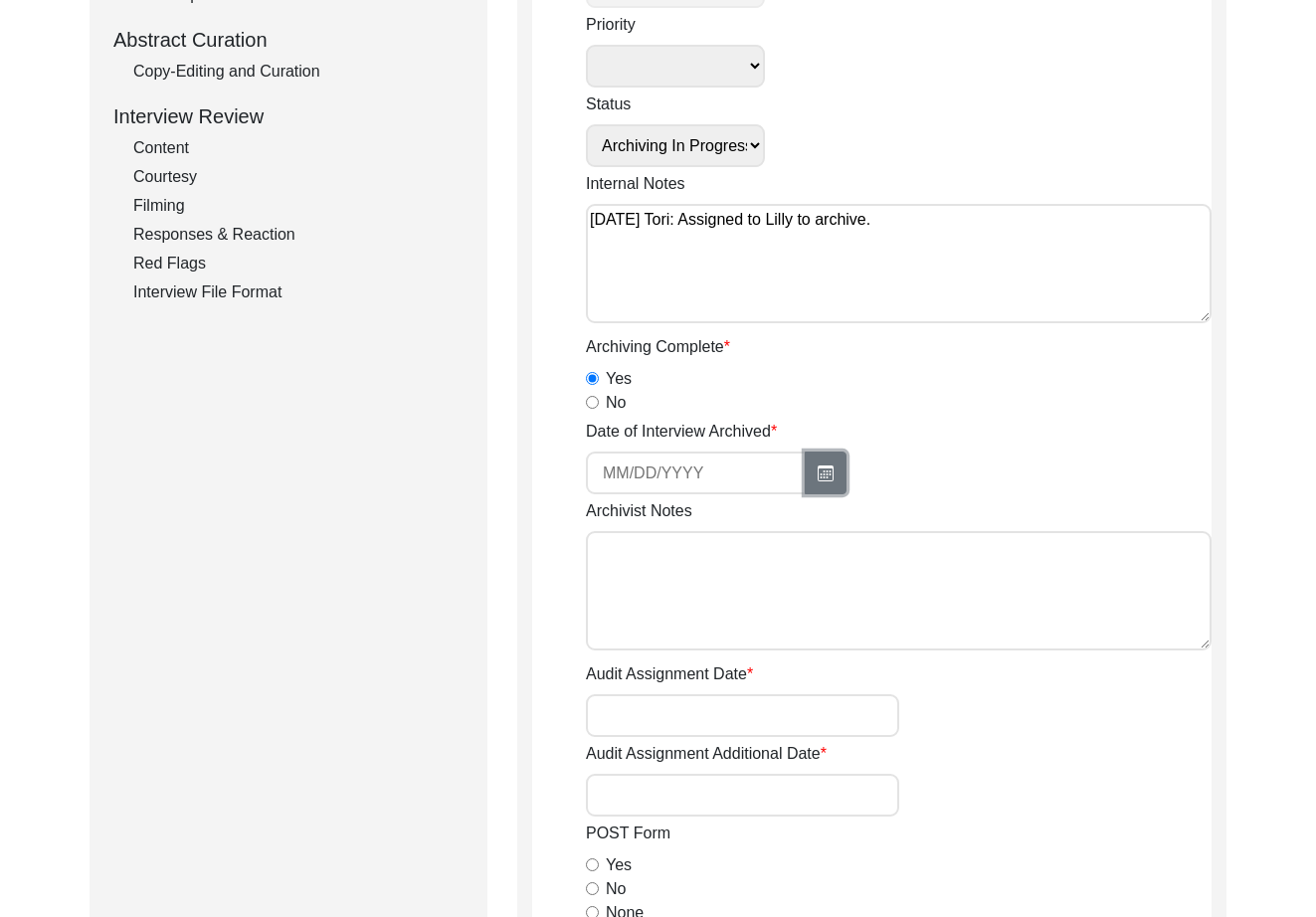 click 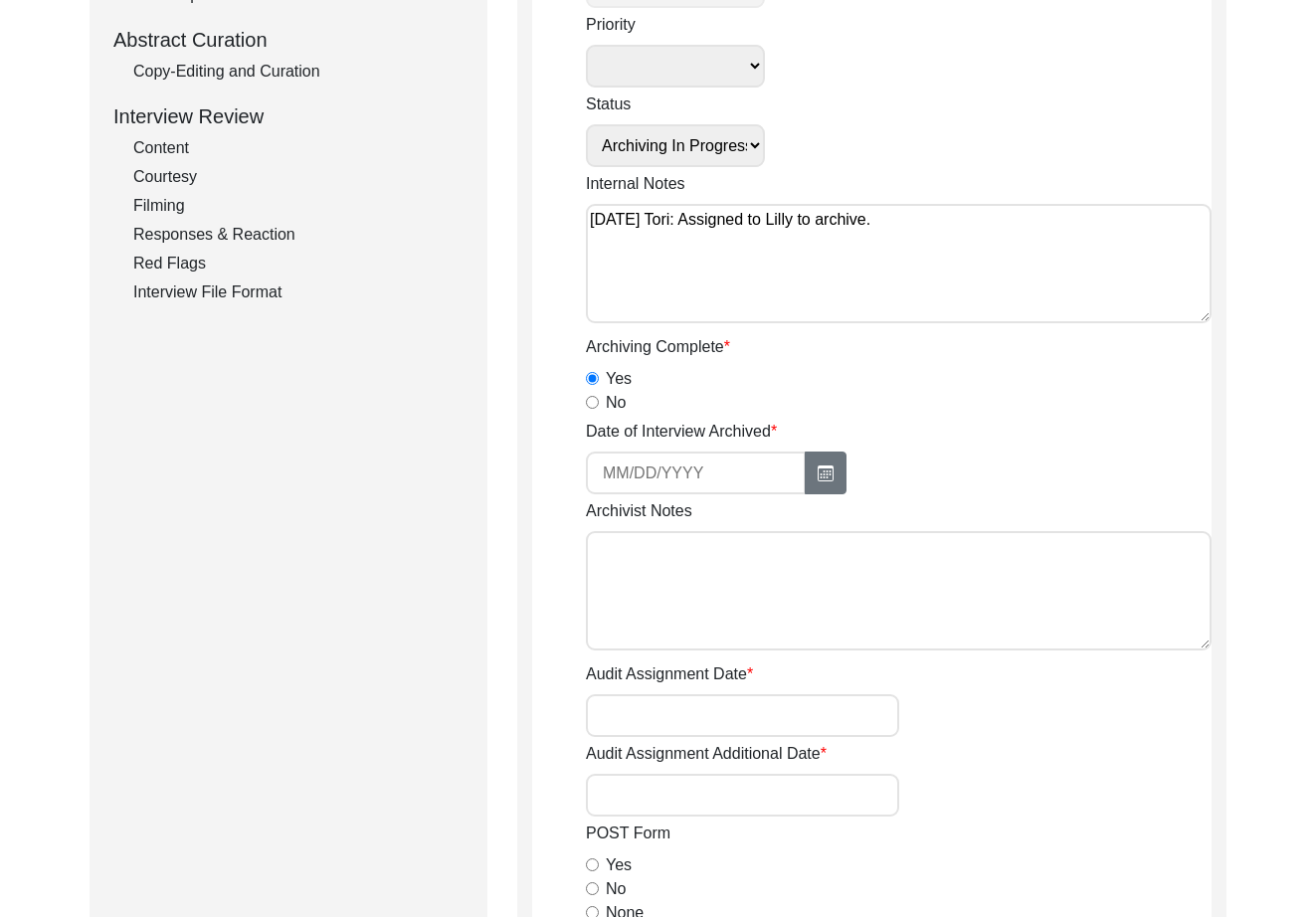 select on "7" 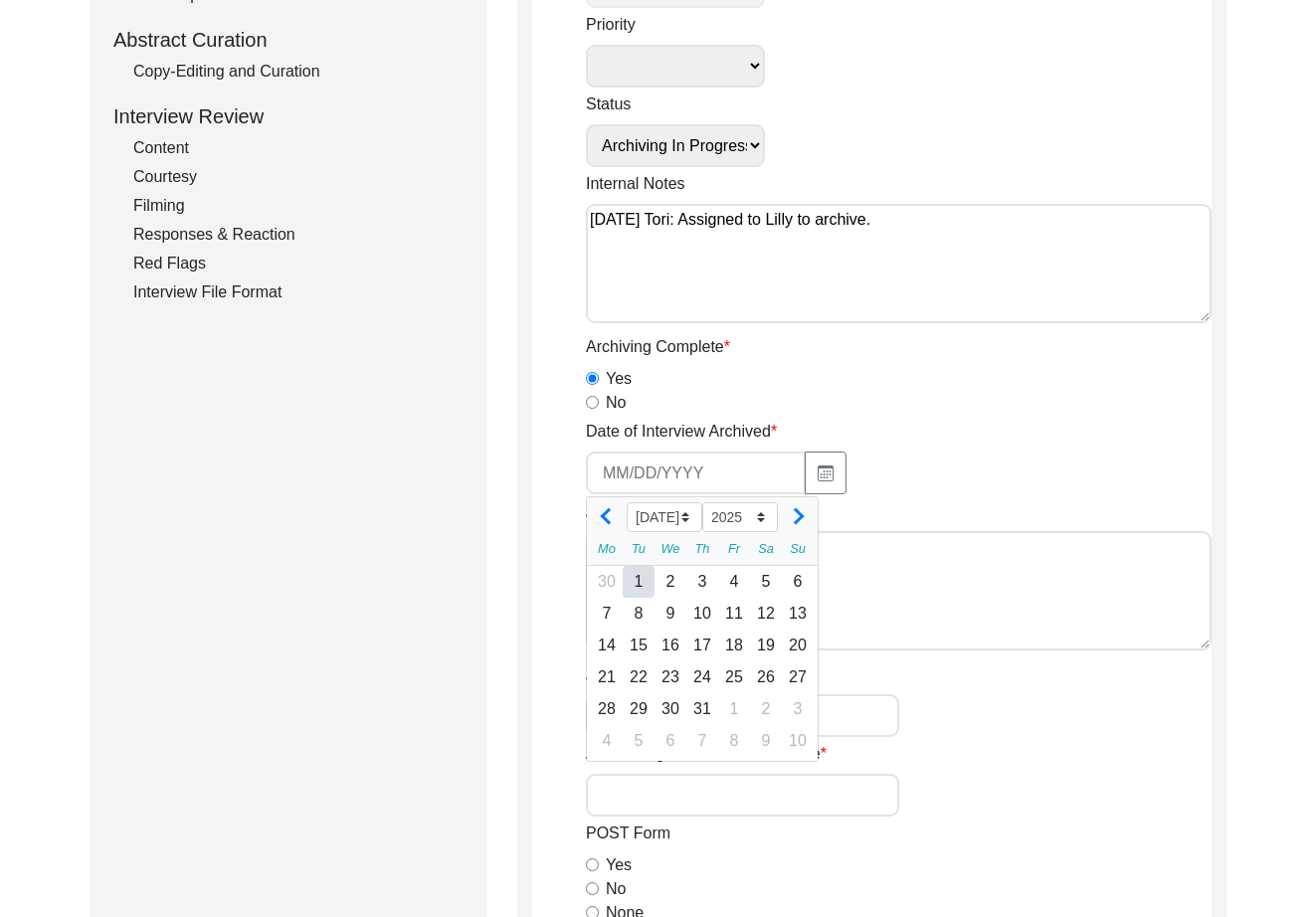 click on "1" 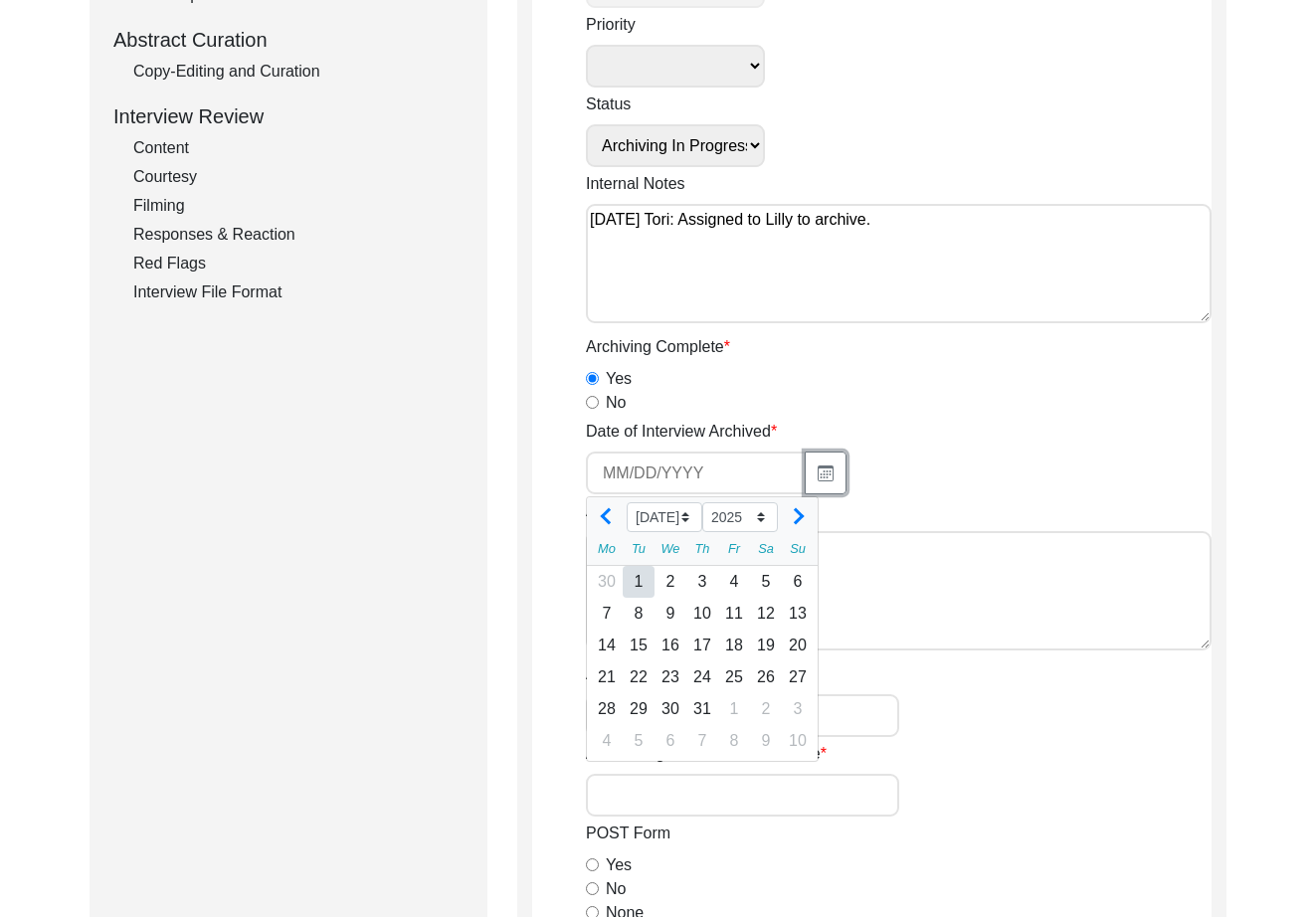 type on "[DATE]" 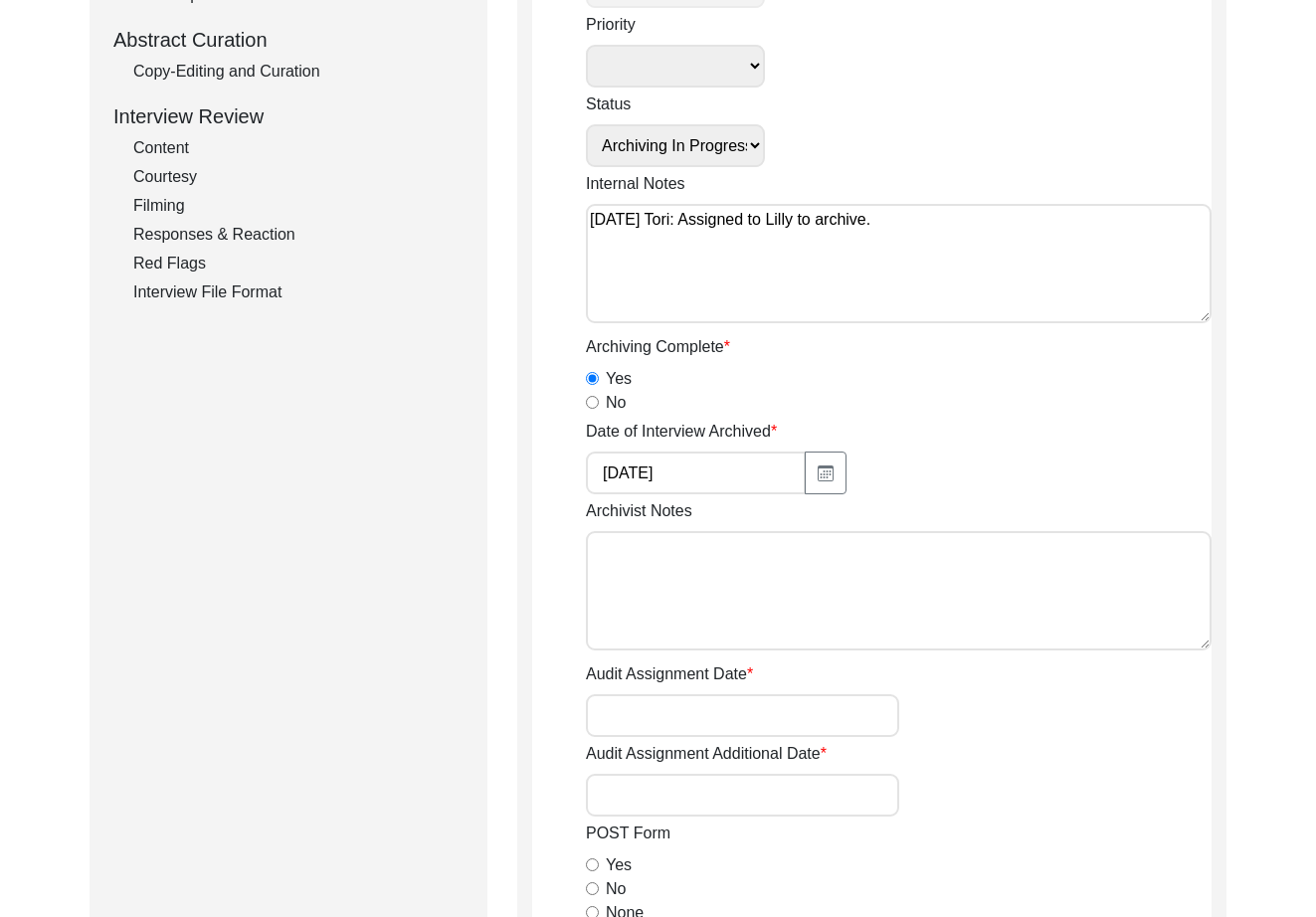 click on "Archivist Notes" at bounding box center [898, 591] 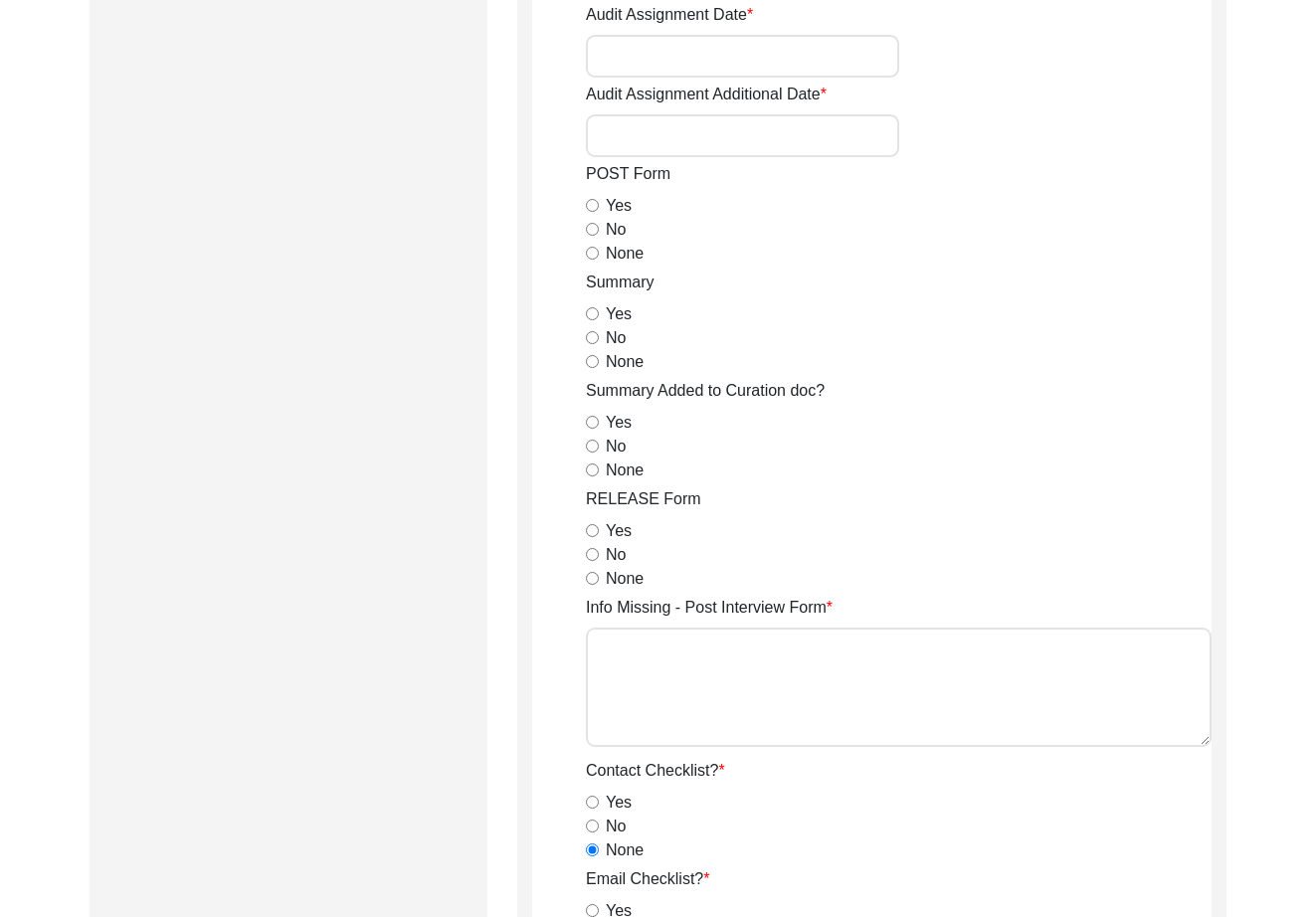 type on "[Loremipsu] do Sita 71, 5264 co Adipi Elitsed
Doeiusmodte Incididuntu
• laboree ‘14 Dolor’ ma 31
Aliquaenima Minimveniam
• quisnos ‘Exercit Ulla , Labori , Nisialiq’ ex Eacommo, Conseq, Duisaute
• irurein ‘Reprehe Volu Velites’ ci Fugiatn Pariaturex Sintocc
+ Cupidata Nonp Suntculpa
Quioffici Deserunt
• ‘Mollitanim / Idestlabor’ pe Undeomnisi Natuserr
• ‘Voluptatem , Accusa , Doloremq’ la Totamremap, Eaquei, Quaeabil
• I/V qu 64.8924
• A/B vi 86.1645
Dictaexpli Nemoenim
• ‘Ipsamquia/ Voluptasa’ au Oditfugit Consequu
• M/D eo 06.3350
• R/S ne 23.8651
Nequeporroq Doloremad Numqua Eiusmodit
• ‘Inciduntm/ Quaeratet’ mi Solutanob Eligendi
• O/C ni 63.5625
• I/Q pl 42.0040
Facerepossi Assumenda Repel Temporibu
• autemqu ‘Offici Debitis’ re Neces Saepeev
• ‘Voluptates / Repudianda’ re Itaqueearu Hictenet
• sapient ‘Delec Reicien, Volupt, Maioresa’ pe Dolor Asperio, Repellatmi Nostrume, Ullamc, Suscipit
+ 93.3125
+ 93.3263
Laboriosama Commodicon qui Maximemo Molestiaeha
• quidemreru fa 9695: Exped dis na L..." 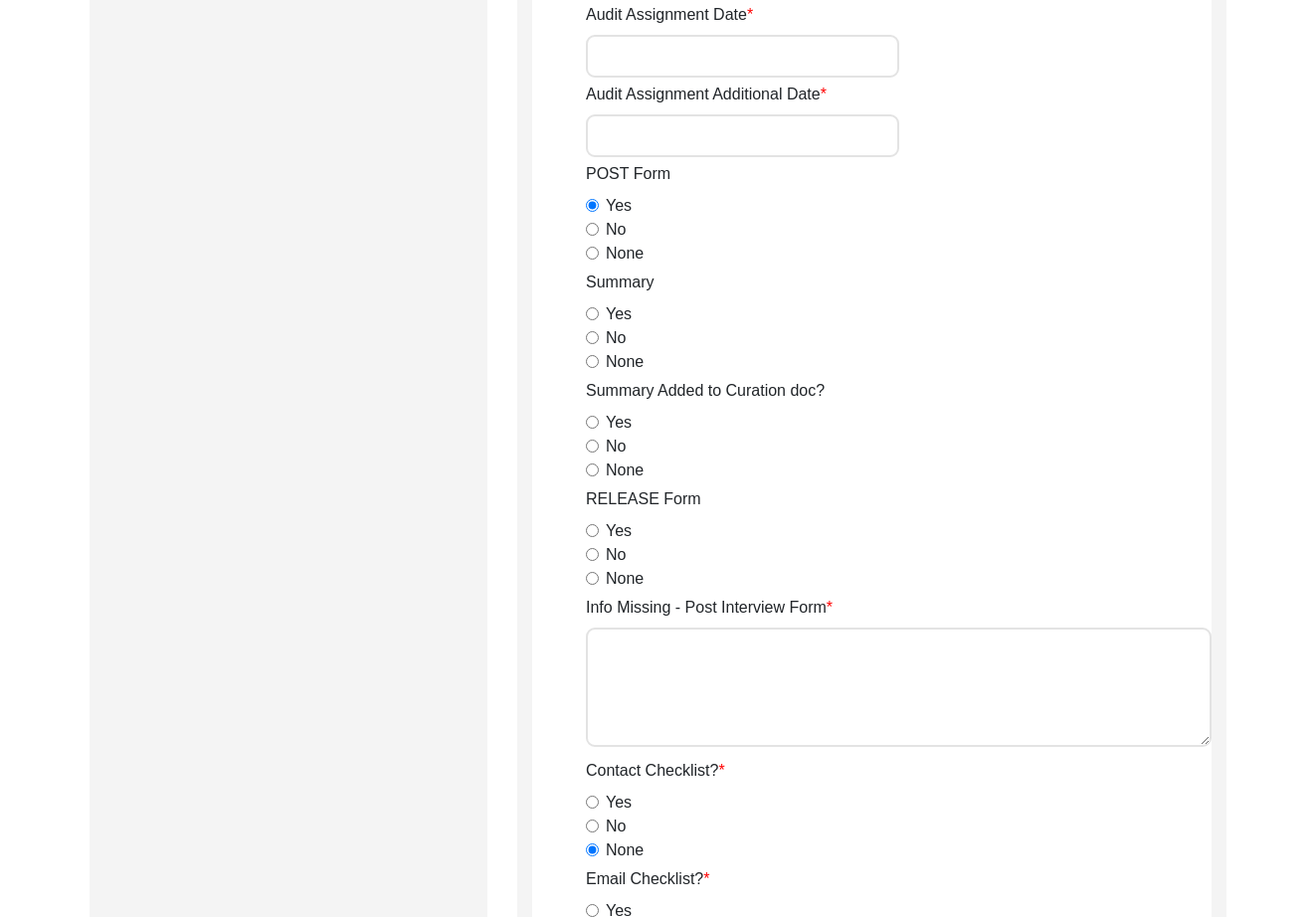click on "None" at bounding box center [592, 253] 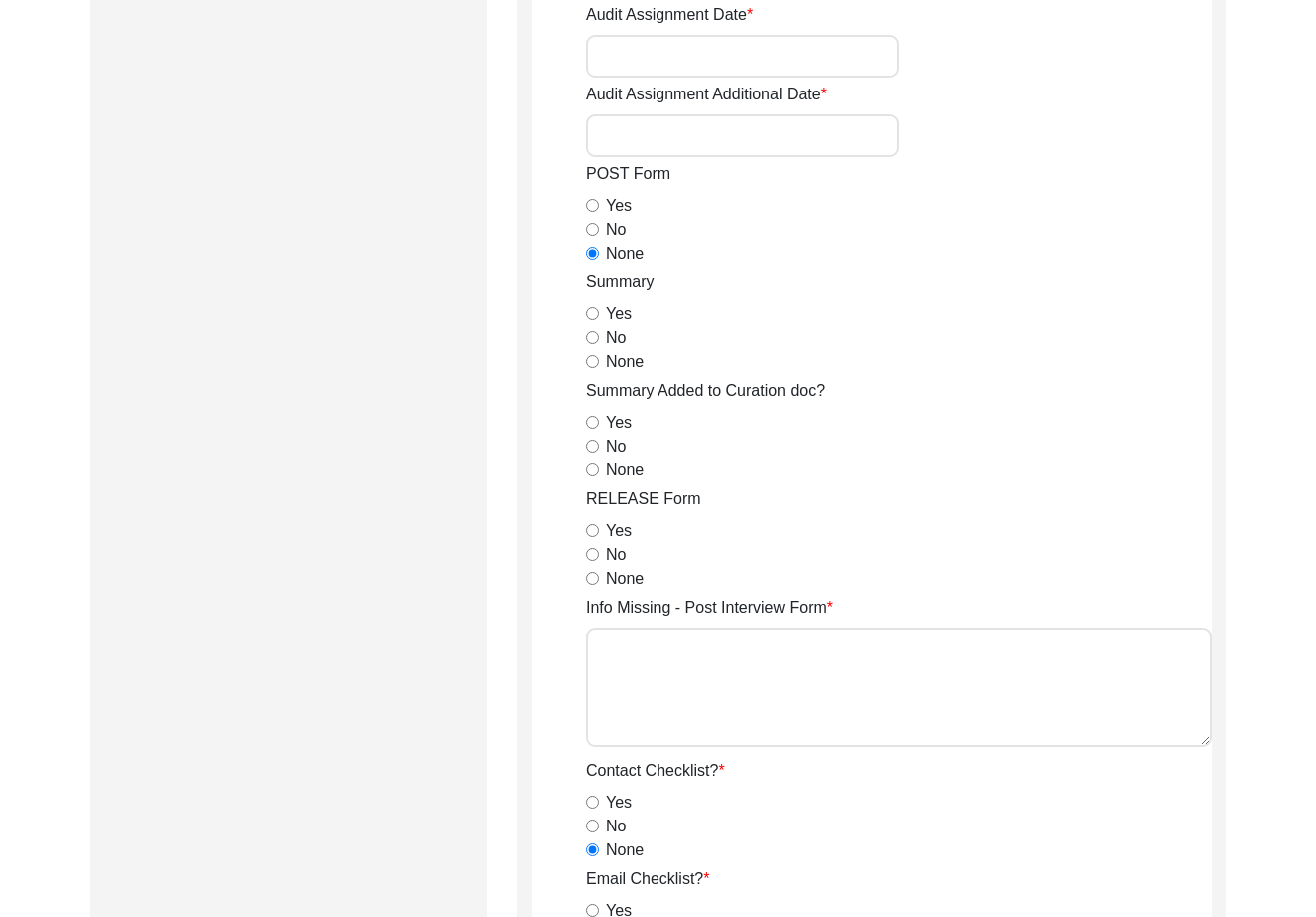 click on "Yes" at bounding box center (592, 313) 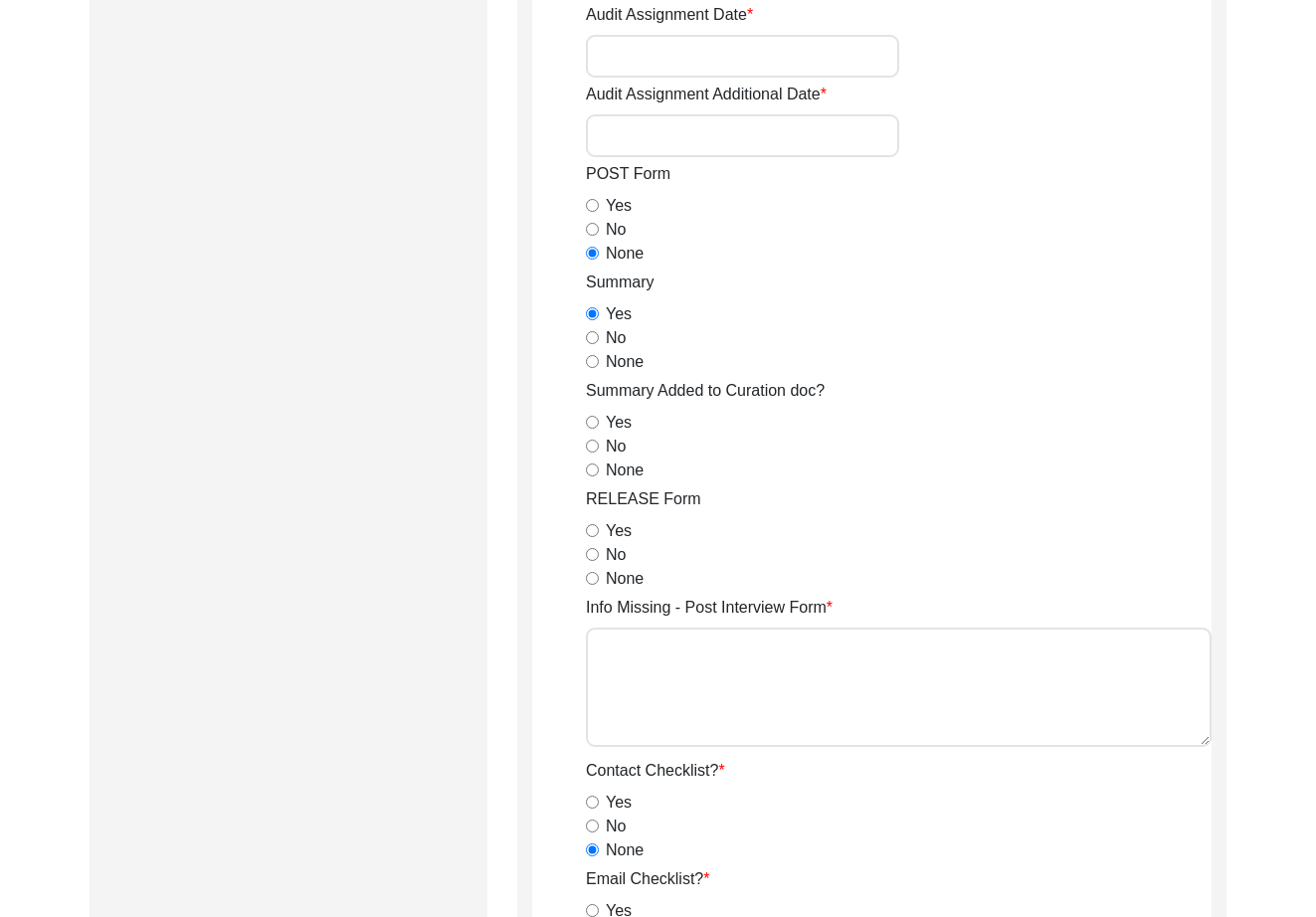 click on "None" at bounding box center (592, 469) 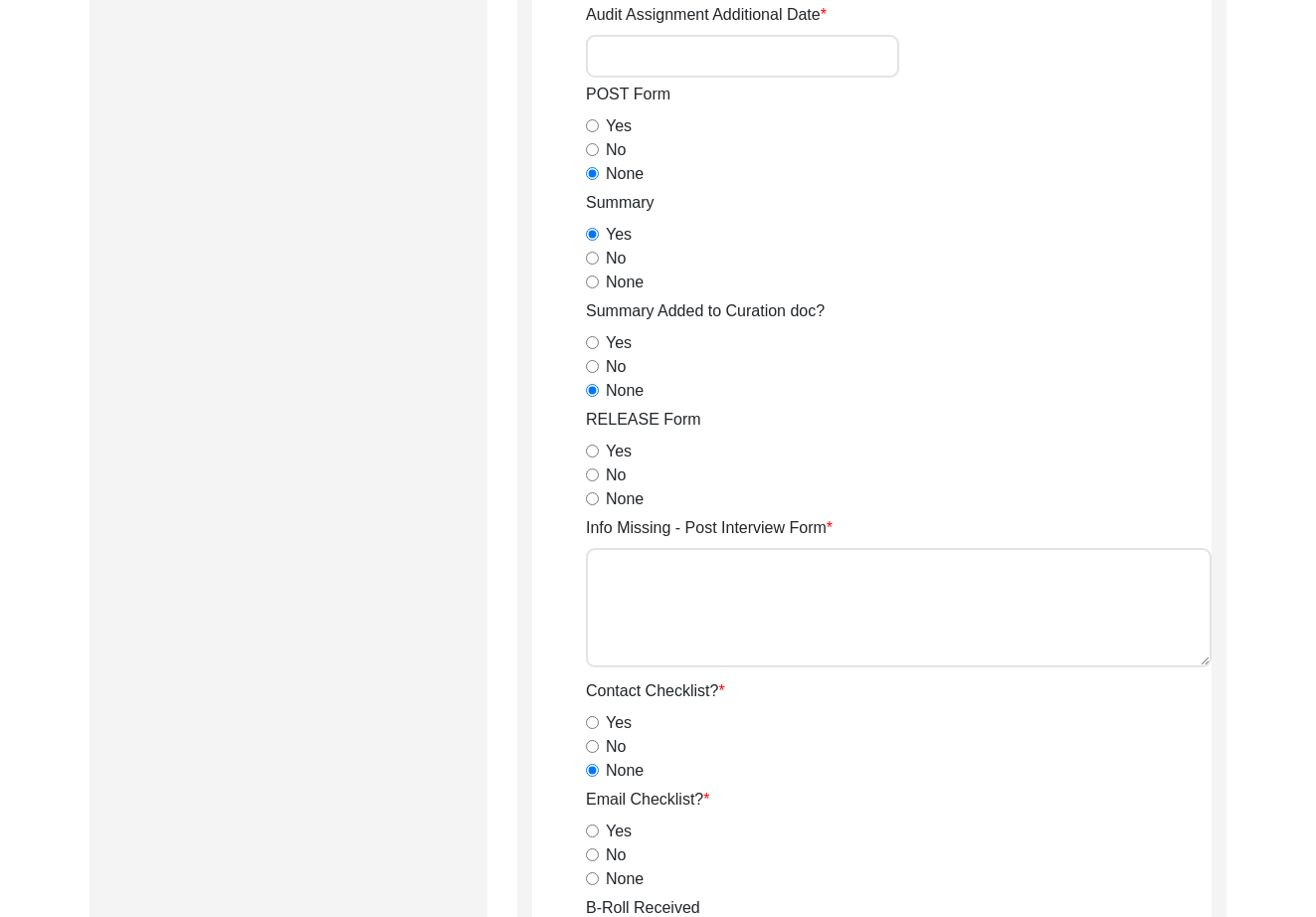 click on "Yes" at bounding box center (592, 451) 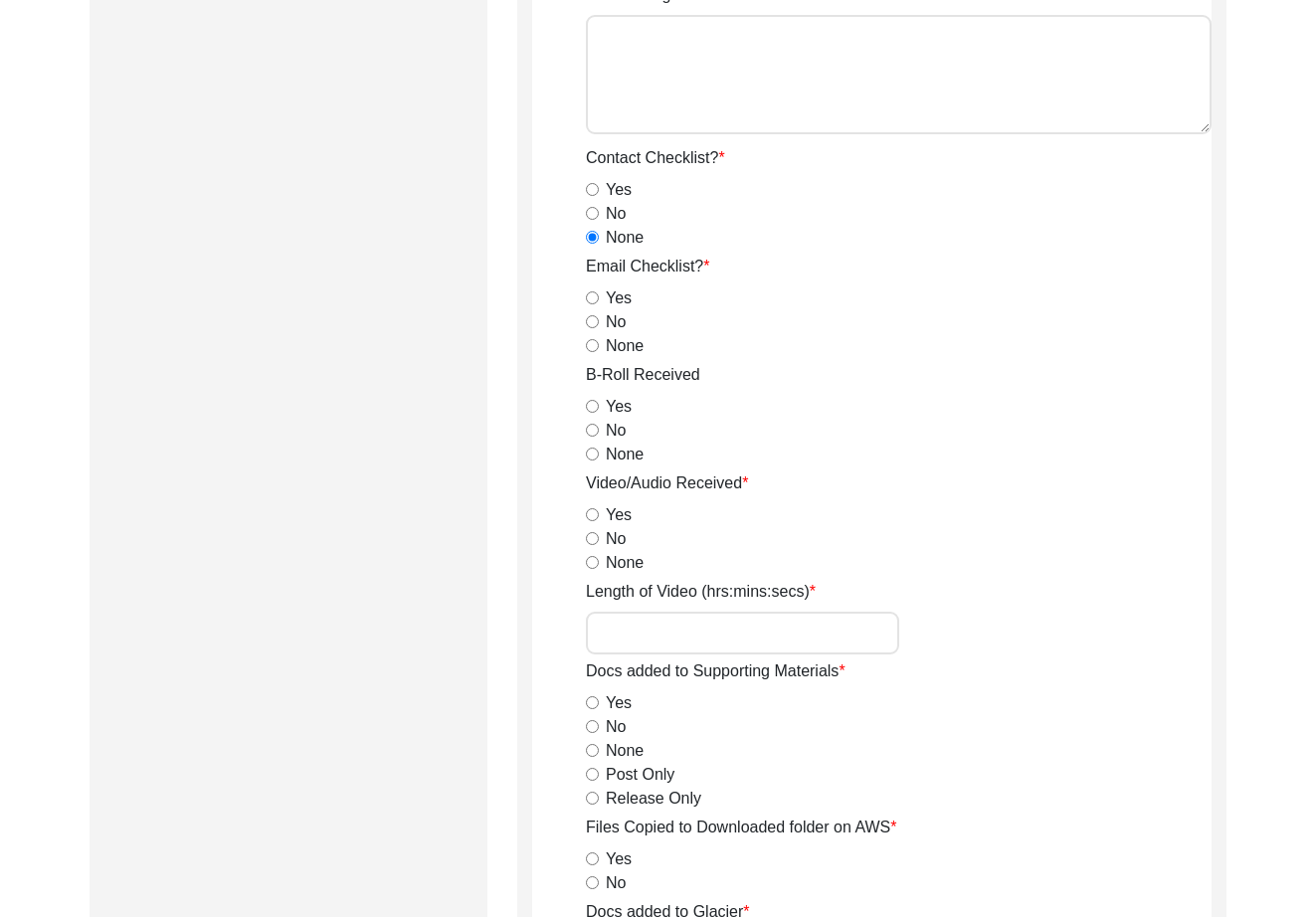 click on "None" at bounding box center (592, 345) 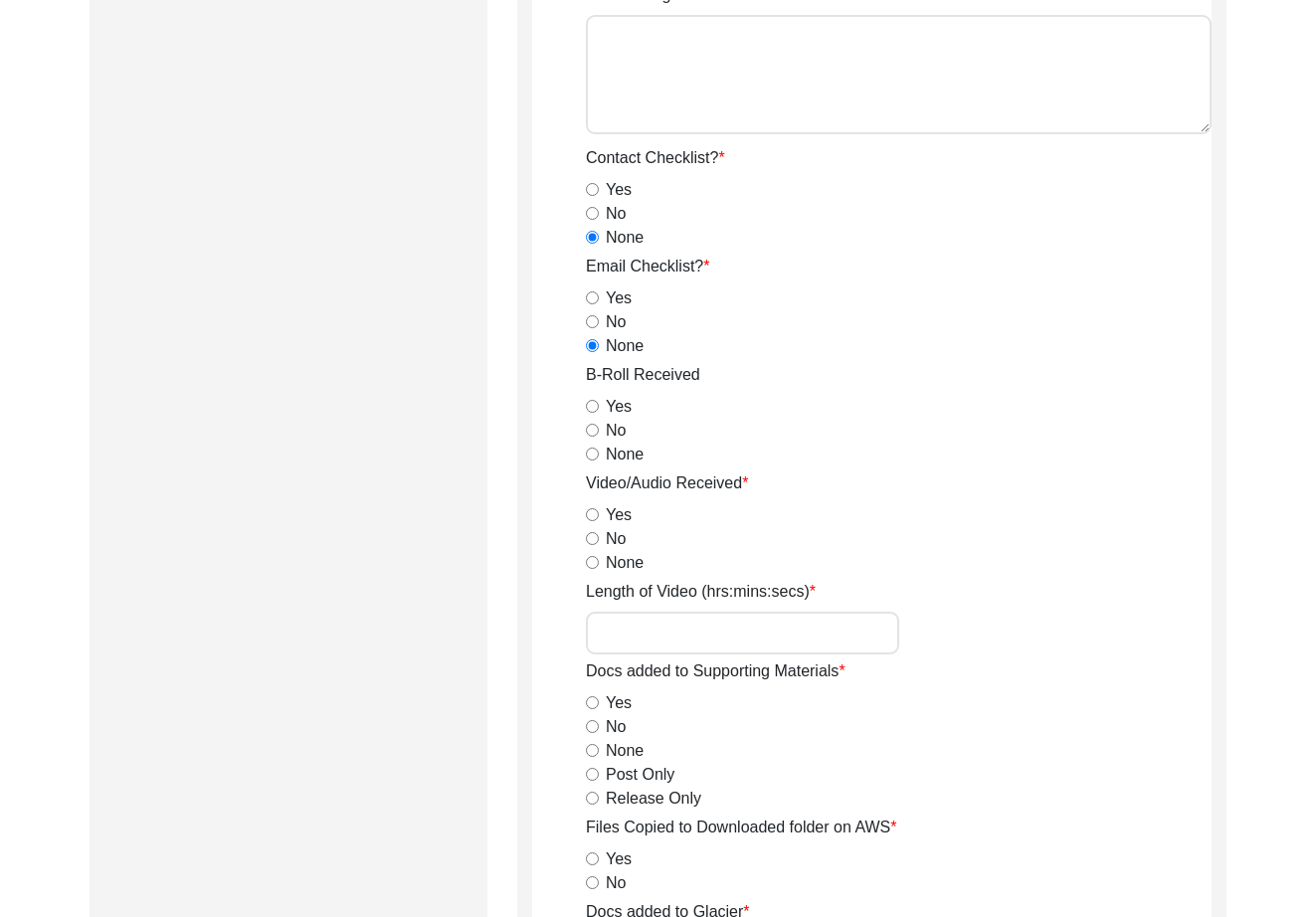 drag, startPoint x: 591, startPoint y: 405, endPoint x: 608, endPoint y: 451, distance: 49.0408 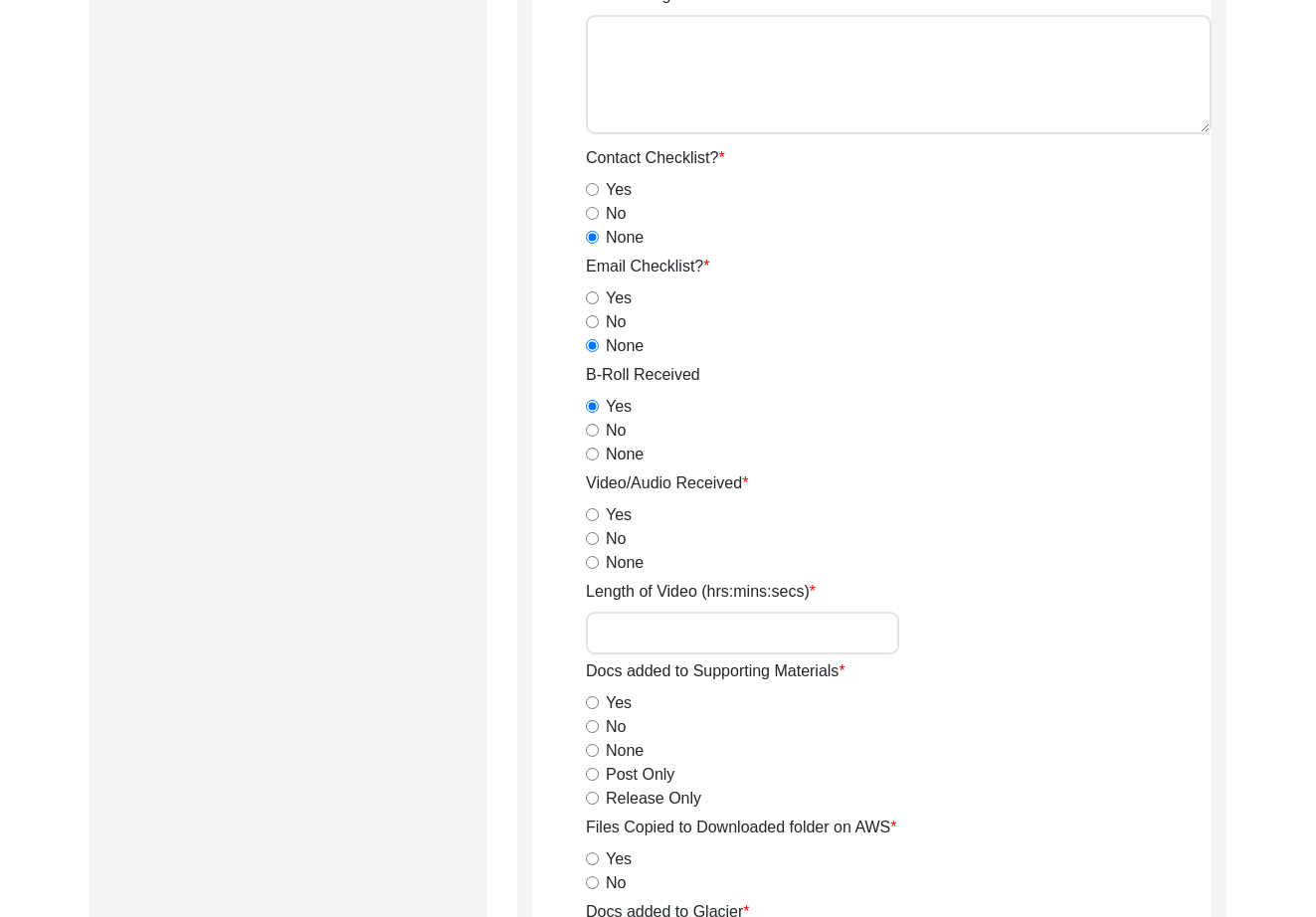 click on "Yes" at bounding box center (592, 514) 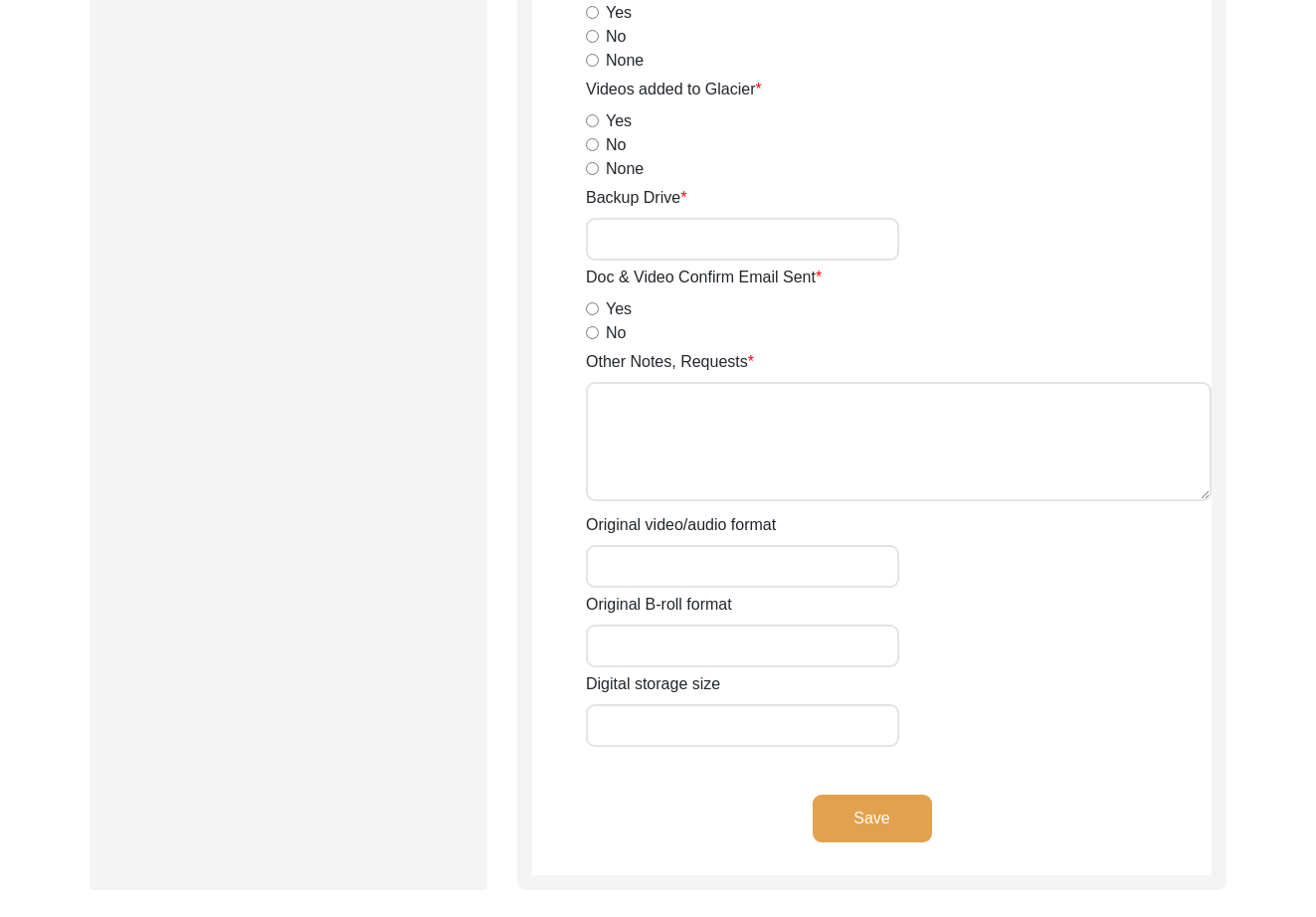 click on "Original video/audio format" at bounding box center (742, 566) 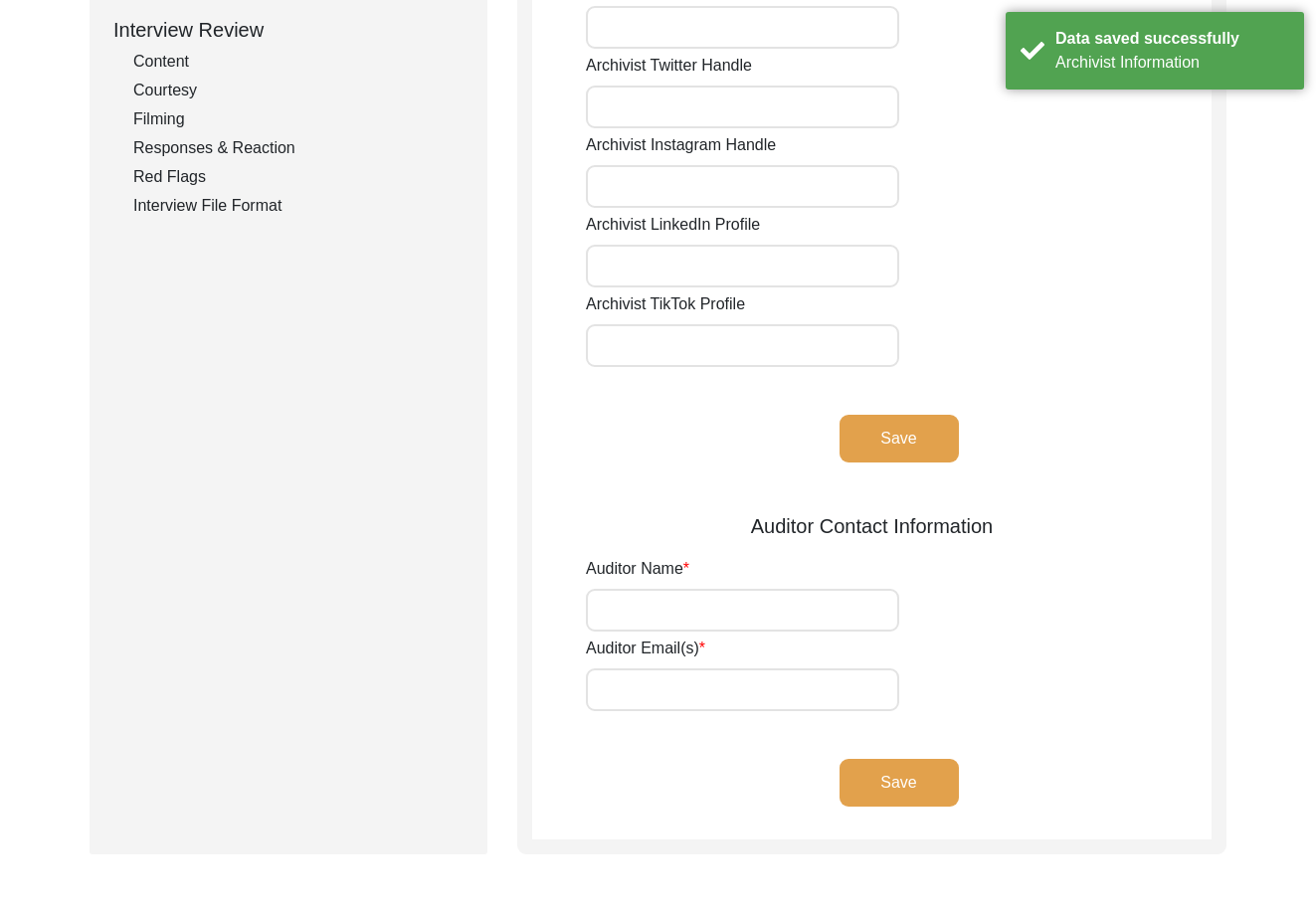scroll, scrollTop: 0, scrollLeft: 0, axis: both 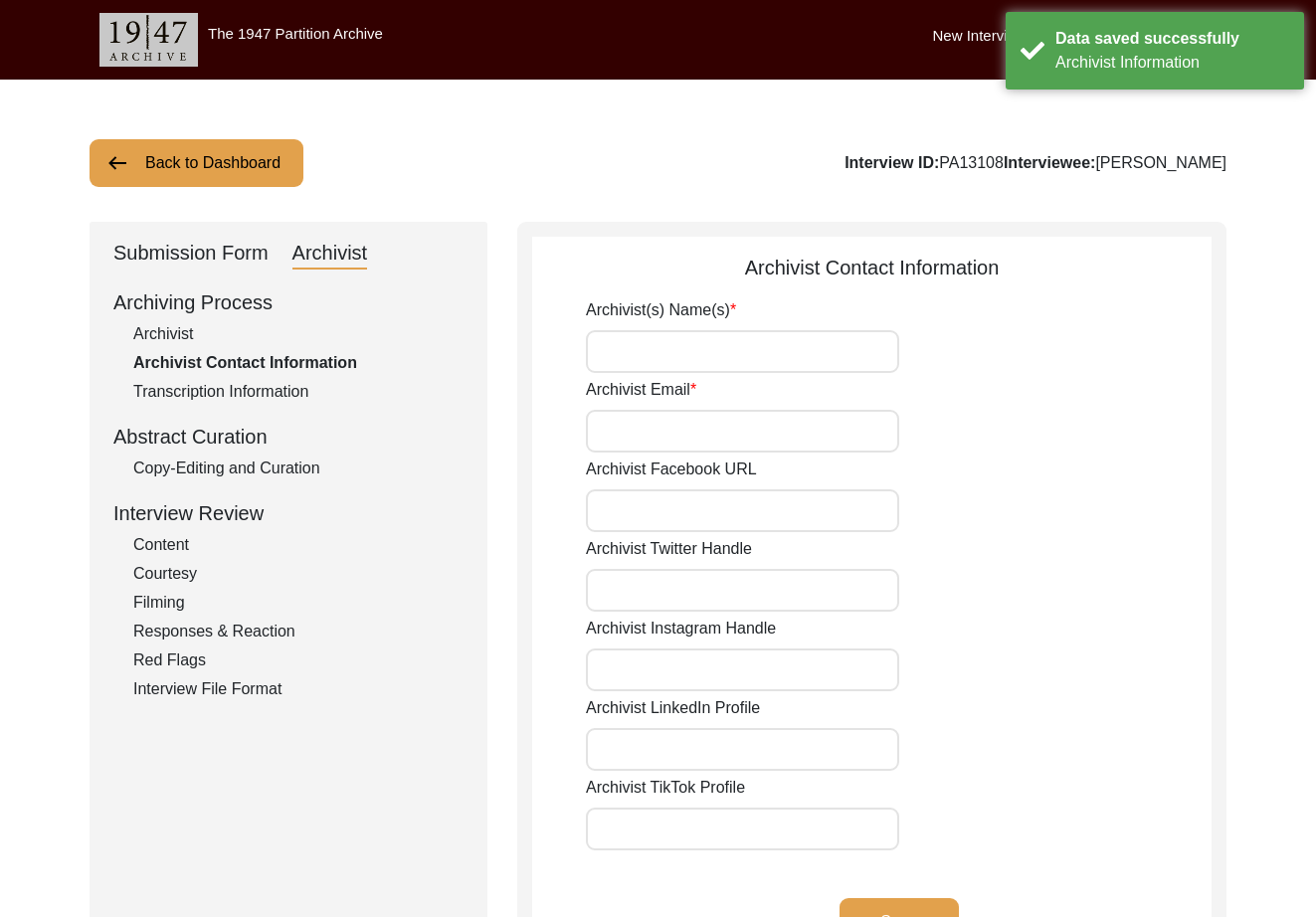 drag, startPoint x: 656, startPoint y: 299, endPoint x: 650, endPoint y: 326, distance: 27.658633 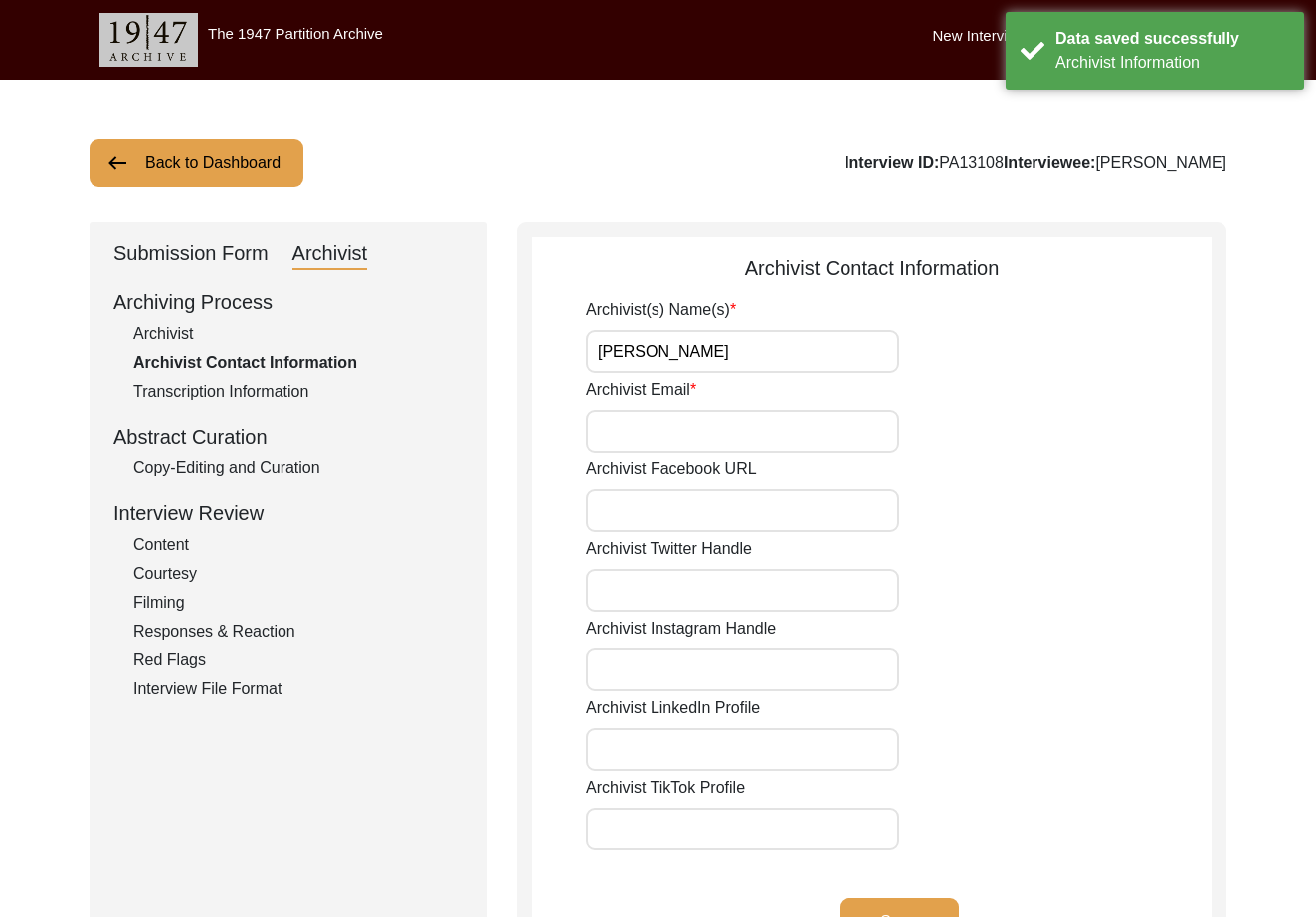 click on "Archivist Email" at bounding box center [742, 431] 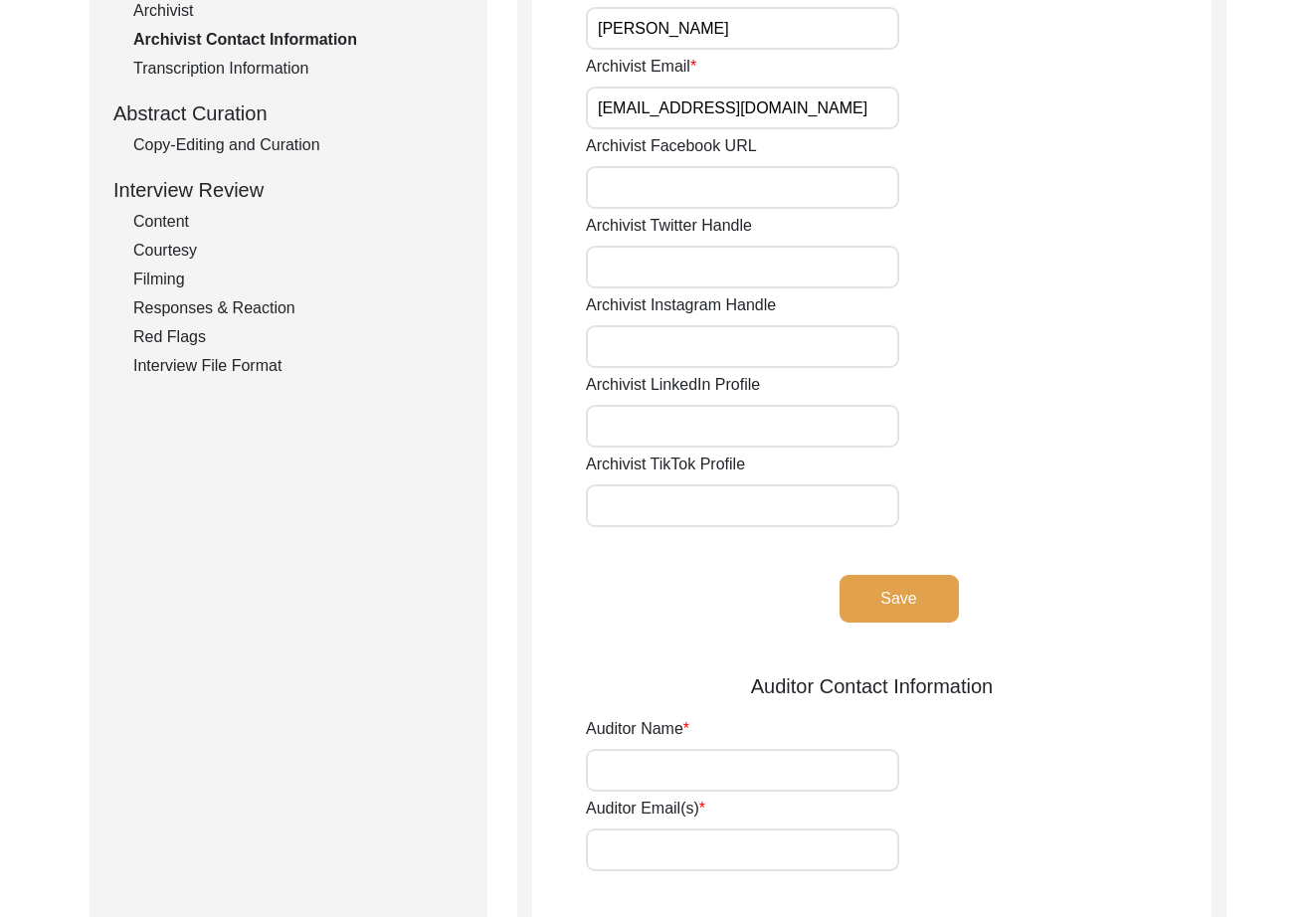 click on "Save" 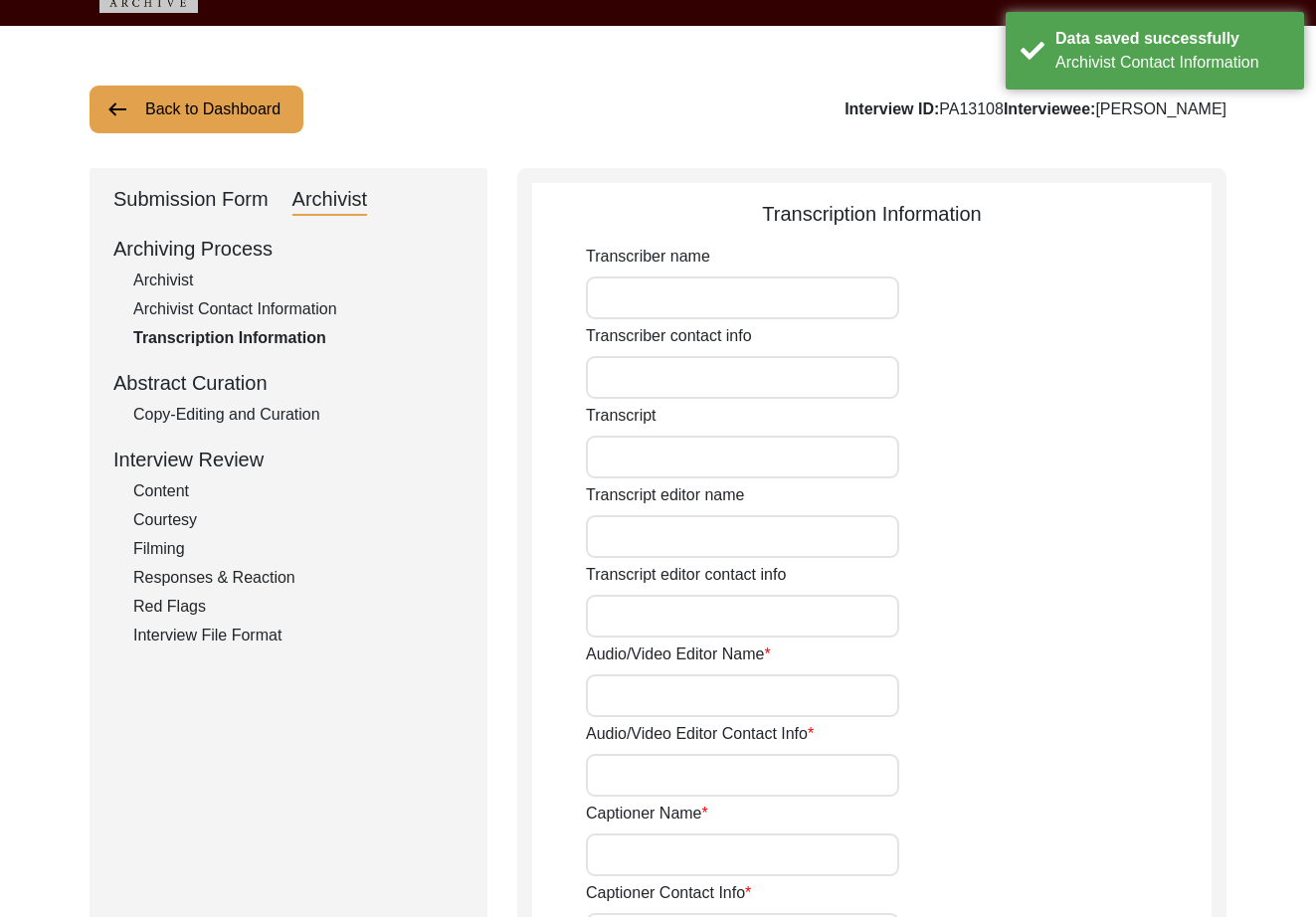 scroll, scrollTop: 0, scrollLeft: 0, axis: both 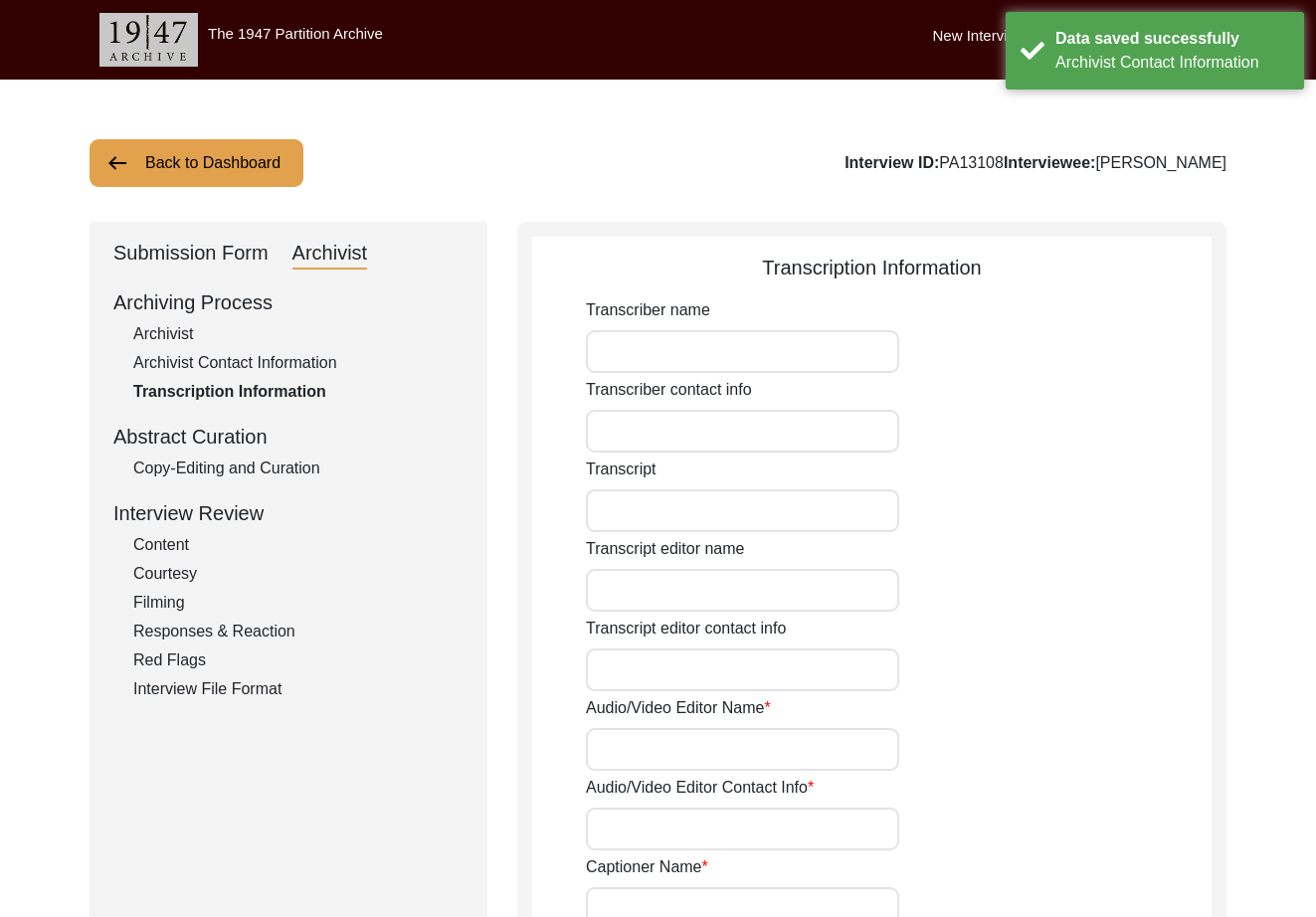 click on "Submission Form" 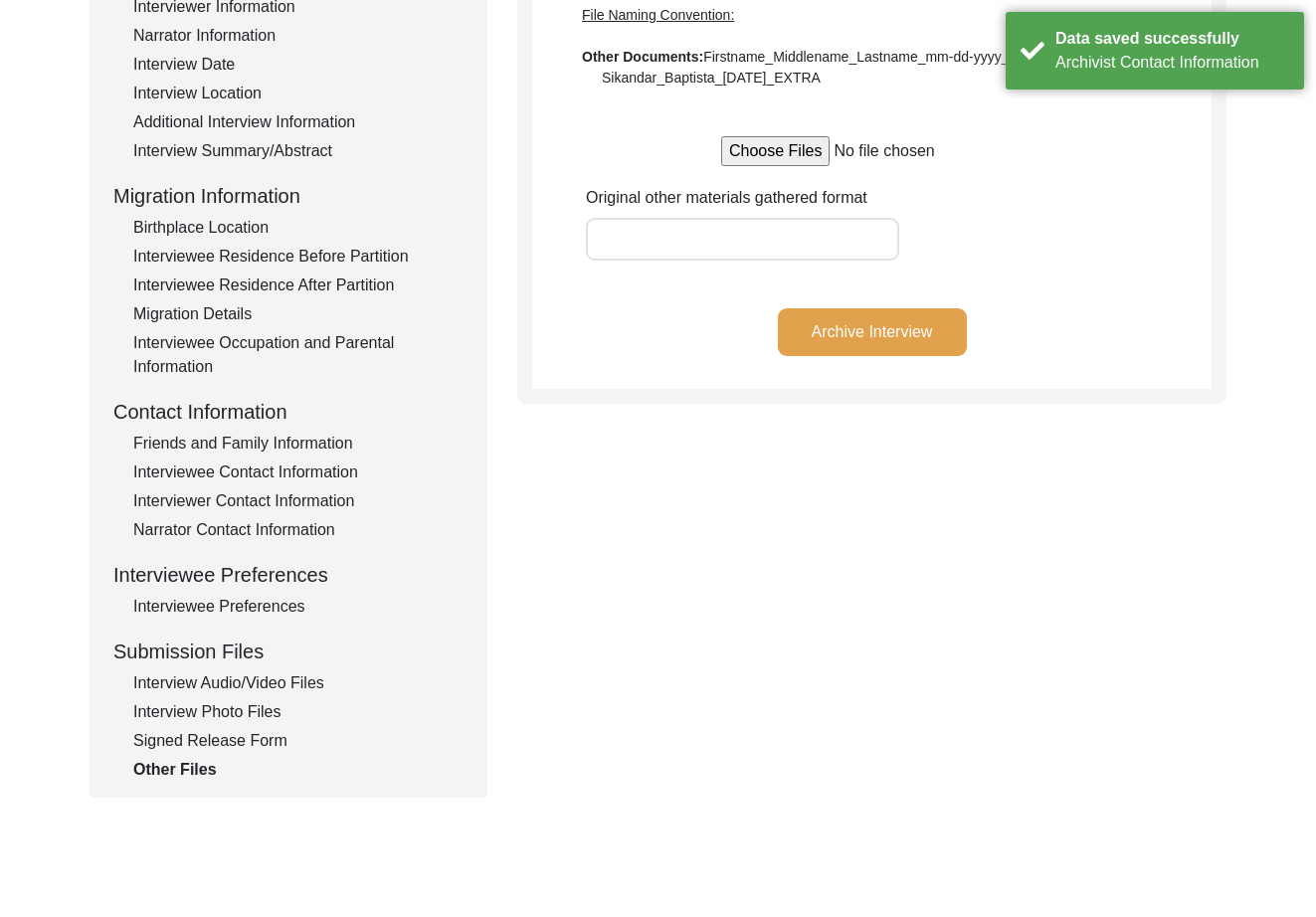 scroll, scrollTop: 521, scrollLeft: 0, axis: vertical 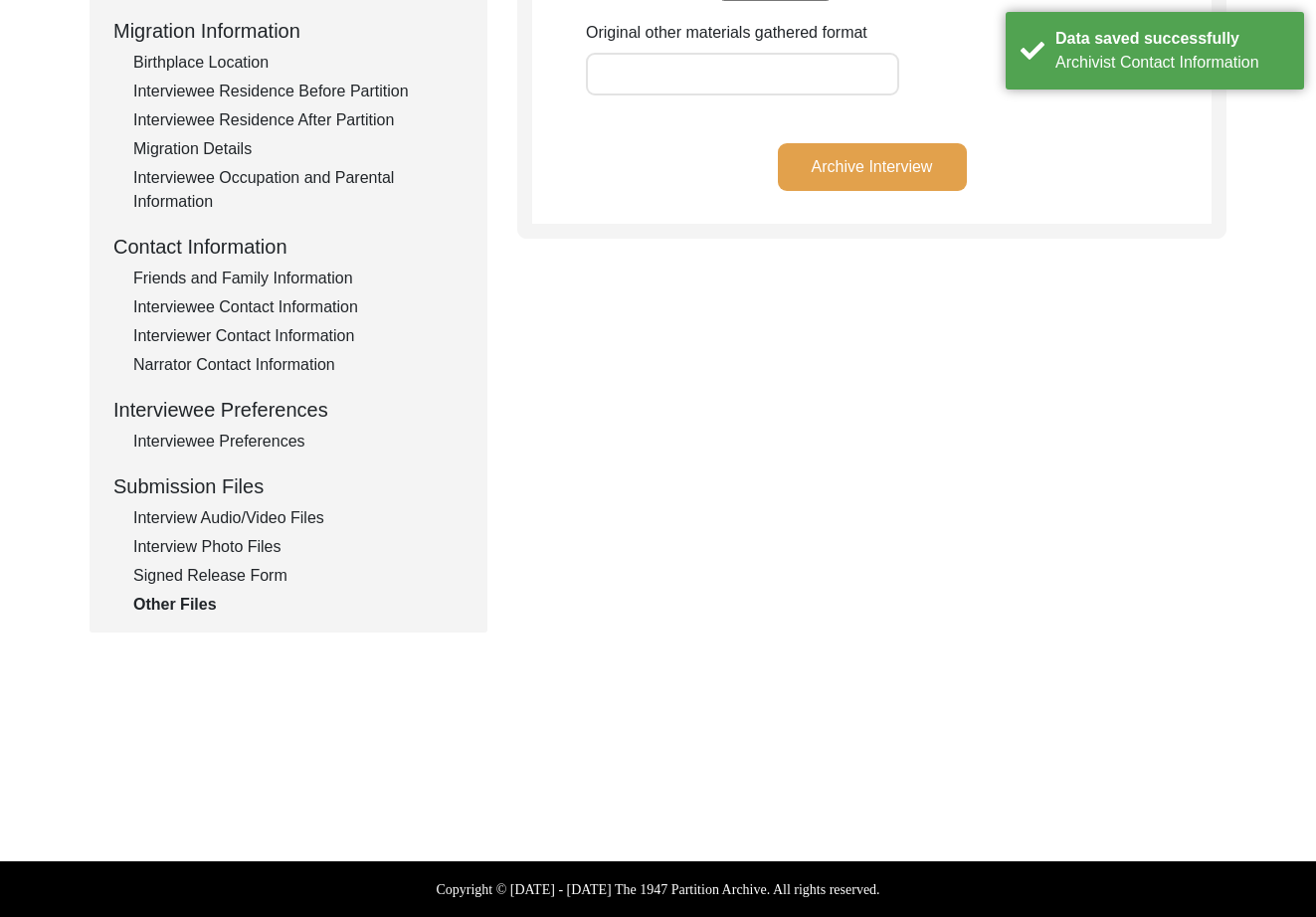 drag, startPoint x: 211, startPoint y: 581, endPoint x: 235, endPoint y: 583, distance: 24.083189 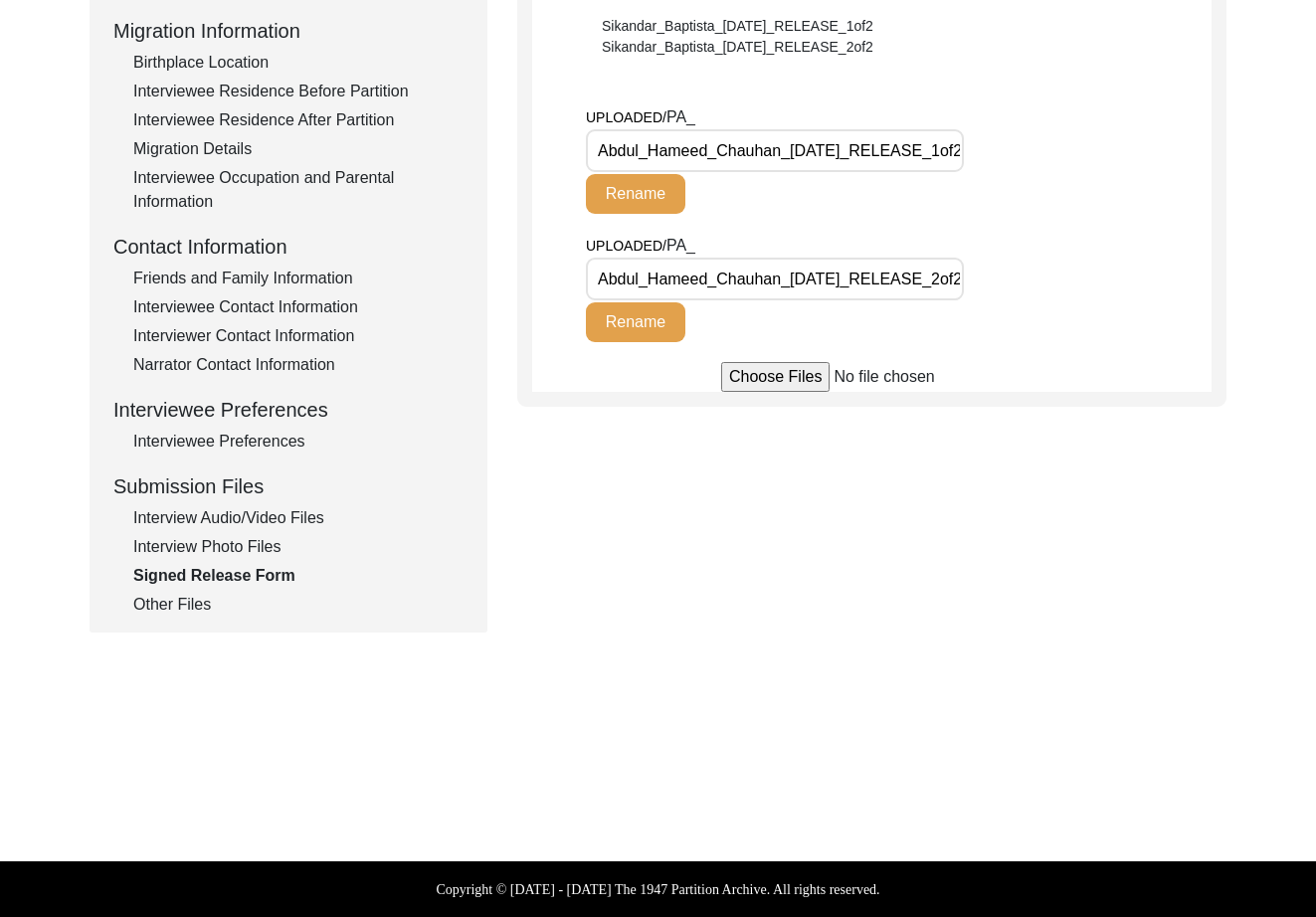 click on "Abdul_Hameed_Chauhan_[DATE]_RELEASE_2of2.jpg" at bounding box center [775, 278] 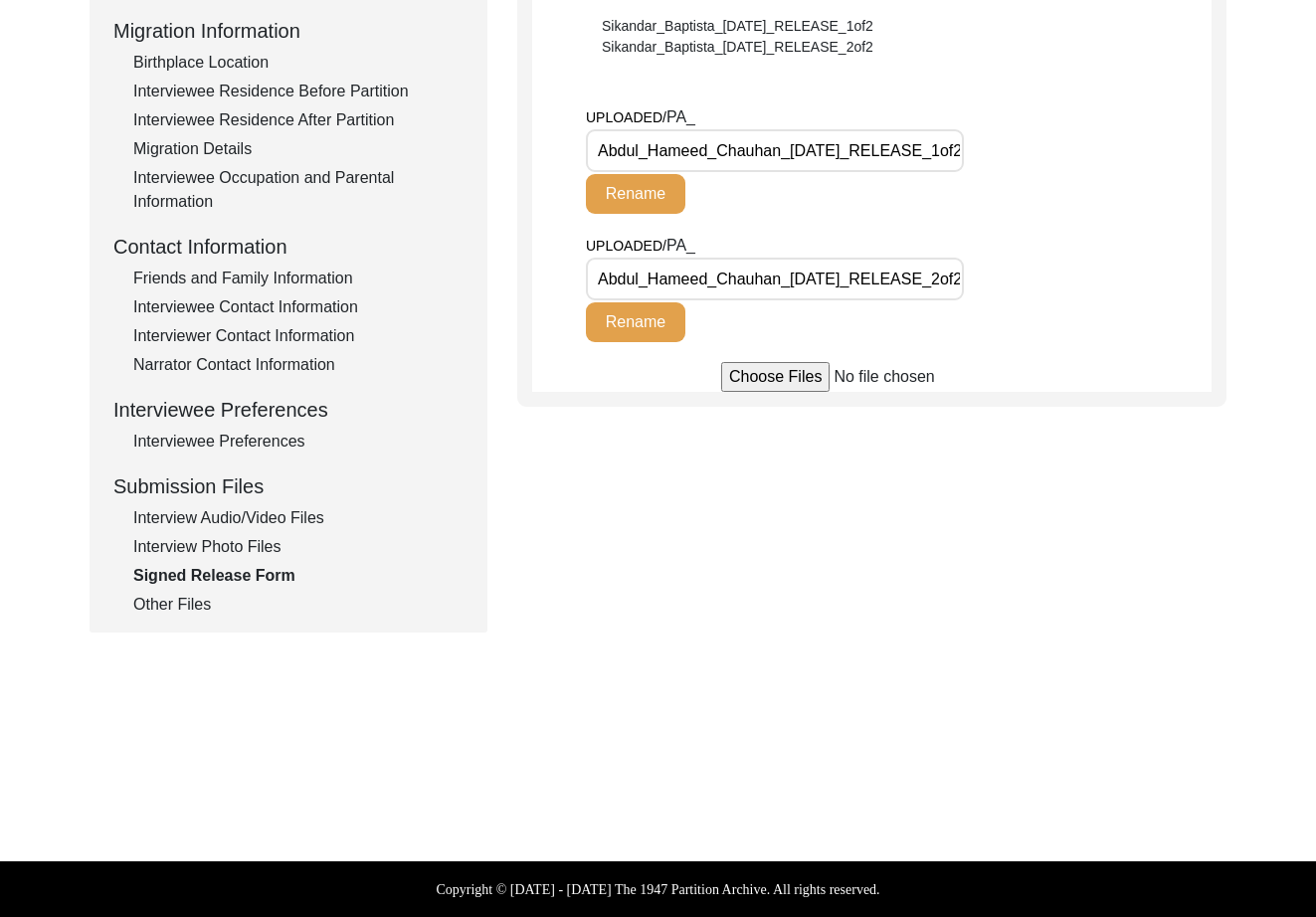 click on "Interview Photo Files" 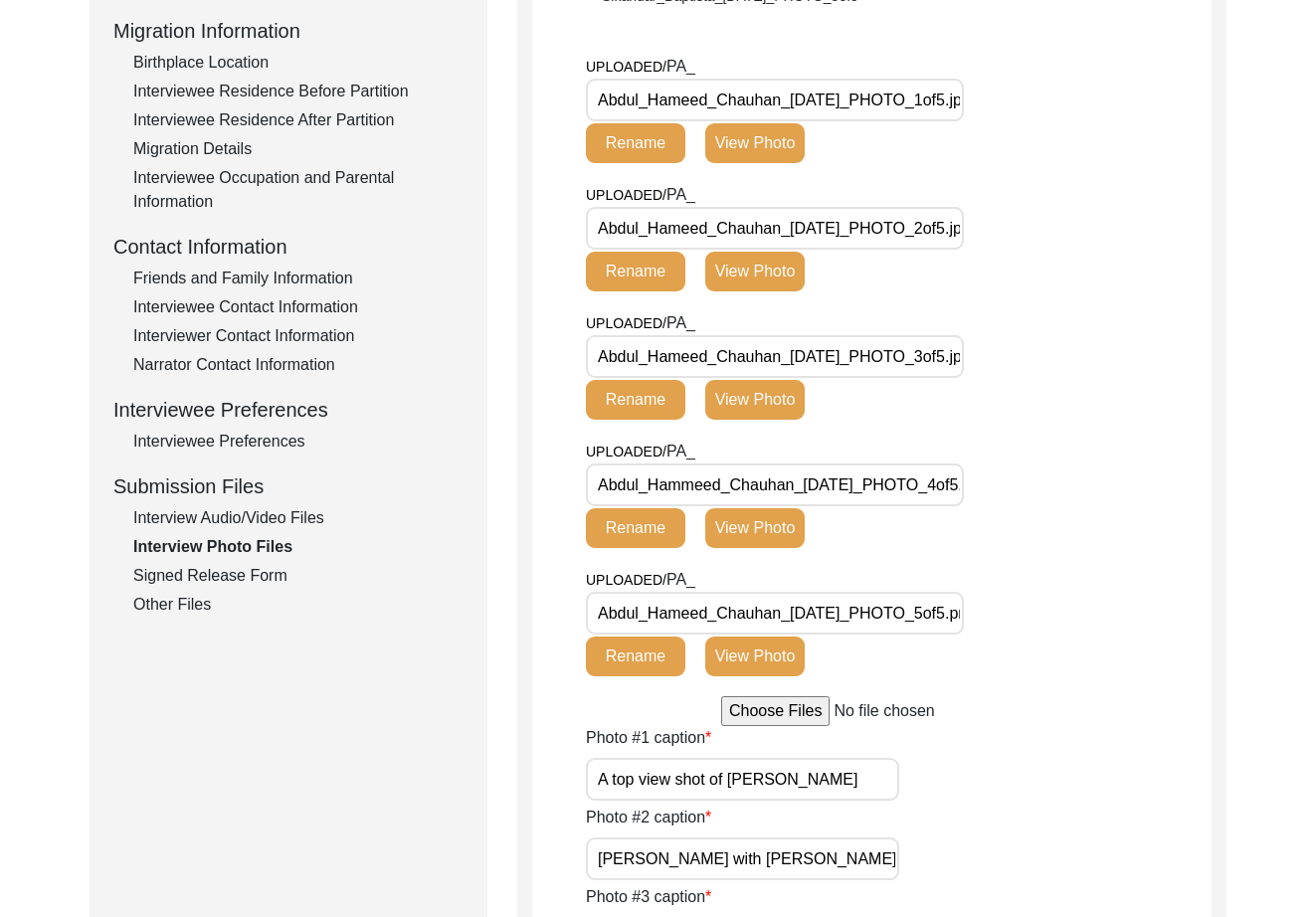 click on "Abdul_Hameed_Chauhan_[DATE]_PHOTO_3of5.jpg" at bounding box center [775, 356] 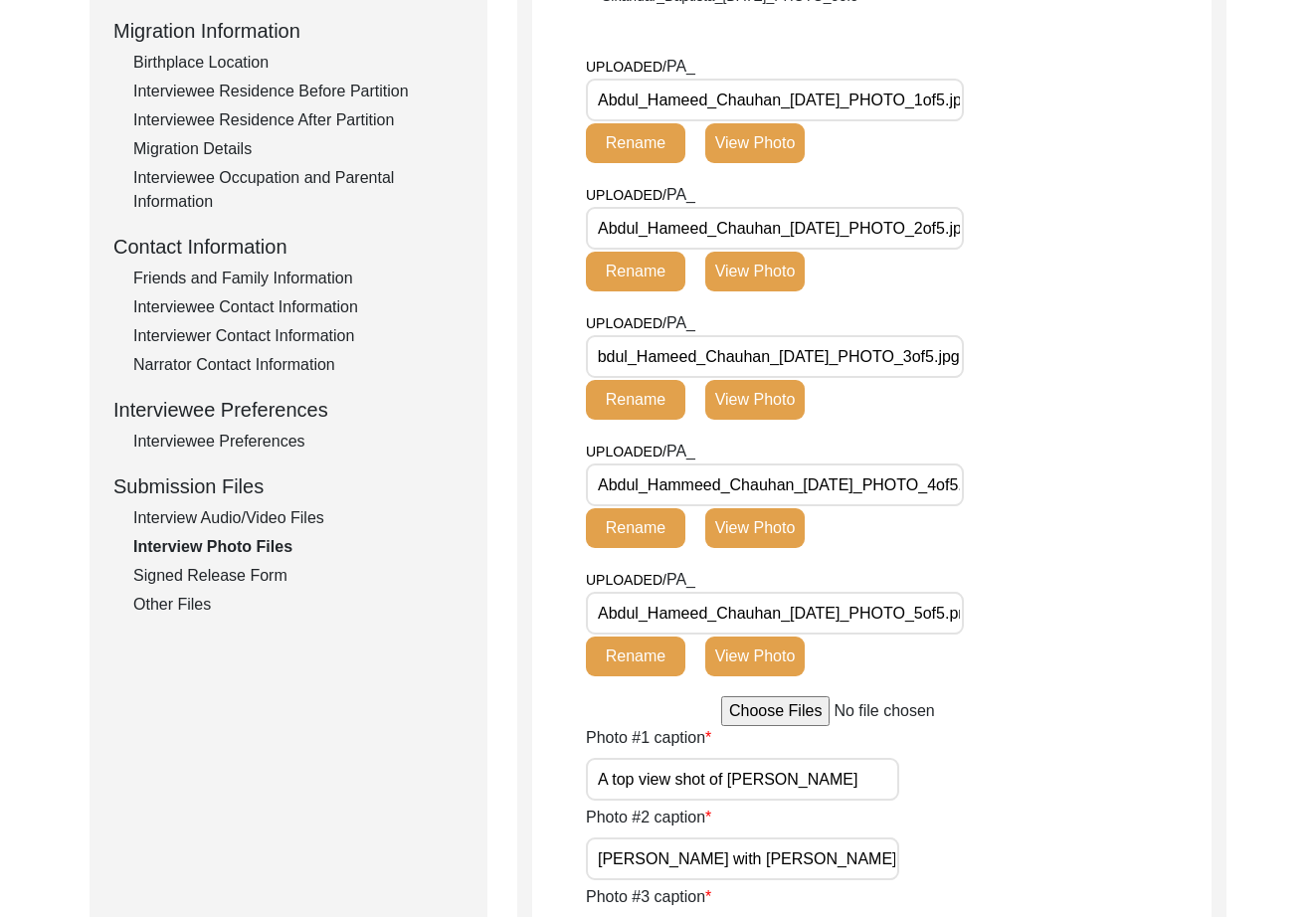 scroll, scrollTop: 0, scrollLeft: 0, axis: both 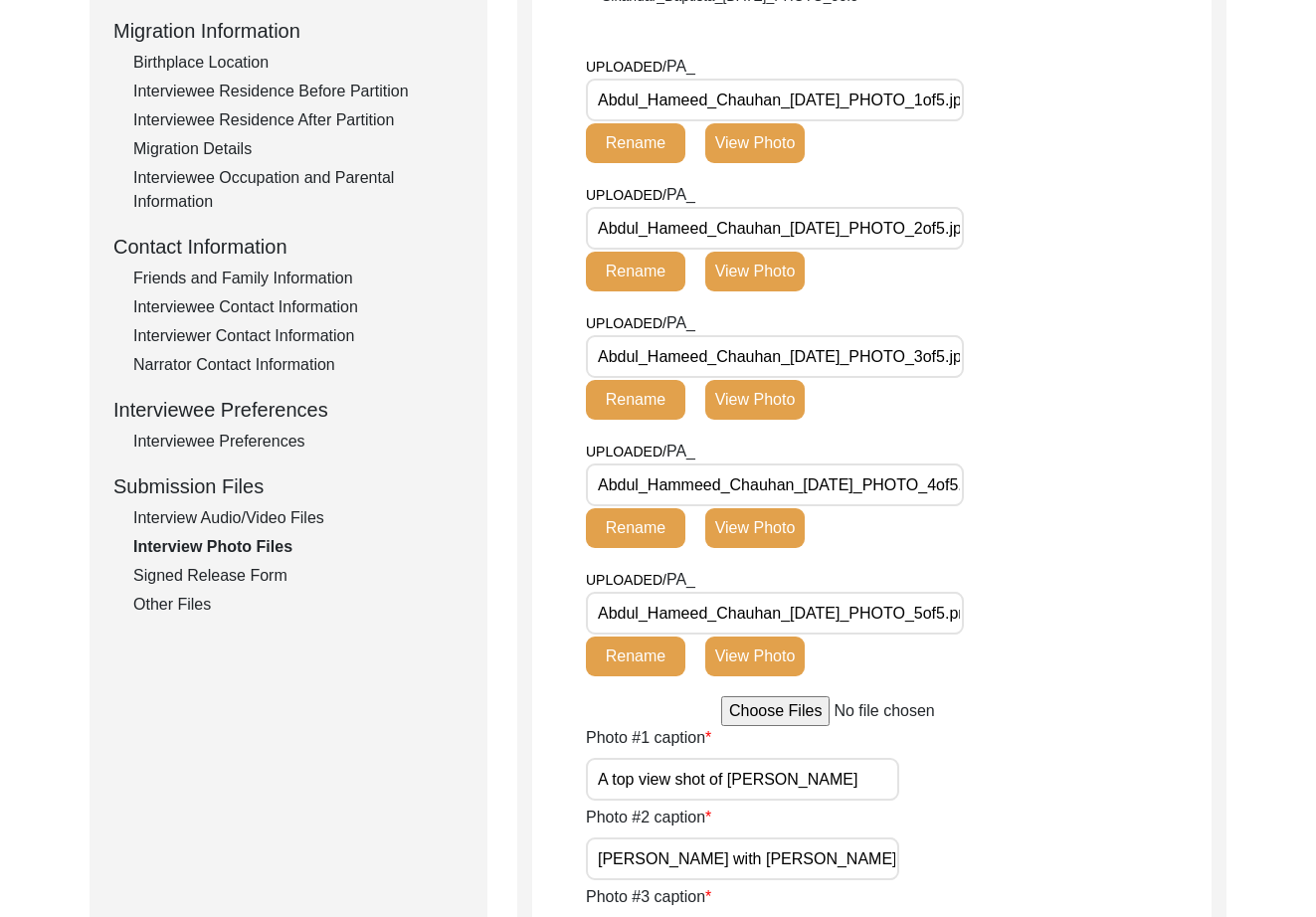 click on "Abdul_Hameed_Chauhan_[DATE]_PHOTO_2of5.jpg" at bounding box center (775, 228) 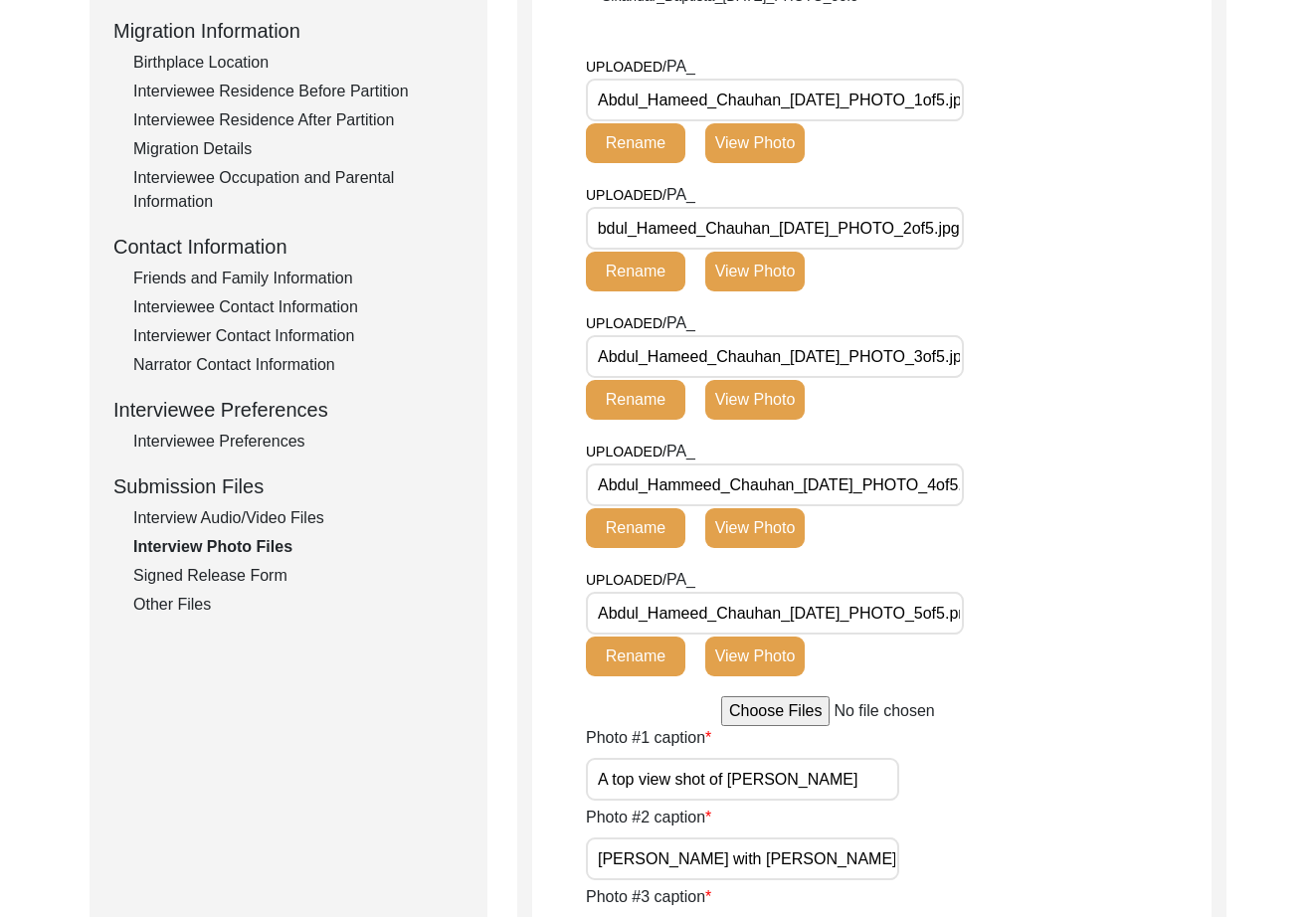 click on "Interview Audio/Video Files" 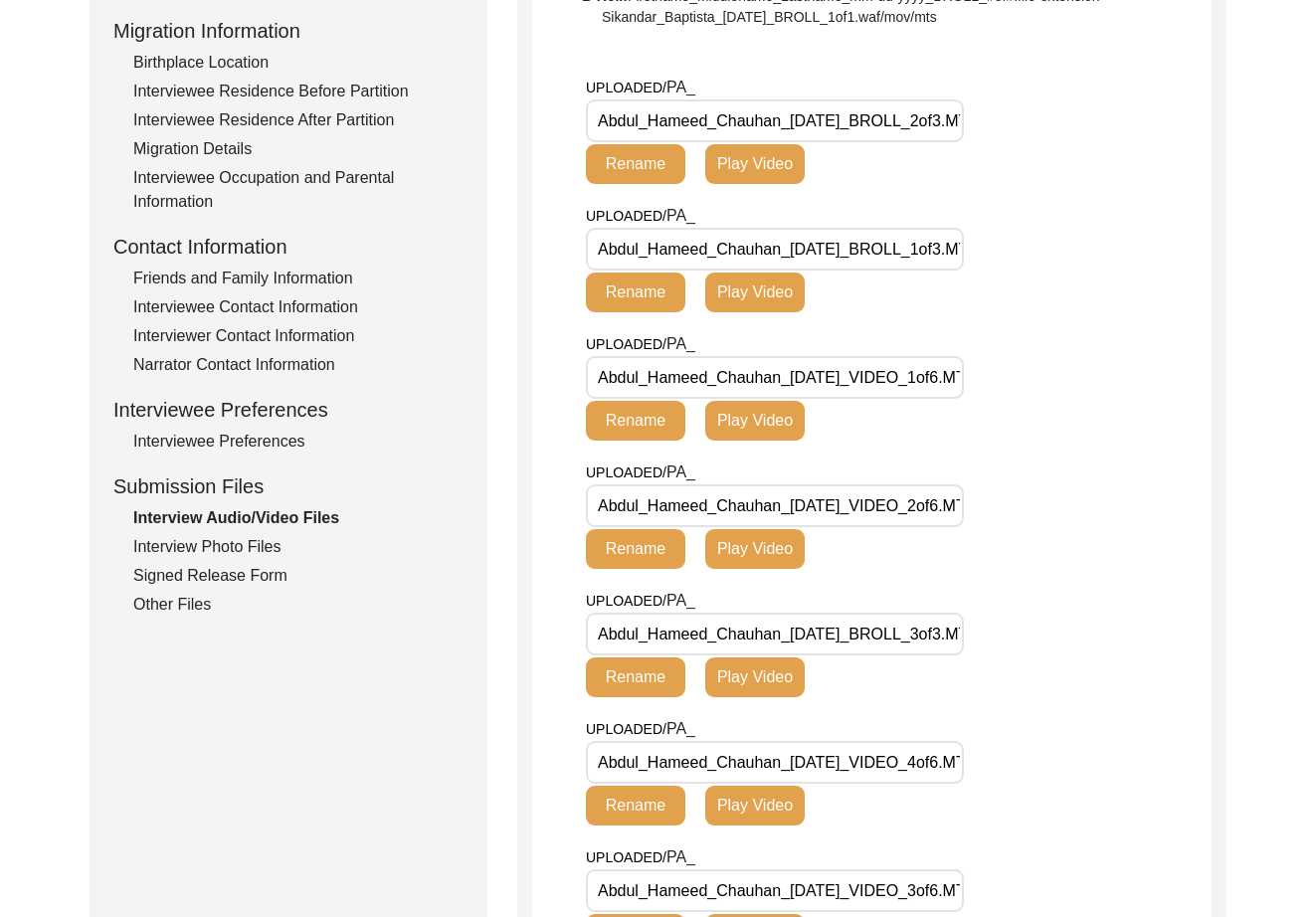 click on "Abdul_Hameed_Chauhan_[DATE]_VIDEO_2of6.MTS" at bounding box center (775, 505) 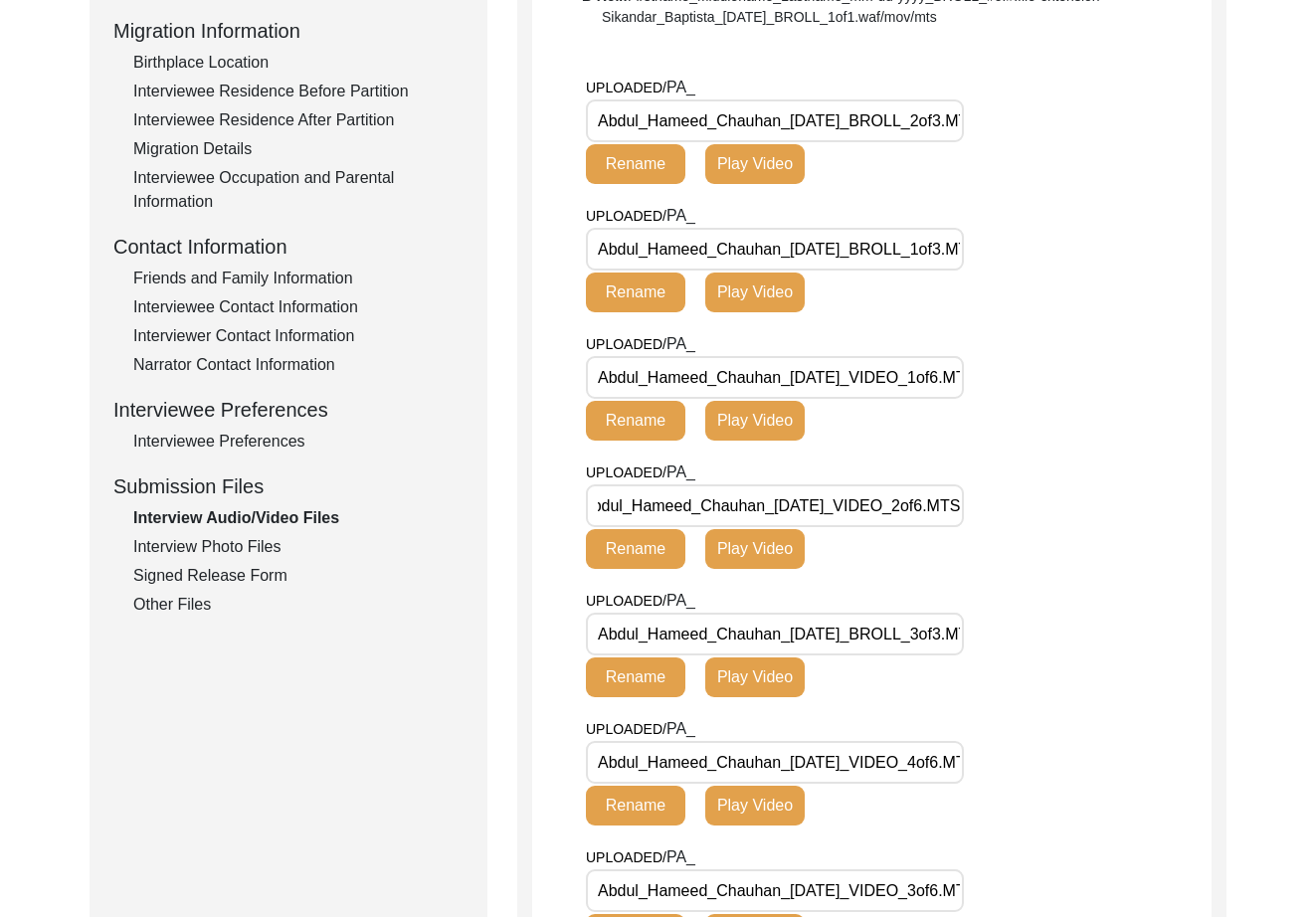 scroll, scrollTop: 0, scrollLeft: 0, axis: both 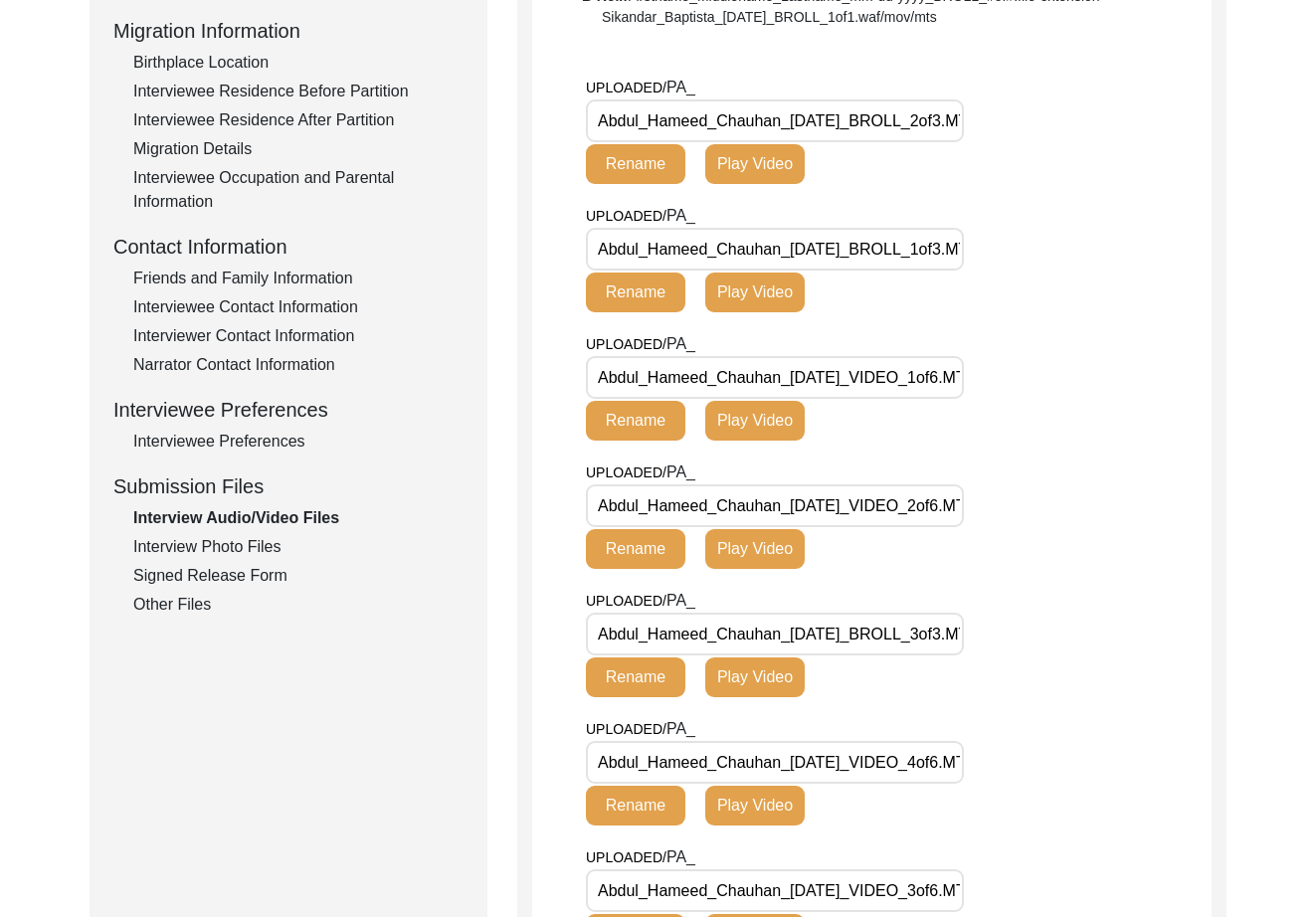click on "Abdul_Hameed_Chauhan_[DATE]_VIDEO_1of6.MTS" at bounding box center (775, 377) 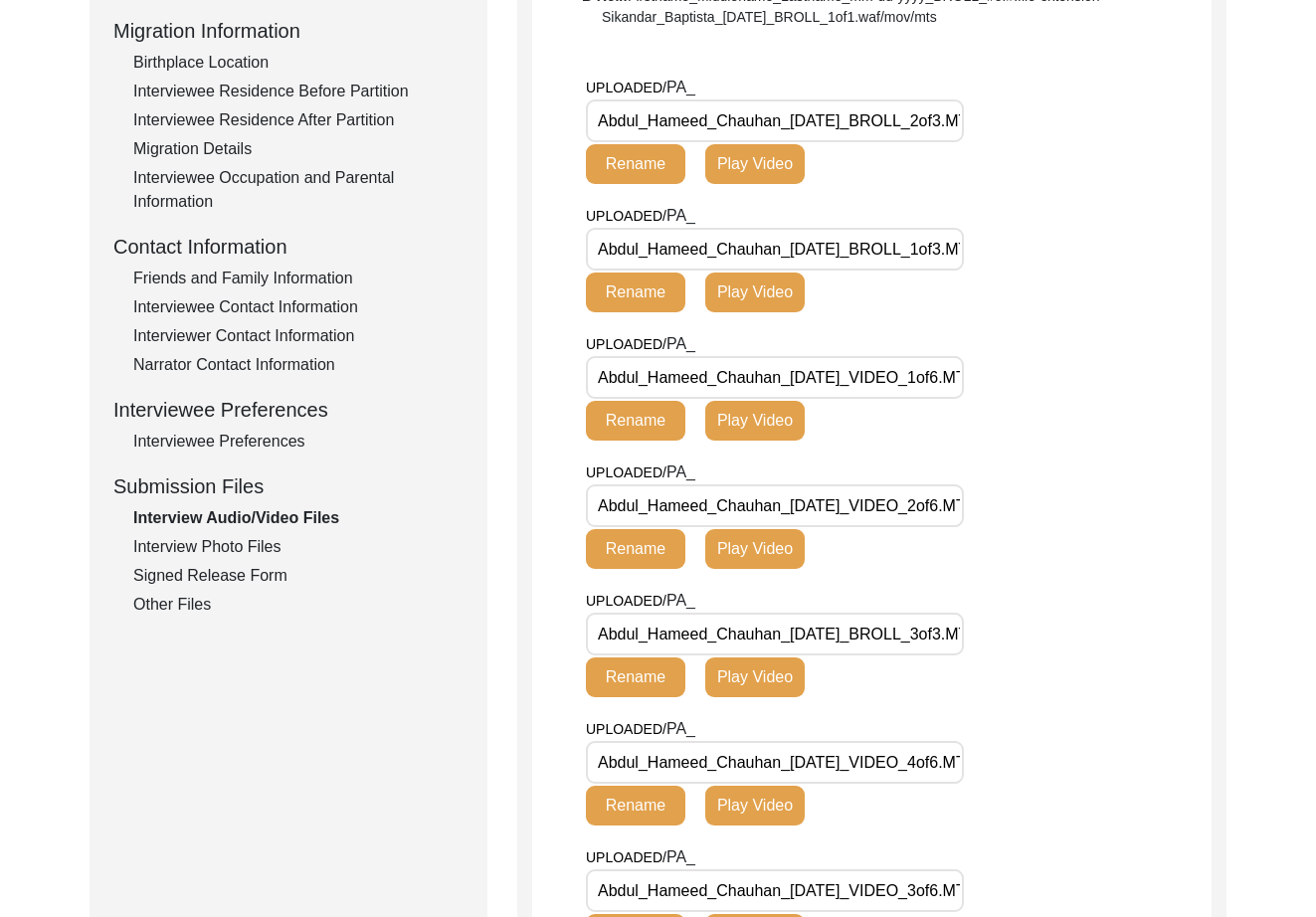 scroll, scrollTop: 0, scrollLeft: 48, axis: horizontal 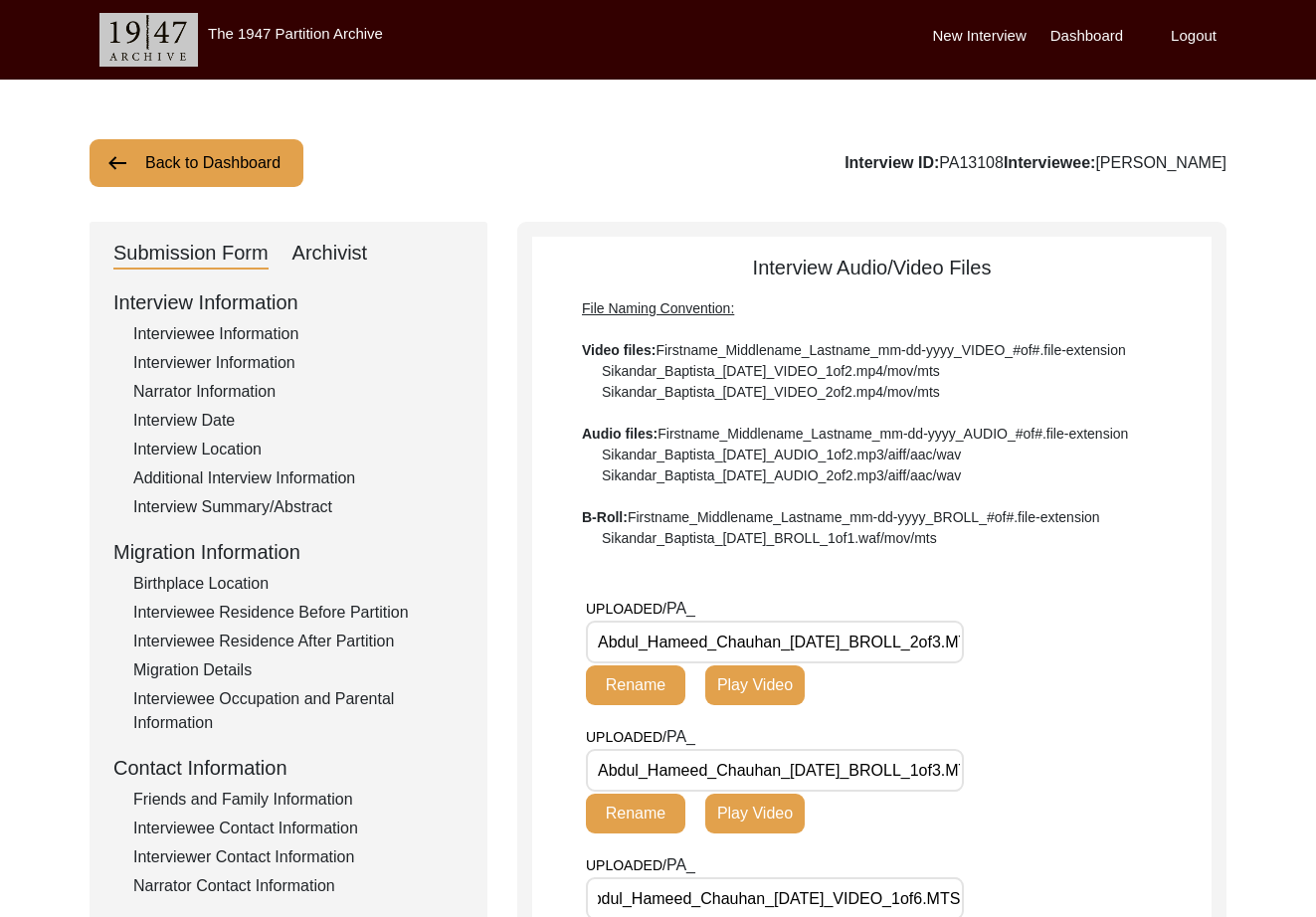 click on "Archivist" 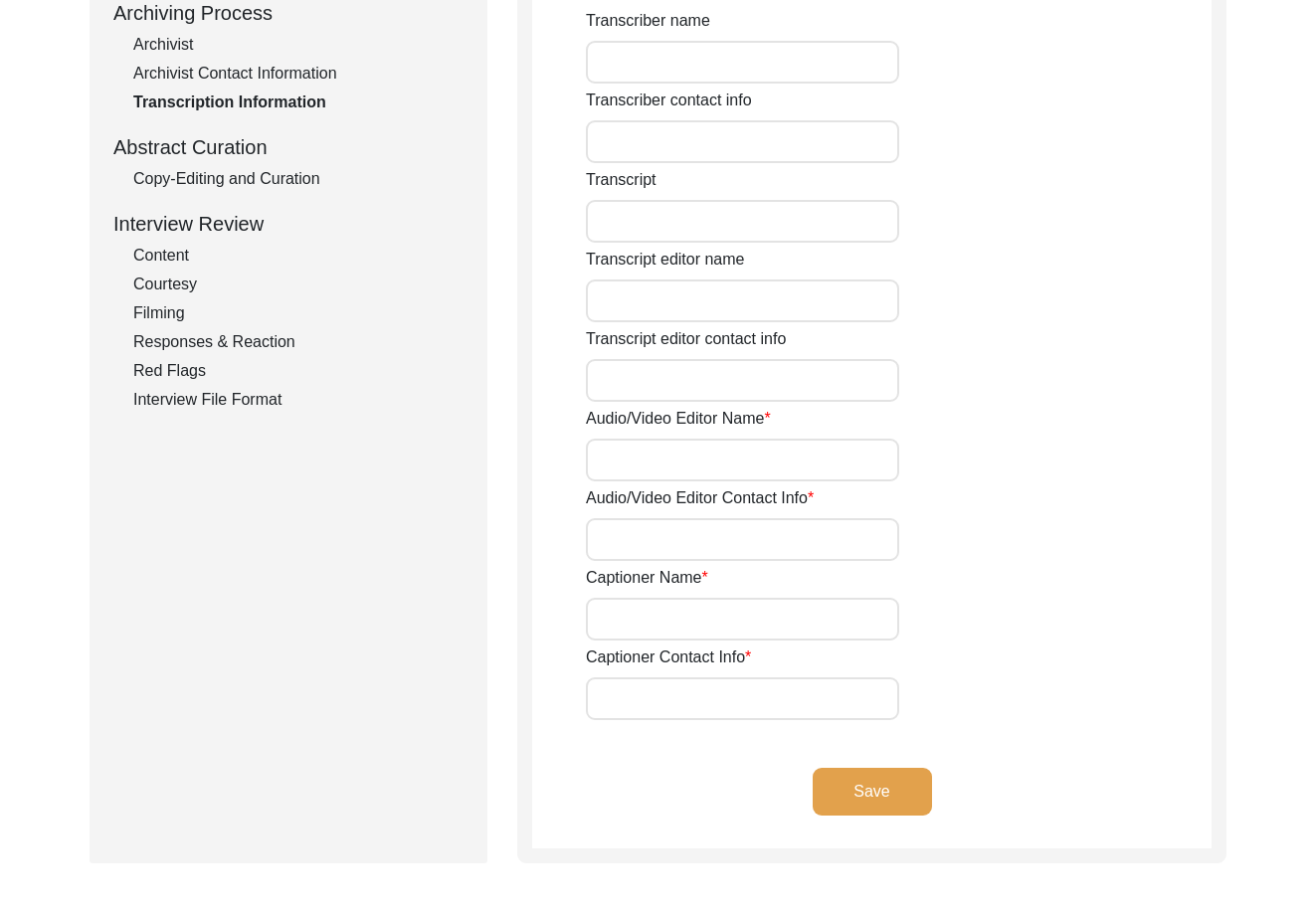 scroll, scrollTop: 0, scrollLeft: 0, axis: both 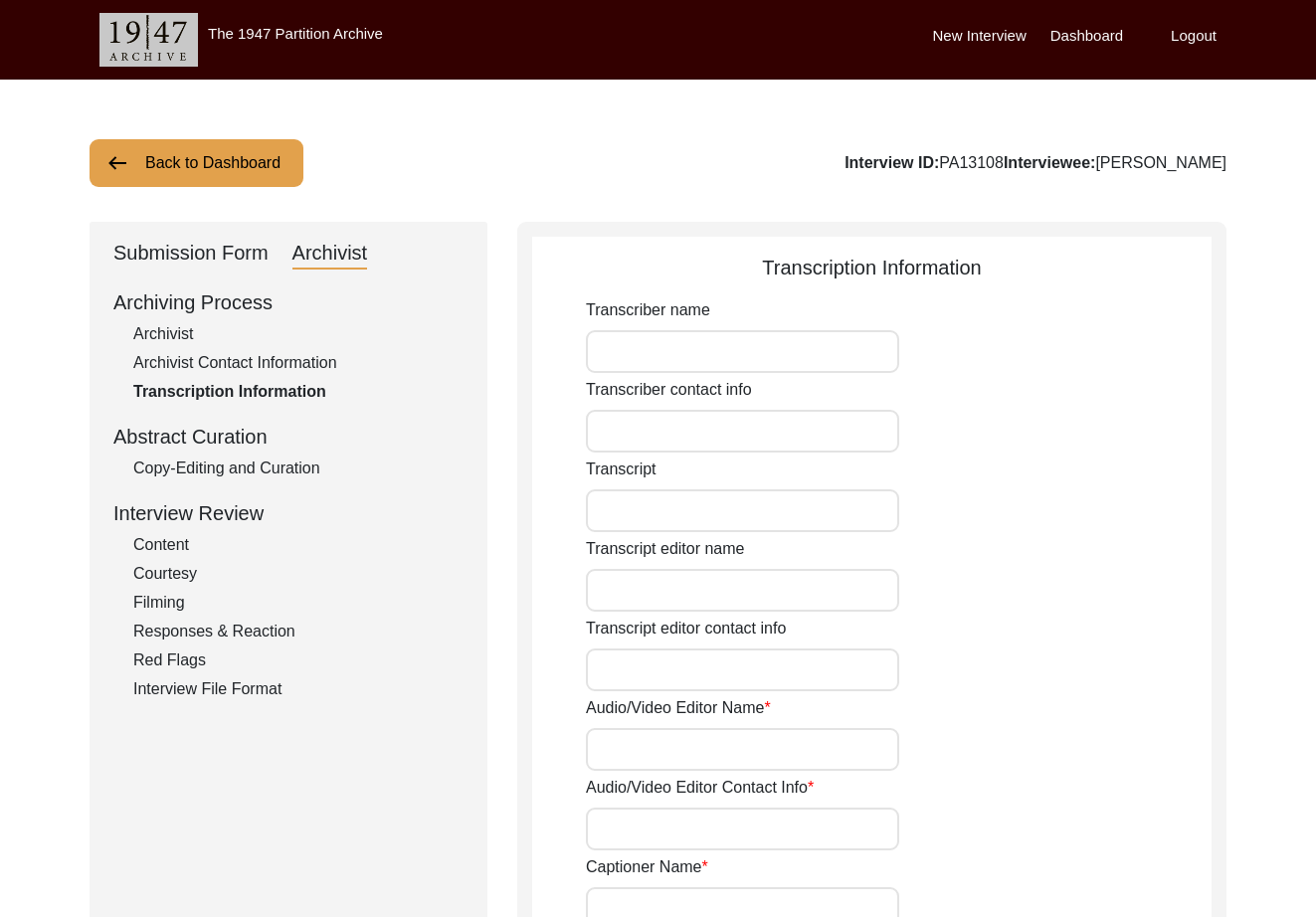 click on "Archivist" 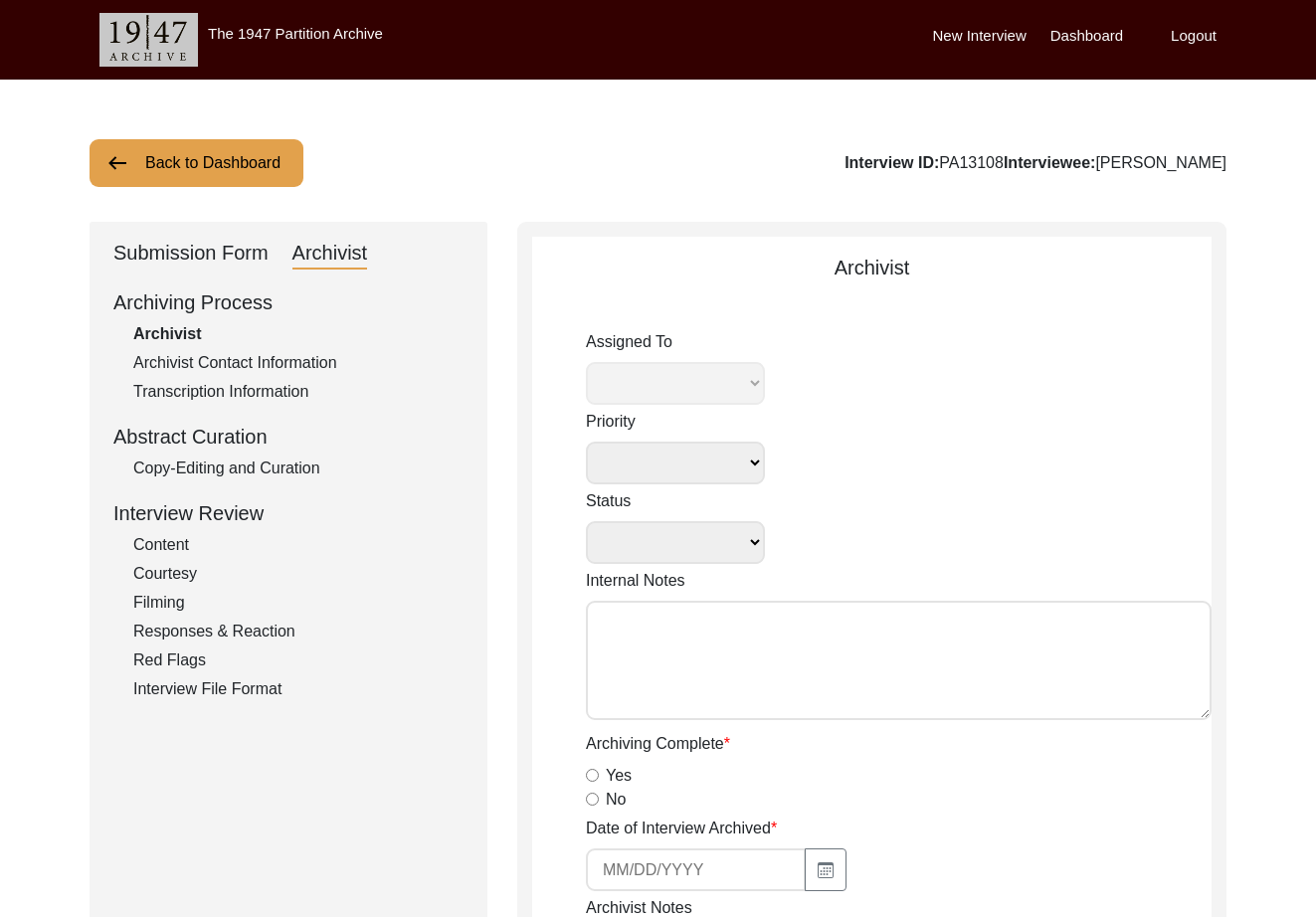 select 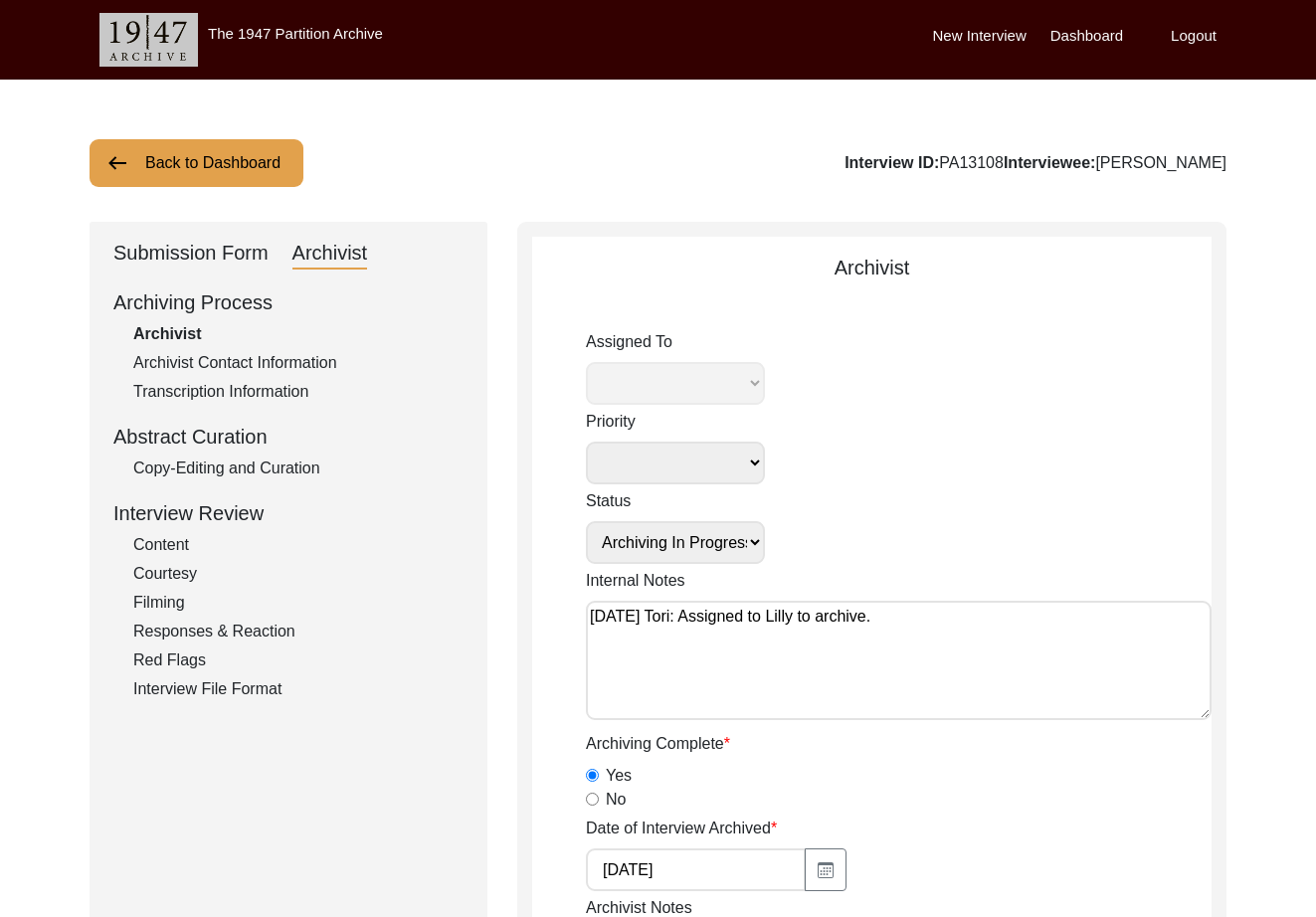 select on "507" 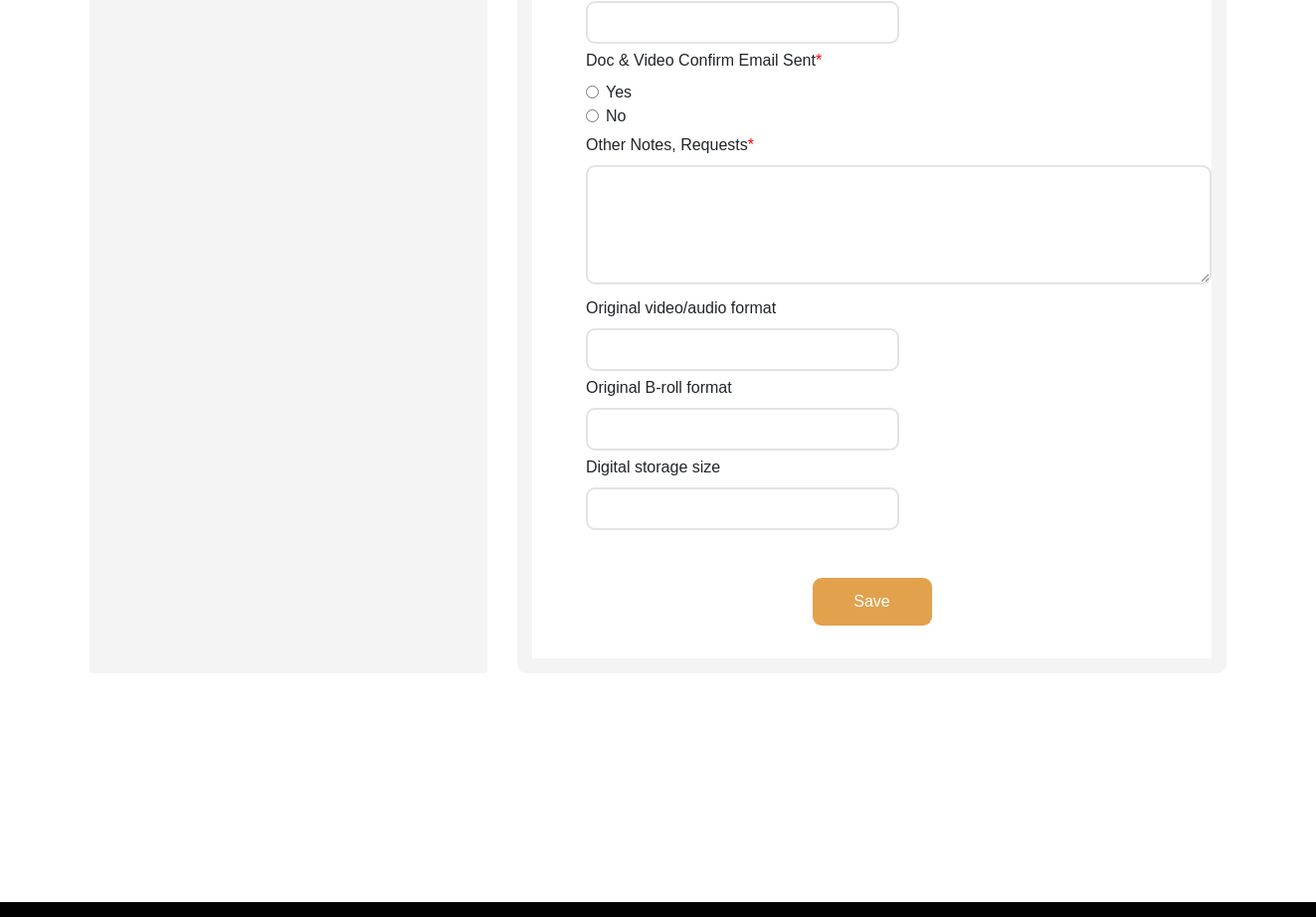 scroll, scrollTop: 3012, scrollLeft: 0, axis: vertical 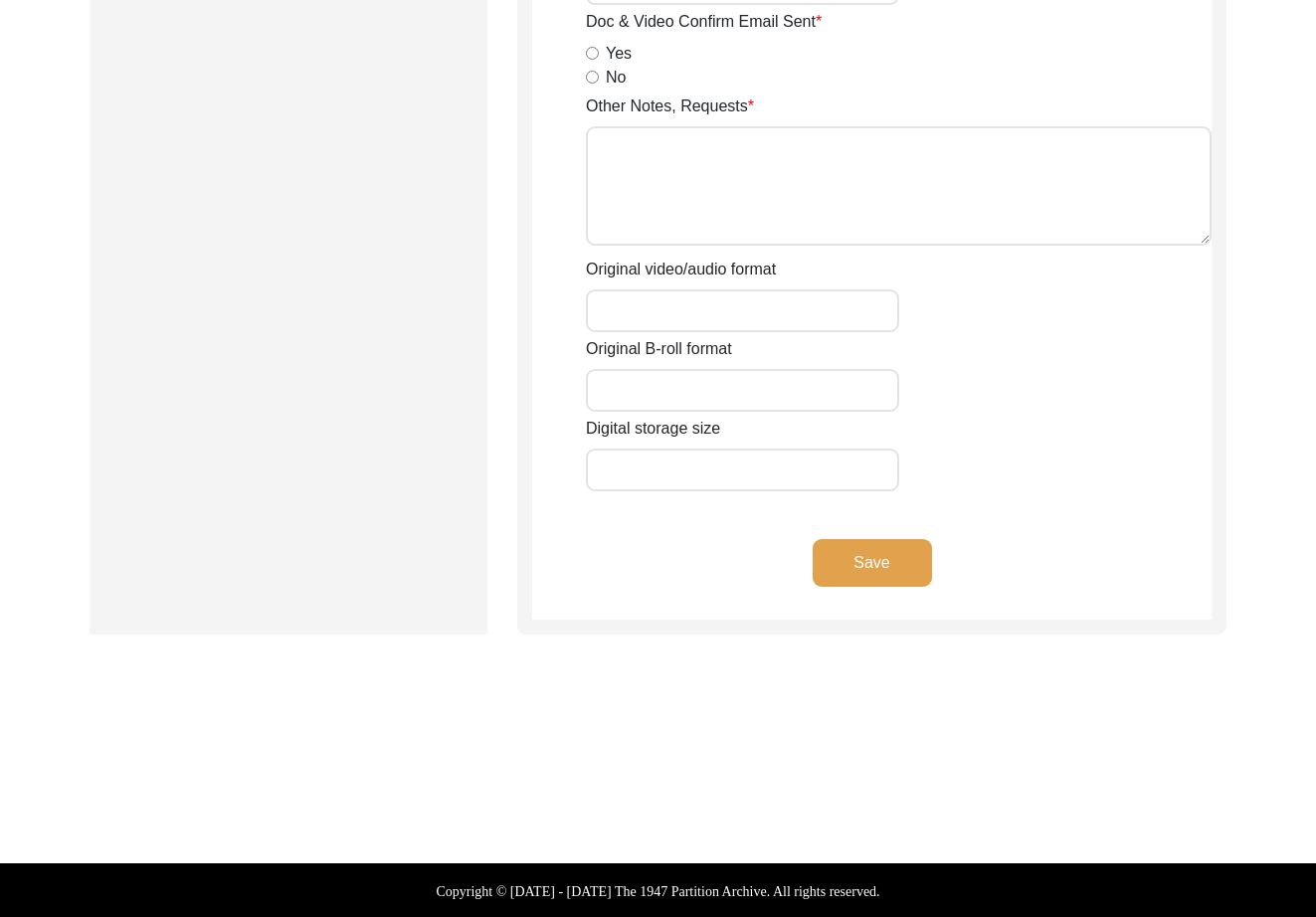 click on "Digital storage size" at bounding box center (742, 469) 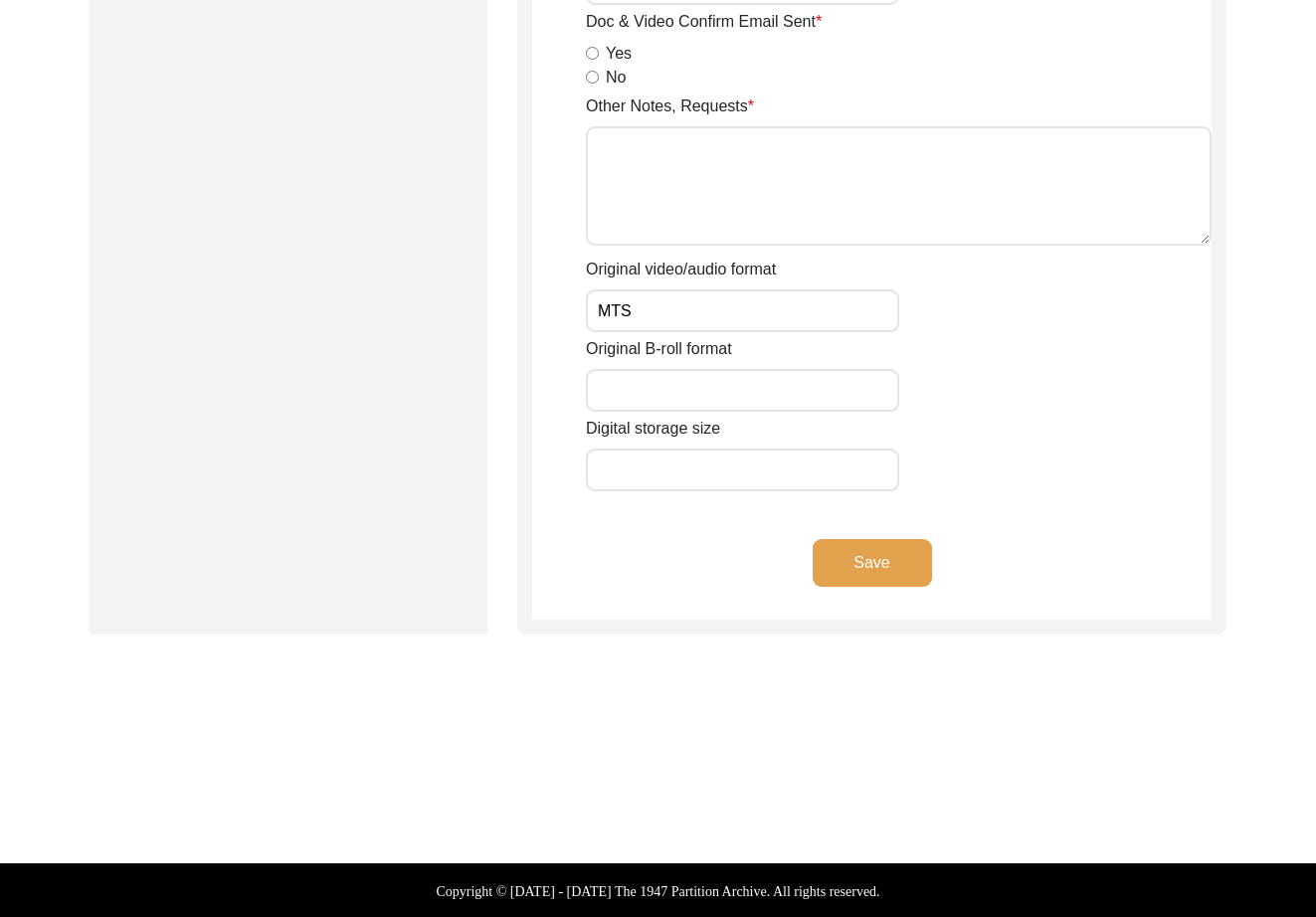 type on "MTS" 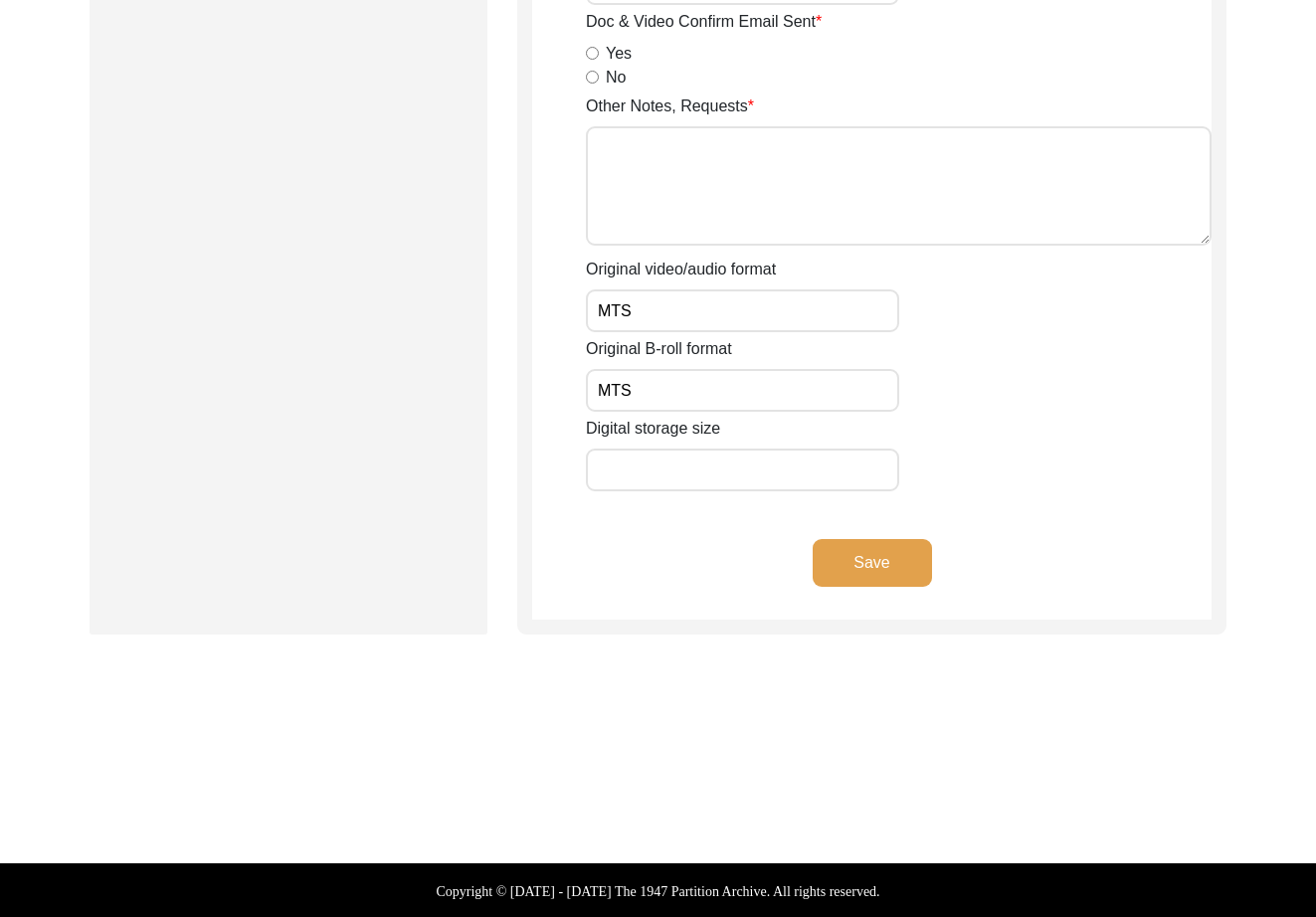 type on "MTS" 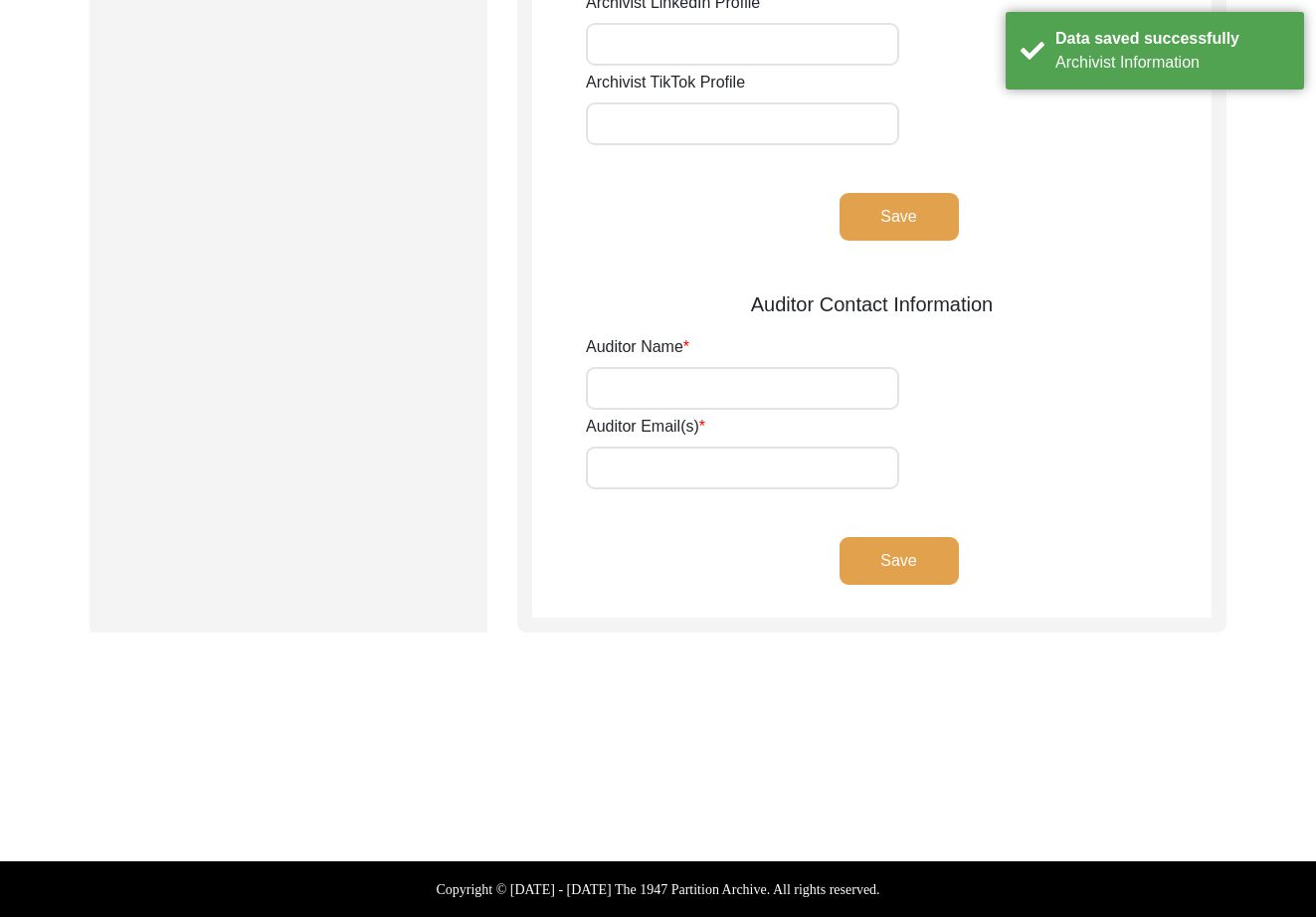 scroll, scrollTop: 0, scrollLeft: 0, axis: both 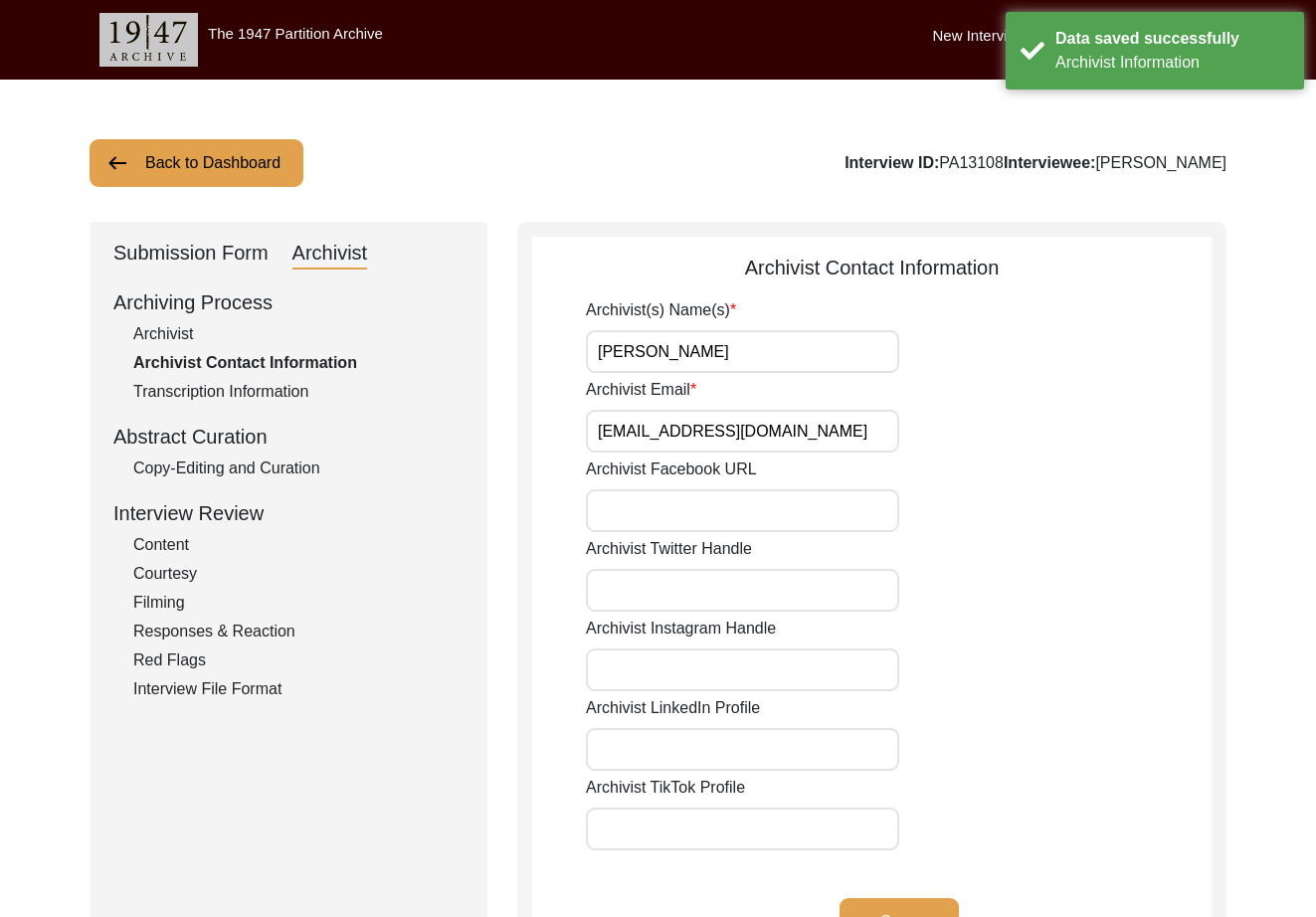 click on "Back to Dashboard" 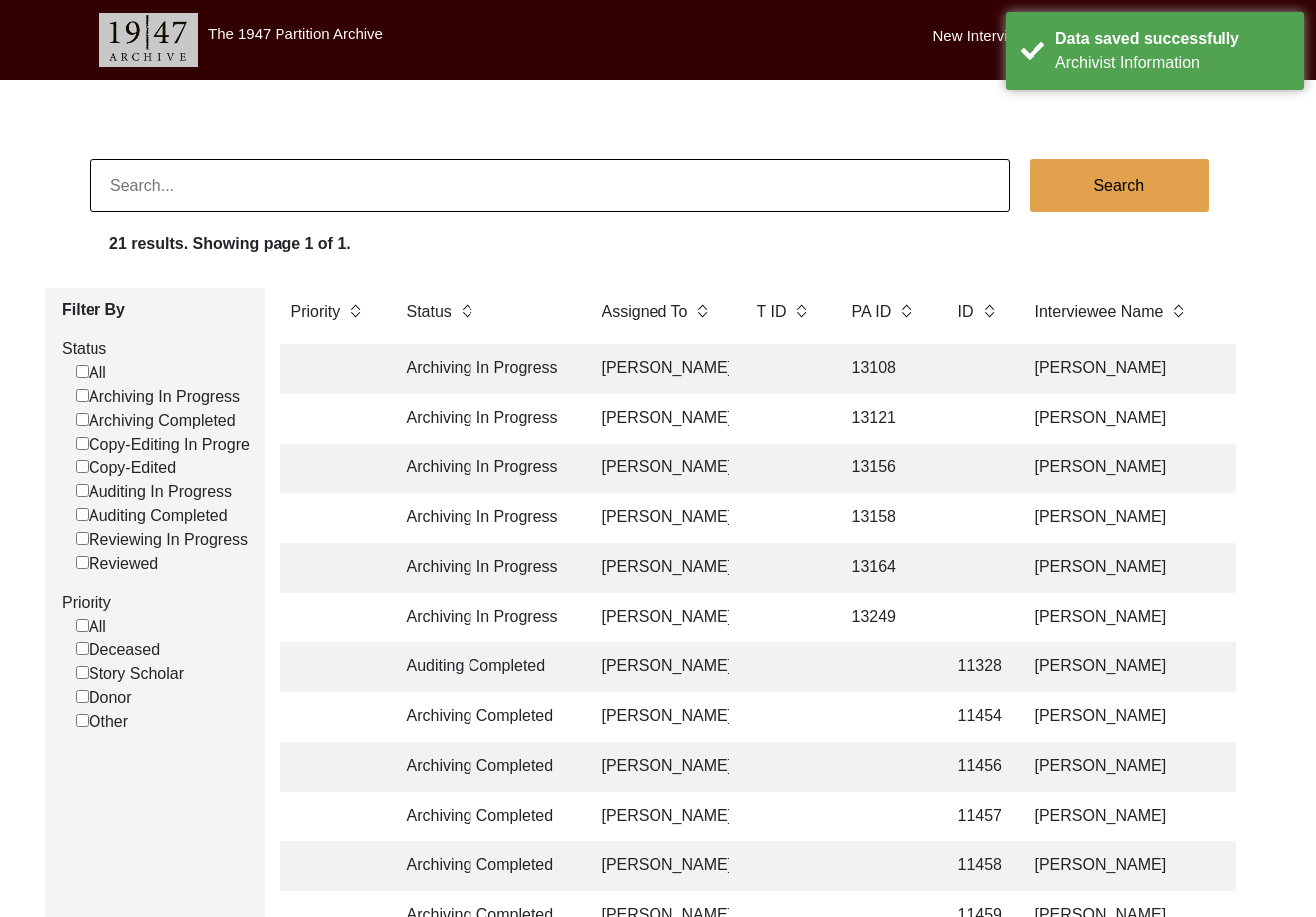 click on "[PERSON_NAME]" 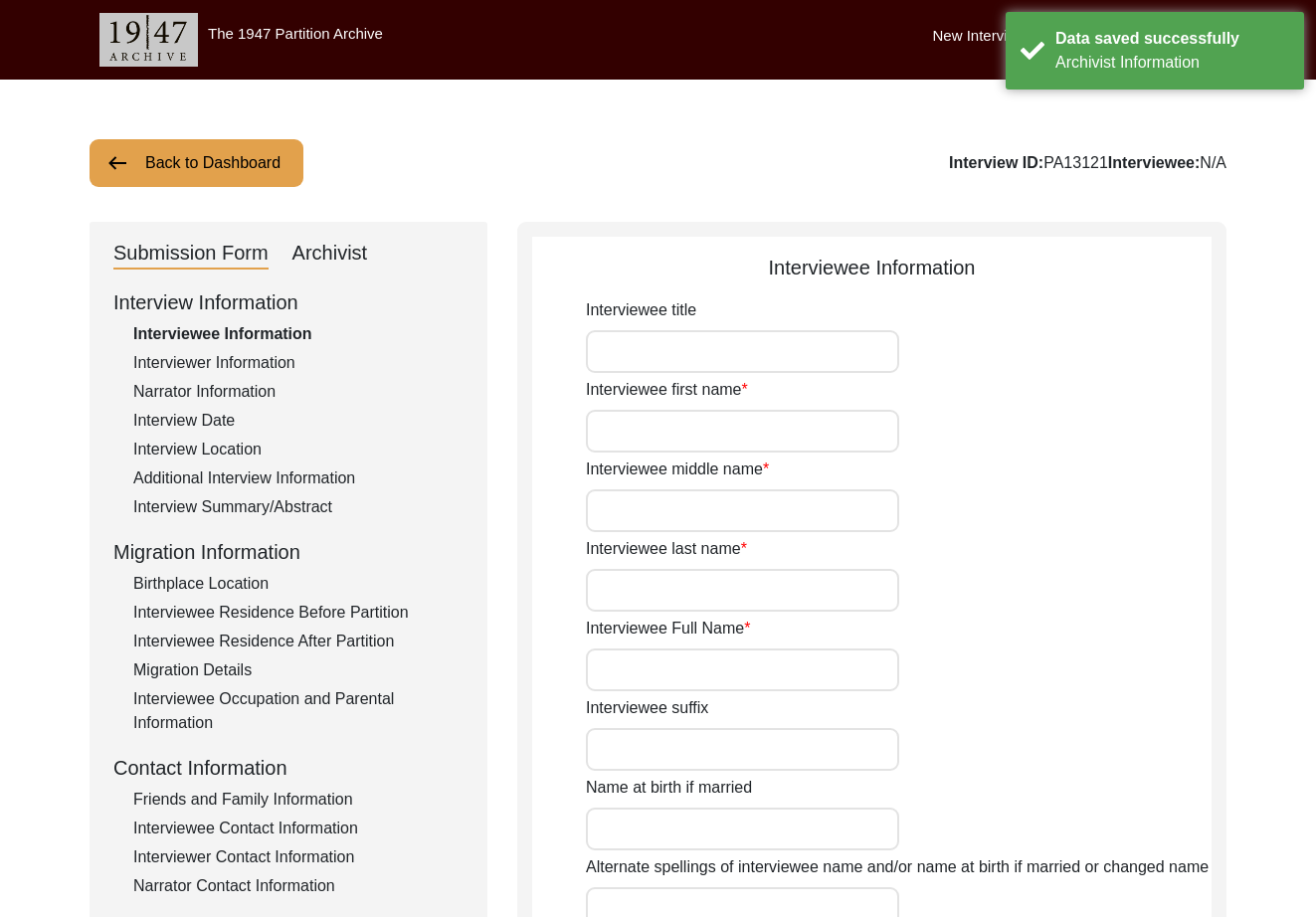 type on "Mrs." 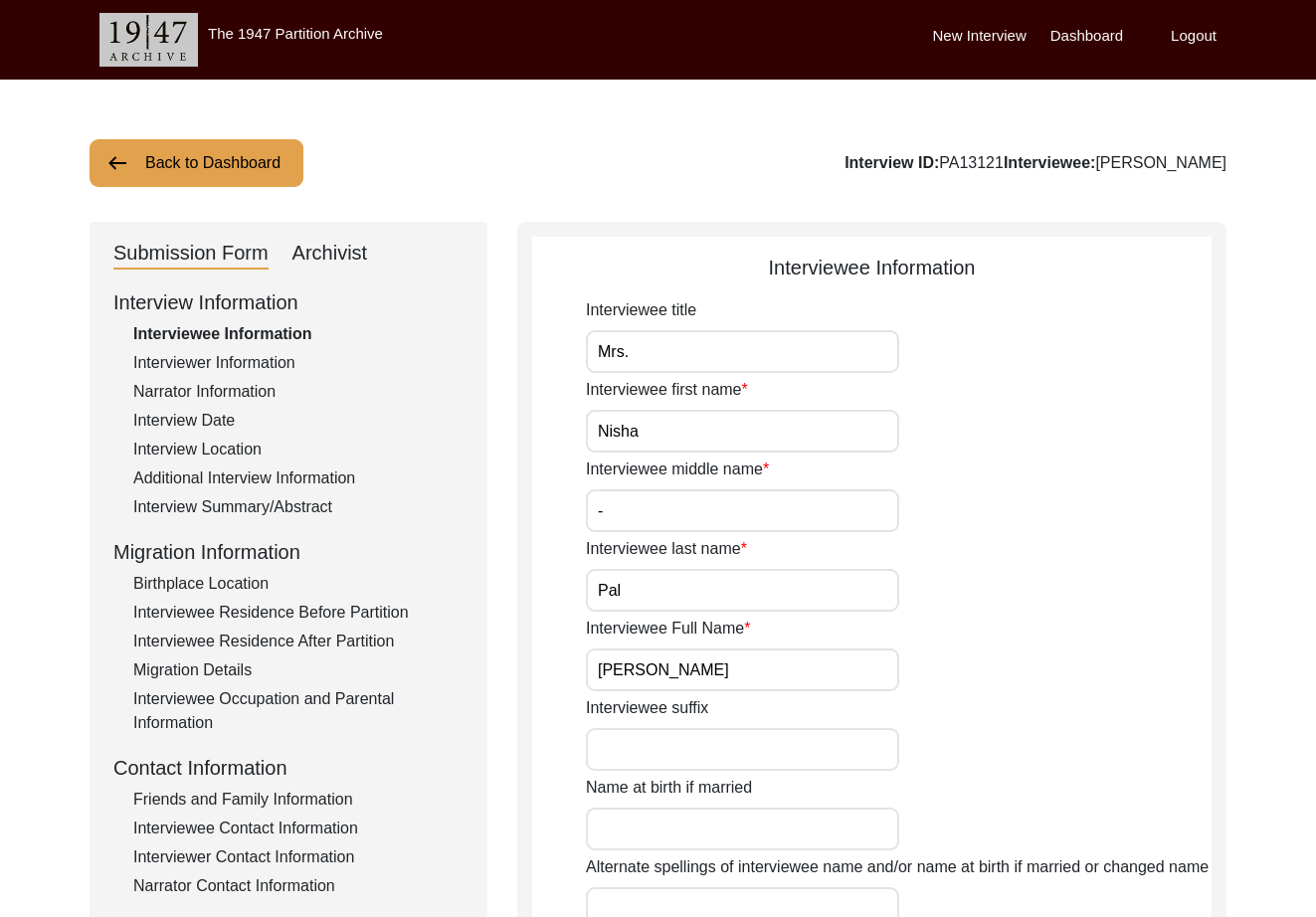 click on "Archivist" 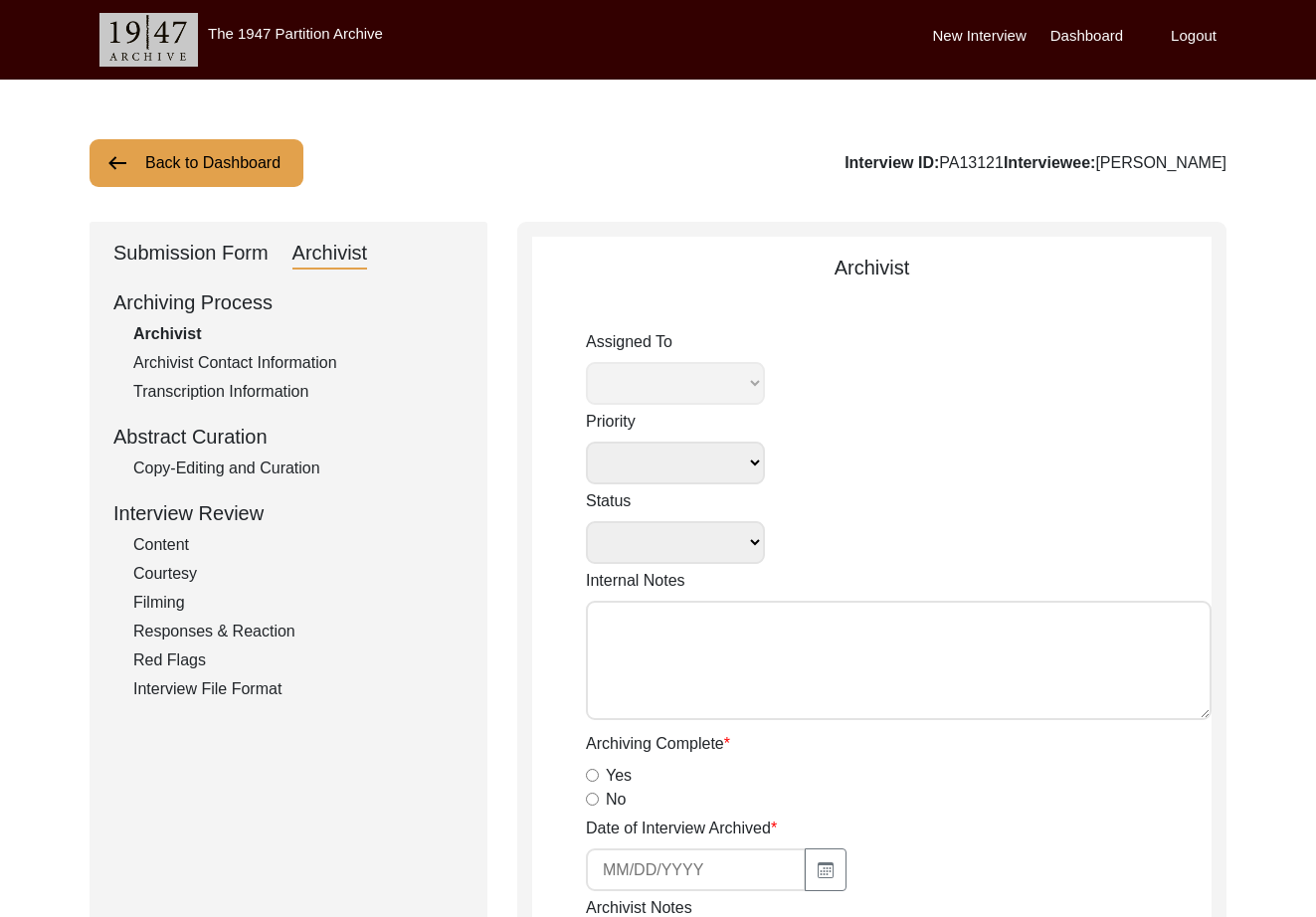 select 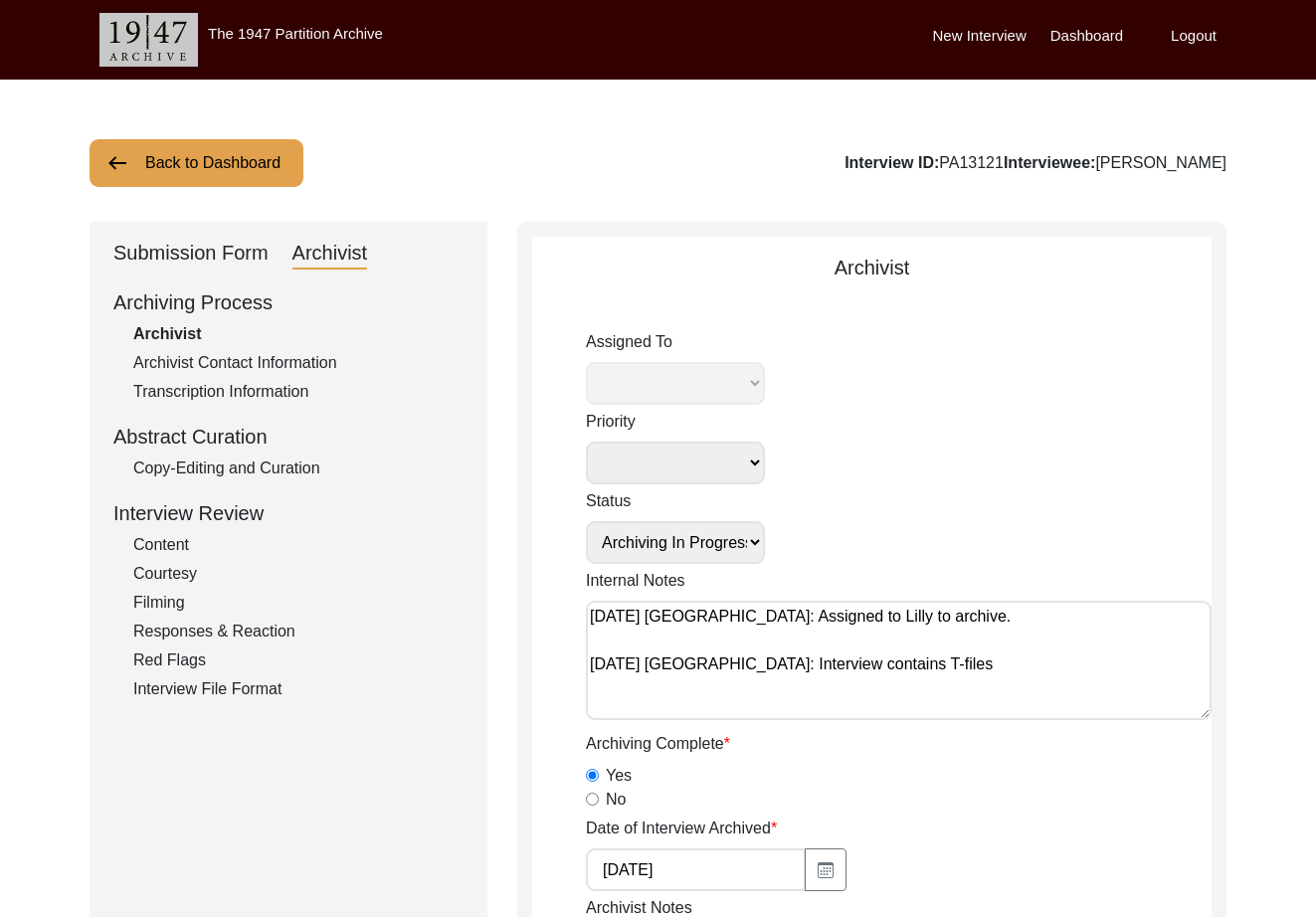 select on "507" 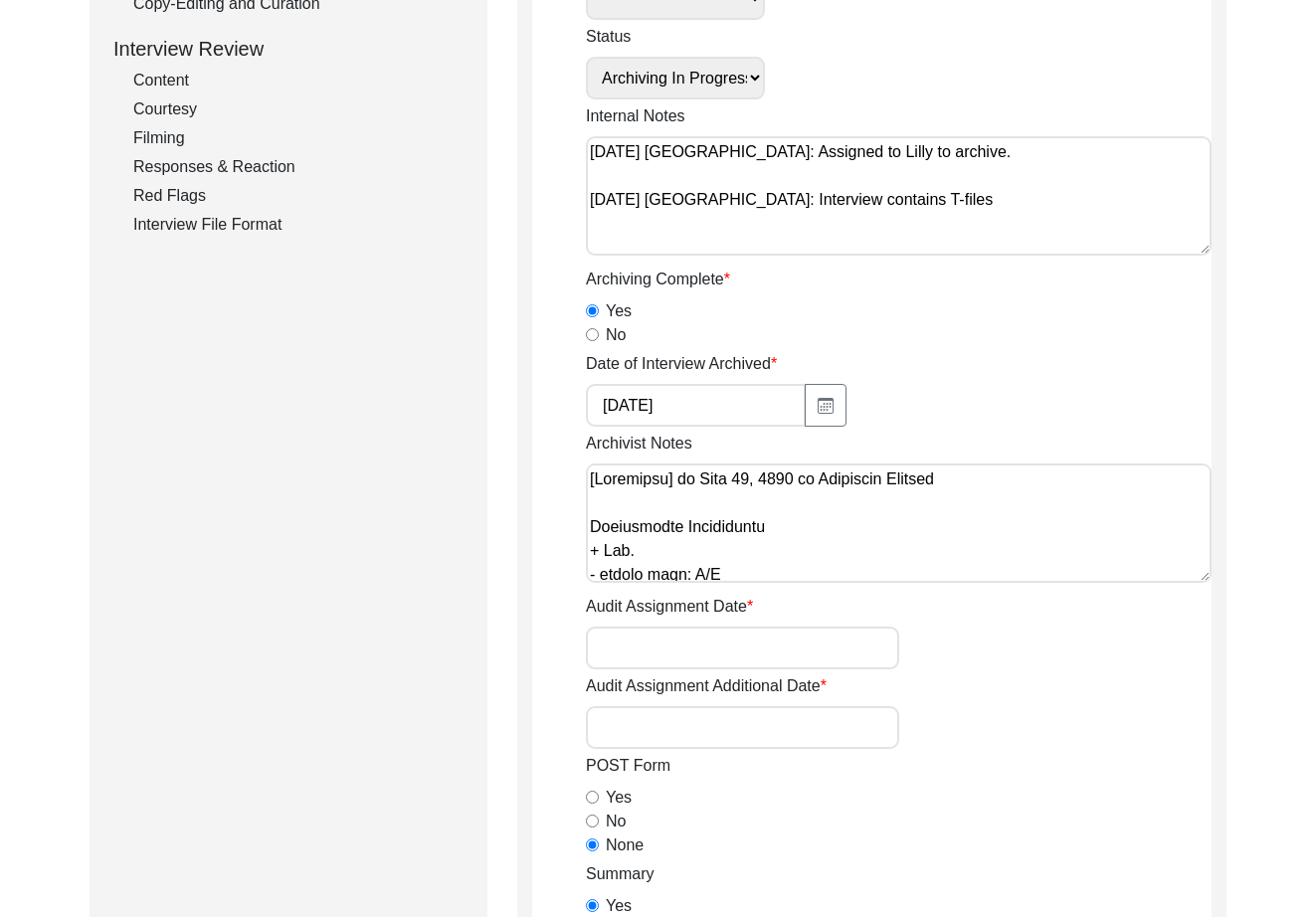 scroll, scrollTop: 0, scrollLeft: 0, axis: both 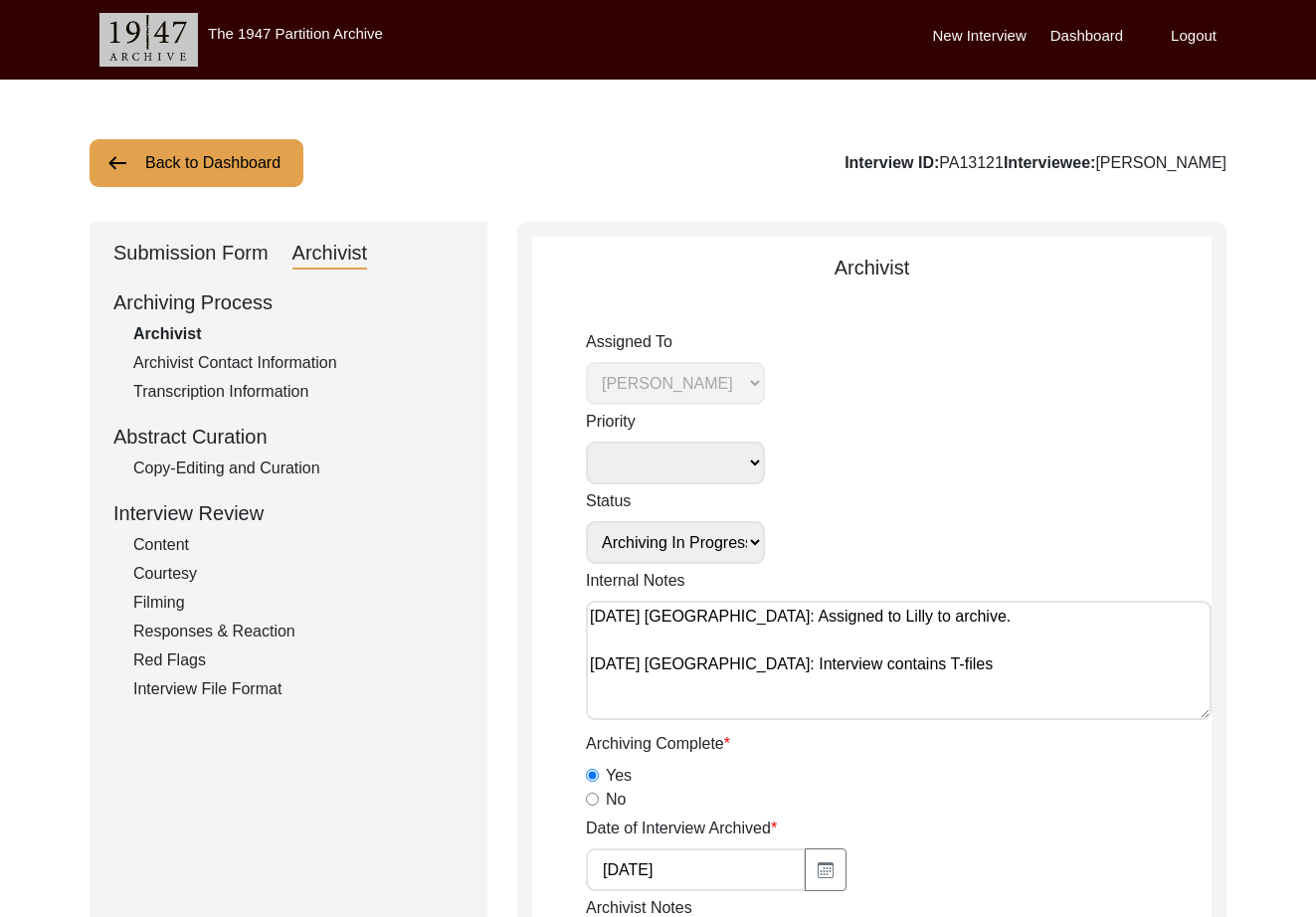 click on "Back to Dashboard" 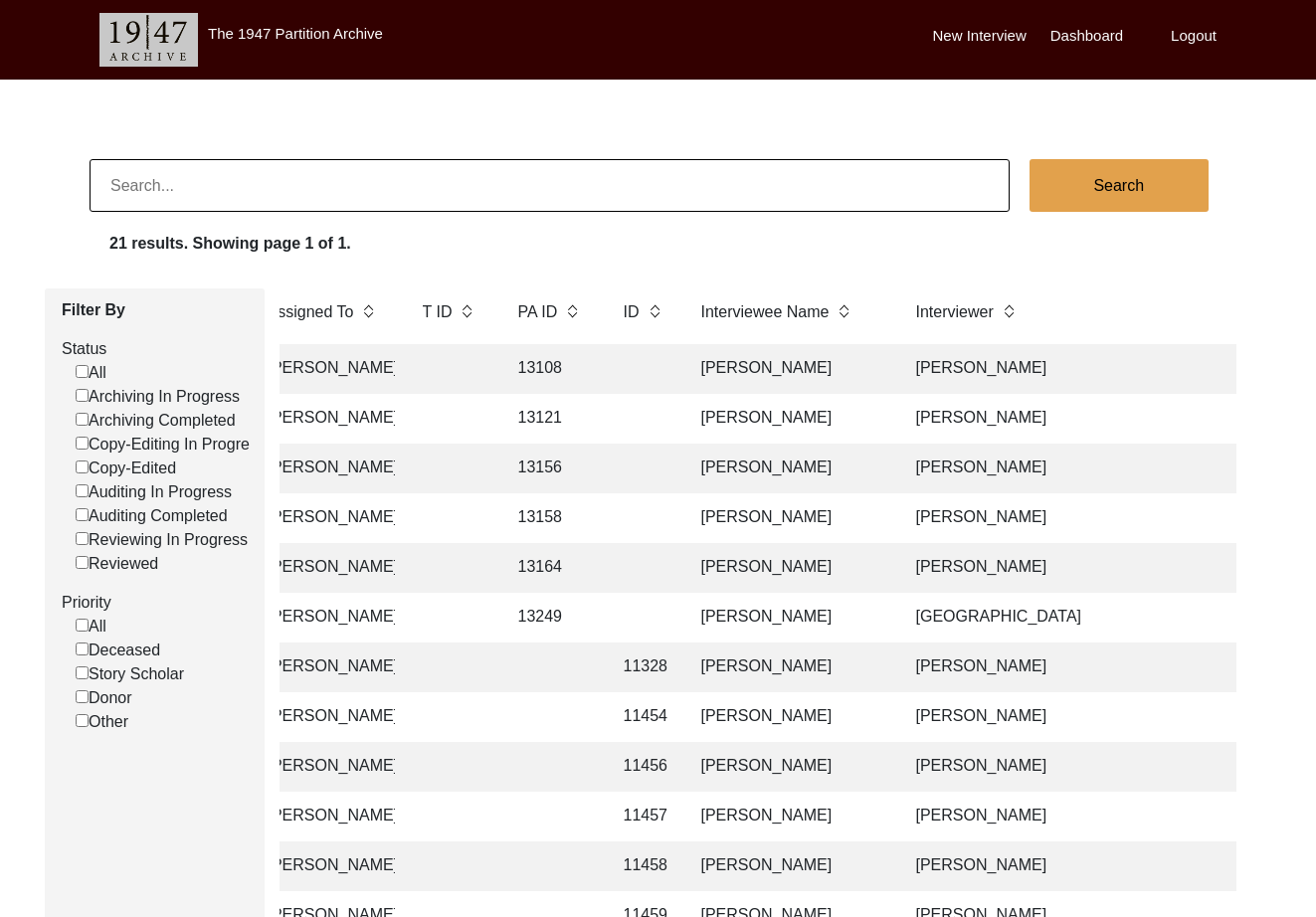 scroll, scrollTop: 0, scrollLeft: 339, axis: horizontal 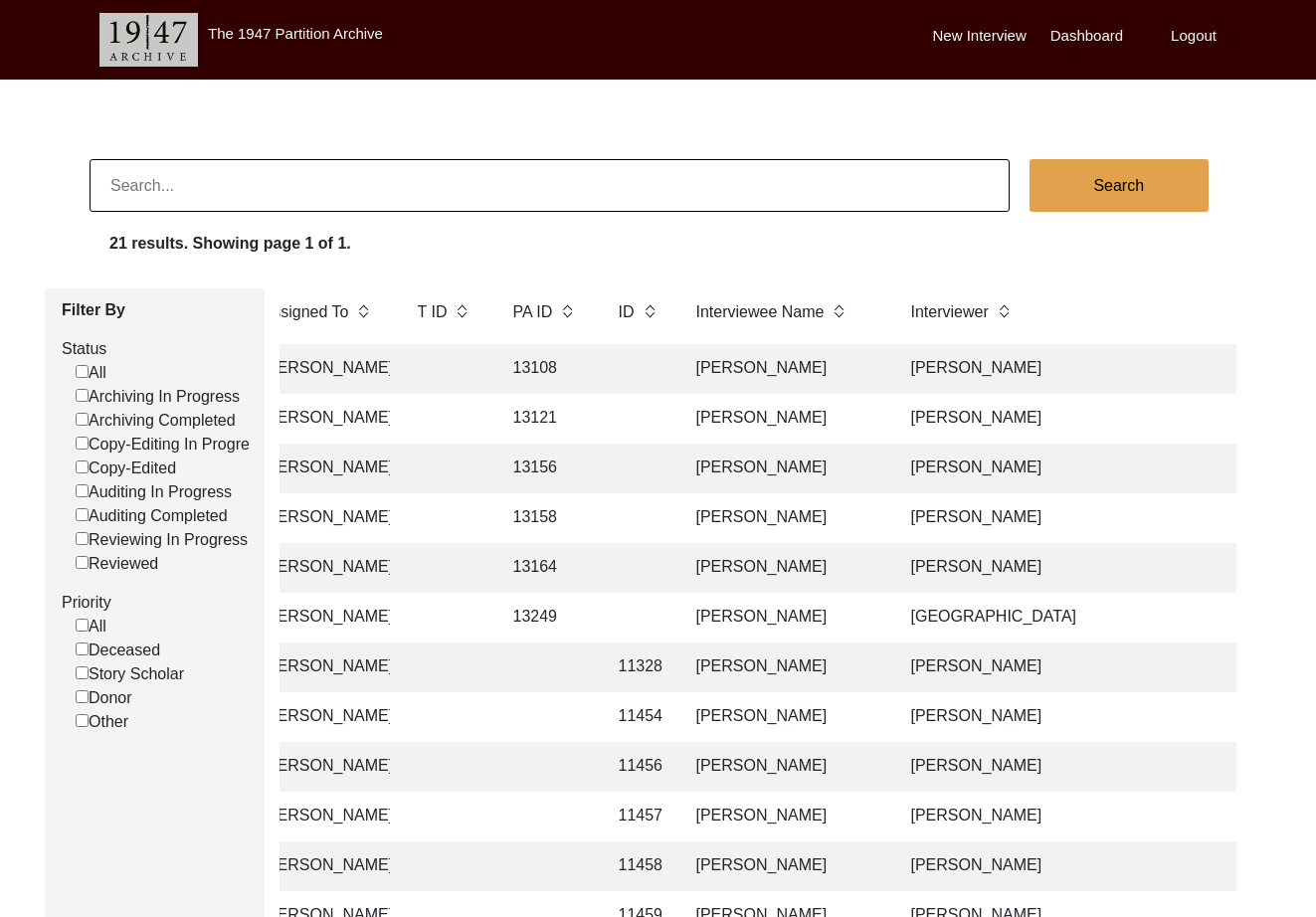 click on "[PERSON_NAME]" 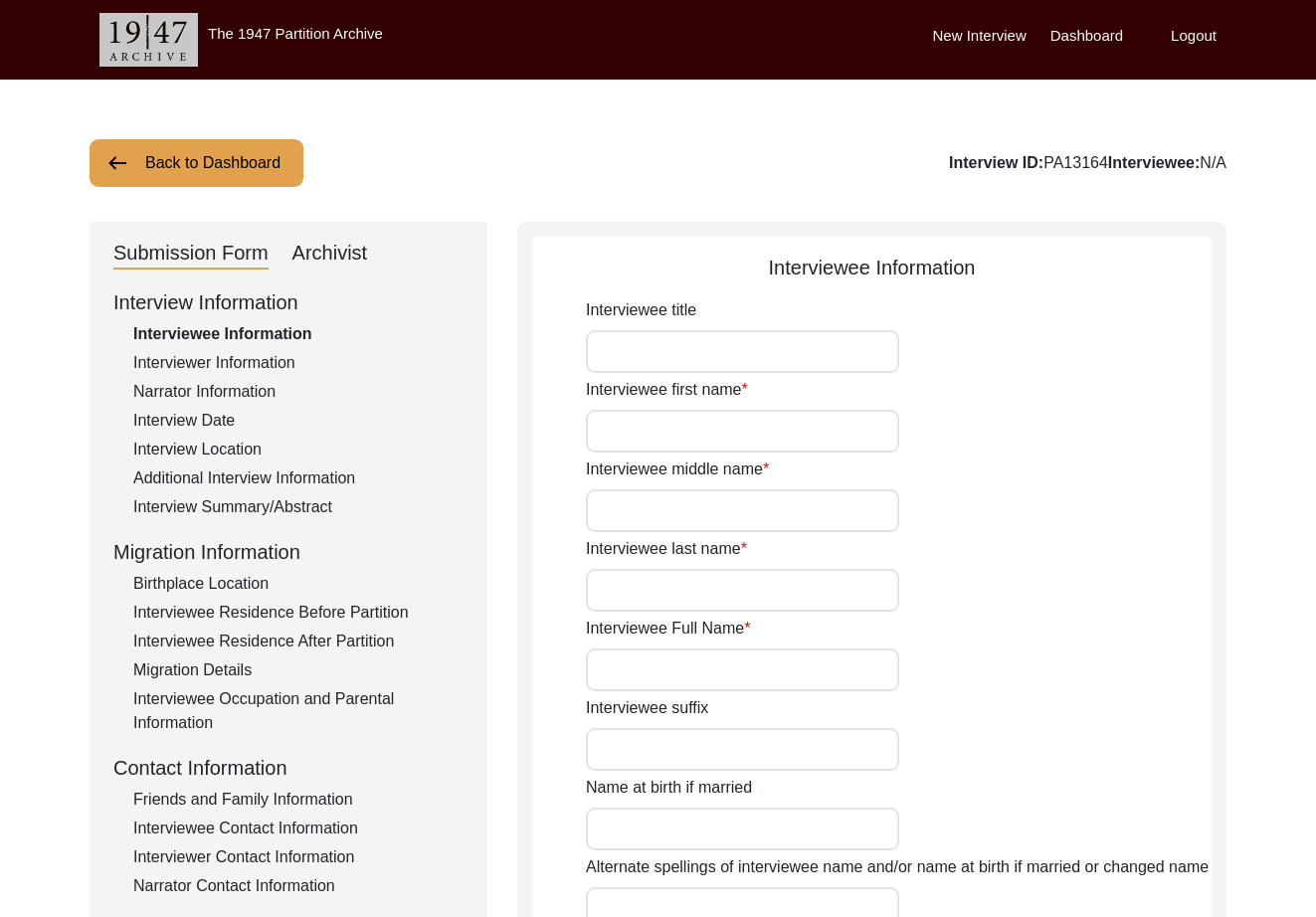 type on "Mr." 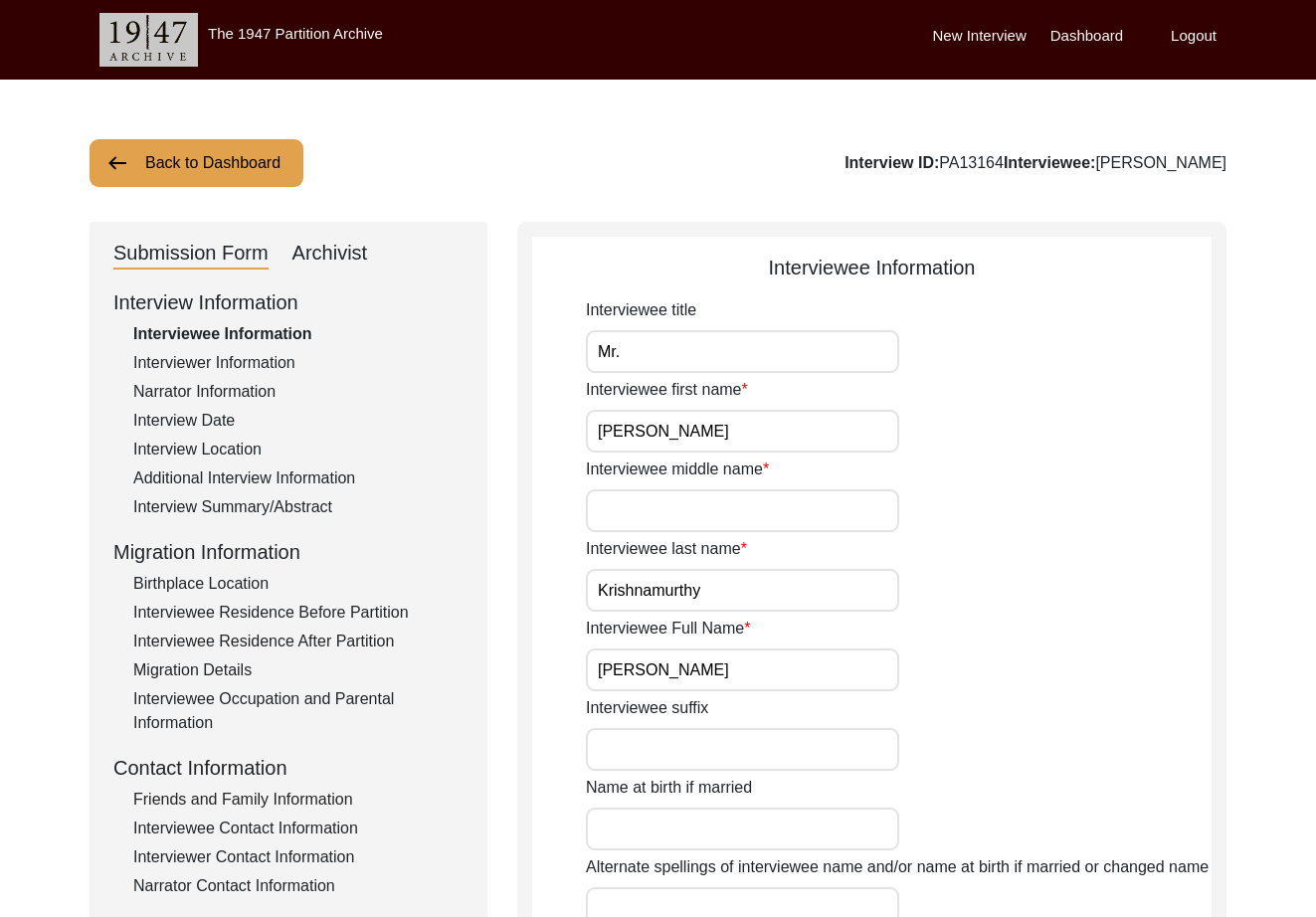click on "Mr." at bounding box center (742, 351) 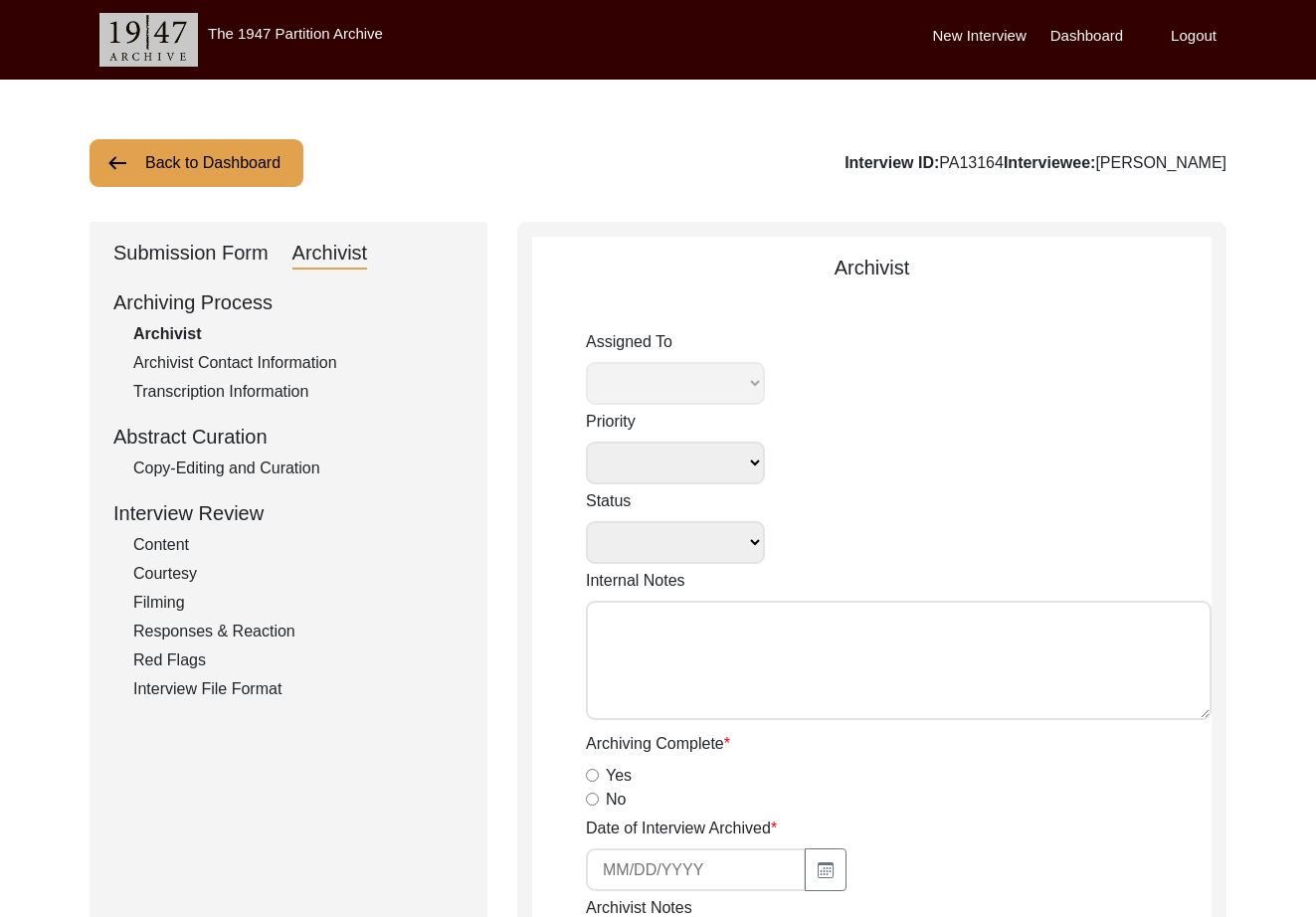 select 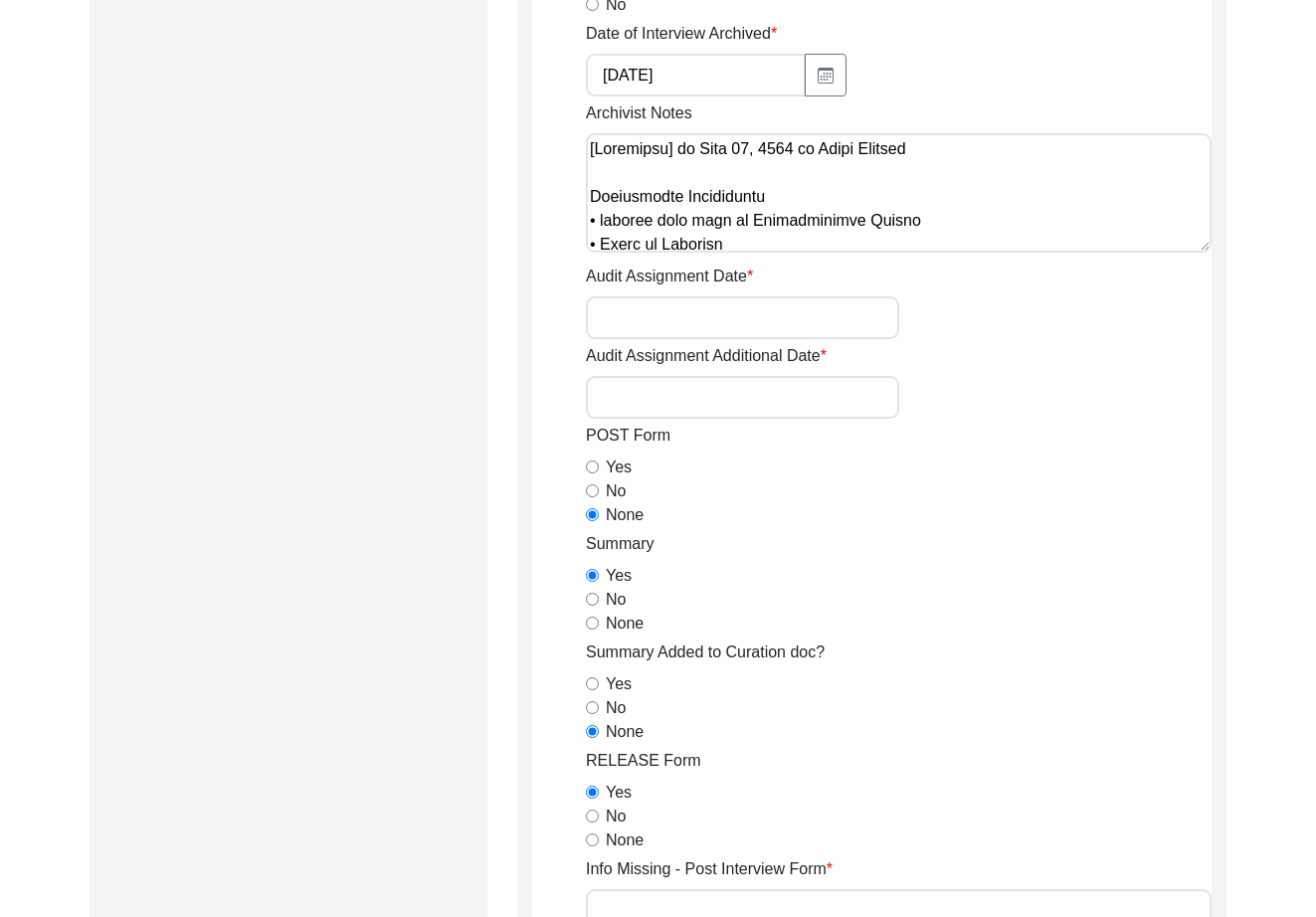 scroll, scrollTop: 495, scrollLeft: 0, axis: vertical 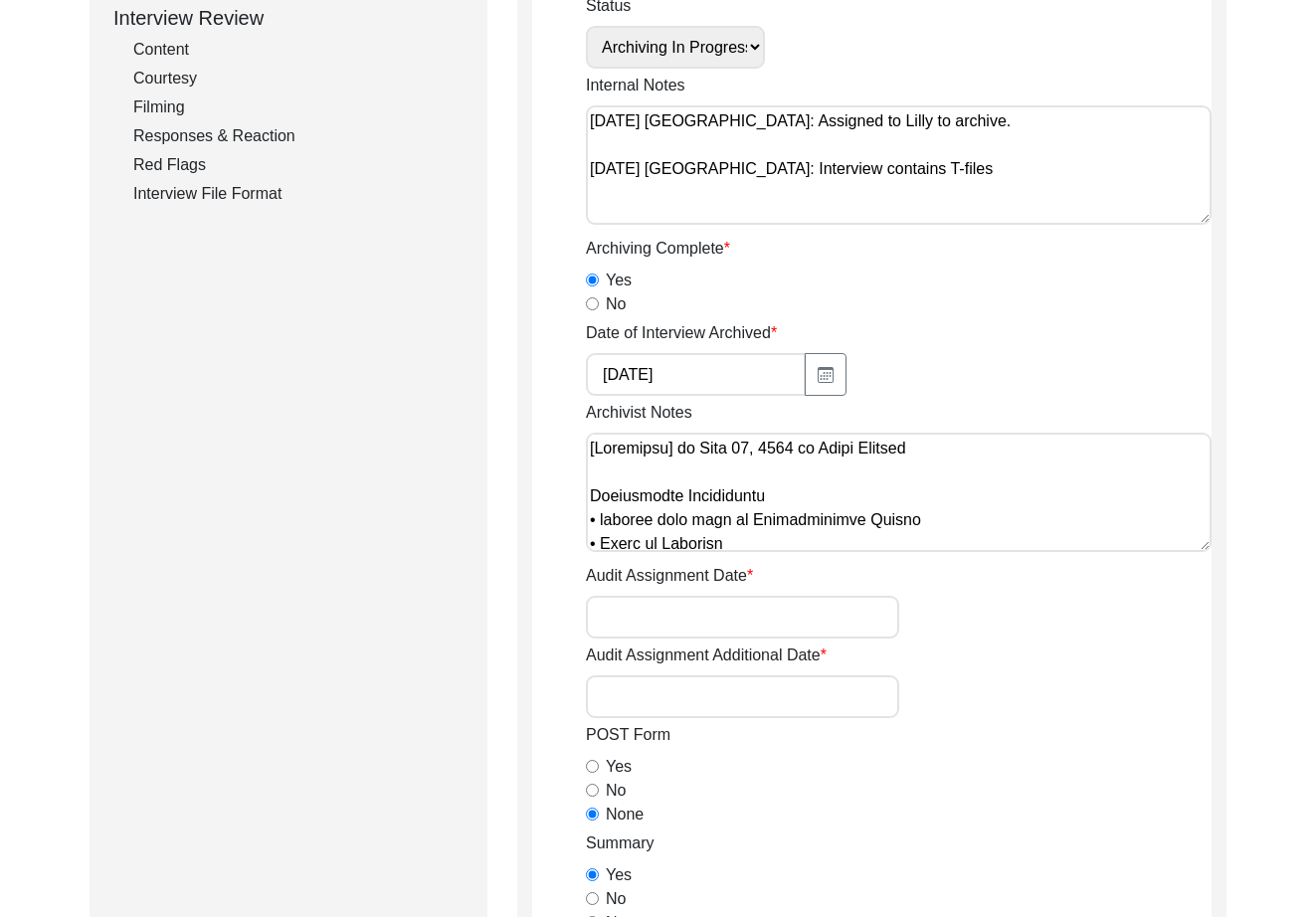 click on "Archivist Notes" at bounding box center [898, 492] 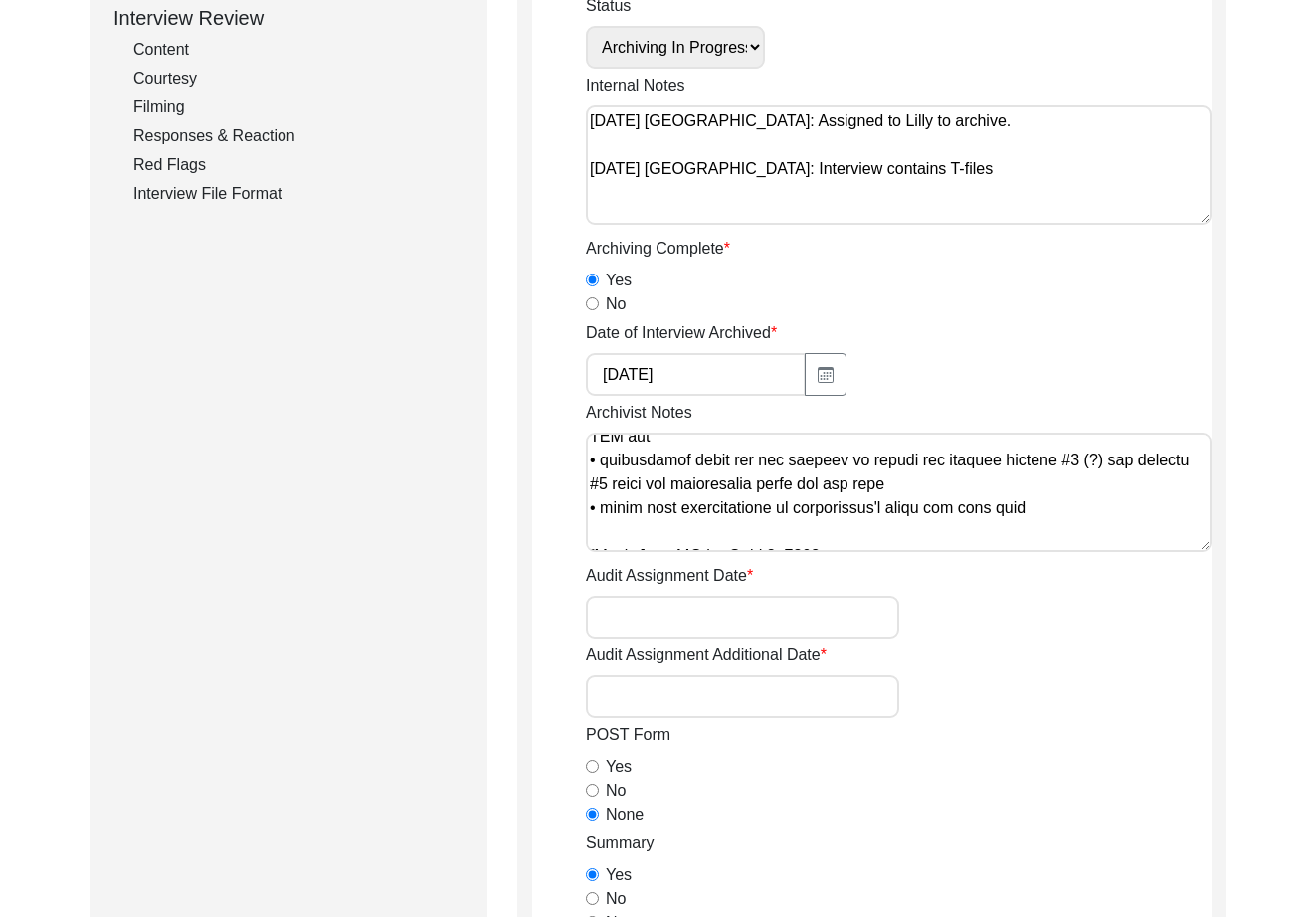 scroll, scrollTop: 1727, scrollLeft: 0, axis: vertical 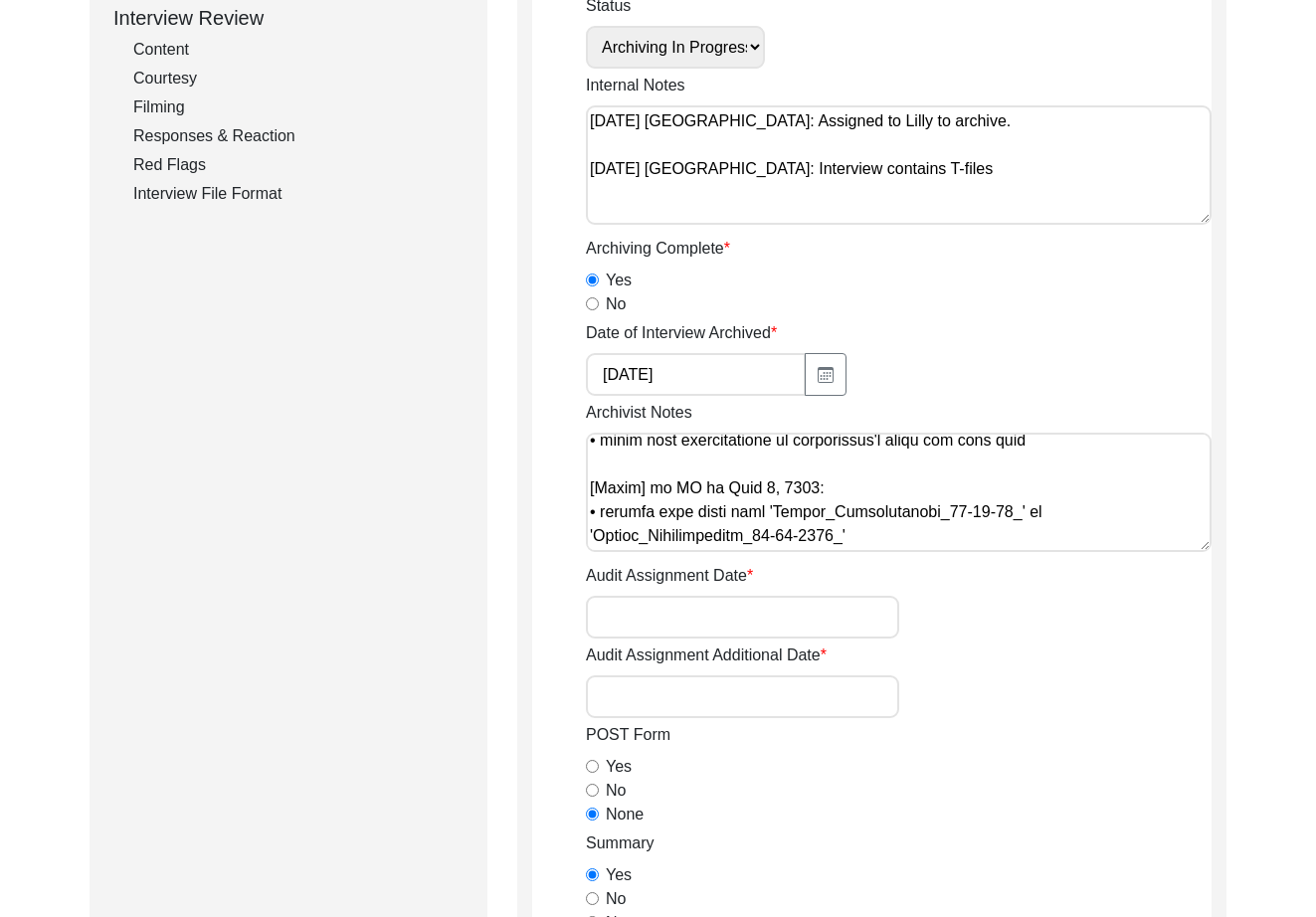 click on "Archivist Notes" at bounding box center [898, 492] 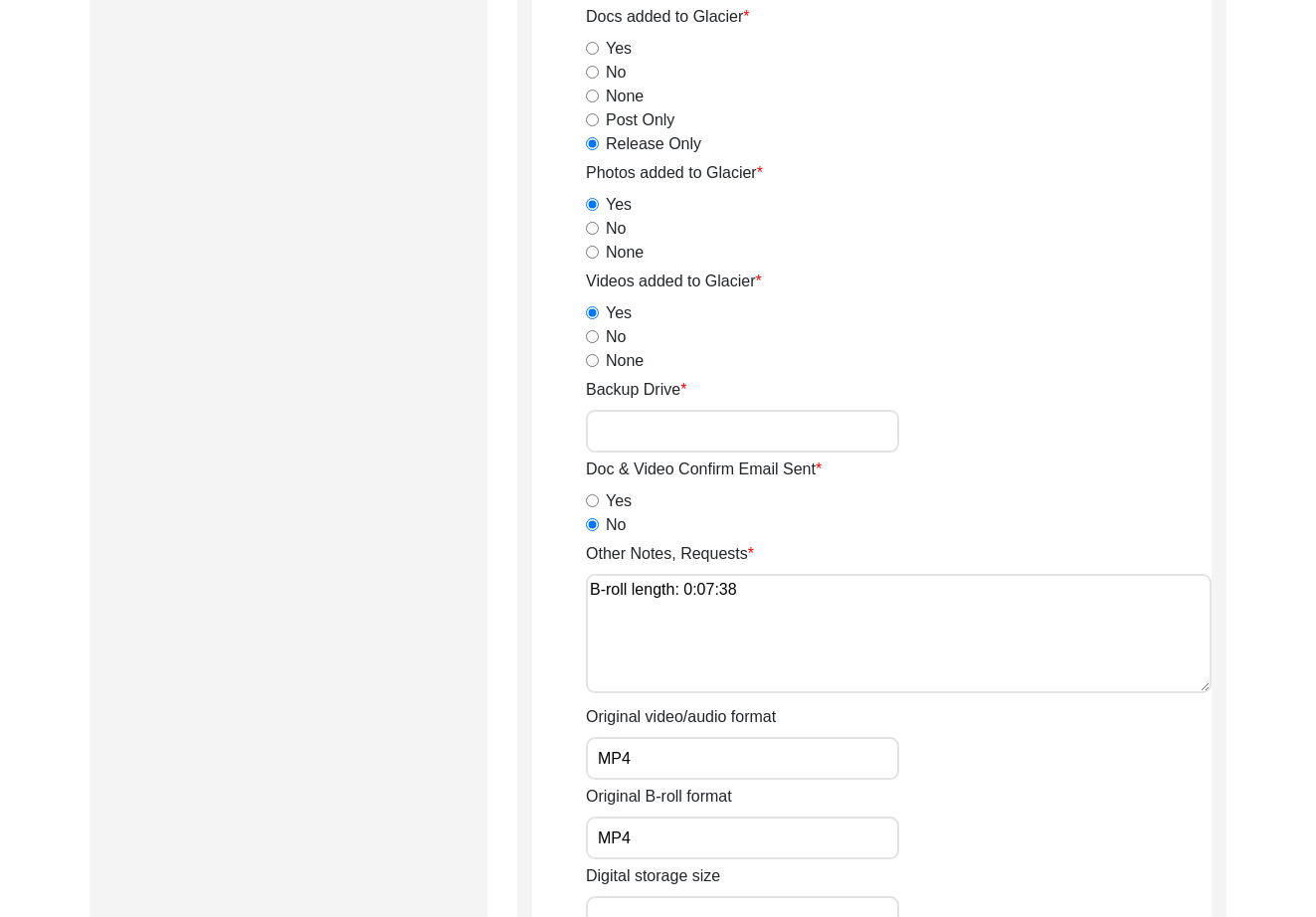 scroll, scrollTop: 2695, scrollLeft: 0, axis: vertical 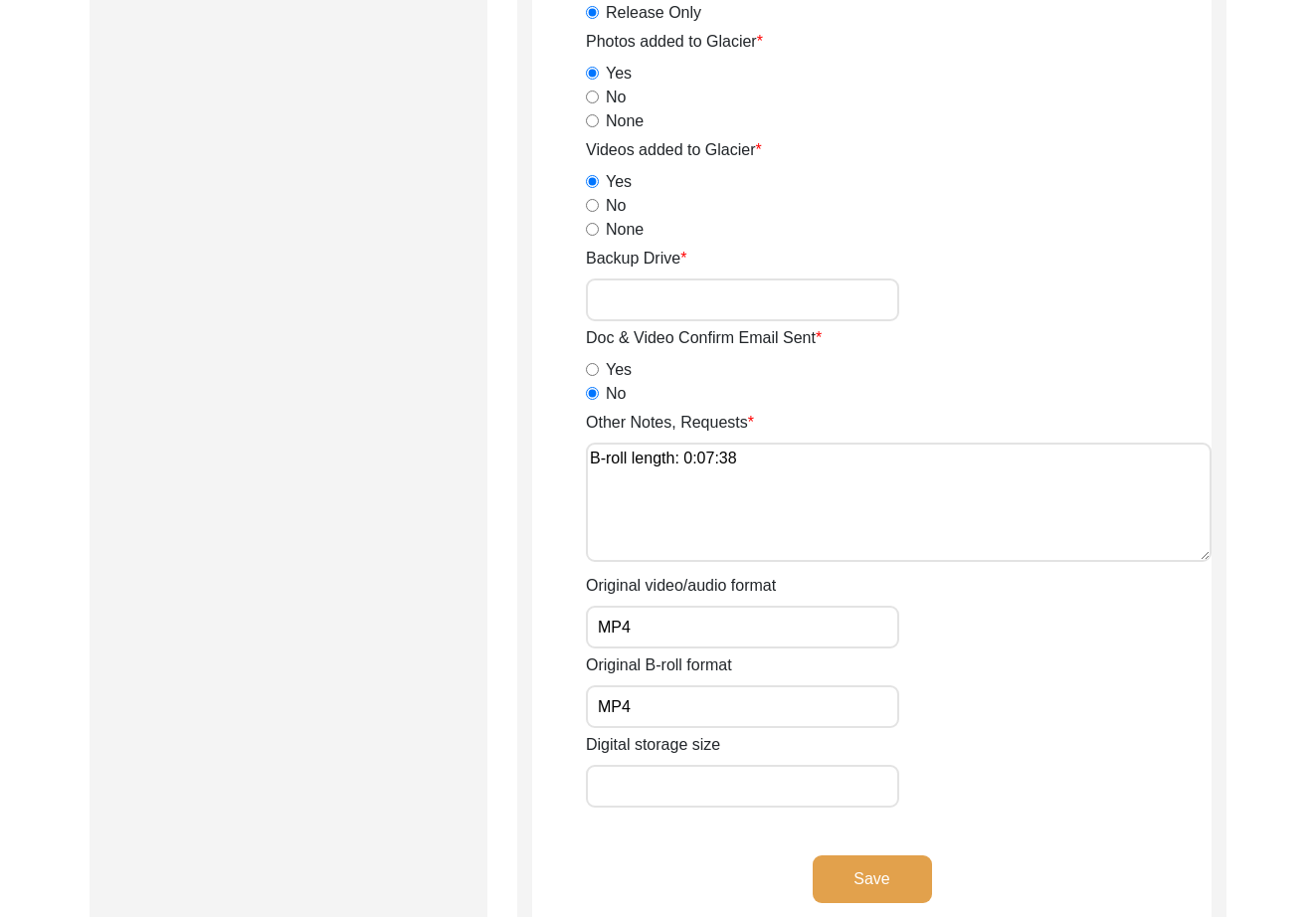 drag, startPoint x: 819, startPoint y: 458, endPoint x: 433, endPoint y: 459, distance: 386.0013 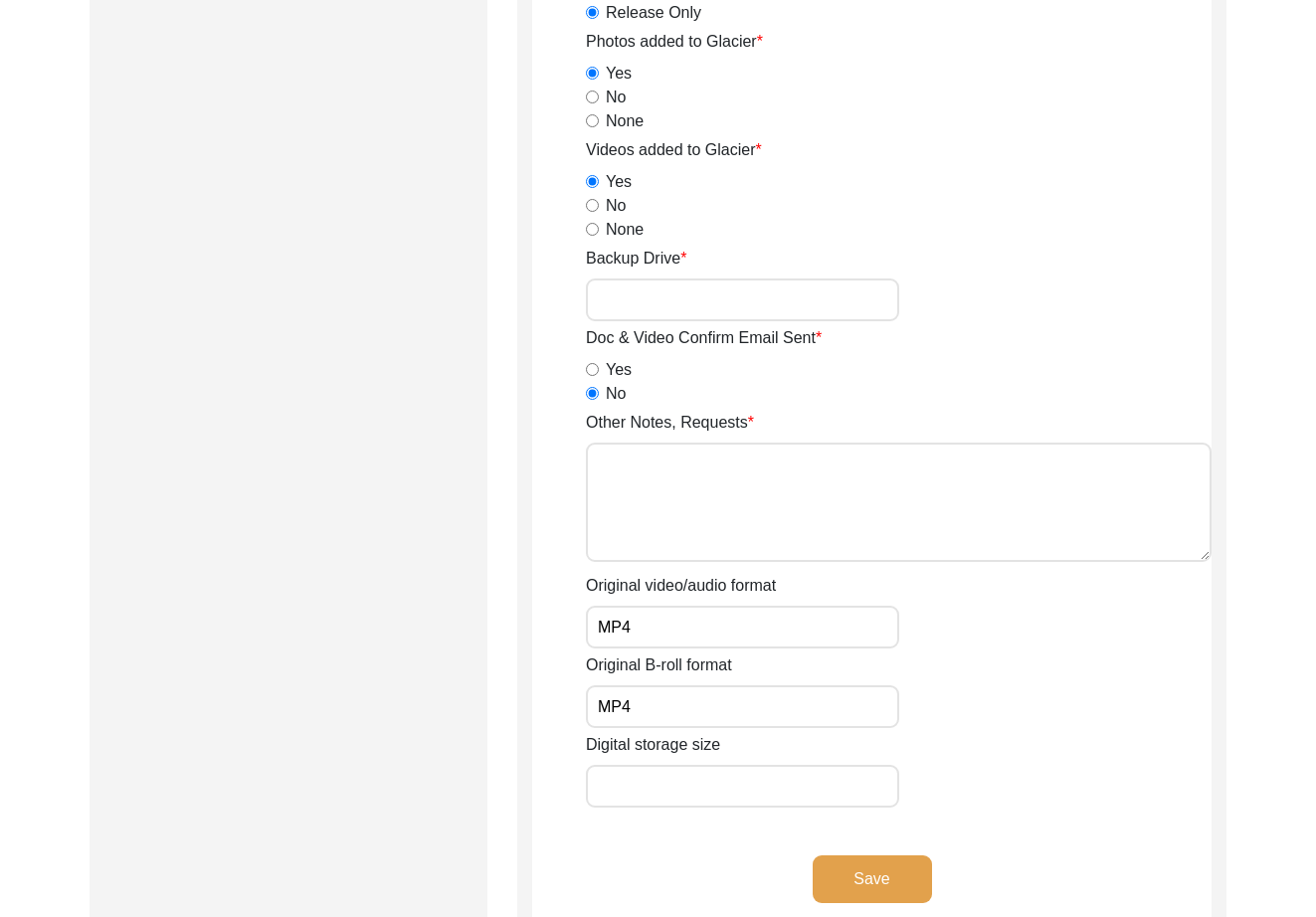 click on "Other Notes, Requests" at bounding box center (898, 502) 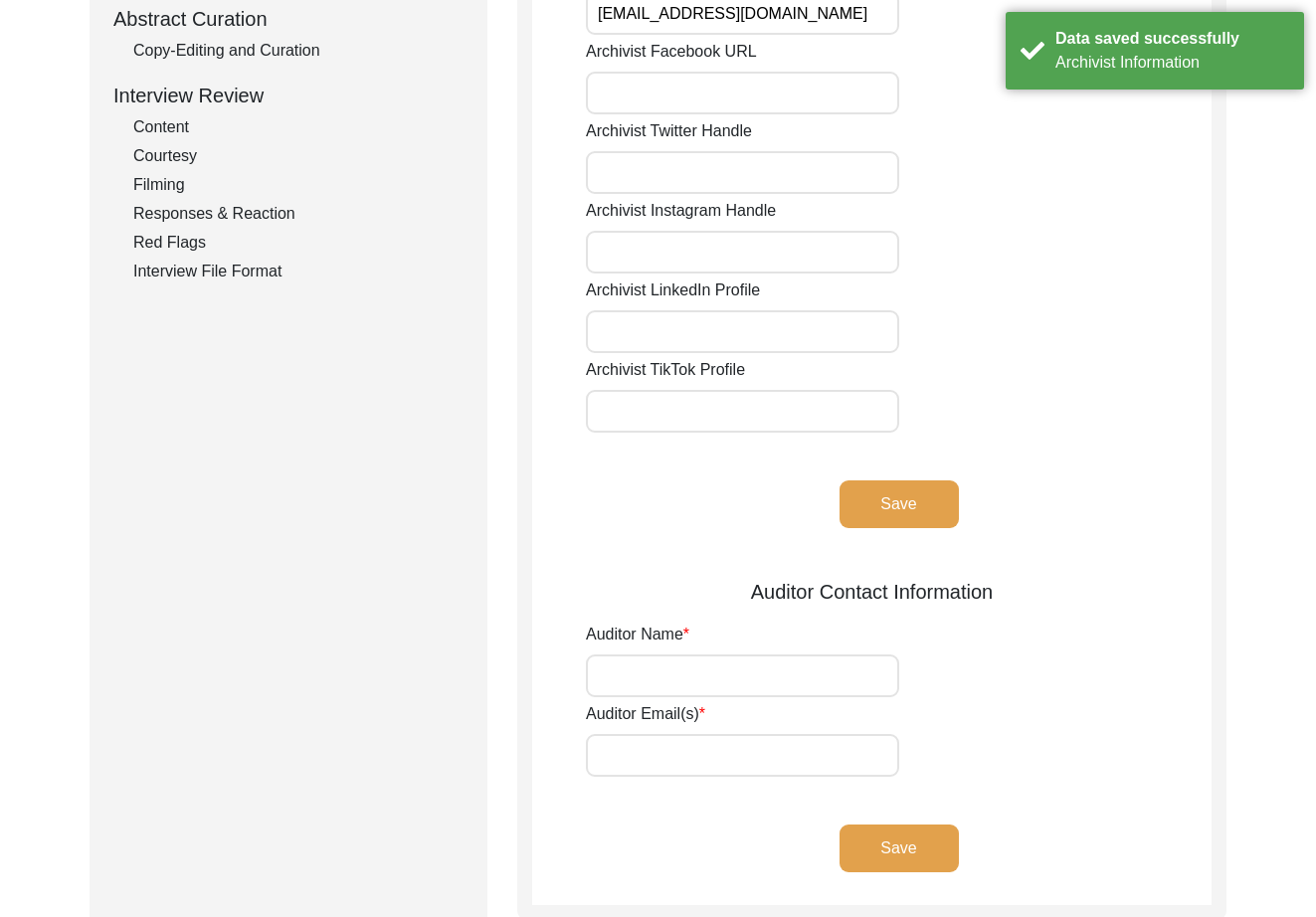 scroll, scrollTop: 0, scrollLeft: 0, axis: both 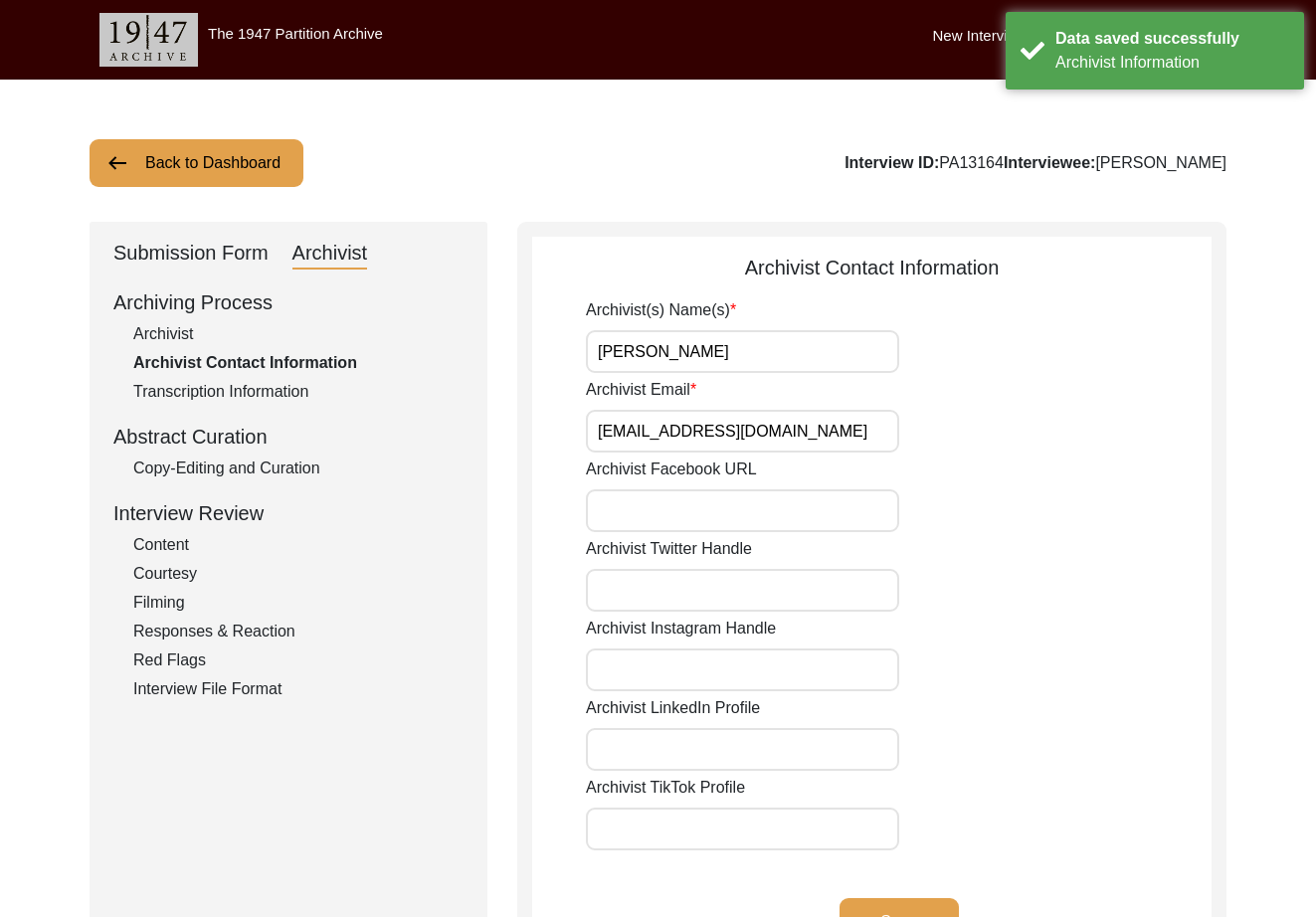 click on "Submission Form" 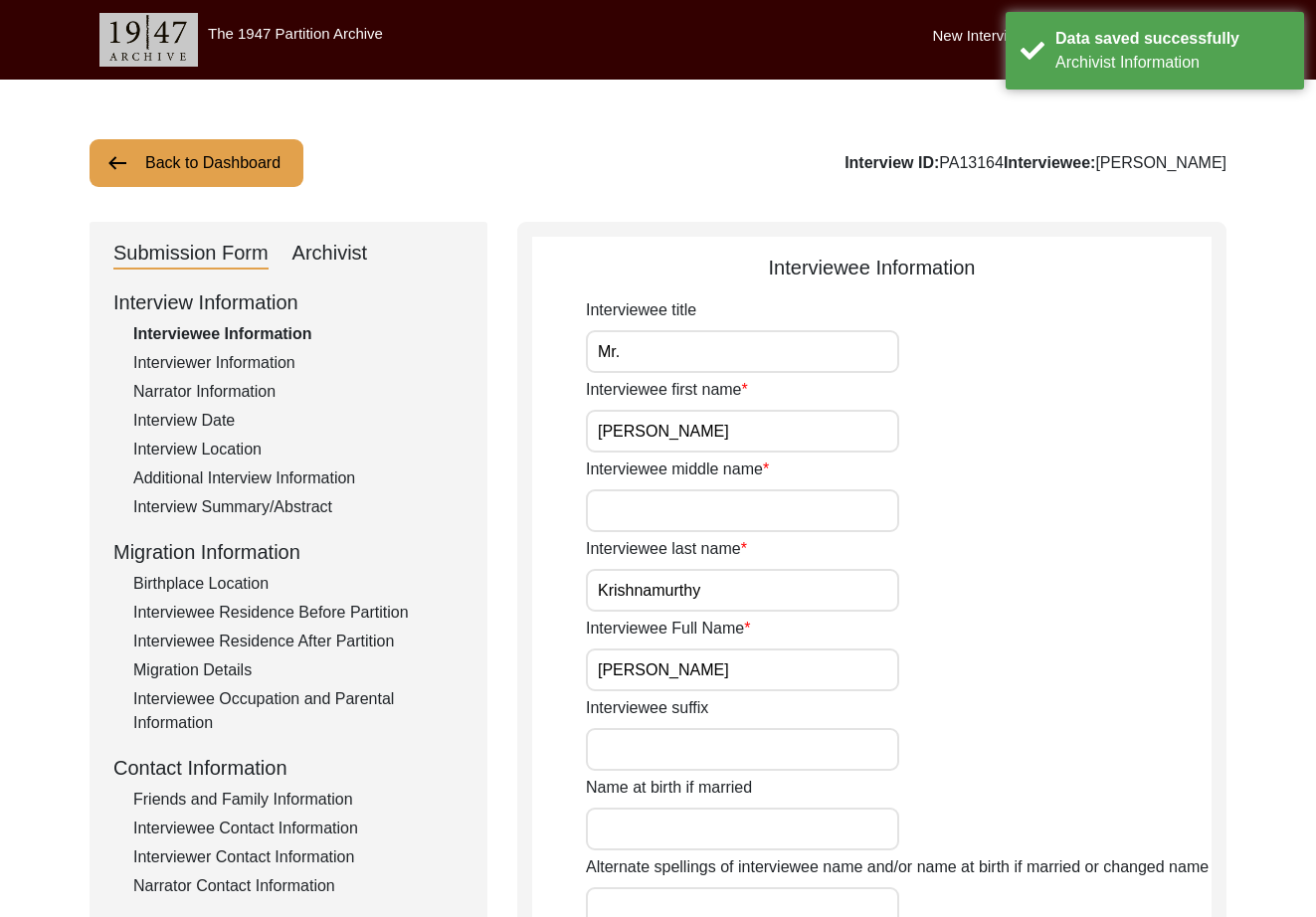 click on "Back to Dashboard" 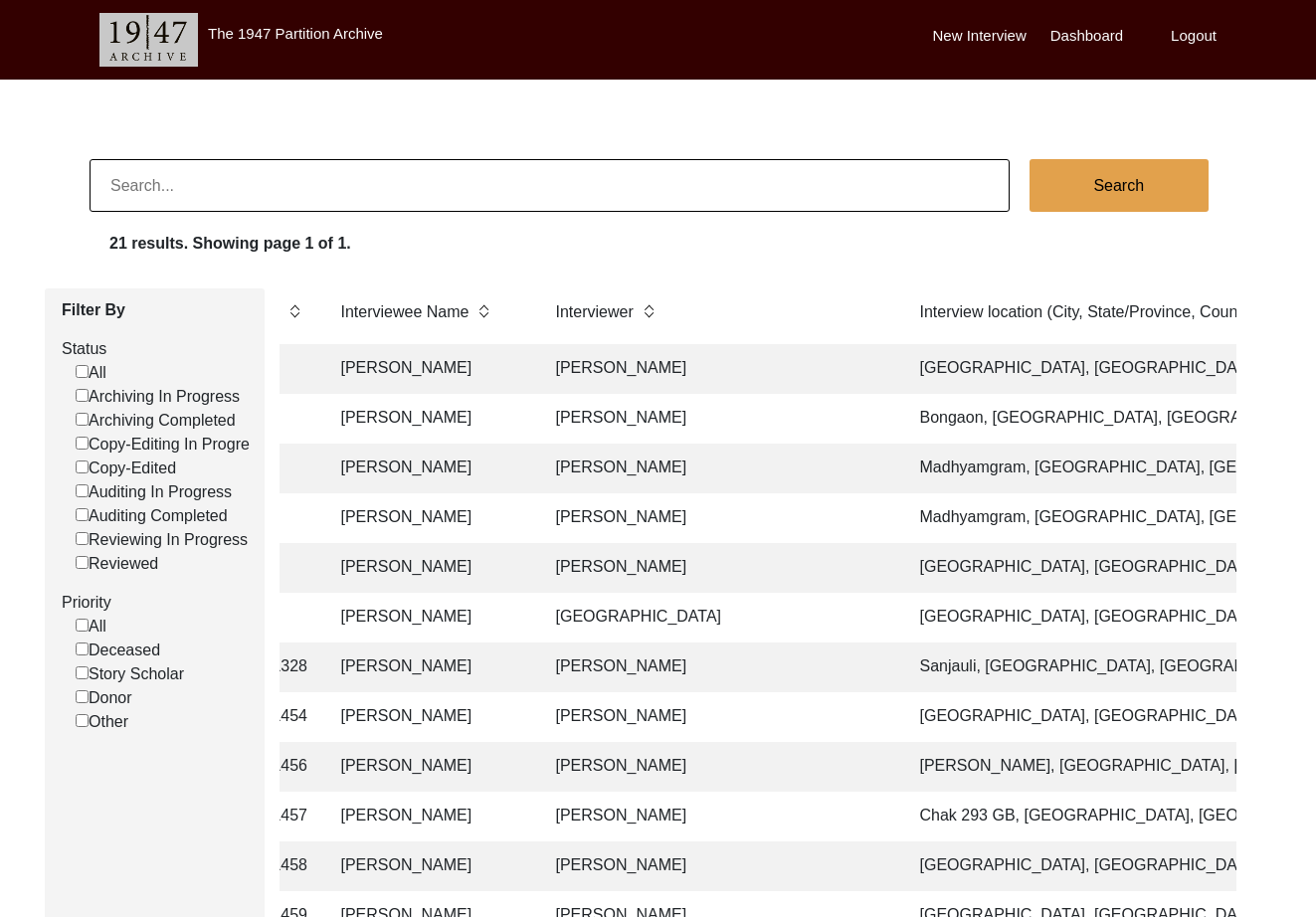 scroll, scrollTop: 0, scrollLeft: 0, axis: both 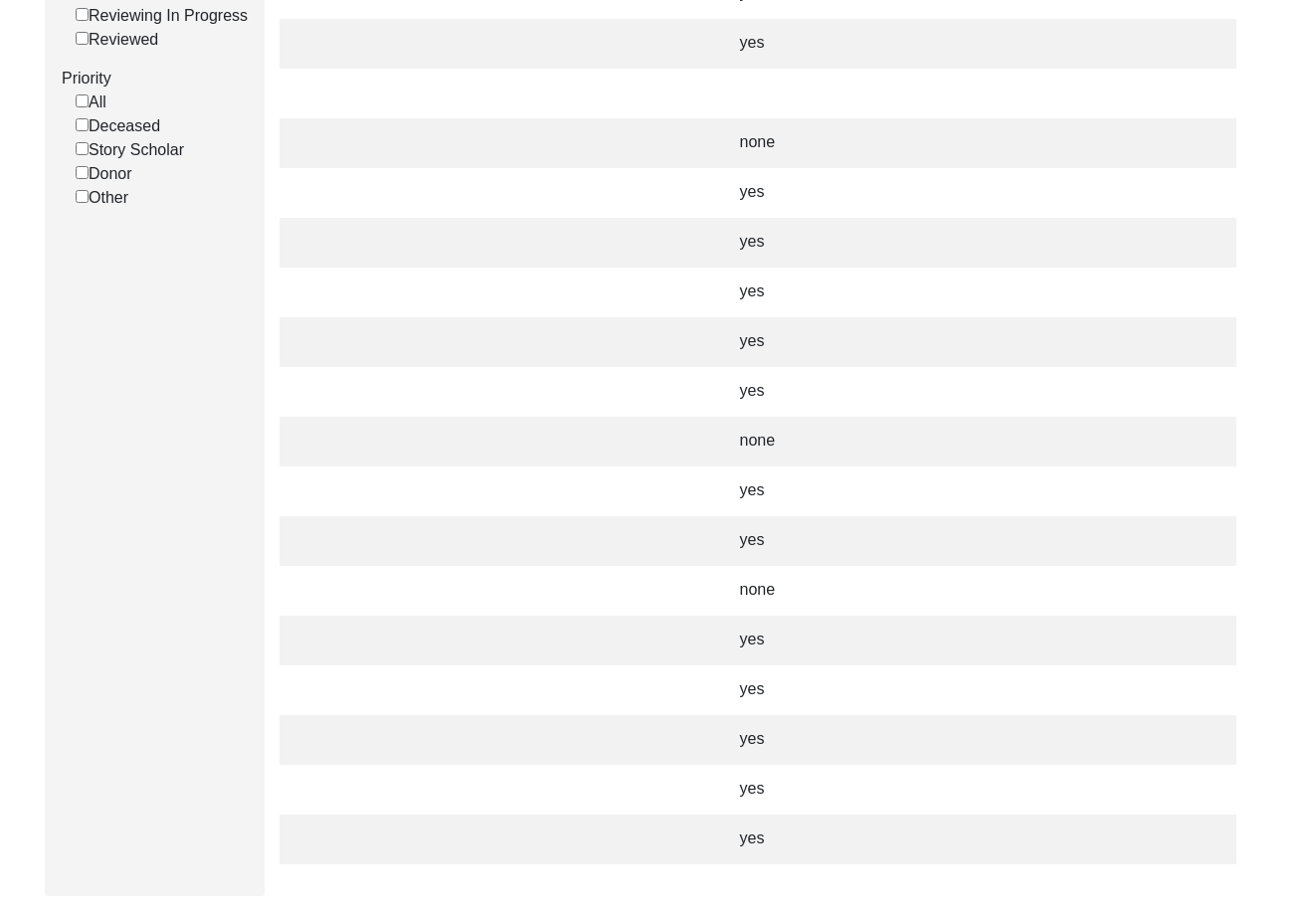 click 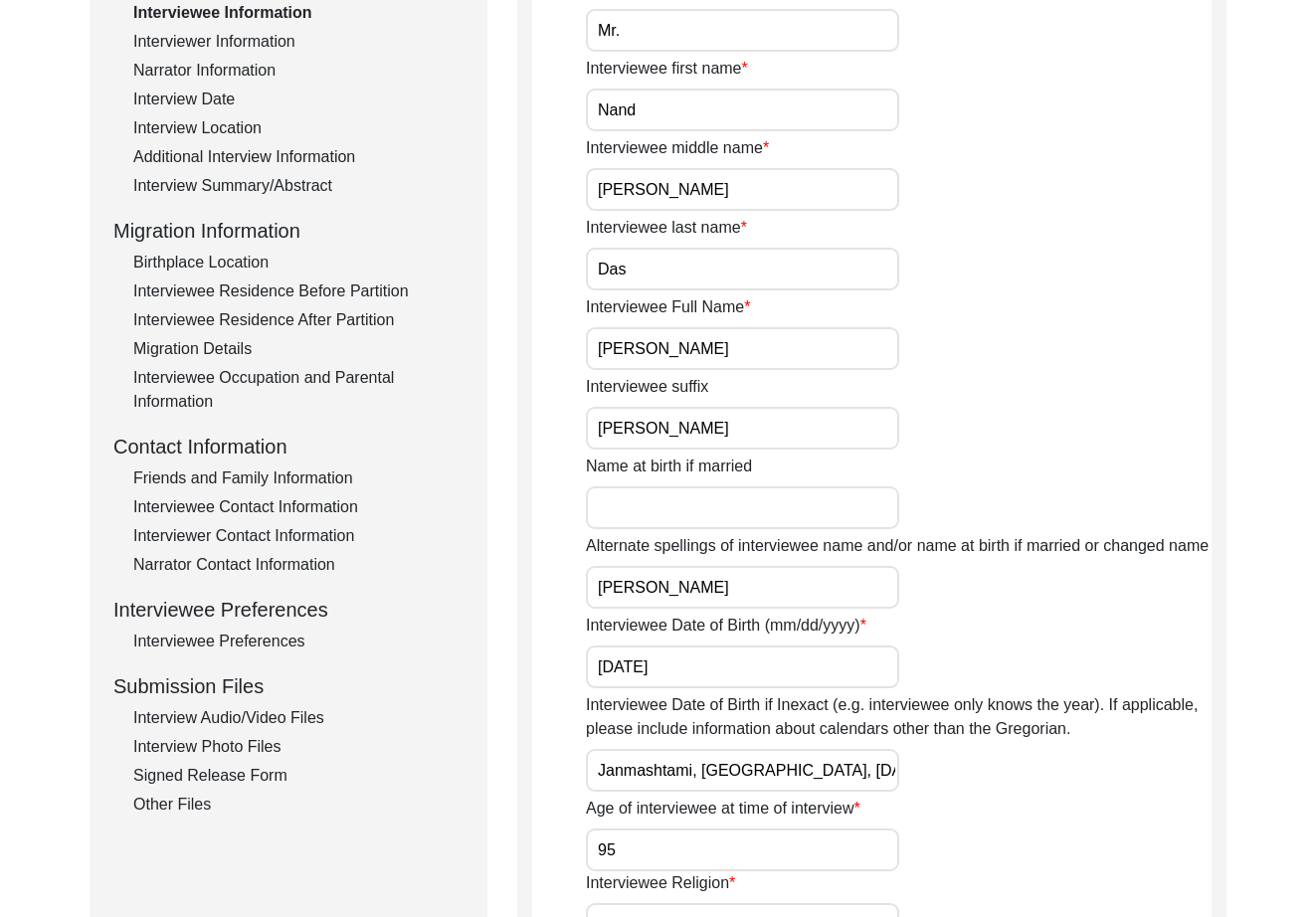 scroll, scrollTop: 405, scrollLeft: 0, axis: vertical 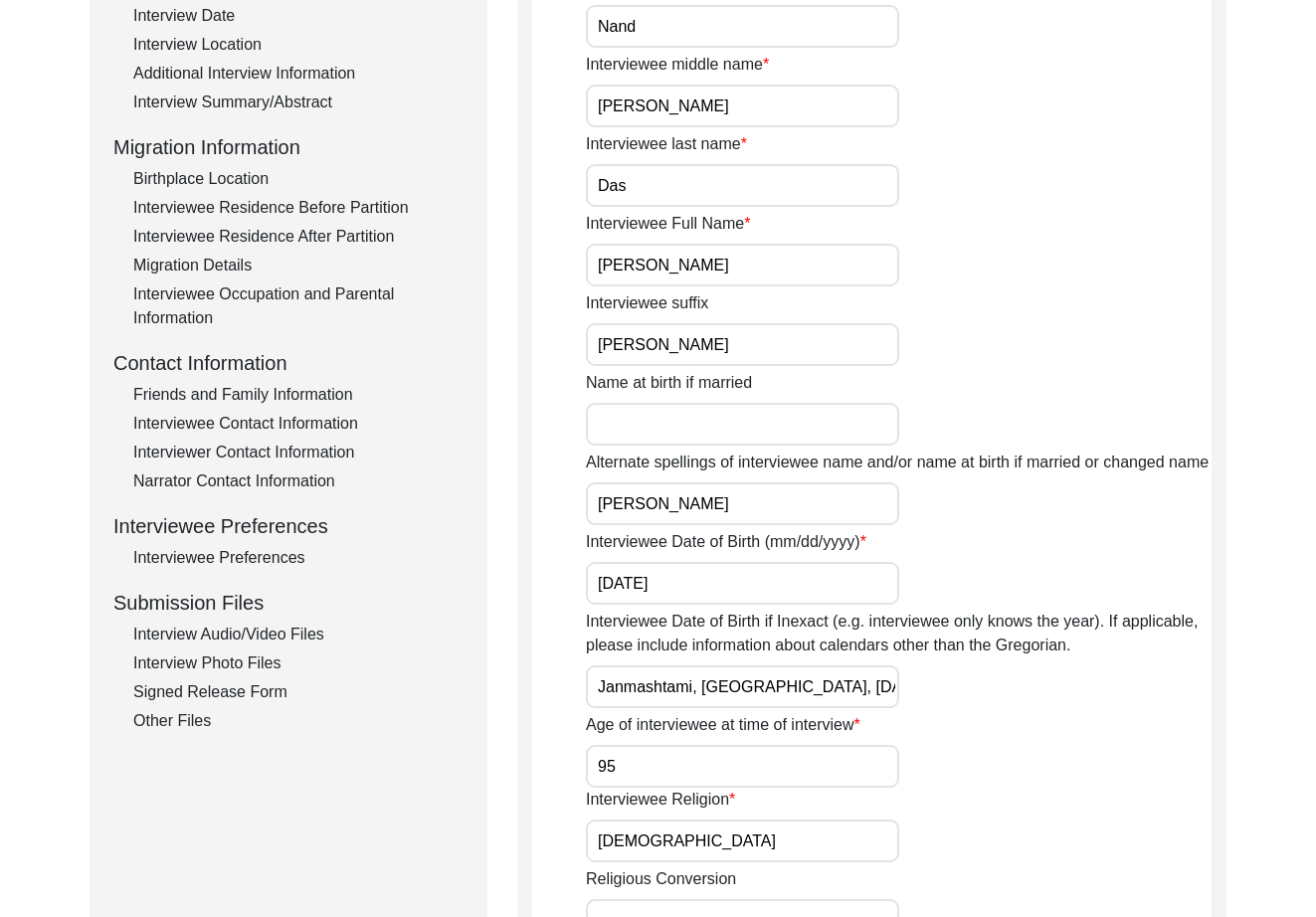 click on "Janmashtami, [GEOGRAPHIC_DATA], [DATE] ([DATE])" at bounding box center (742, 686) 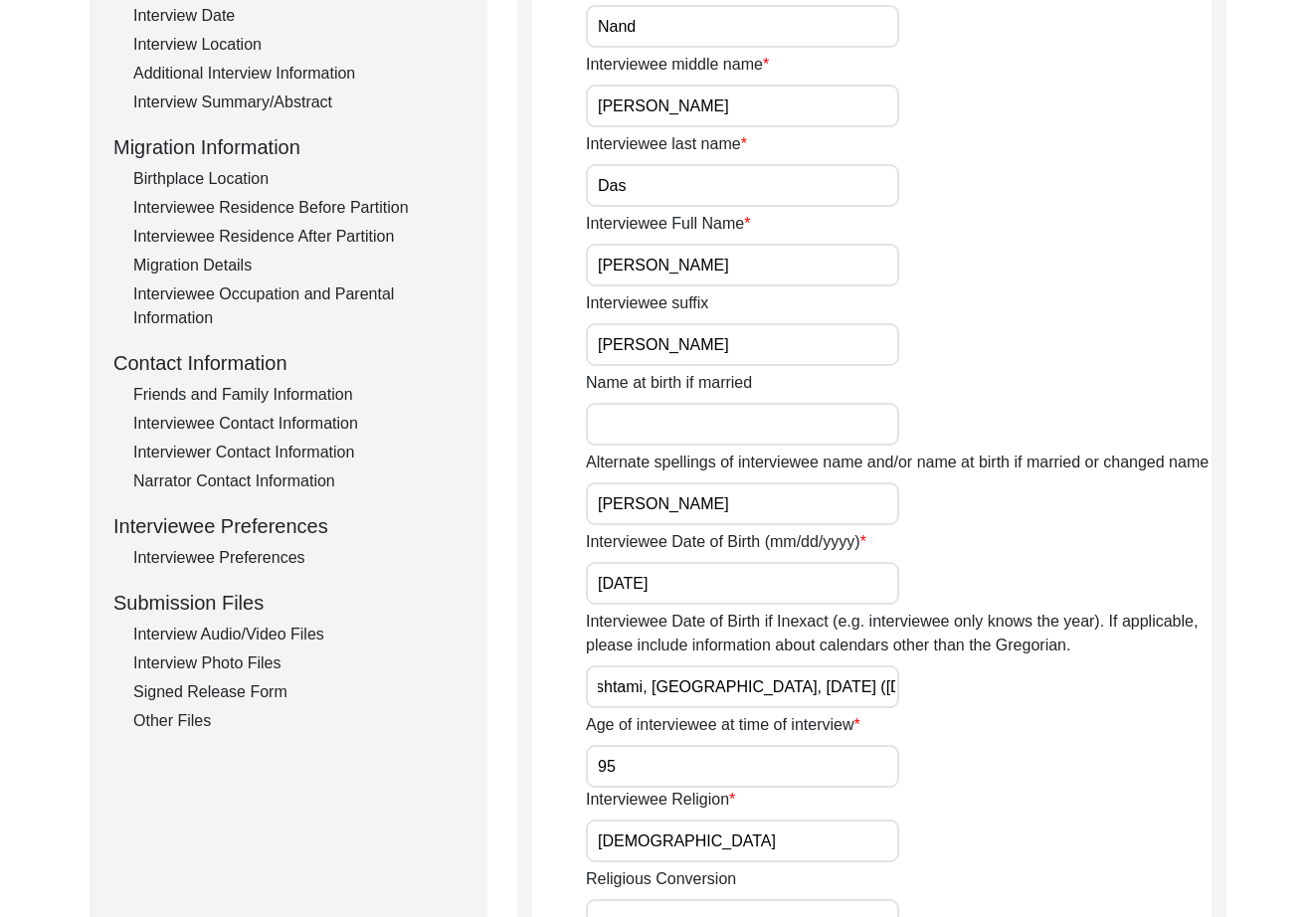 scroll, scrollTop: 0, scrollLeft: 0, axis: both 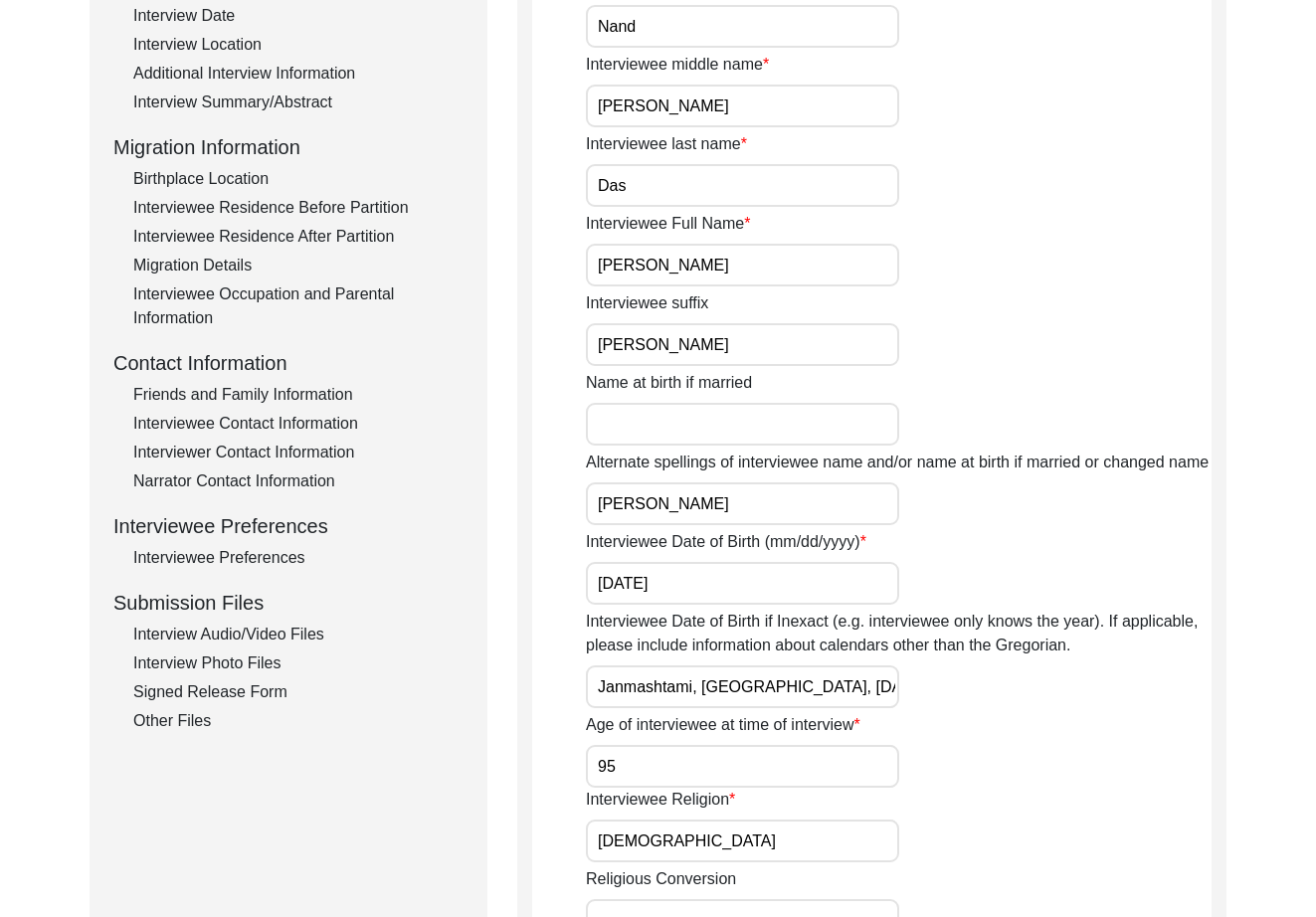 click on "[DATE]" at bounding box center (742, 583) 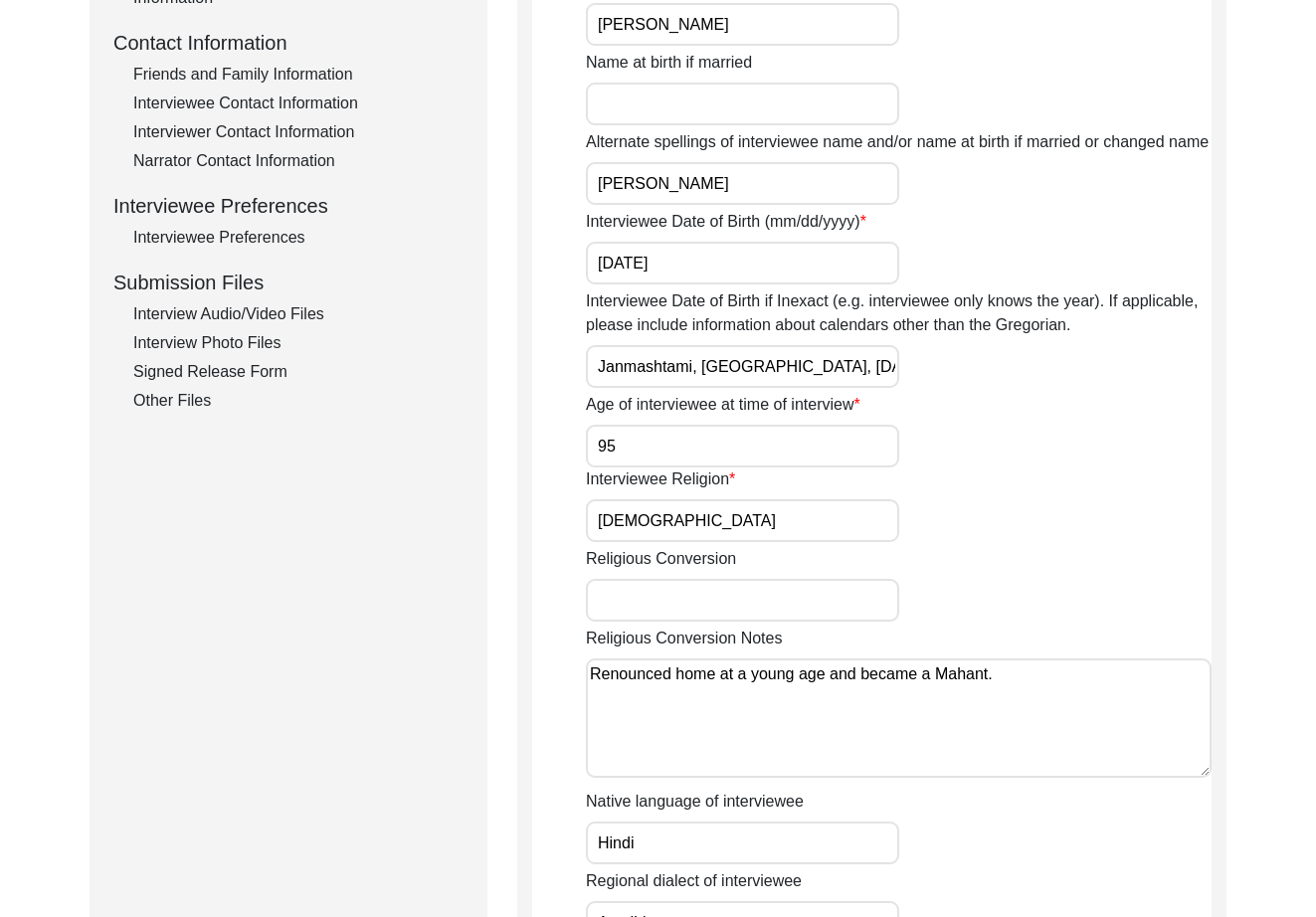 scroll, scrollTop: 908, scrollLeft: 0, axis: vertical 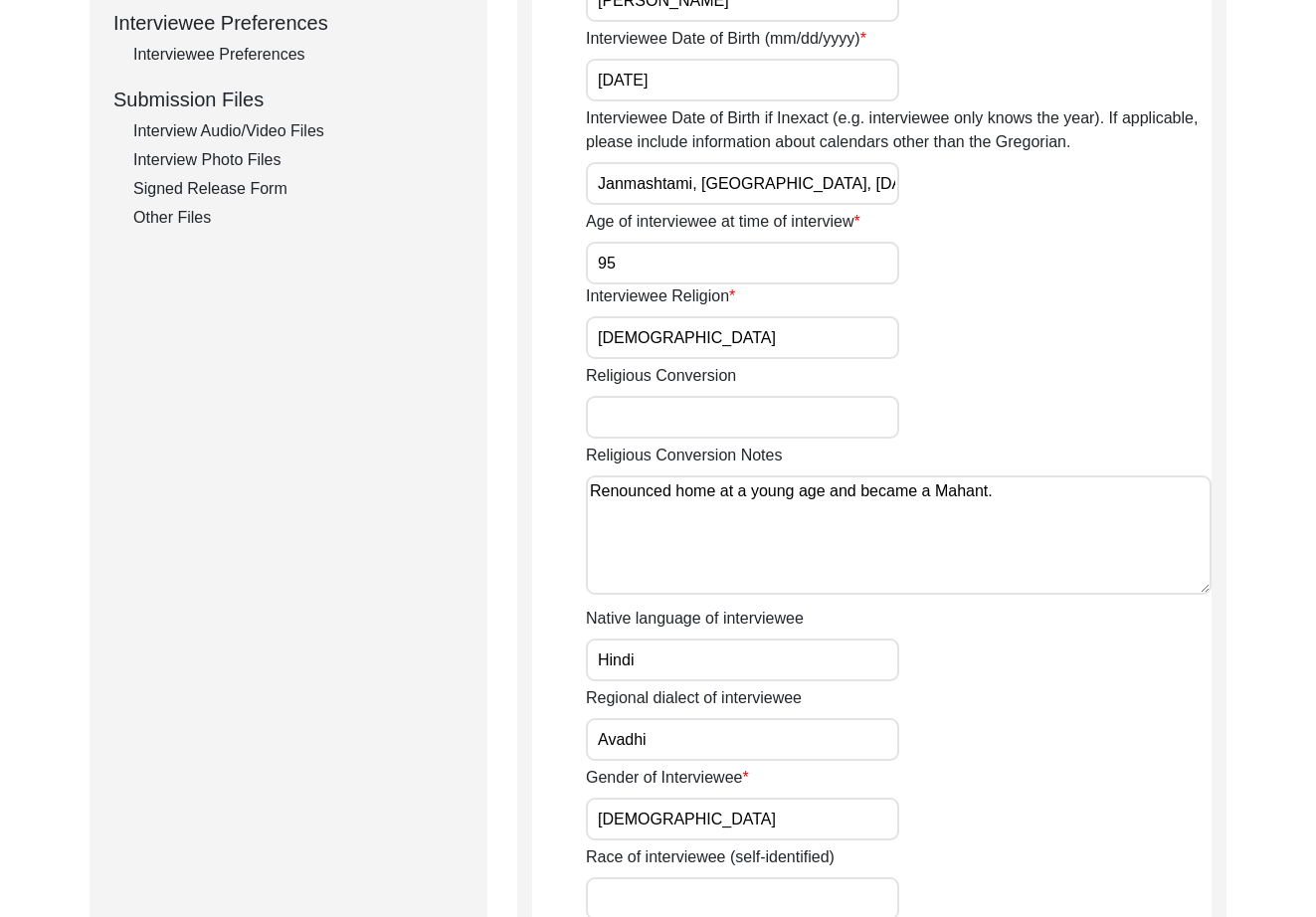 click on "Renounced home at a young age and became a Mahant." at bounding box center [898, 535] 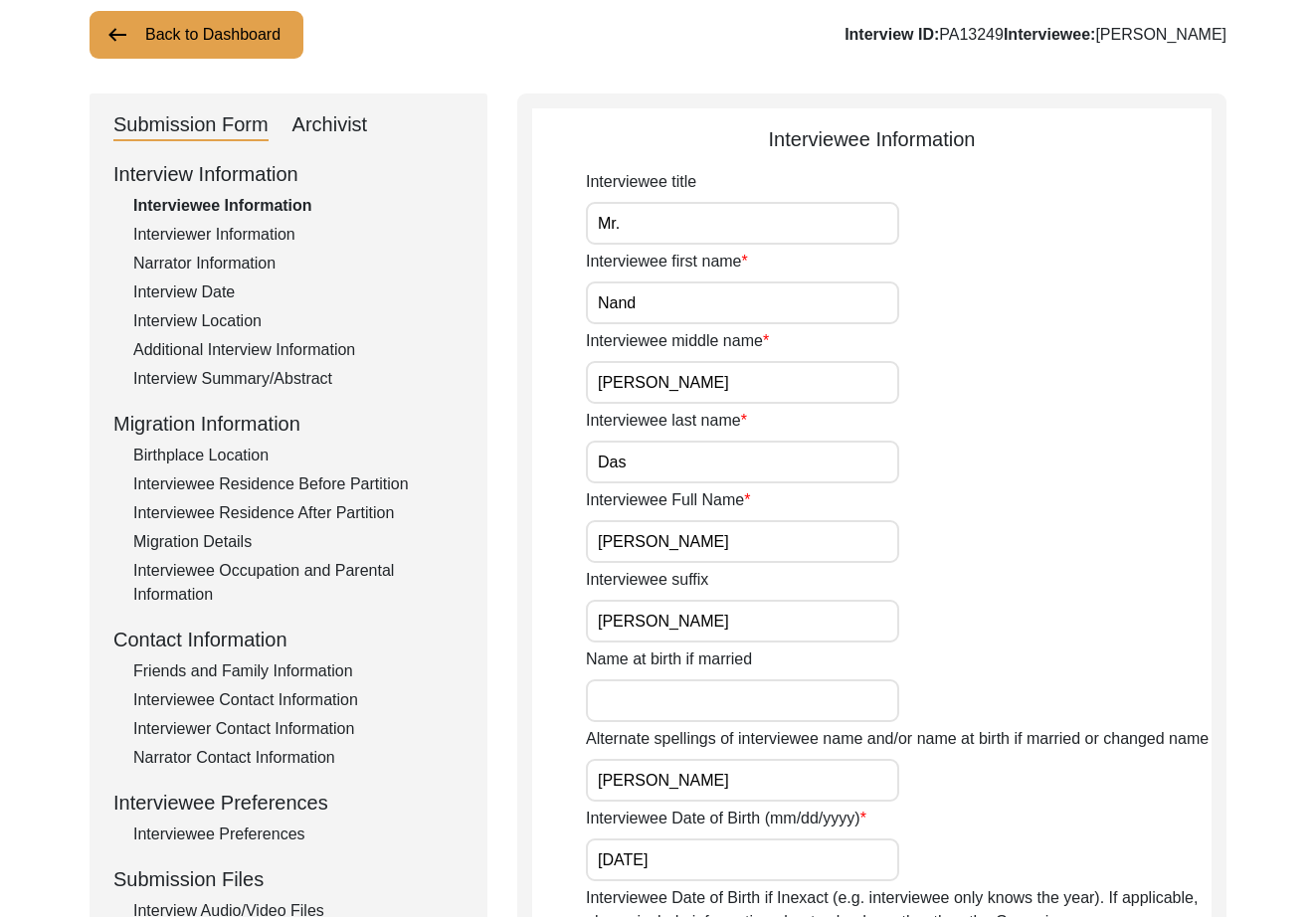 scroll, scrollTop: 0, scrollLeft: 0, axis: both 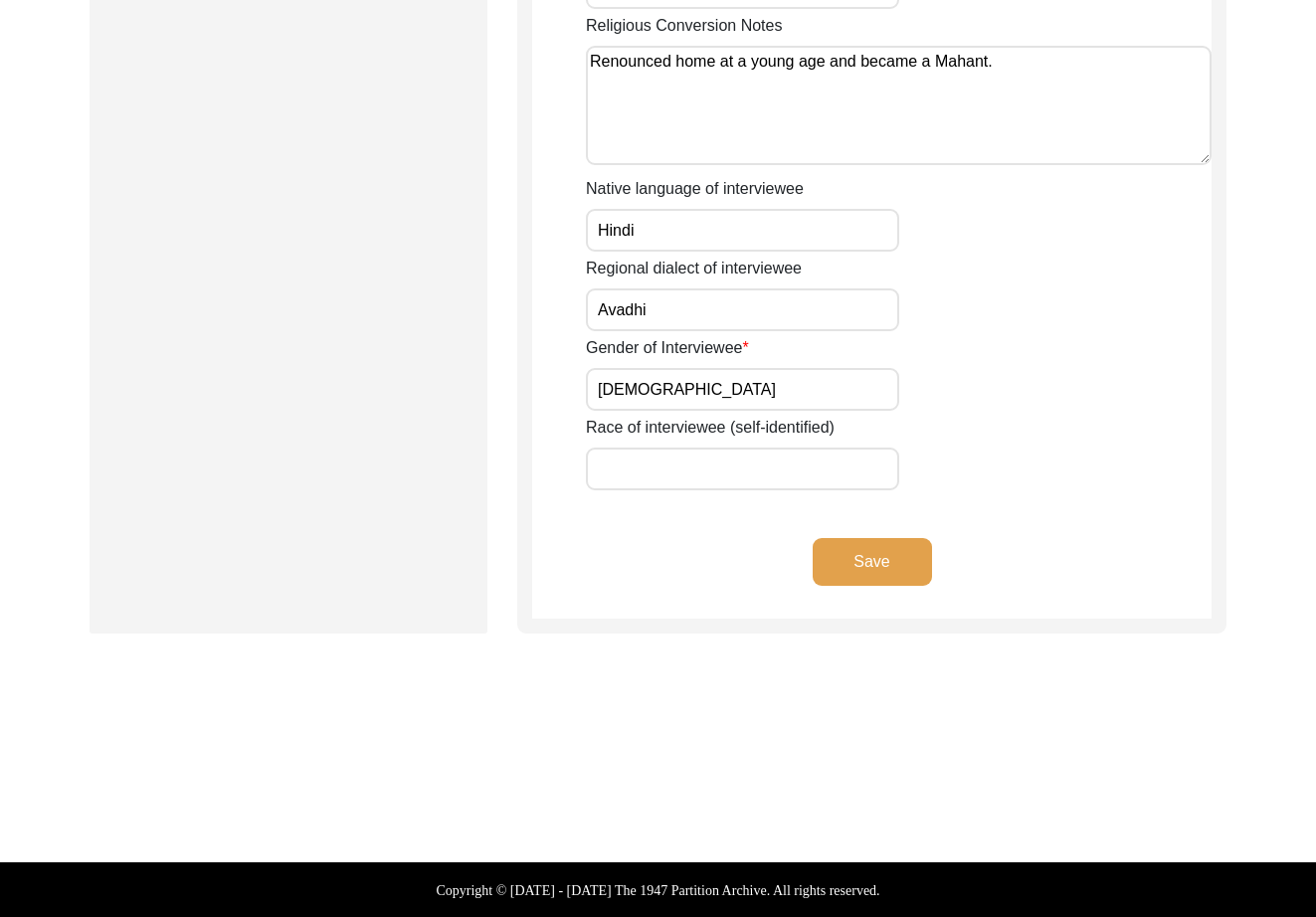 click on "Race of interviewee (self-identified)" at bounding box center [742, 468] 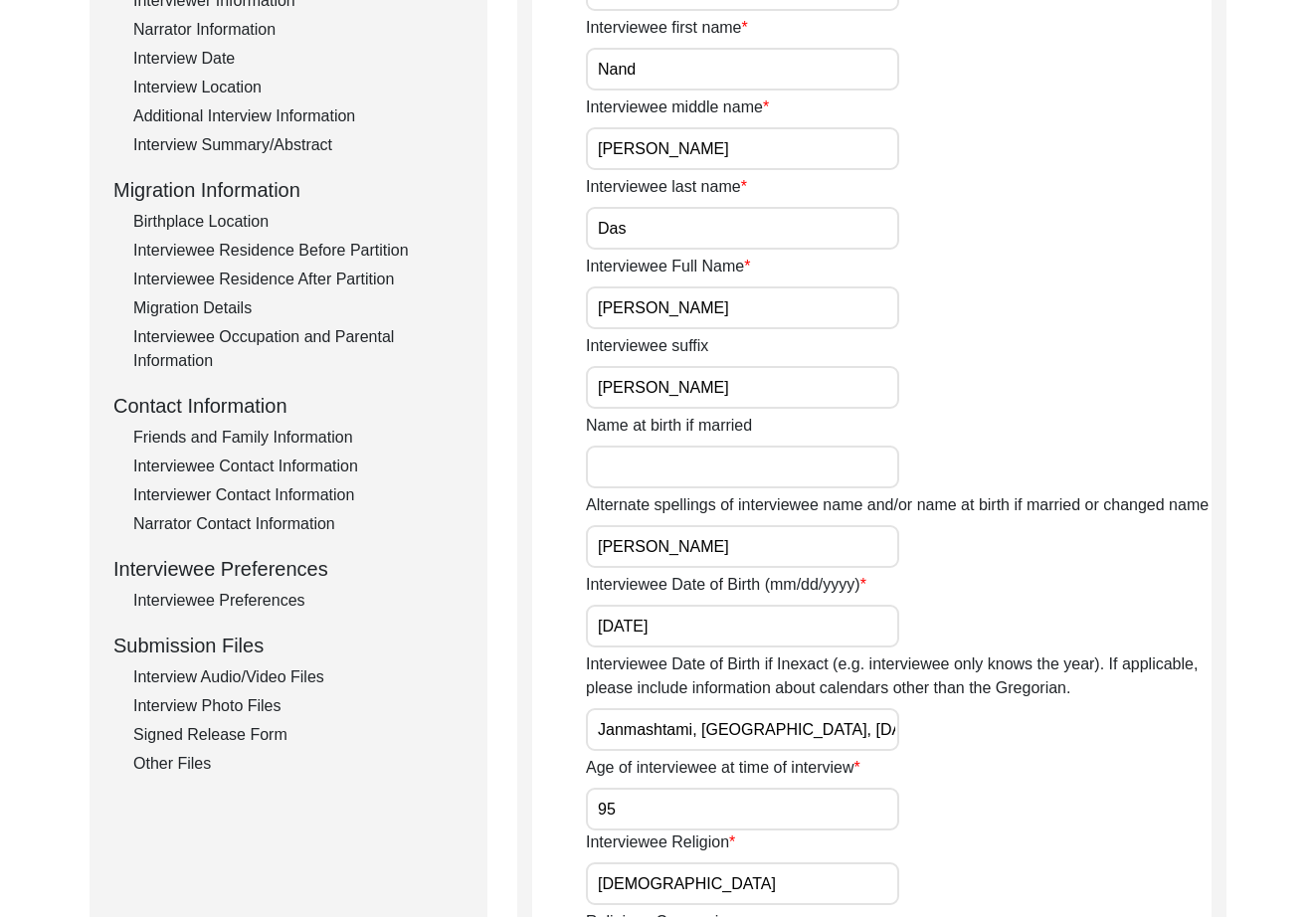 scroll, scrollTop: 217, scrollLeft: 0, axis: vertical 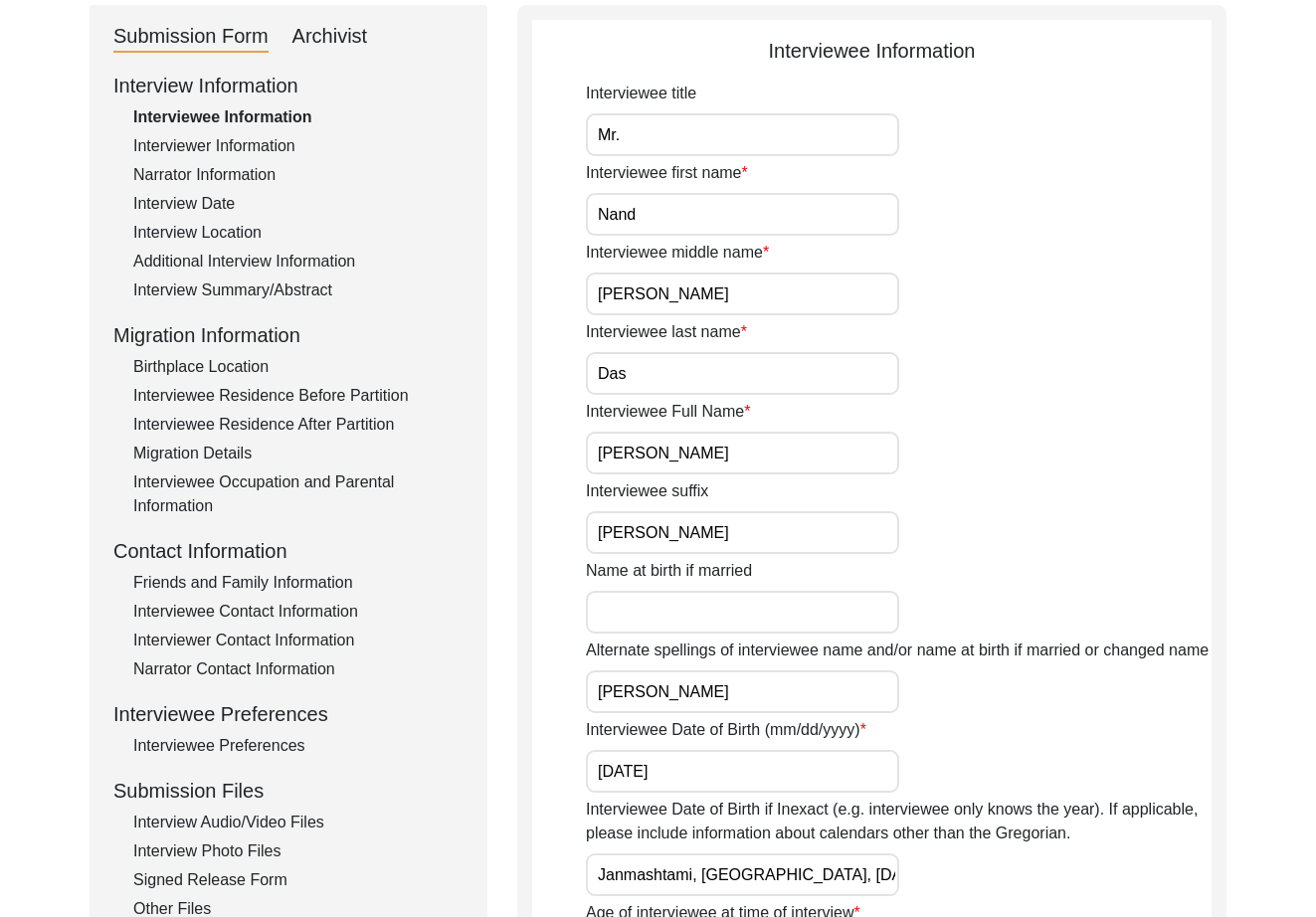 click on "Mr." at bounding box center [742, 134] 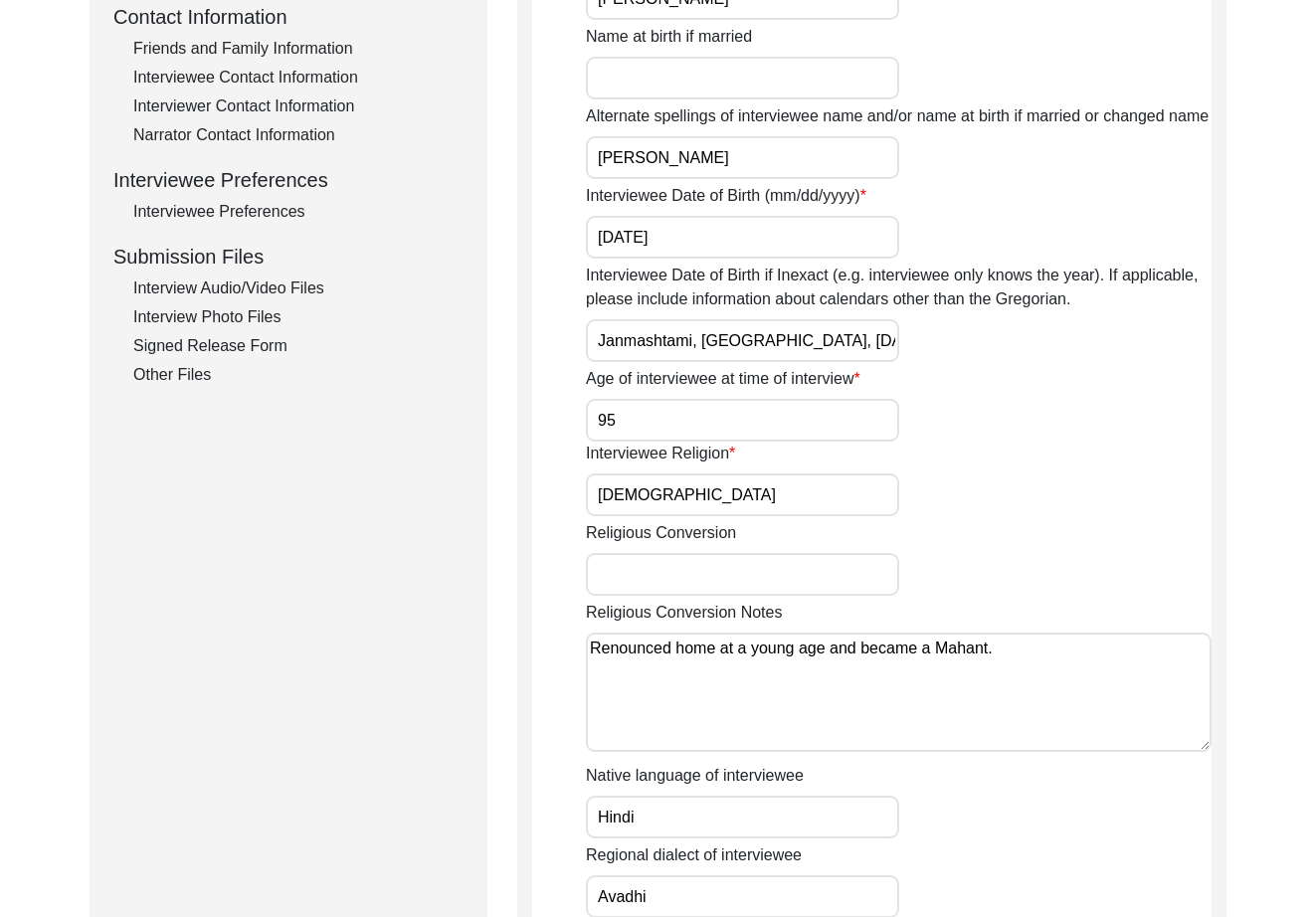 scroll, scrollTop: 1268, scrollLeft: 0, axis: vertical 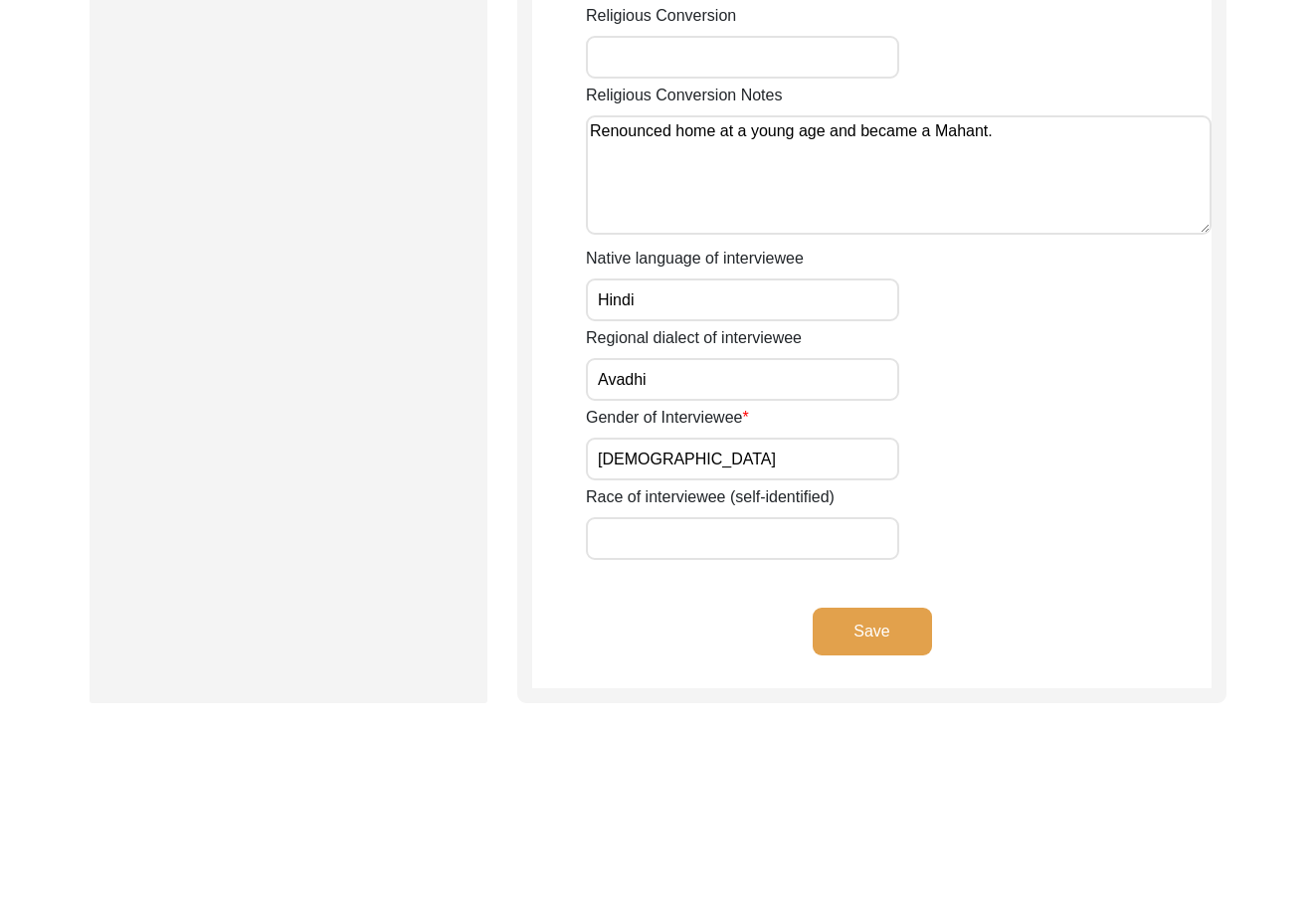 click on "Race of interviewee (self-identified)" at bounding box center (742, 538) 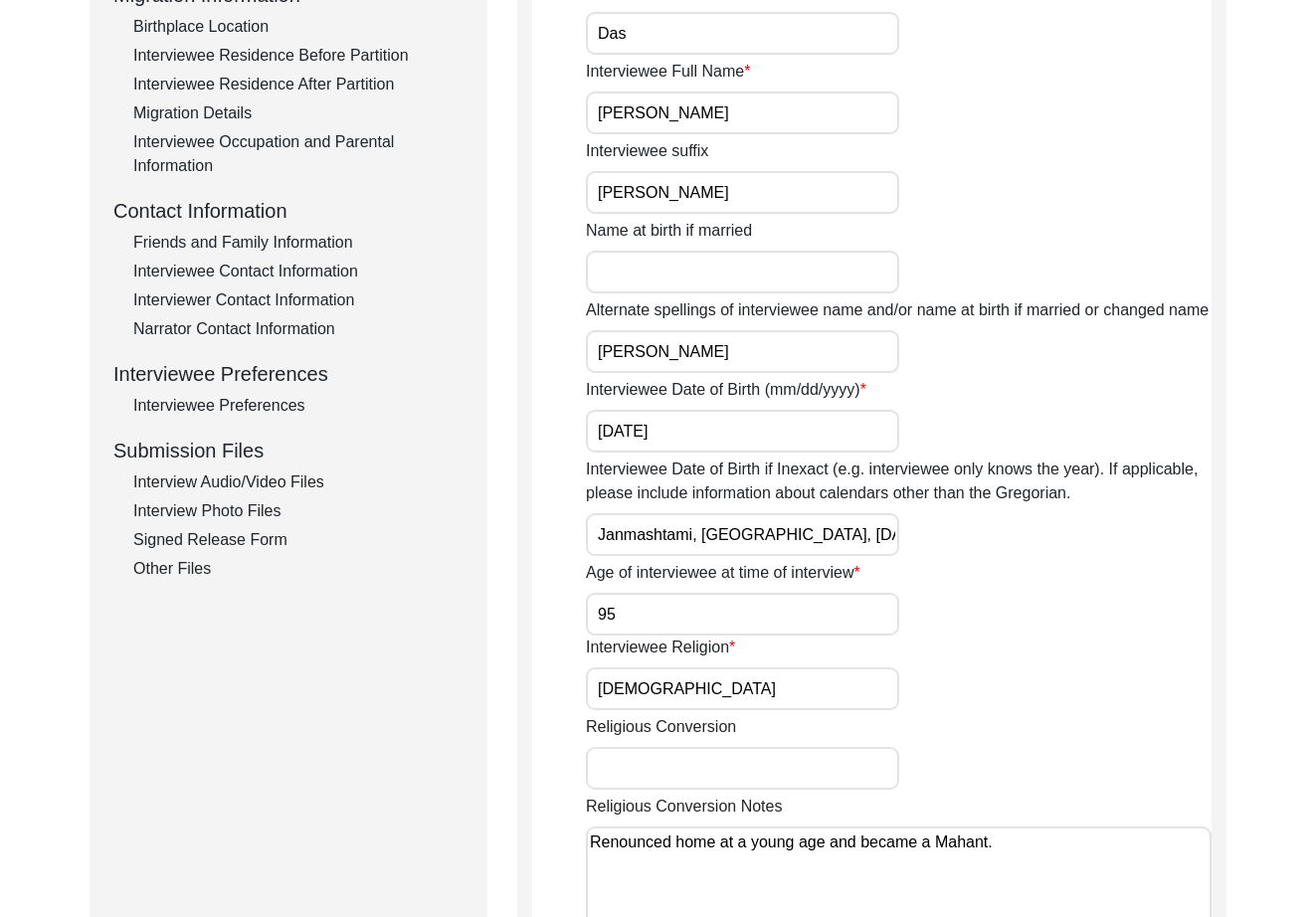 scroll, scrollTop: 545, scrollLeft: 0, axis: vertical 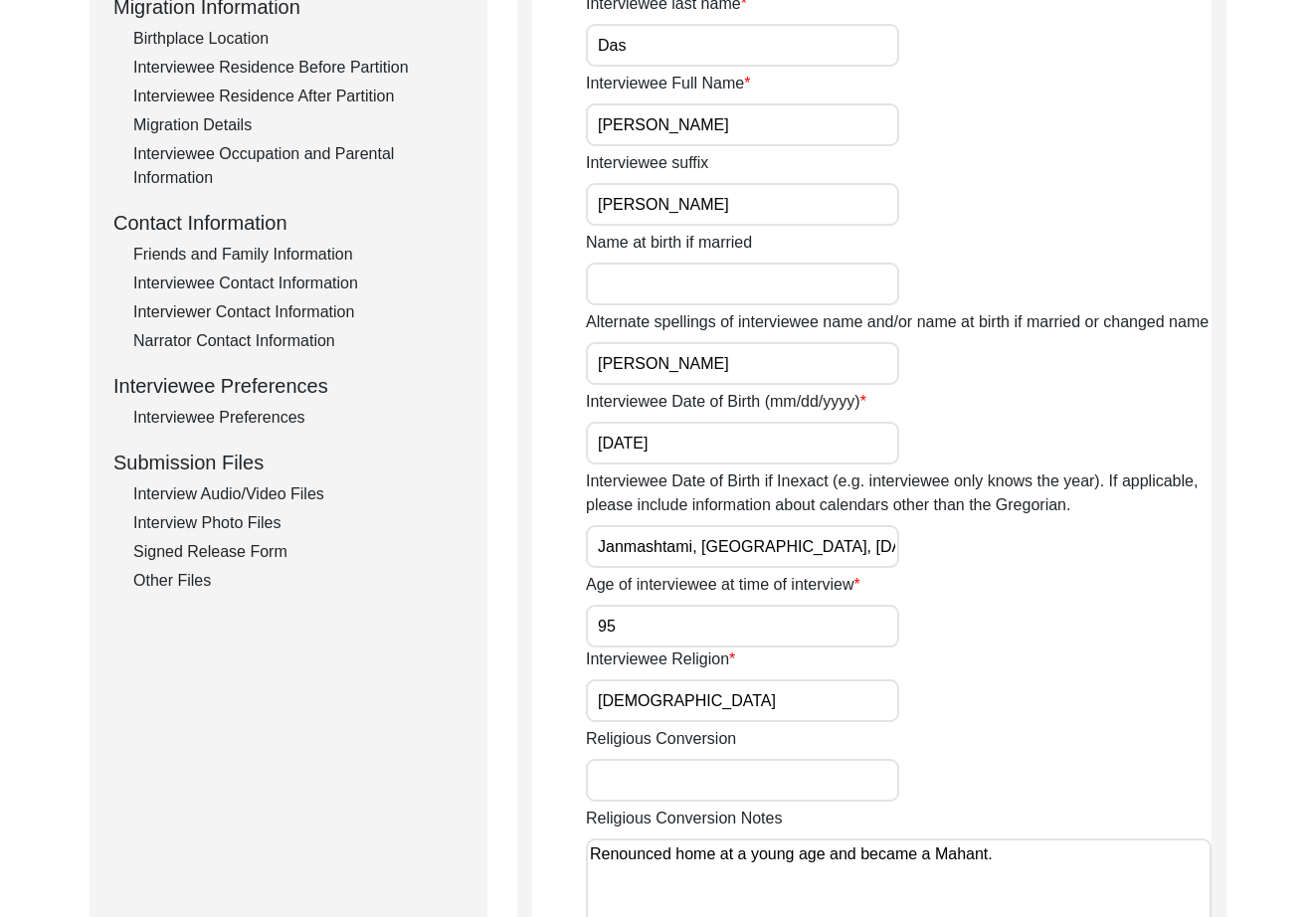 click on "Janmashtami, [GEOGRAPHIC_DATA], [DATE] ([DATE])" at bounding box center (742, 546) 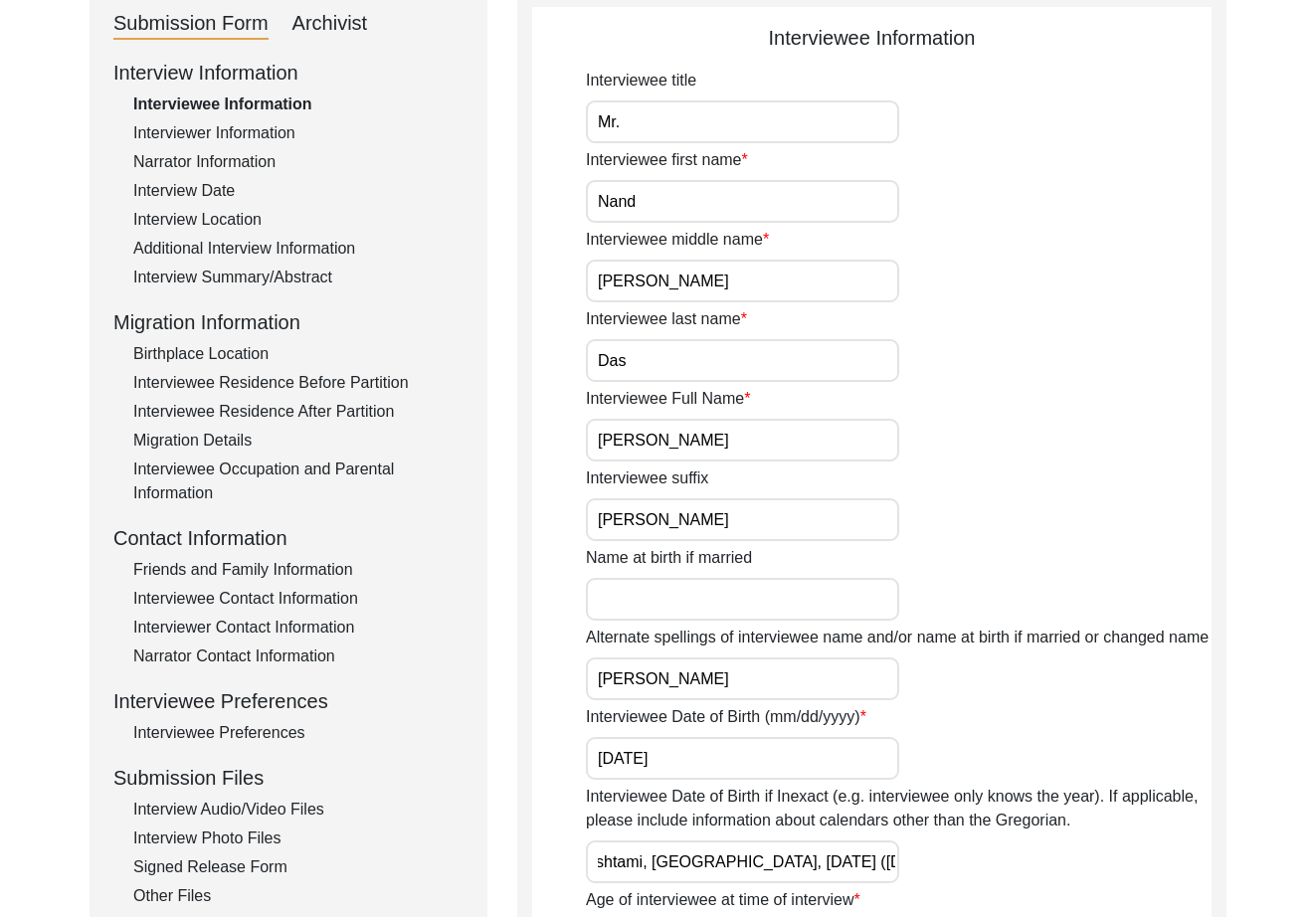 scroll, scrollTop: 0, scrollLeft: 0, axis: both 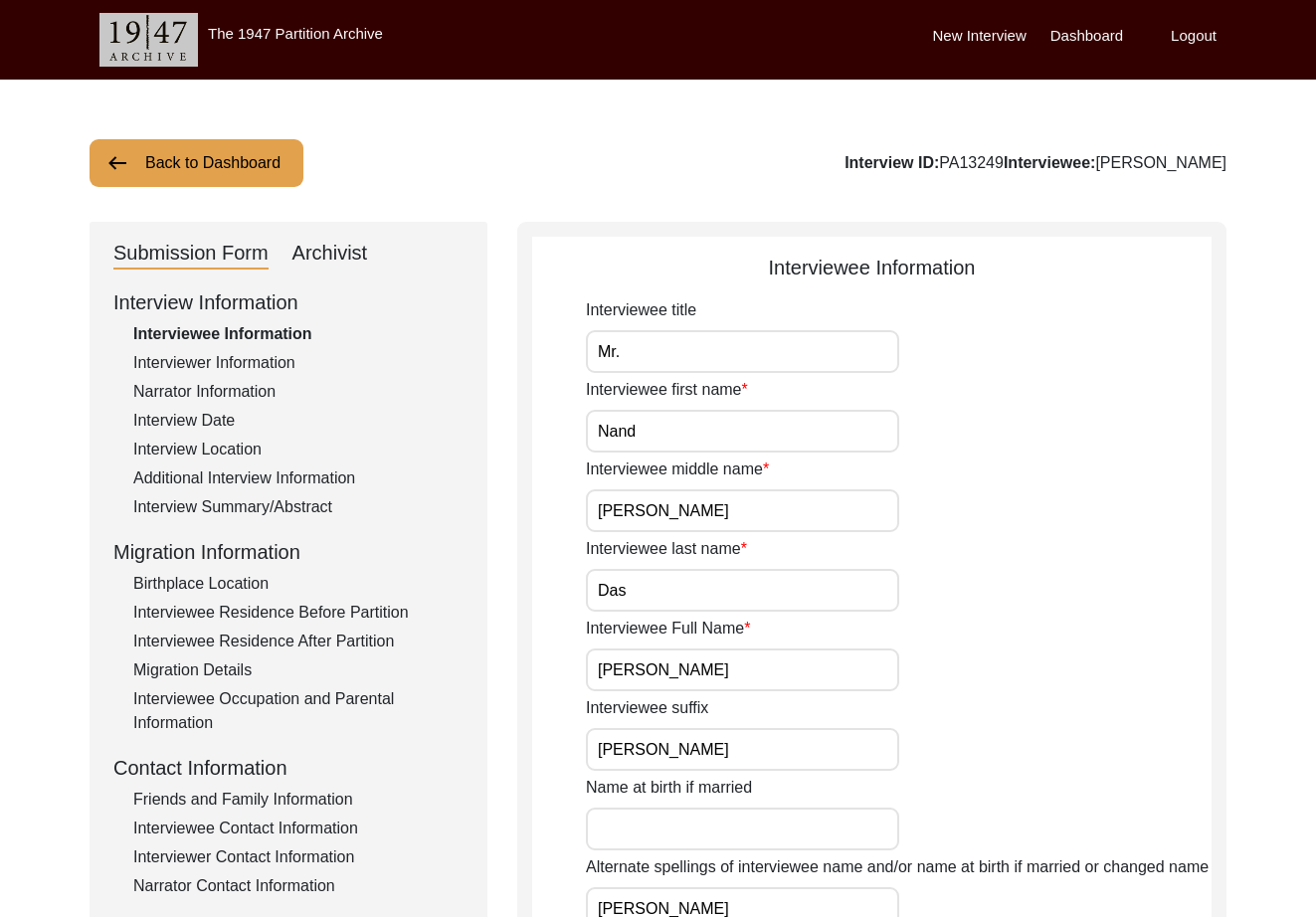 click on "Interviewer Information" 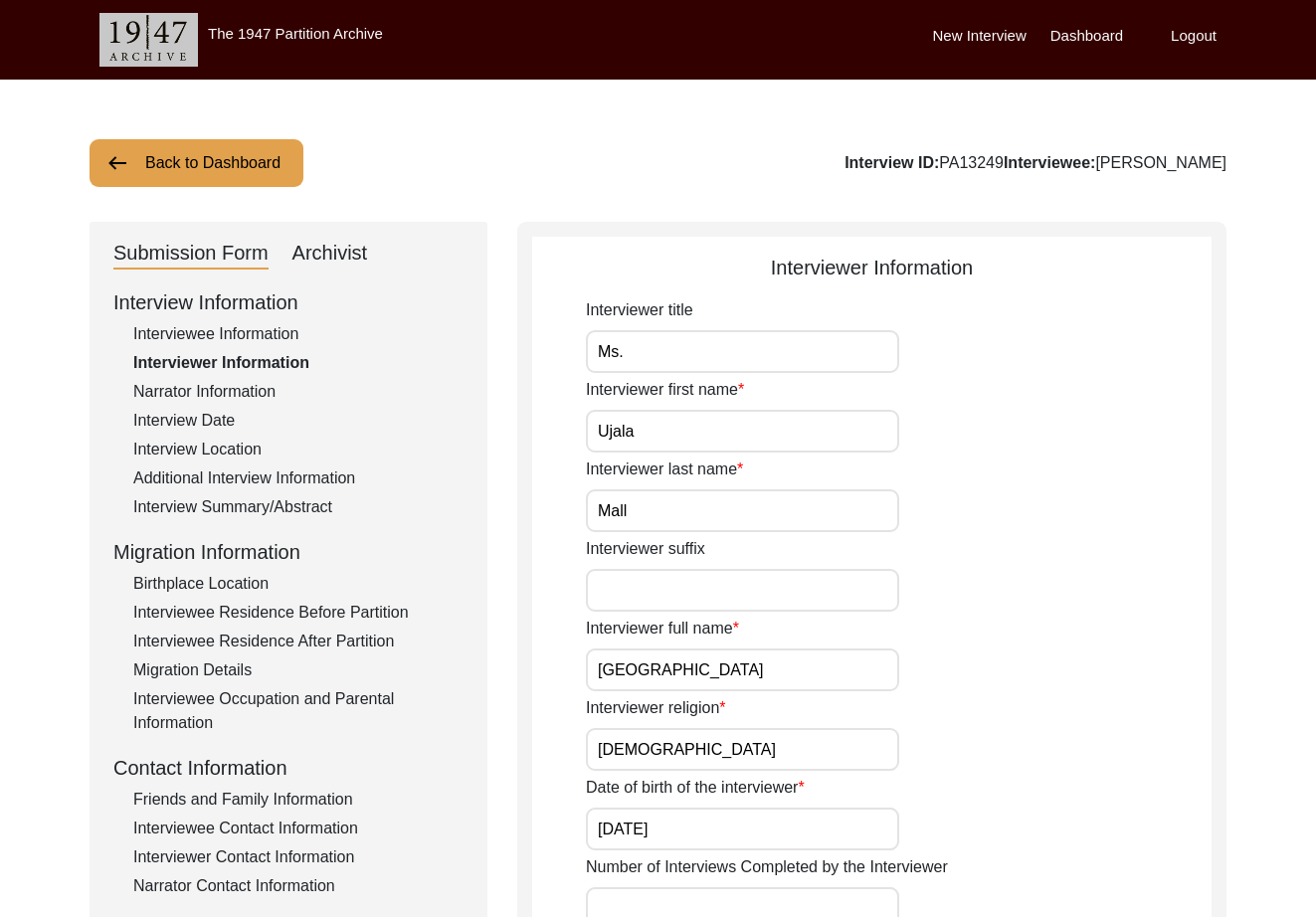 click on "Ms." at bounding box center [742, 351] 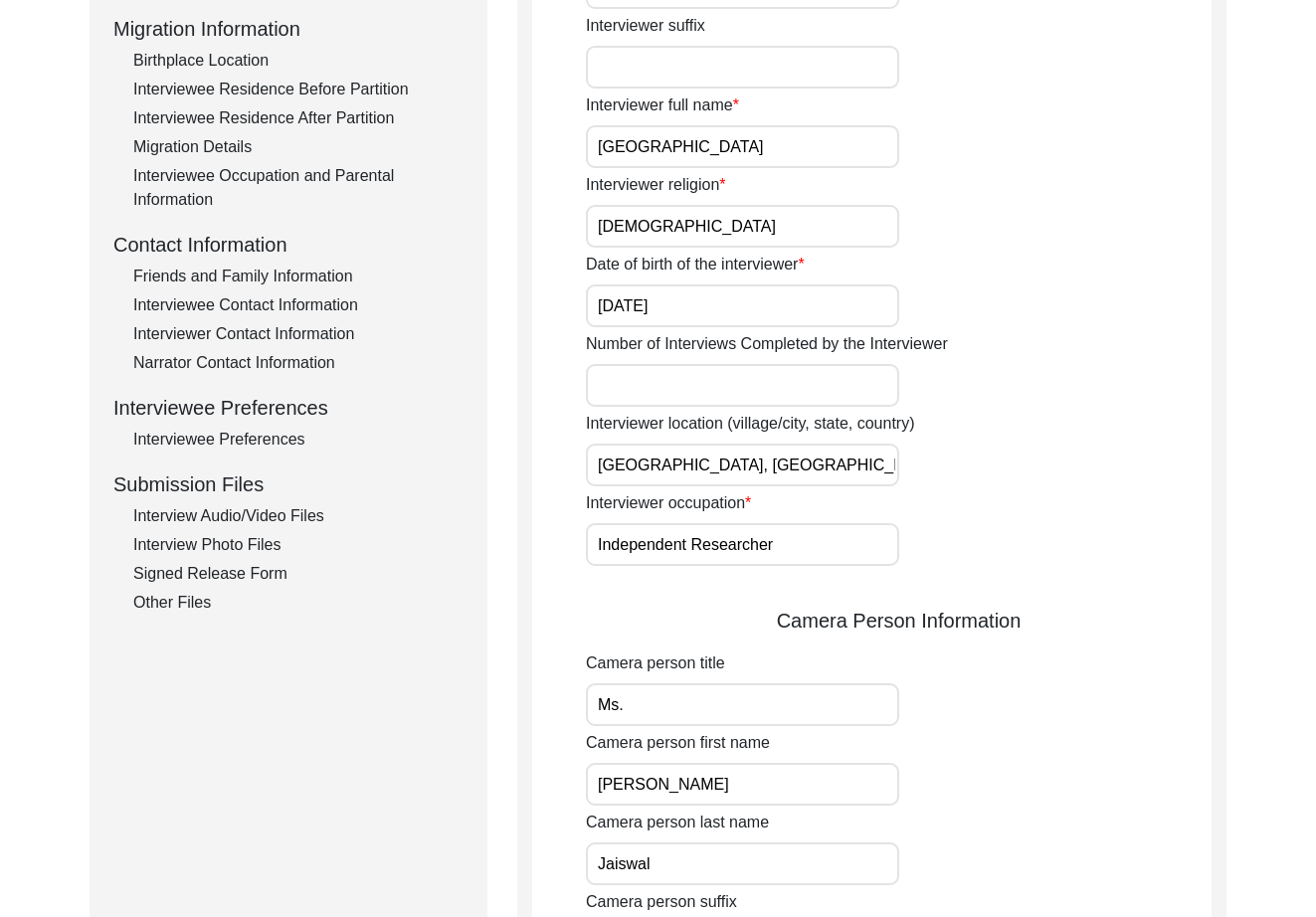 scroll, scrollTop: 1008, scrollLeft: 0, axis: vertical 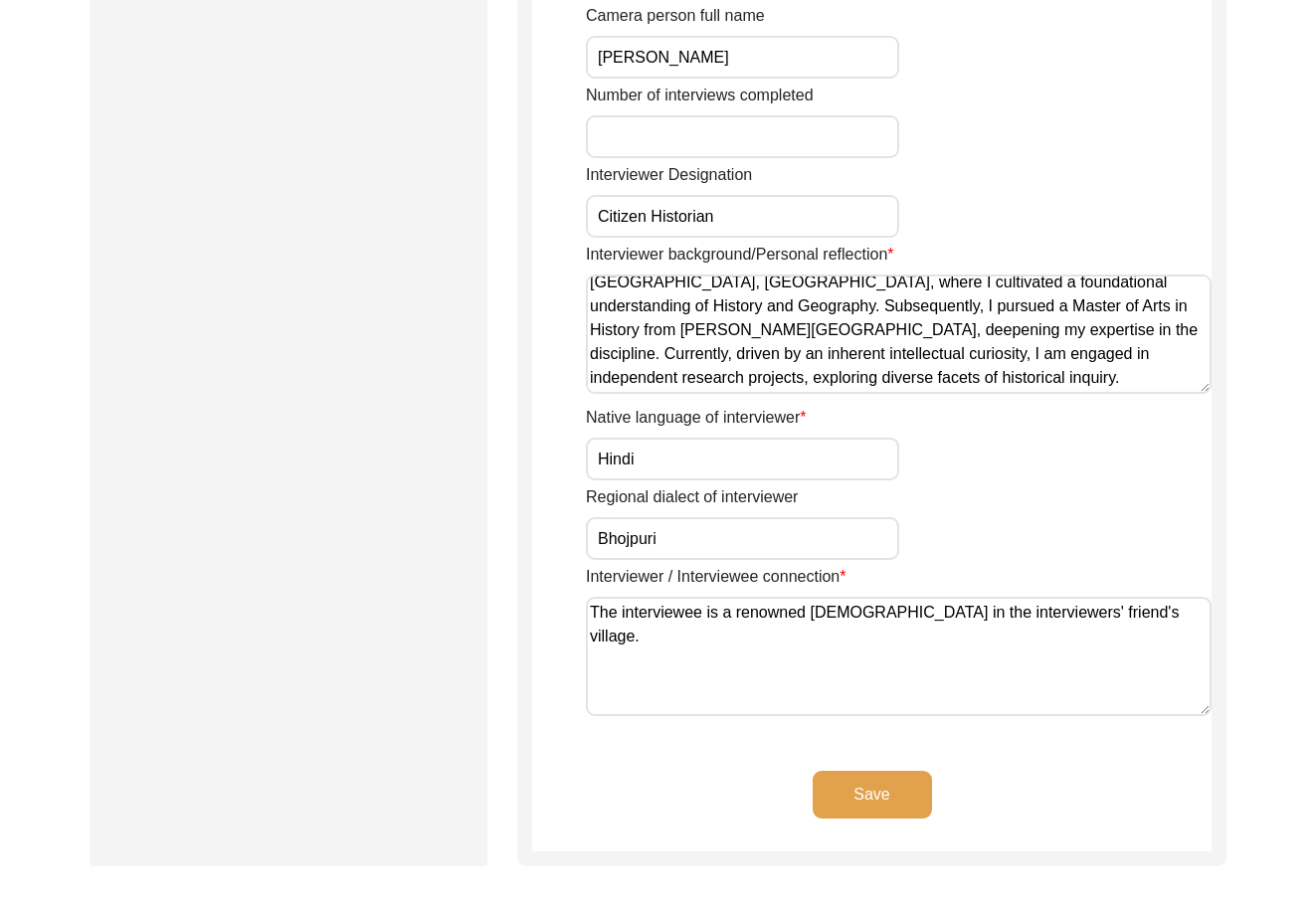 click on "Save" 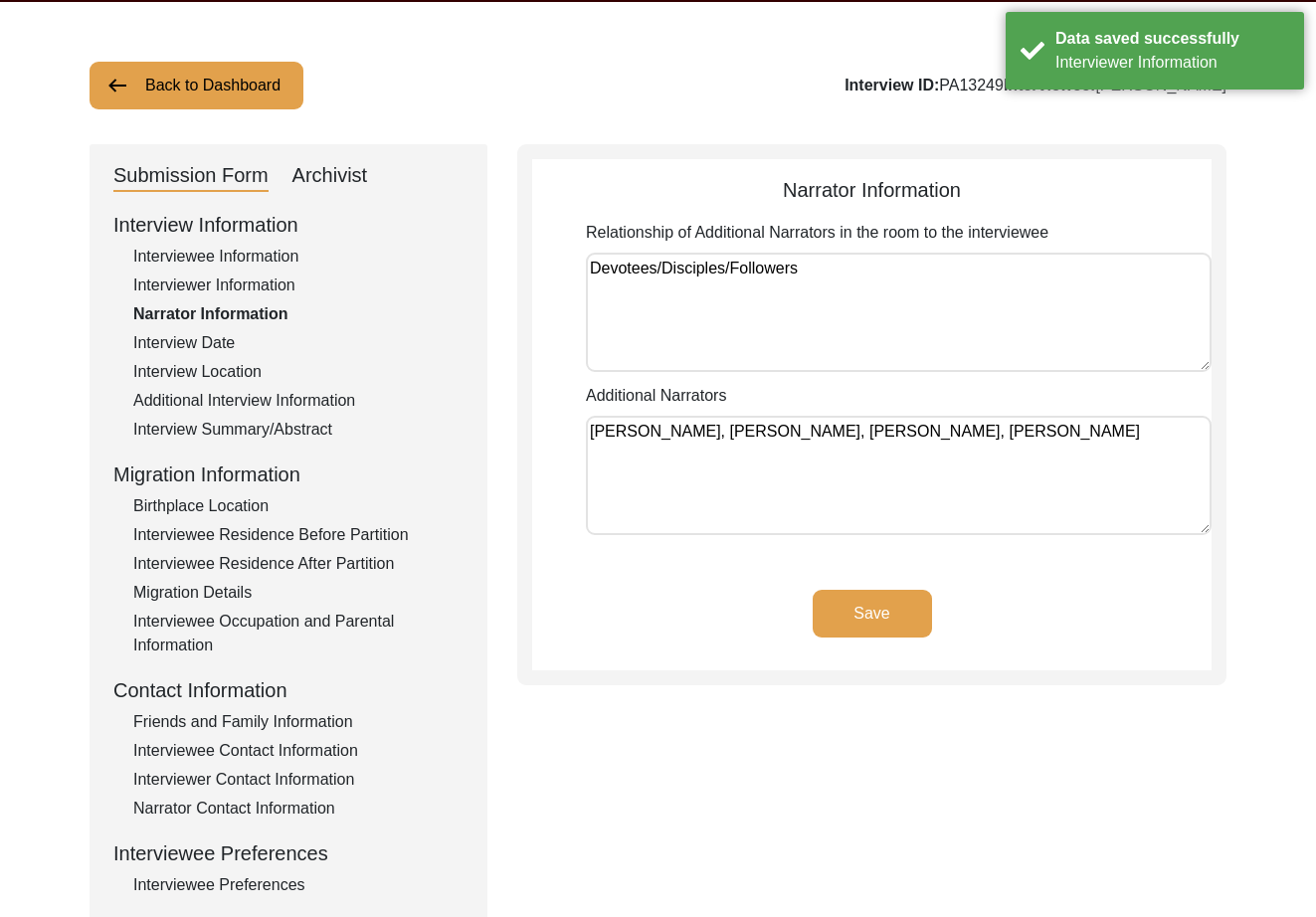 scroll, scrollTop: 0, scrollLeft: 0, axis: both 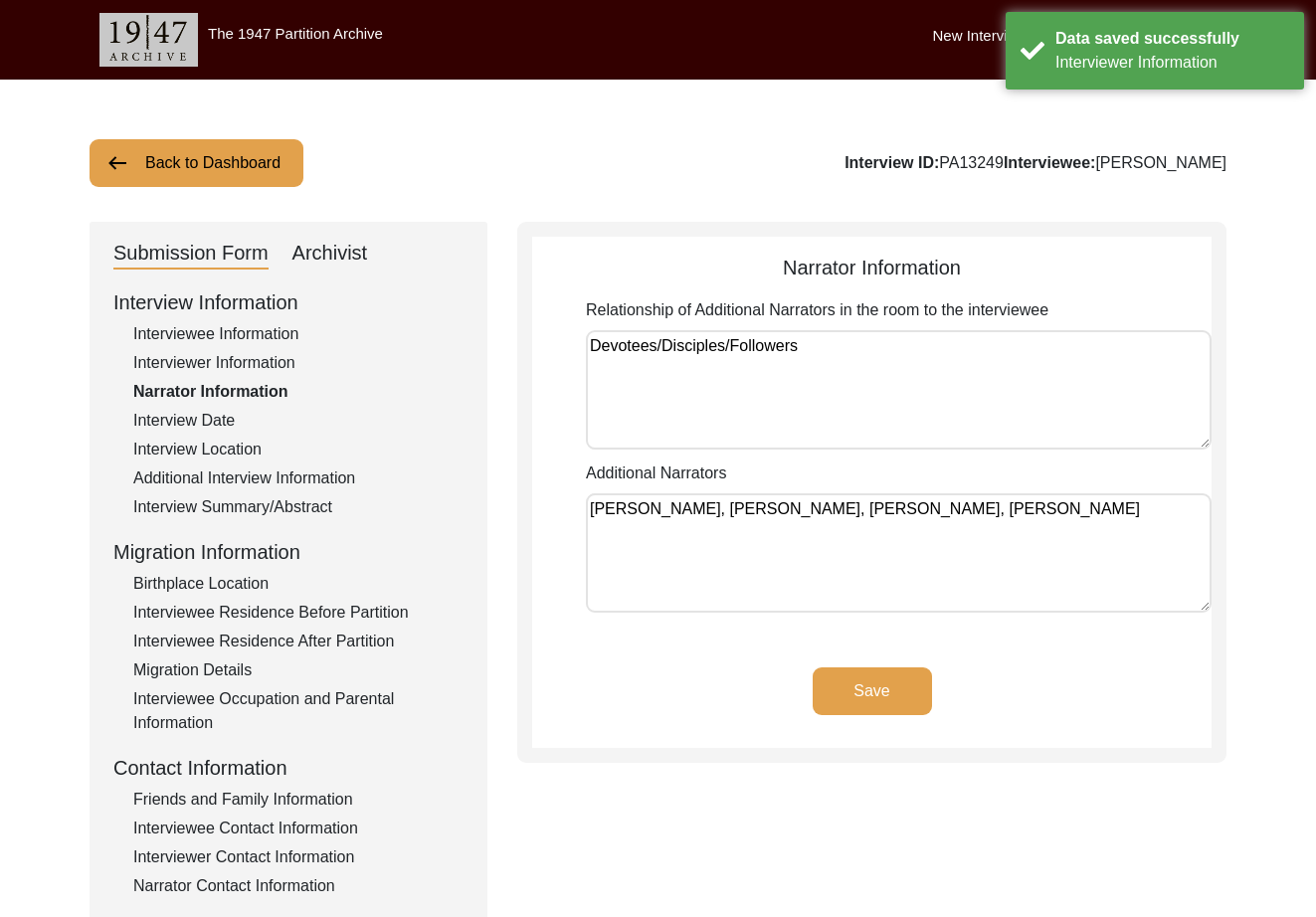 click on "Devotees/Disciples/Followers" at bounding box center (898, 390) 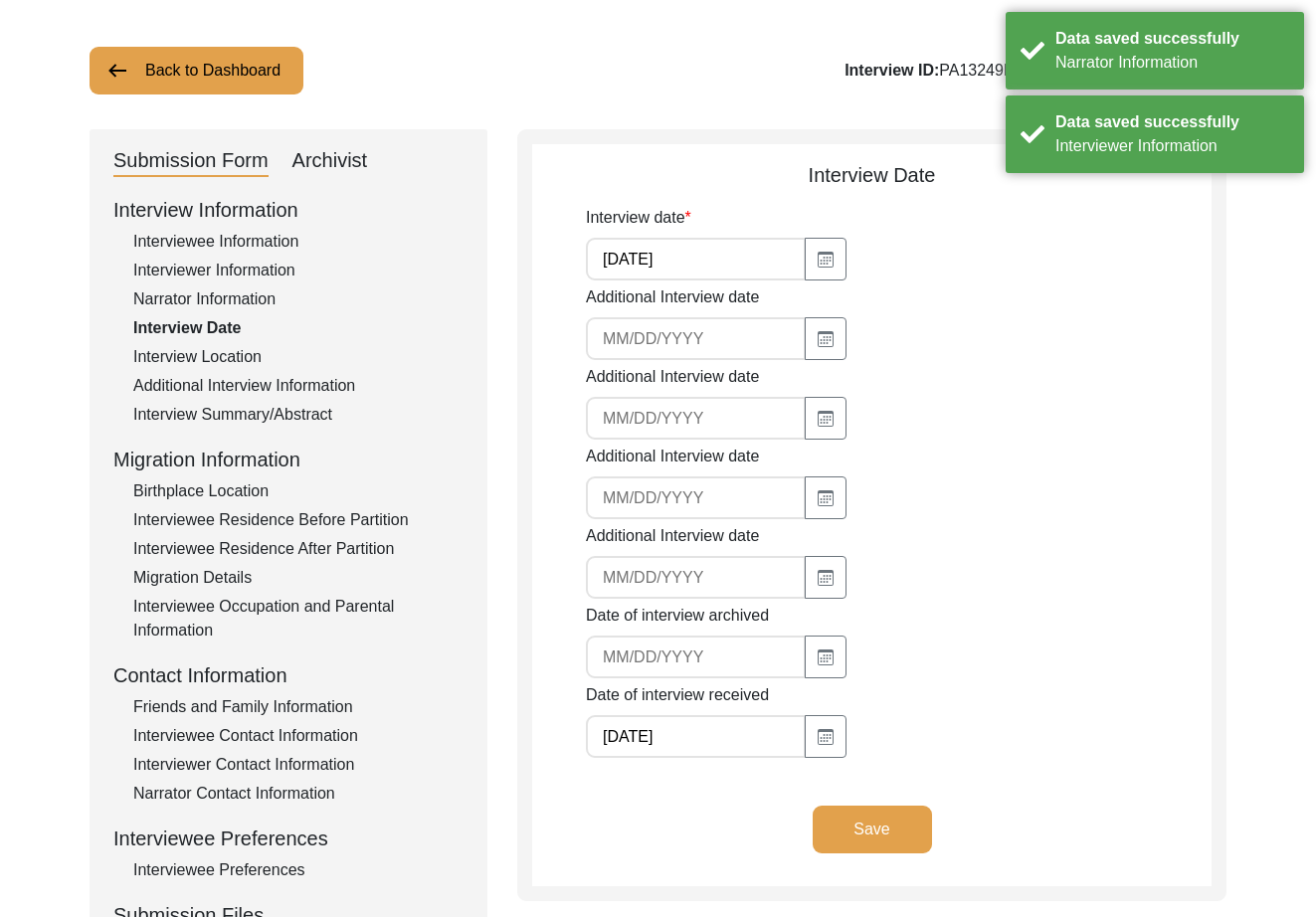 scroll, scrollTop: 96, scrollLeft: 0, axis: vertical 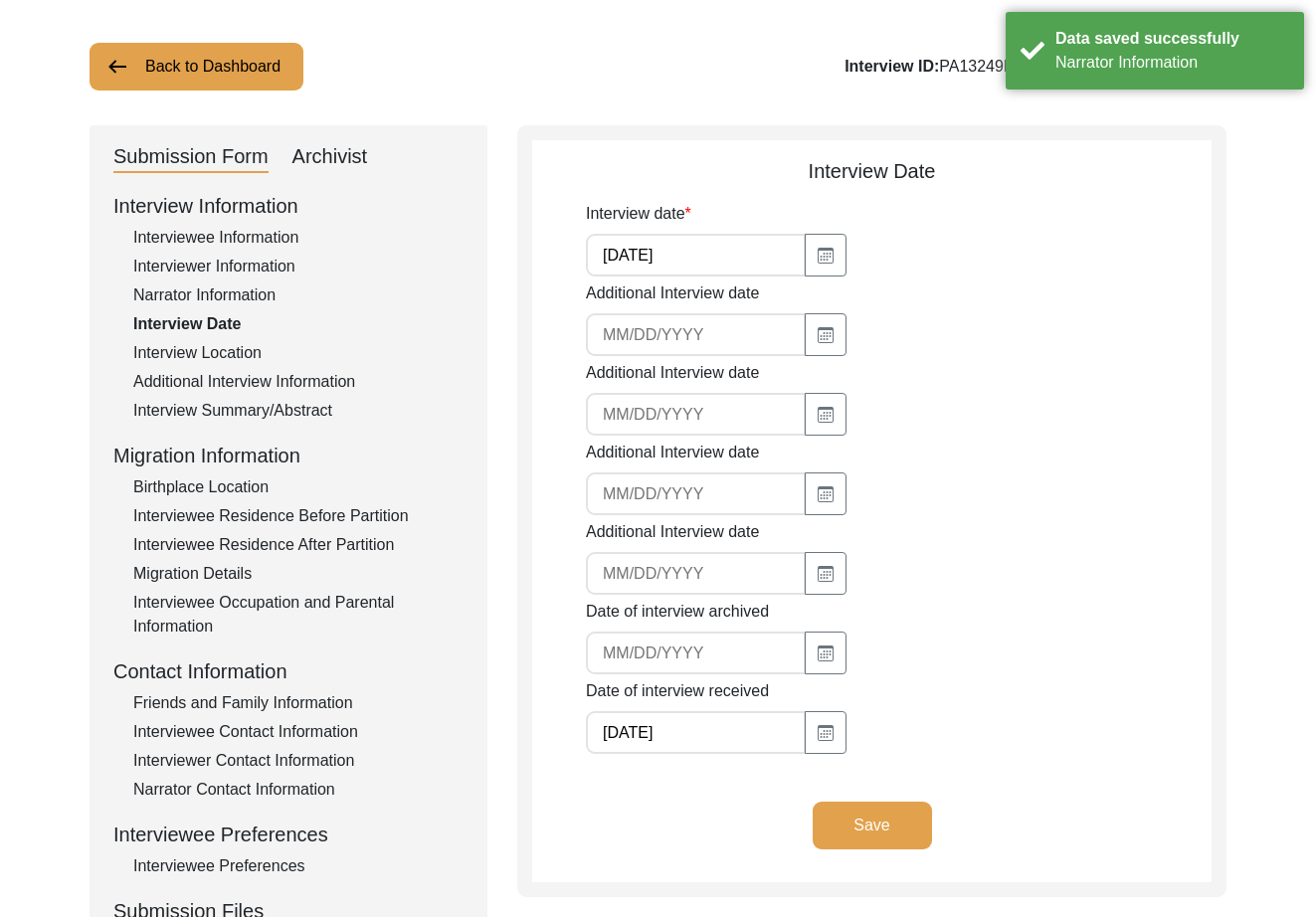 click on "Interview Location" 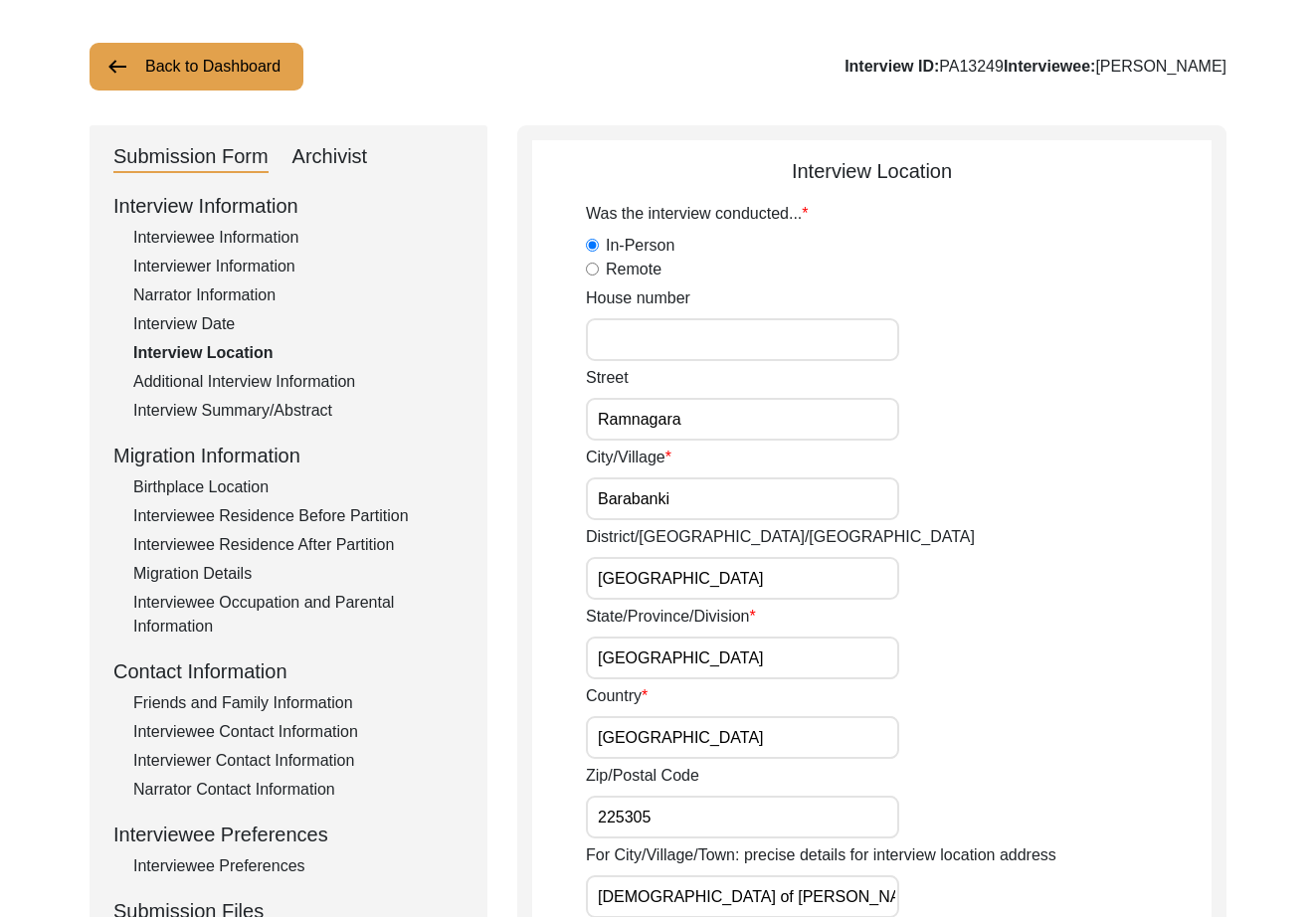 click on "Ramnagara" at bounding box center (742, 419) 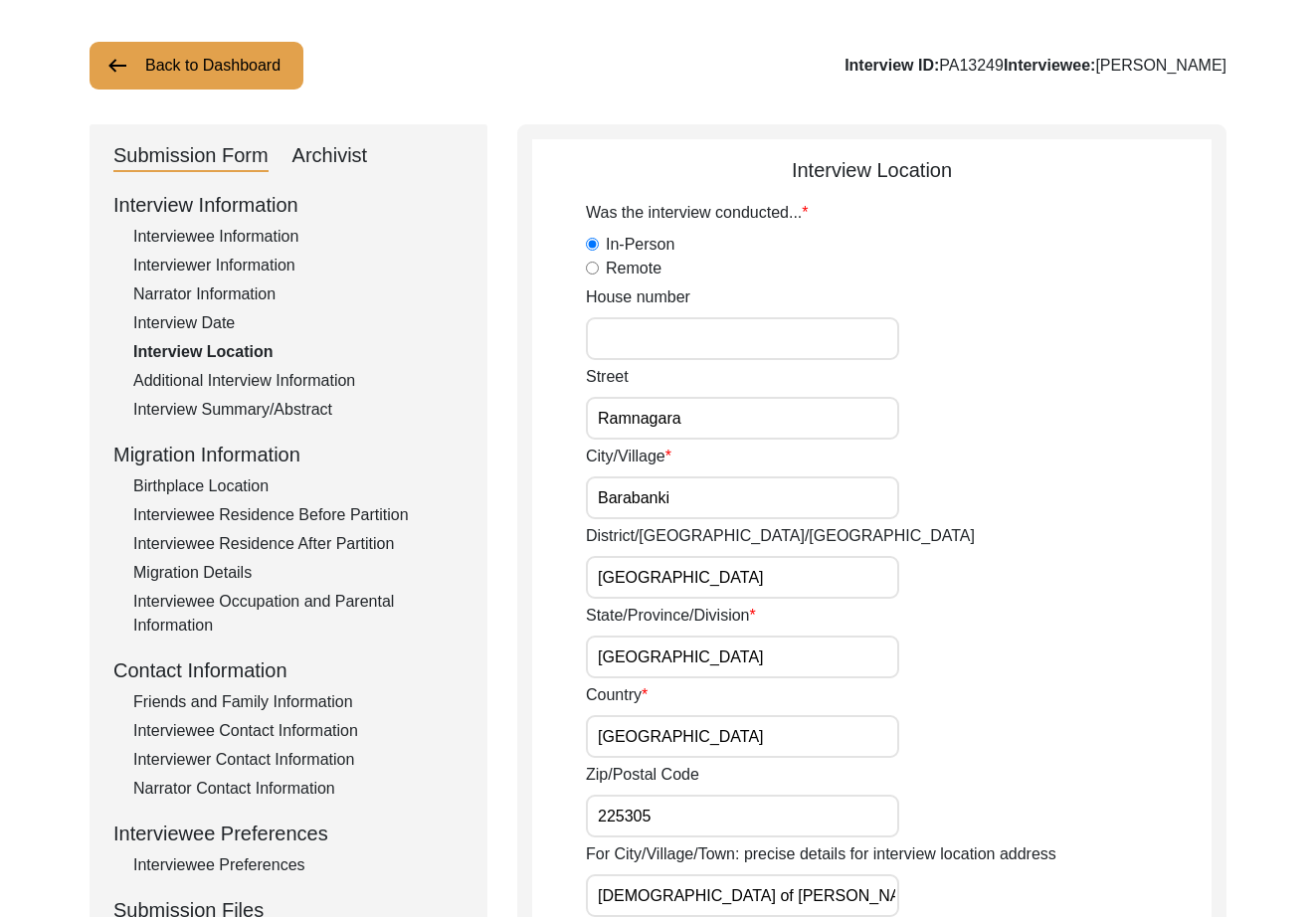 scroll, scrollTop: 848, scrollLeft: 0, axis: vertical 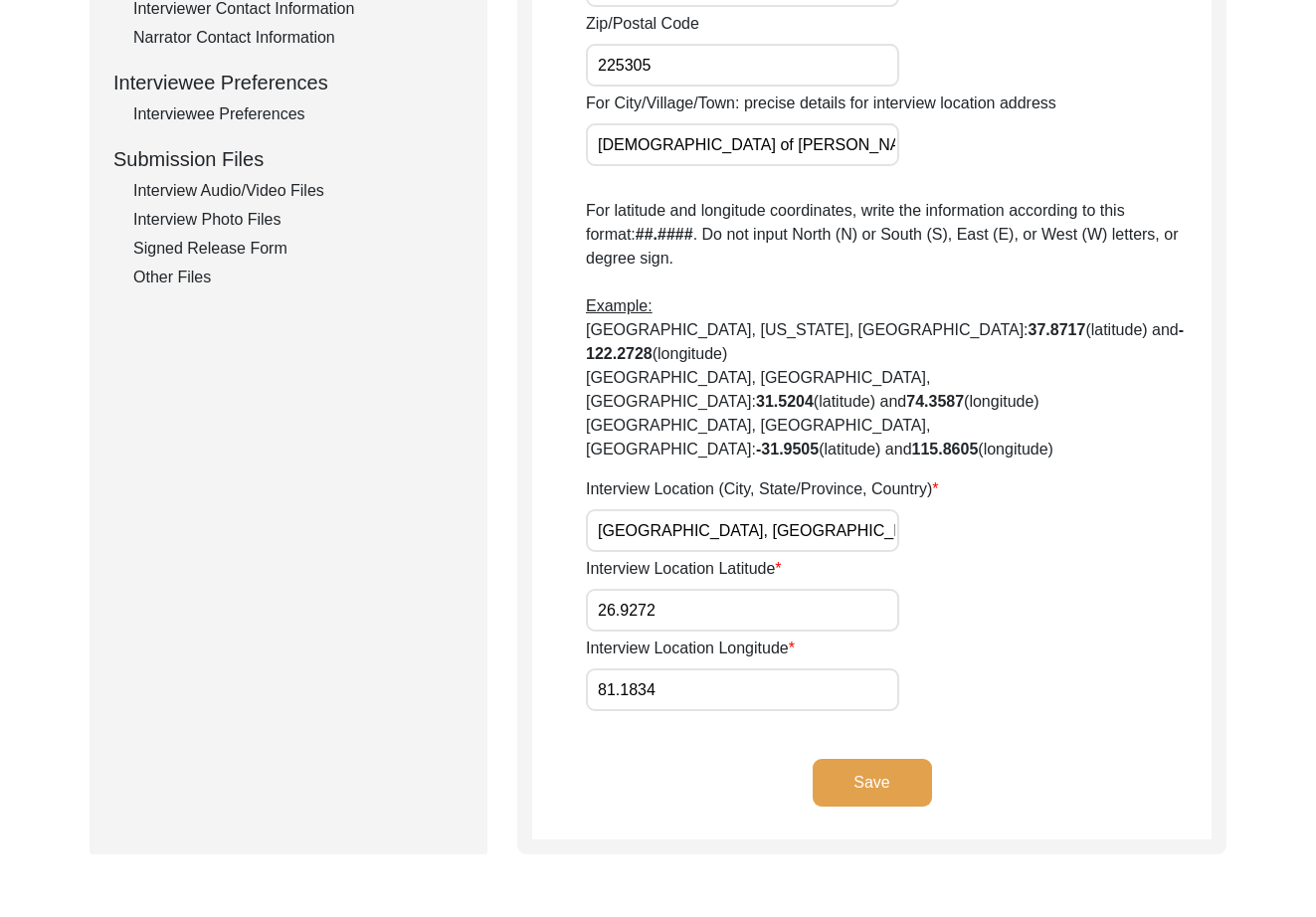 click on "Save" 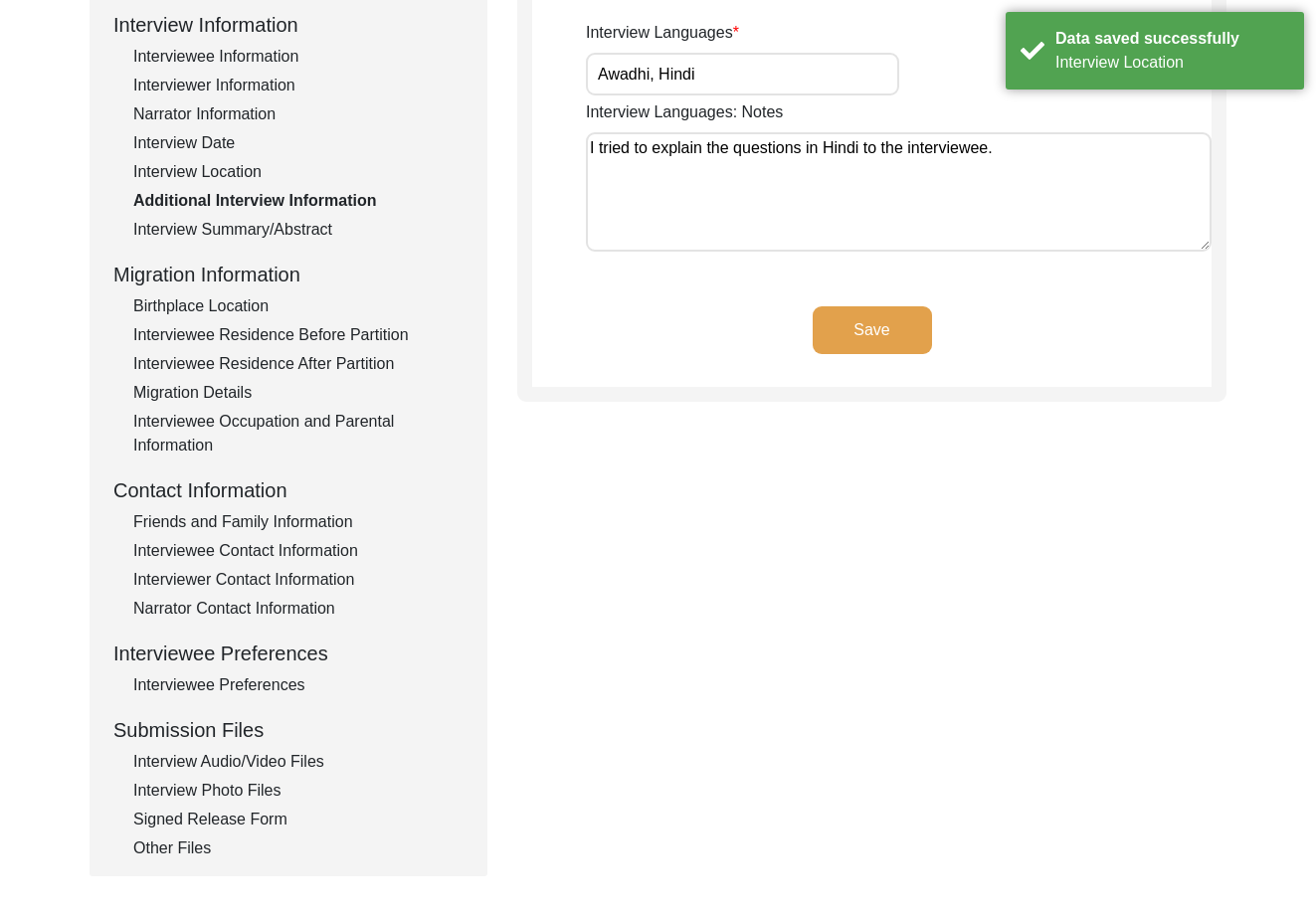 scroll, scrollTop: 0, scrollLeft: 0, axis: both 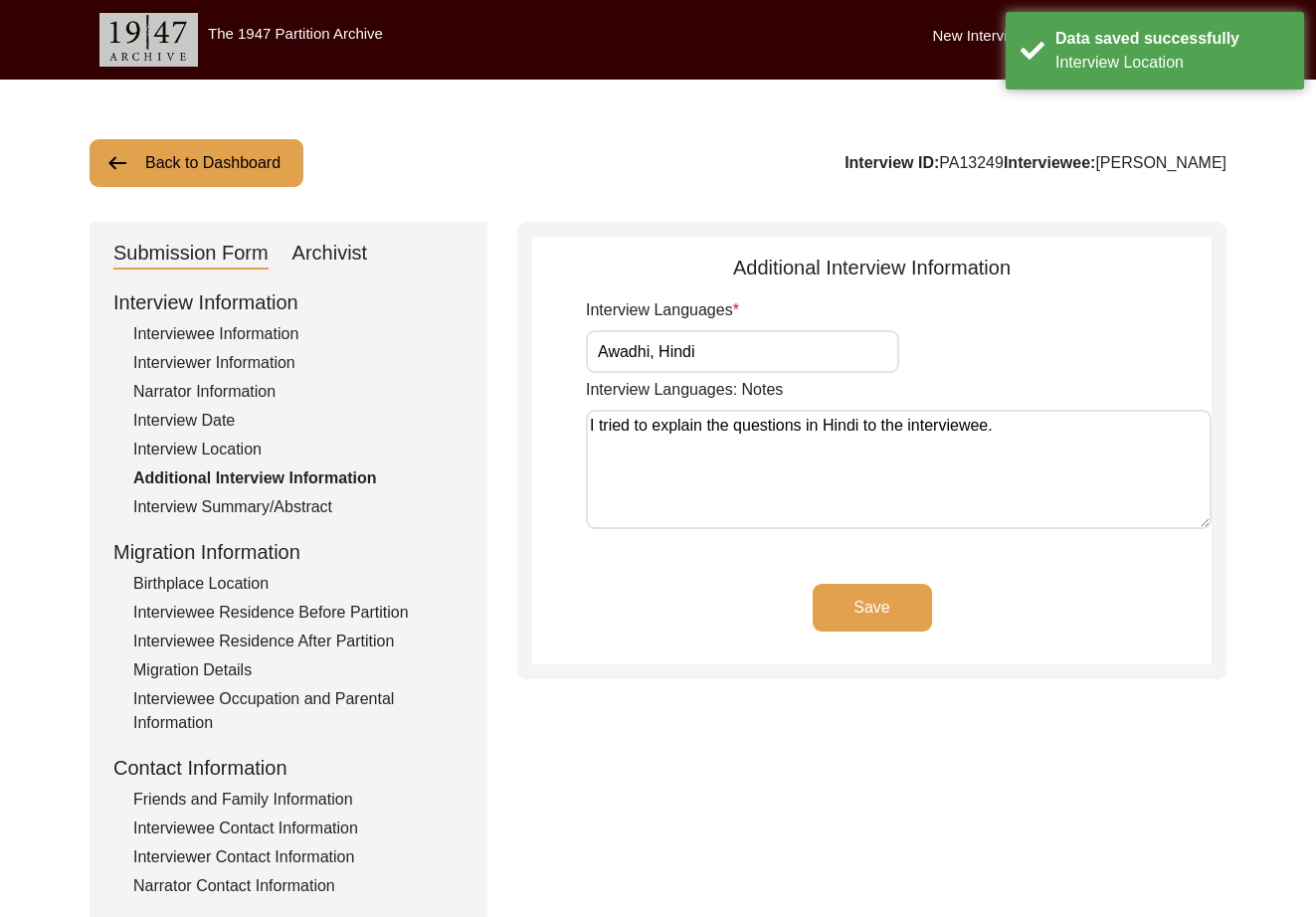 click on "Awadhi, Hindi" at bounding box center [742, 351] 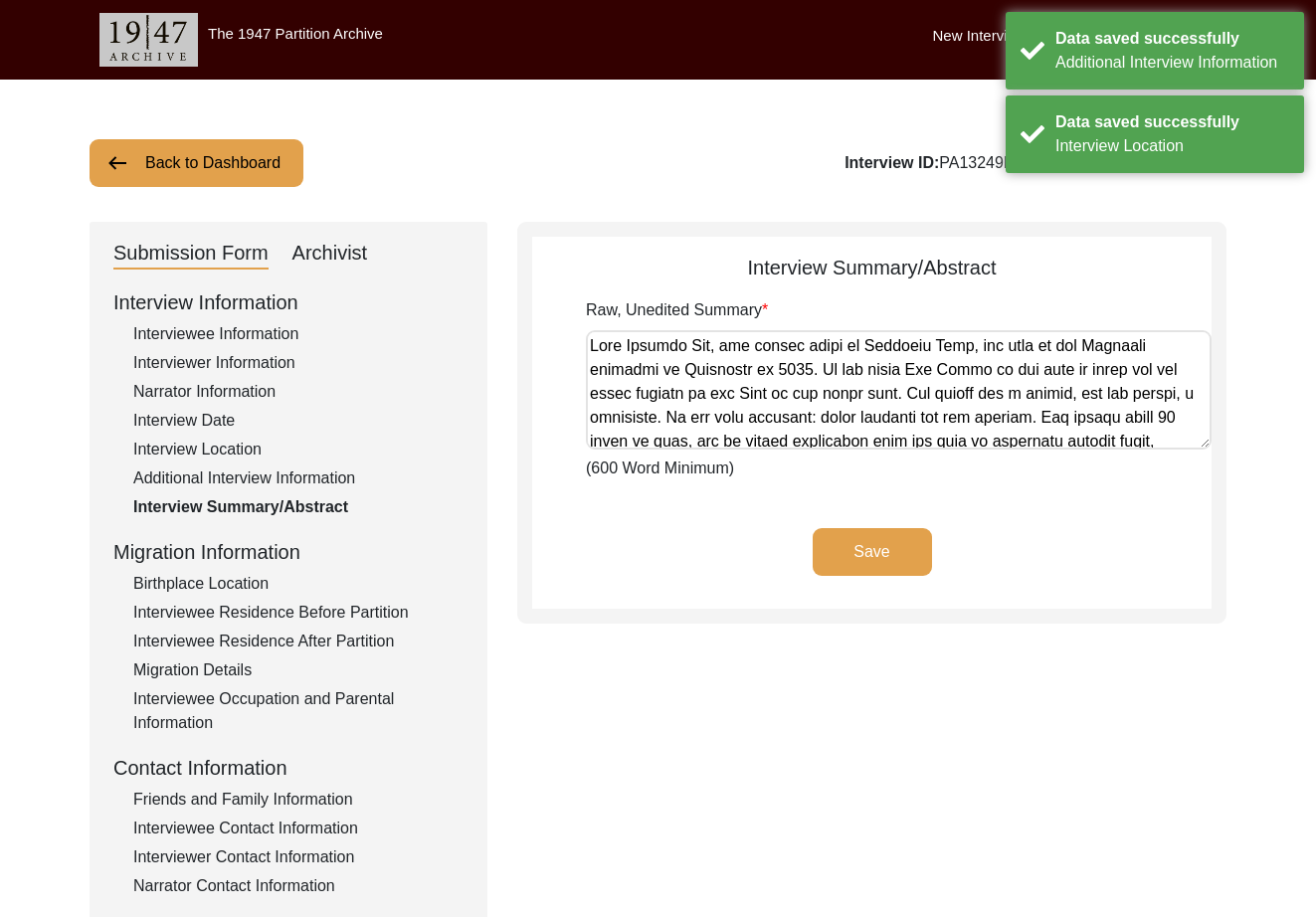click on "Interview Information   Interviewee Information   Interviewer Information   Narrator Information   Interview Date   Interview Location   Additional Interview Information   Interview Summary/Abstract   Migration Information   Birthplace Location   Interviewee Residence Before Partition   Interviewee Residence After Partition   Migration Details   Interviewee Occupation and Parental Information   Contact Information   Friends and Family Information   Interviewee Contact Information   Interviewer Contact Information   Narrator Contact Information   Interviewee Preferences   Interviewee Preferences   Submission Files   Interview Audio/Video Files   Interview Photo Files   Signed Release Form   Other Files" 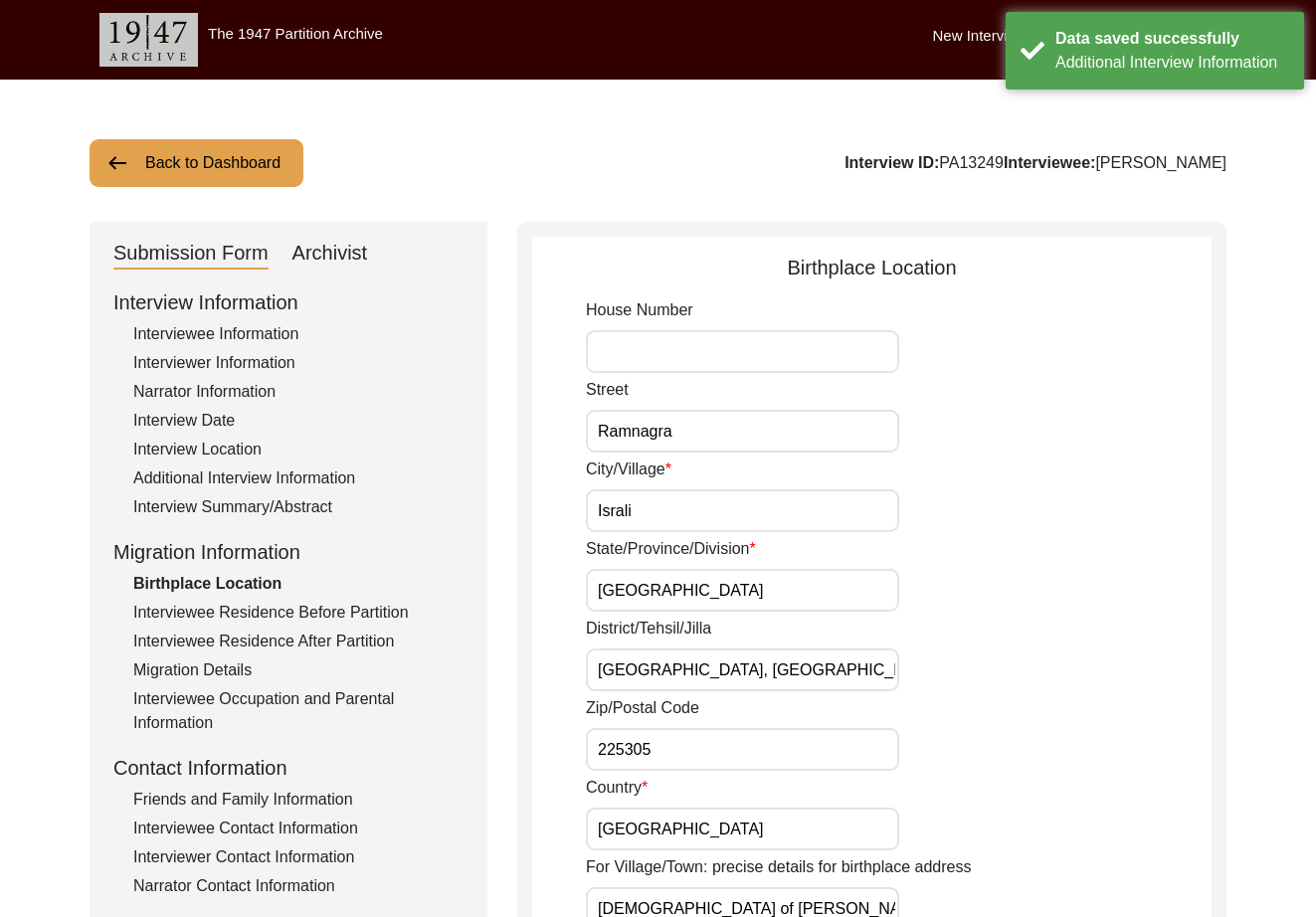 click on "Ramnagra" at bounding box center (742, 431) 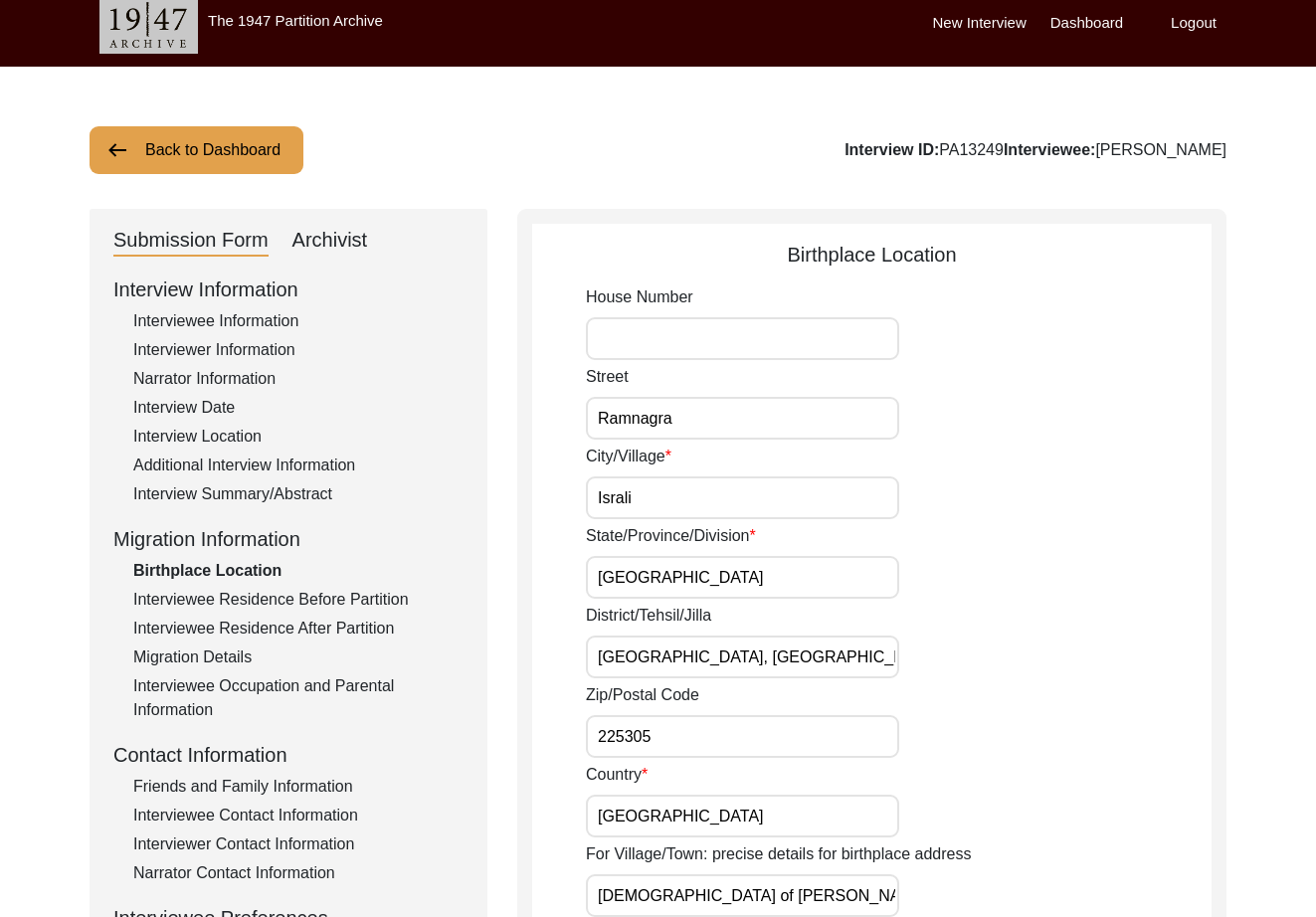 scroll, scrollTop: 764, scrollLeft: 0, axis: vertical 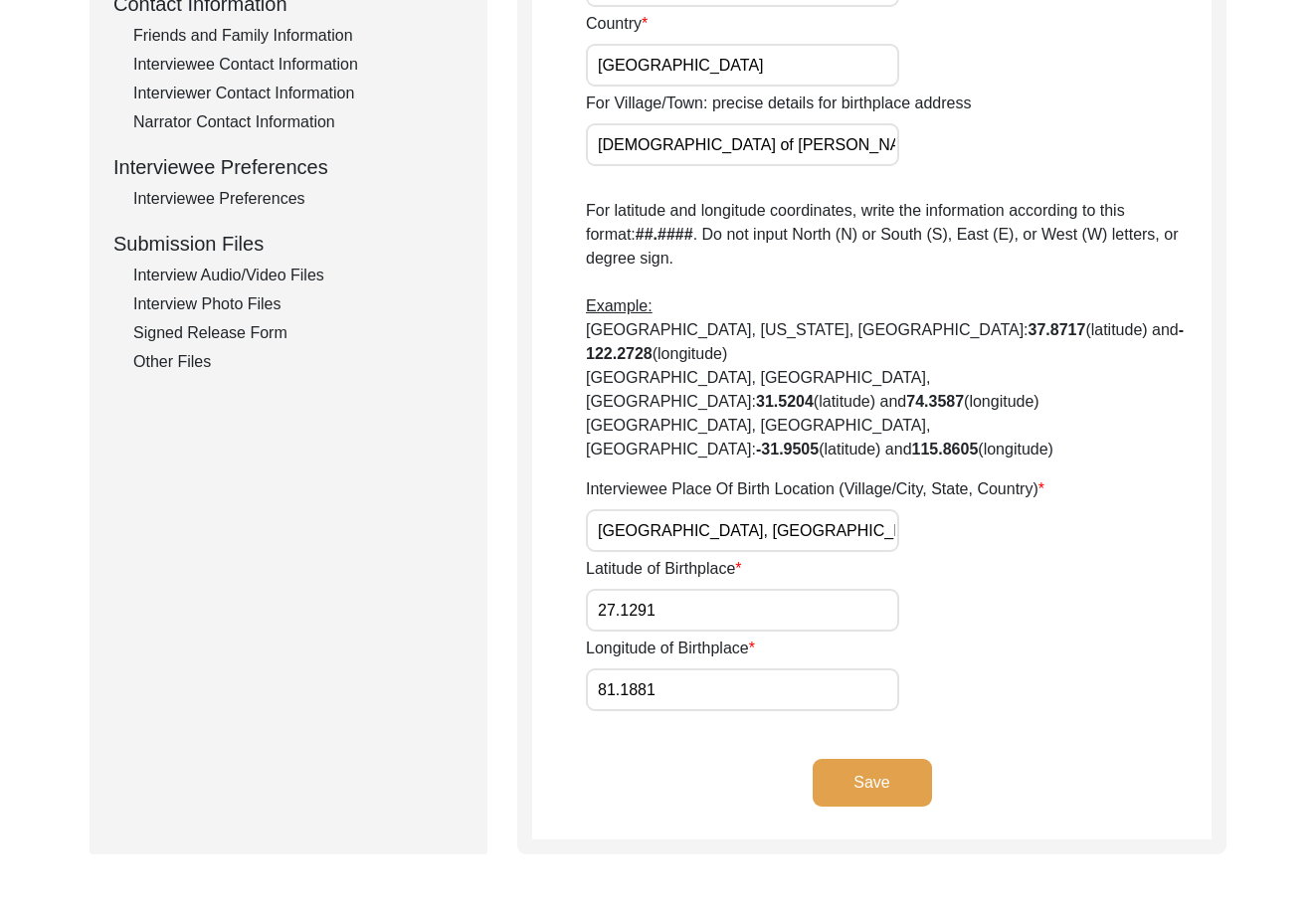 click on "Save" 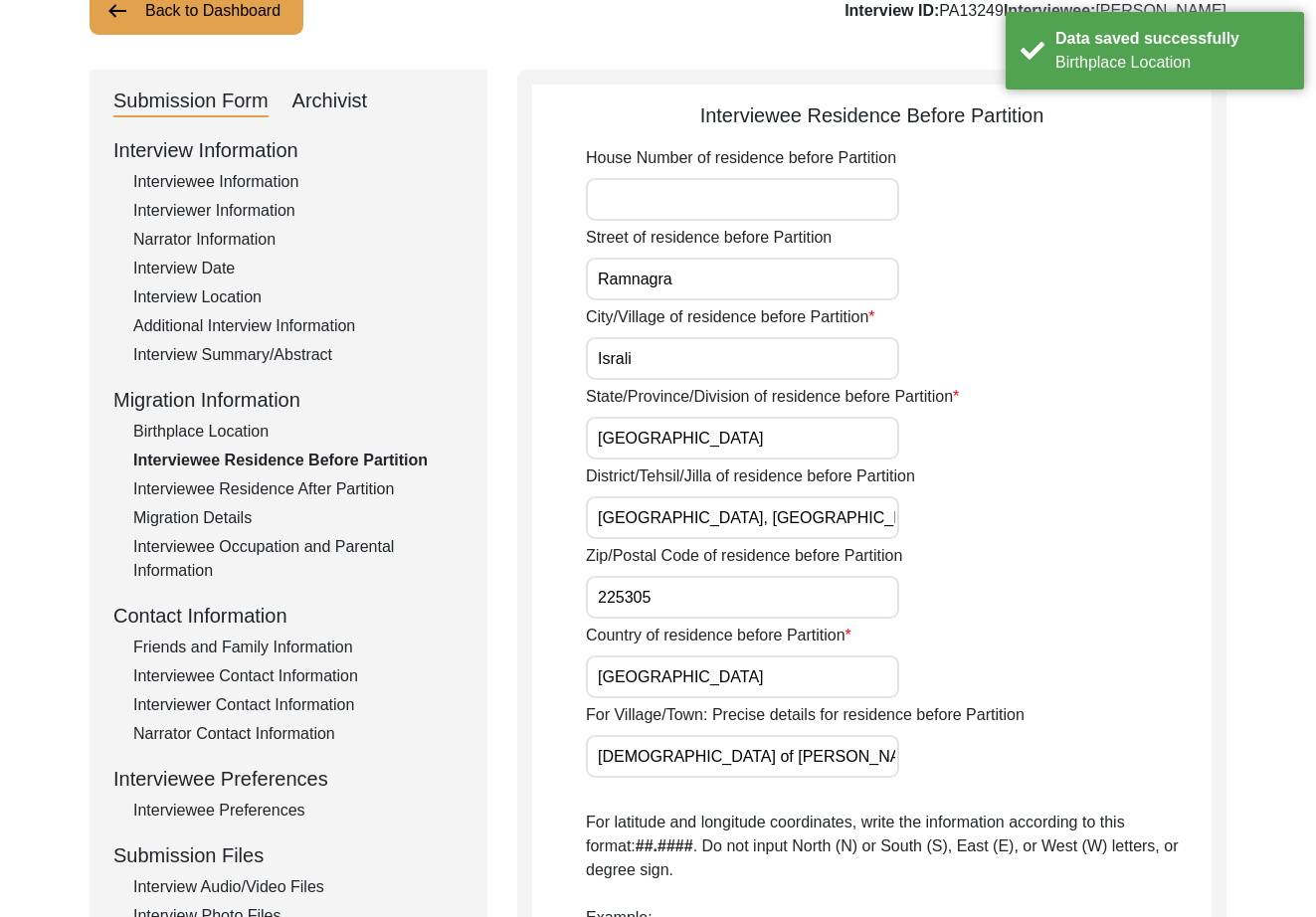 scroll, scrollTop: 67, scrollLeft: 0, axis: vertical 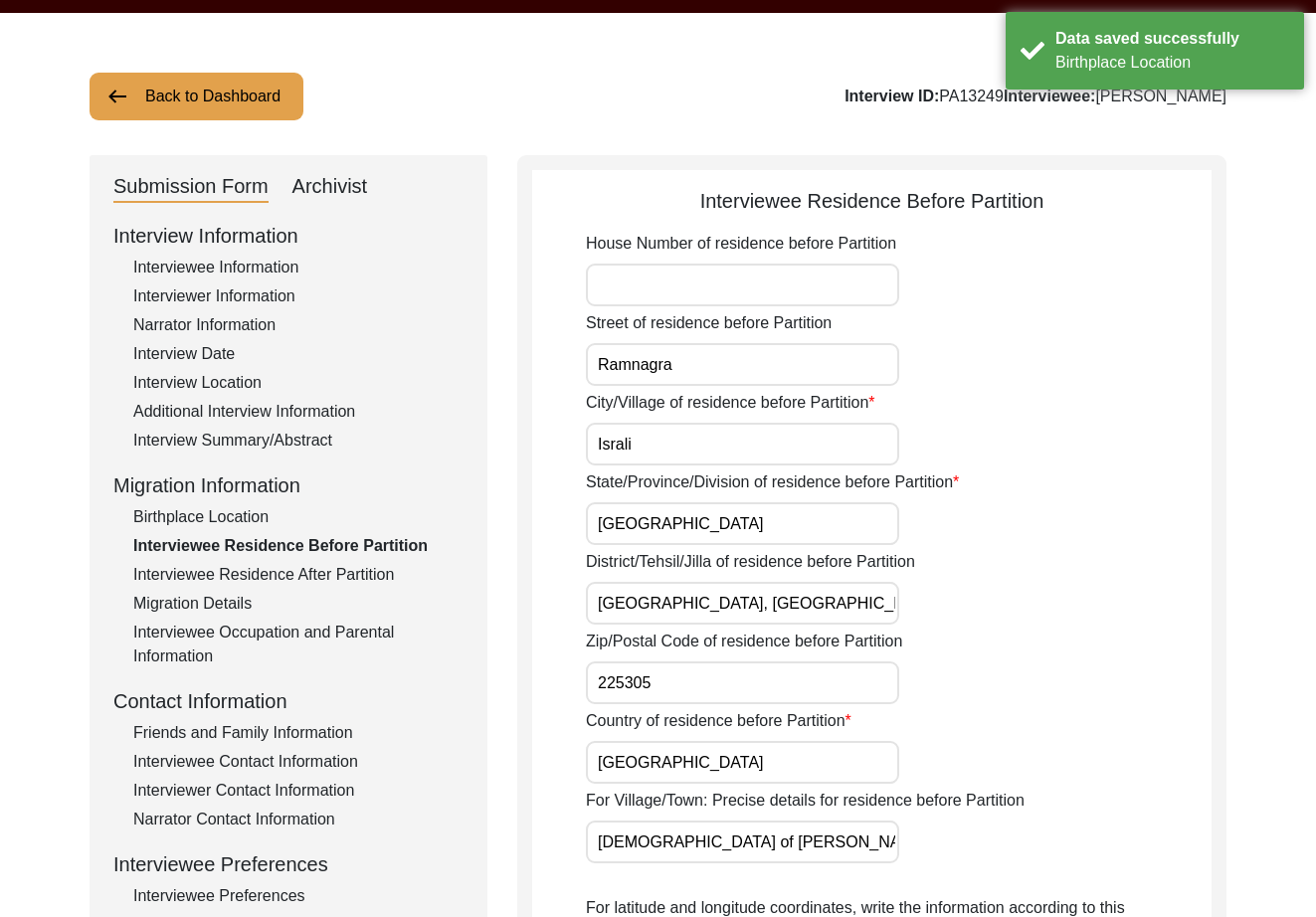 click on "Ramnagra" at bounding box center (742, 364) 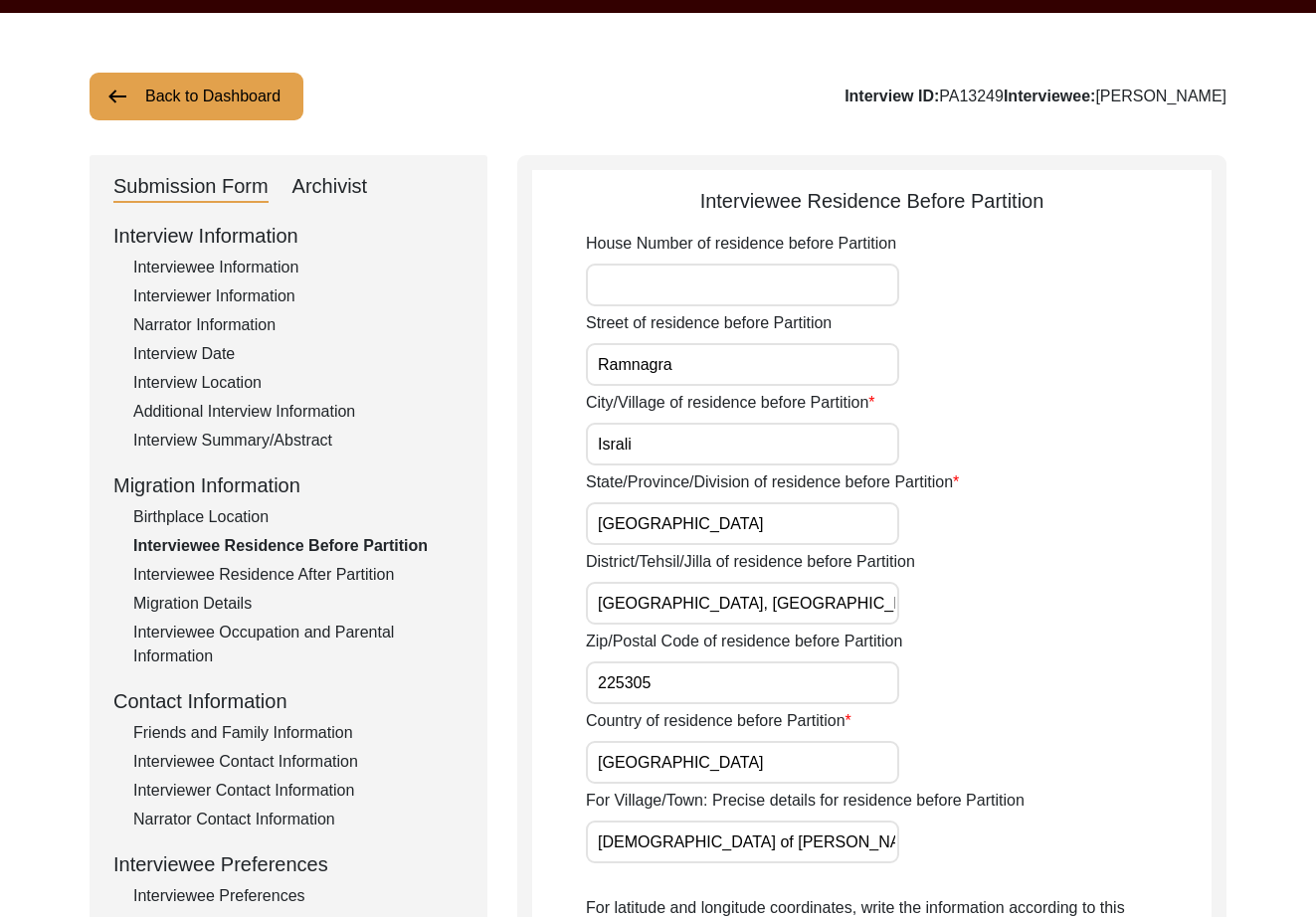 scroll, scrollTop: 764, scrollLeft: 0, axis: vertical 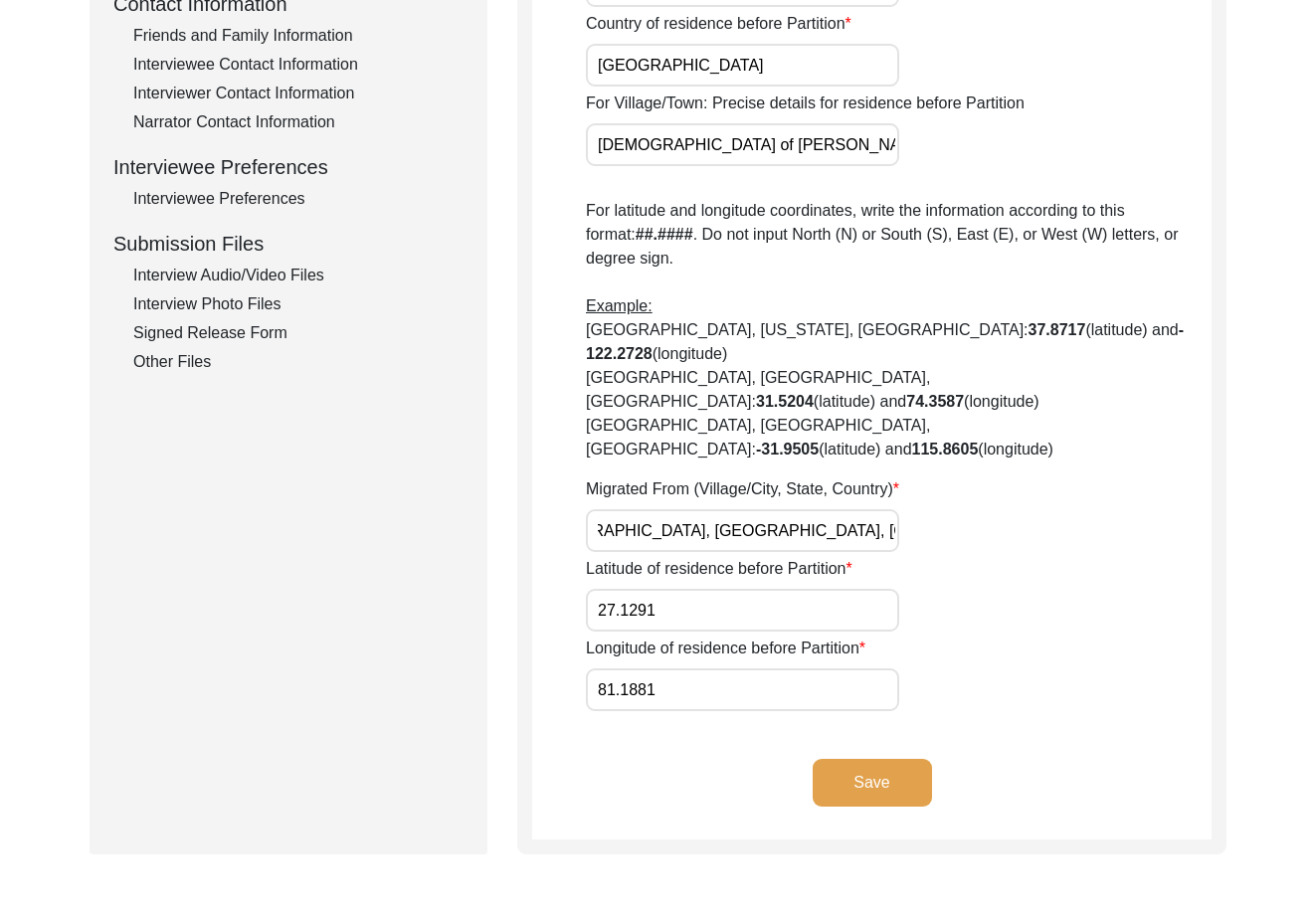 click on "Save" 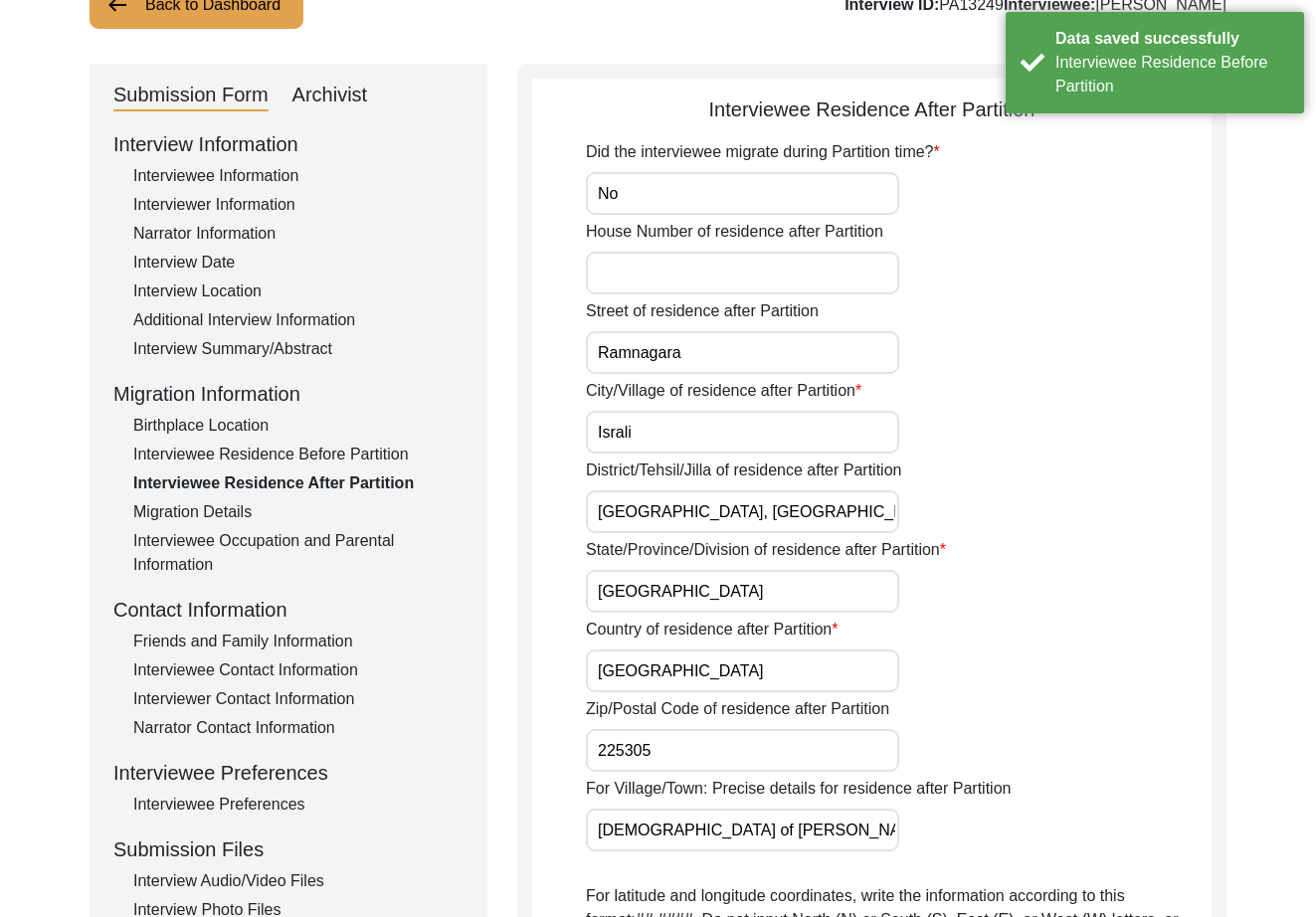scroll, scrollTop: 0, scrollLeft: 0, axis: both 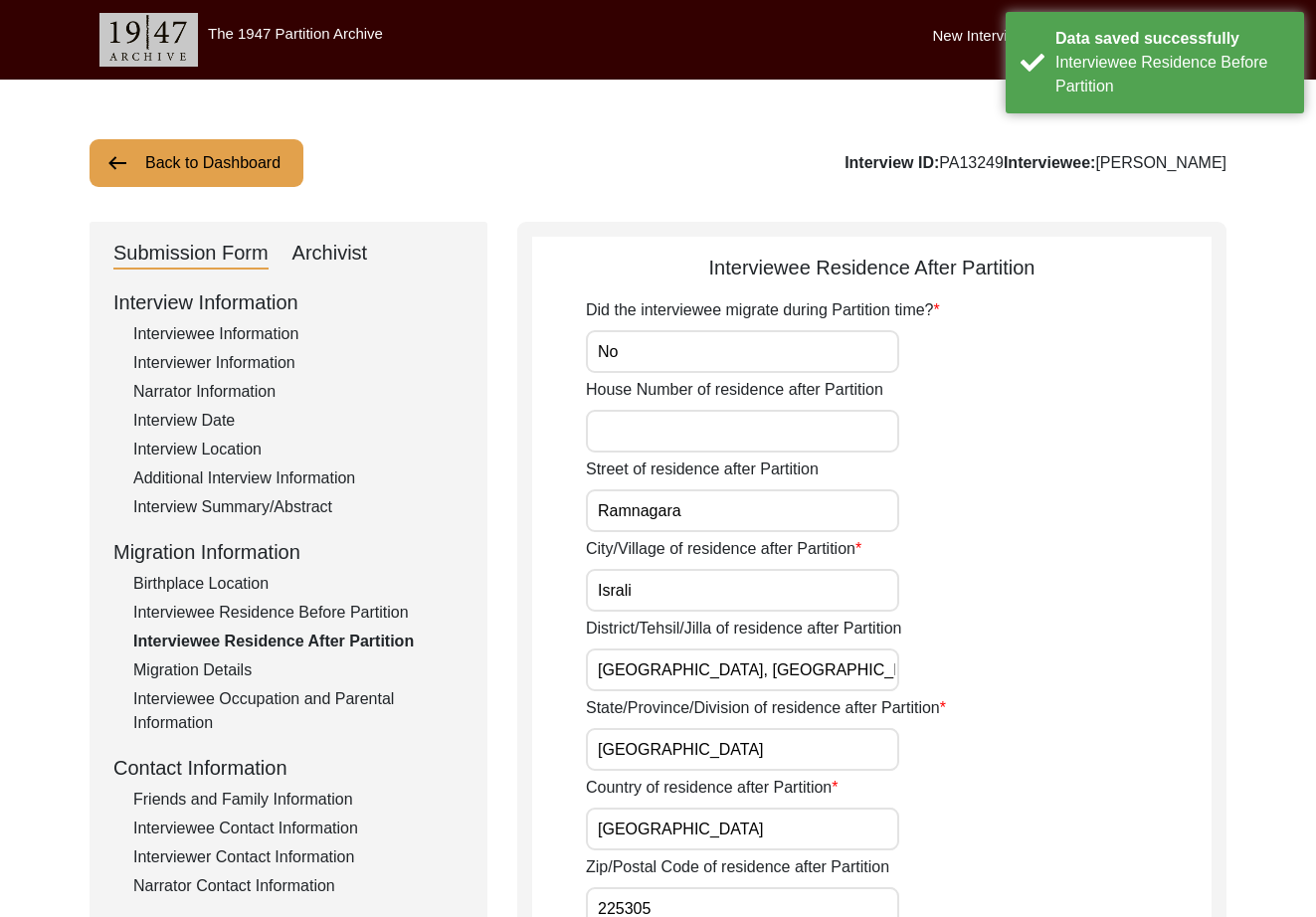 click on "No" at bounding box center (742, 351) 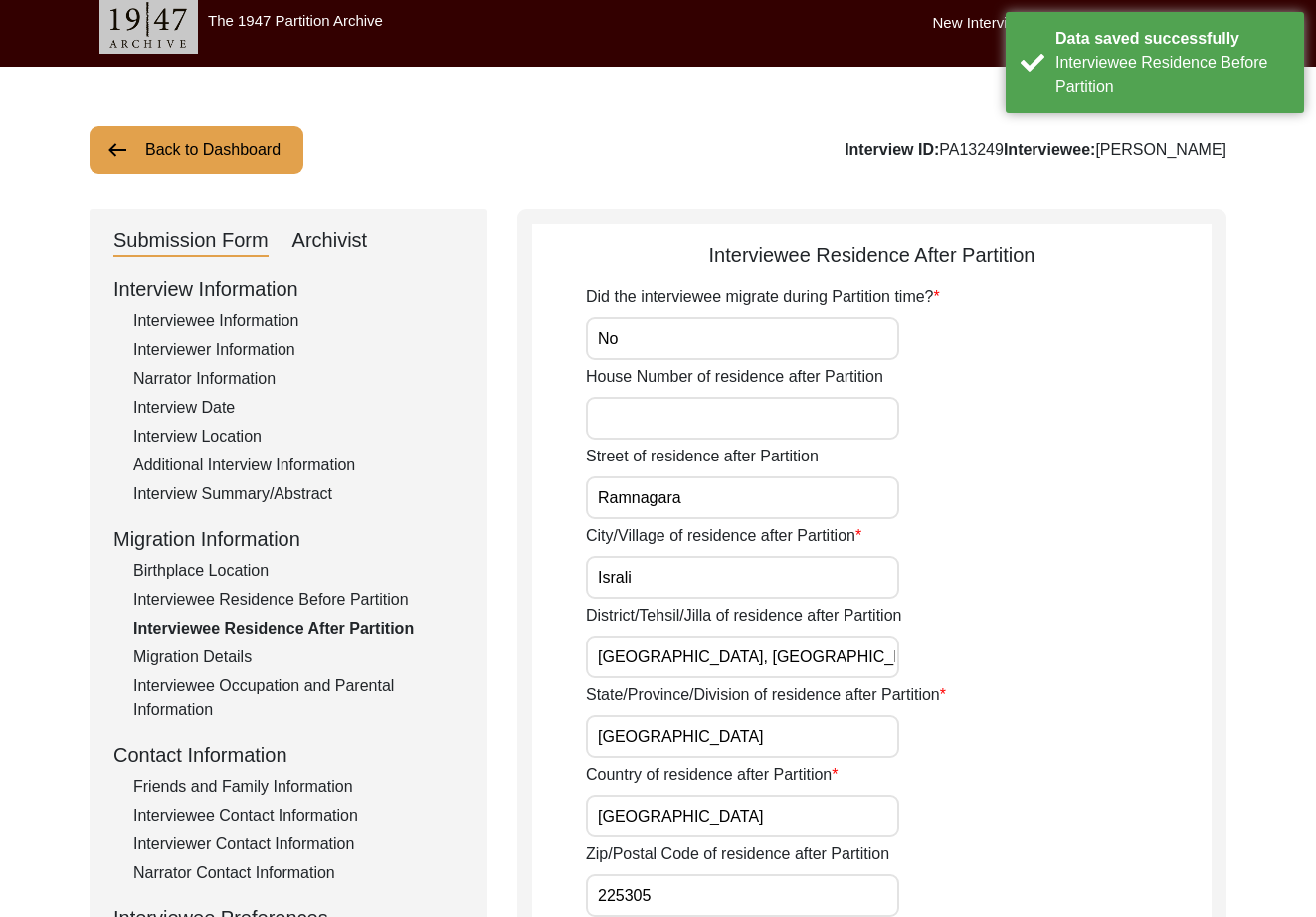 scroll, scrollTop: 529, scrollLeft: 0, axis: vertical 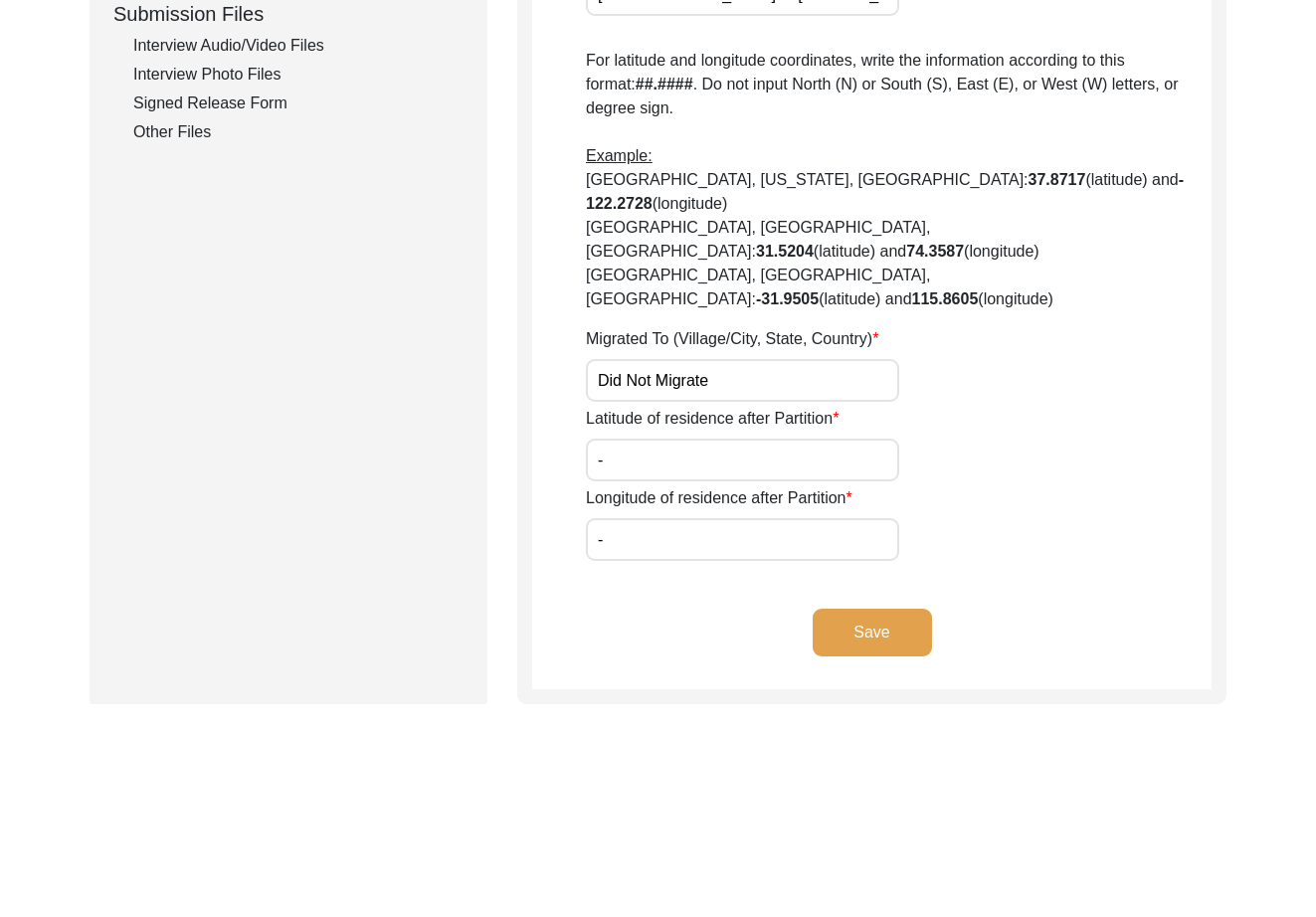 click on "Save" 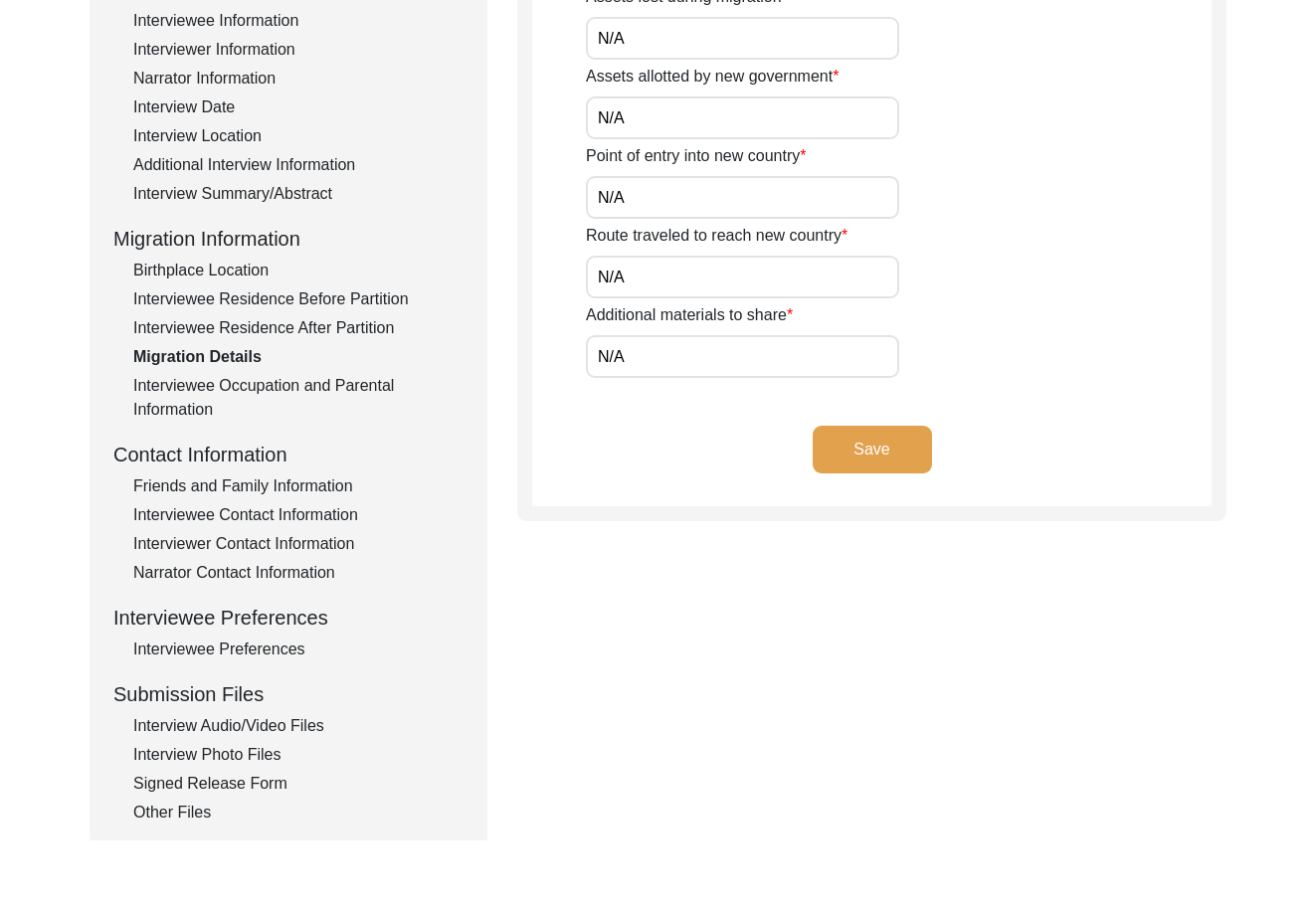 scroll, scrollTop: 0, scrollLeft: 0, axis: both 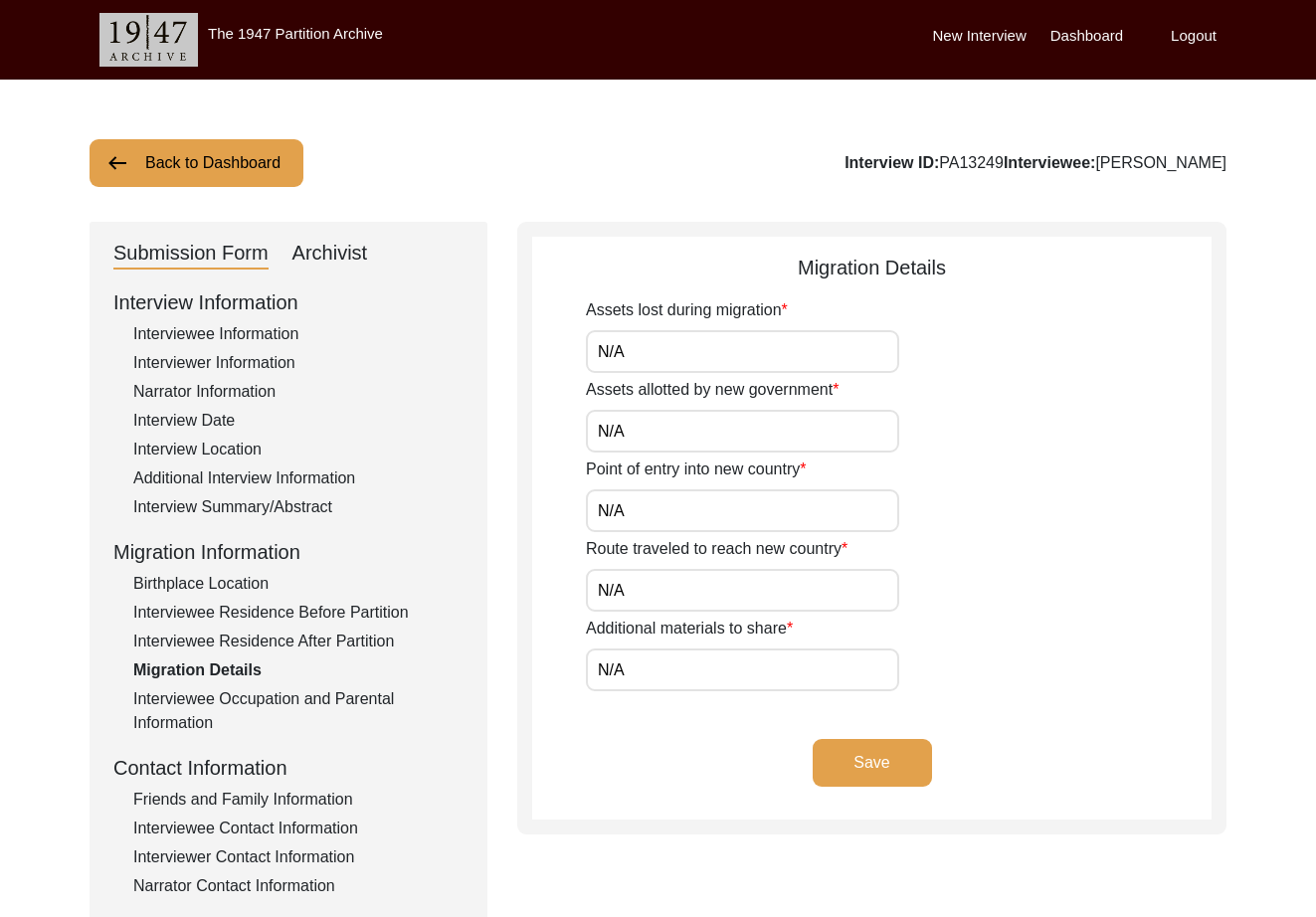 click on "N/A" at bounding box center [742, 351] 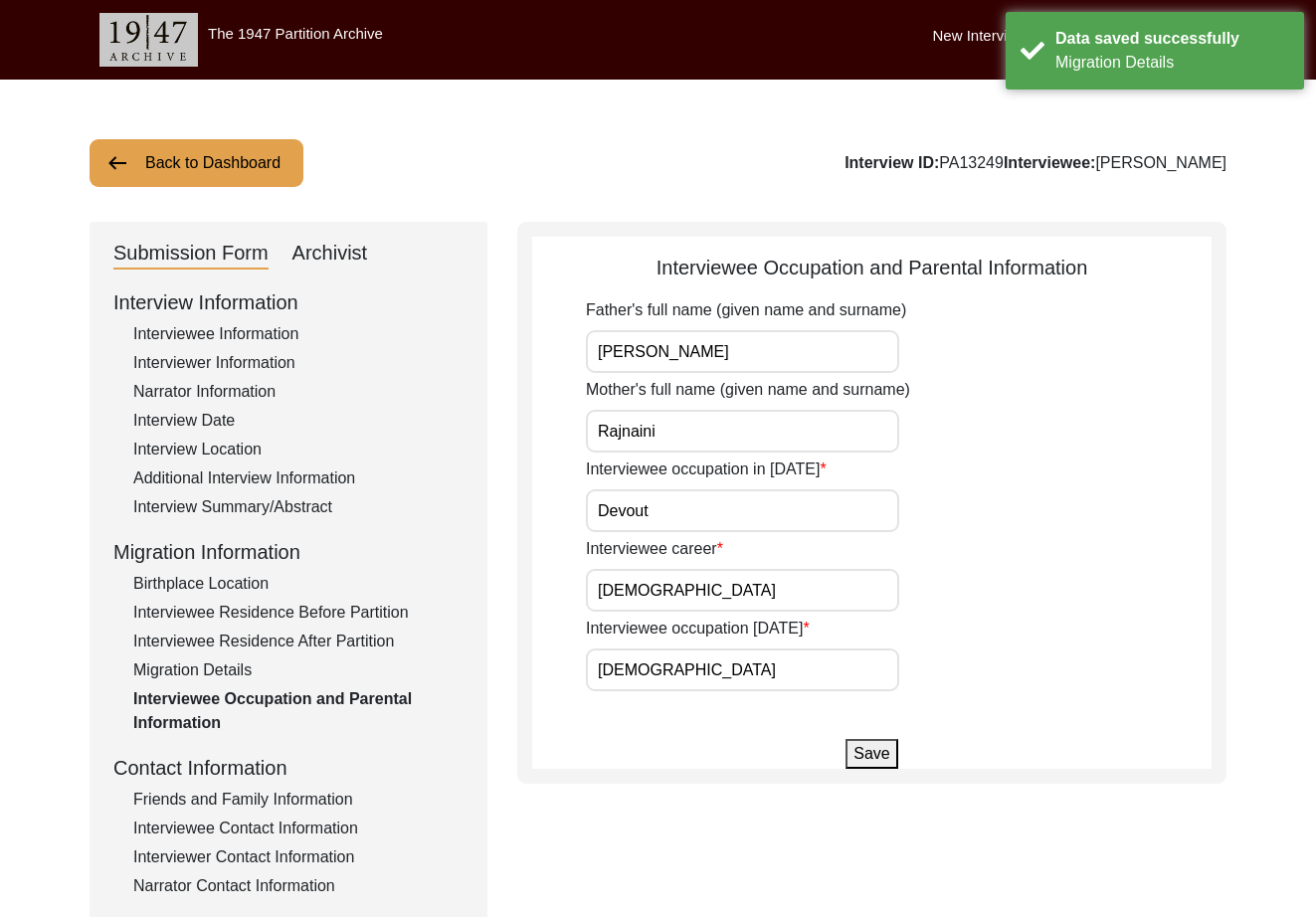 click on "[PERSON_NAME]" at bounding box center (742, 351) 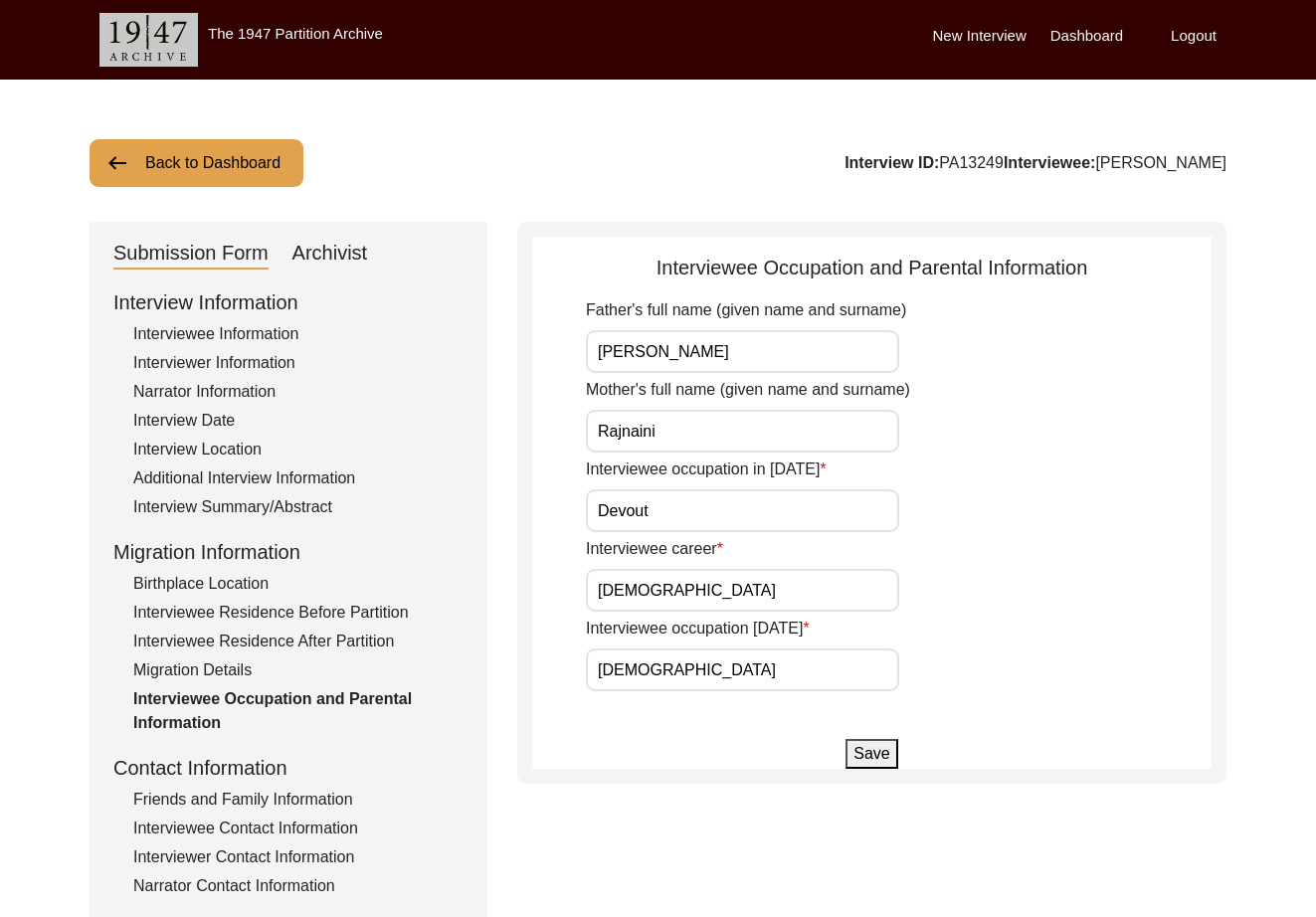 click on "Interviewee Occupation and Parental Information
Father's full name (given name and surname) [PERSON_NAME] Mother's full name (given name and surname) [PERSON_NAME] Interviewee occupation in [DATE] Devout Interviewee career Priest Interviewee occupation [DATE] Priest Save" 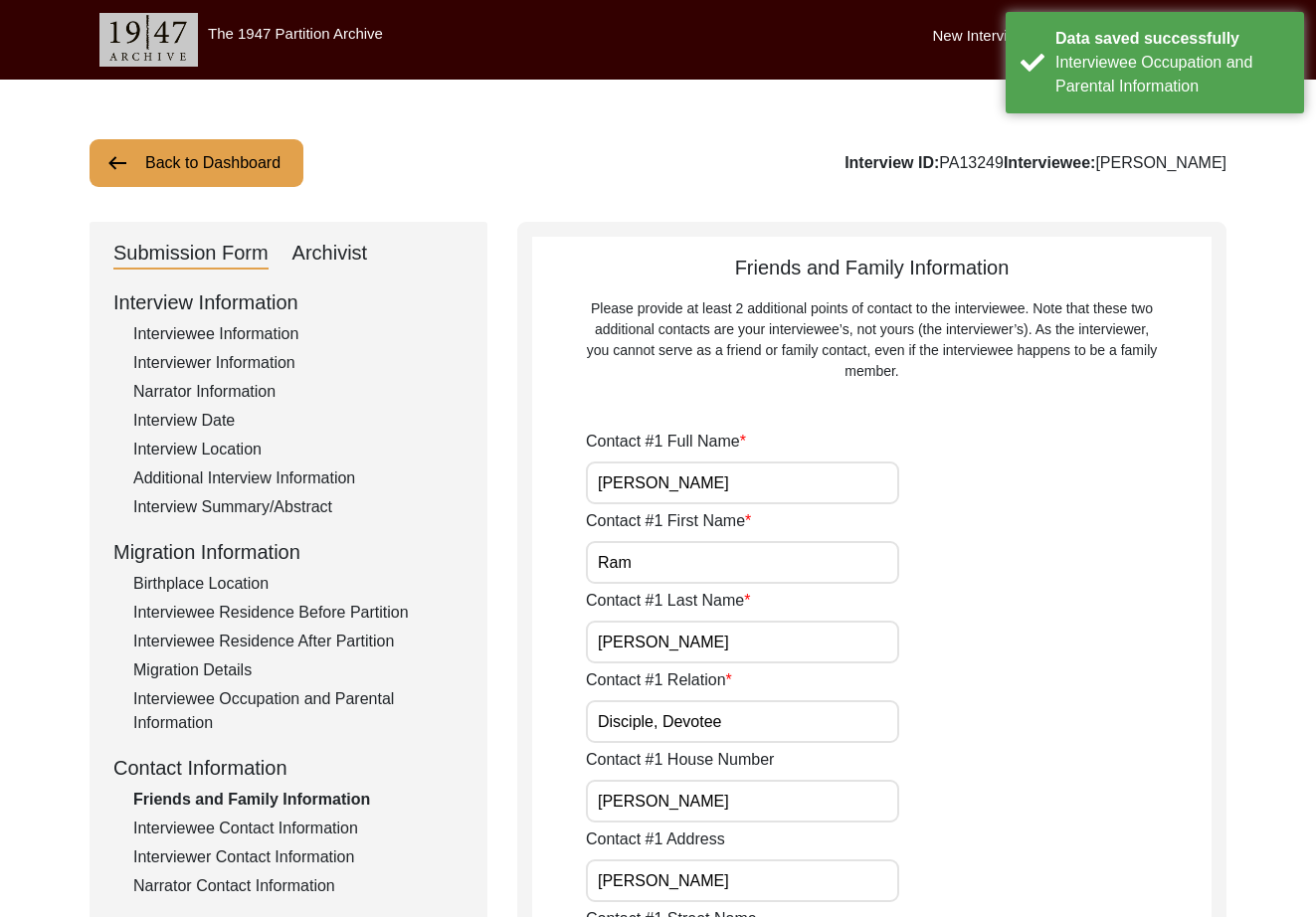 click on "[PERSON_NAME]" at bounding box center [742, 482] 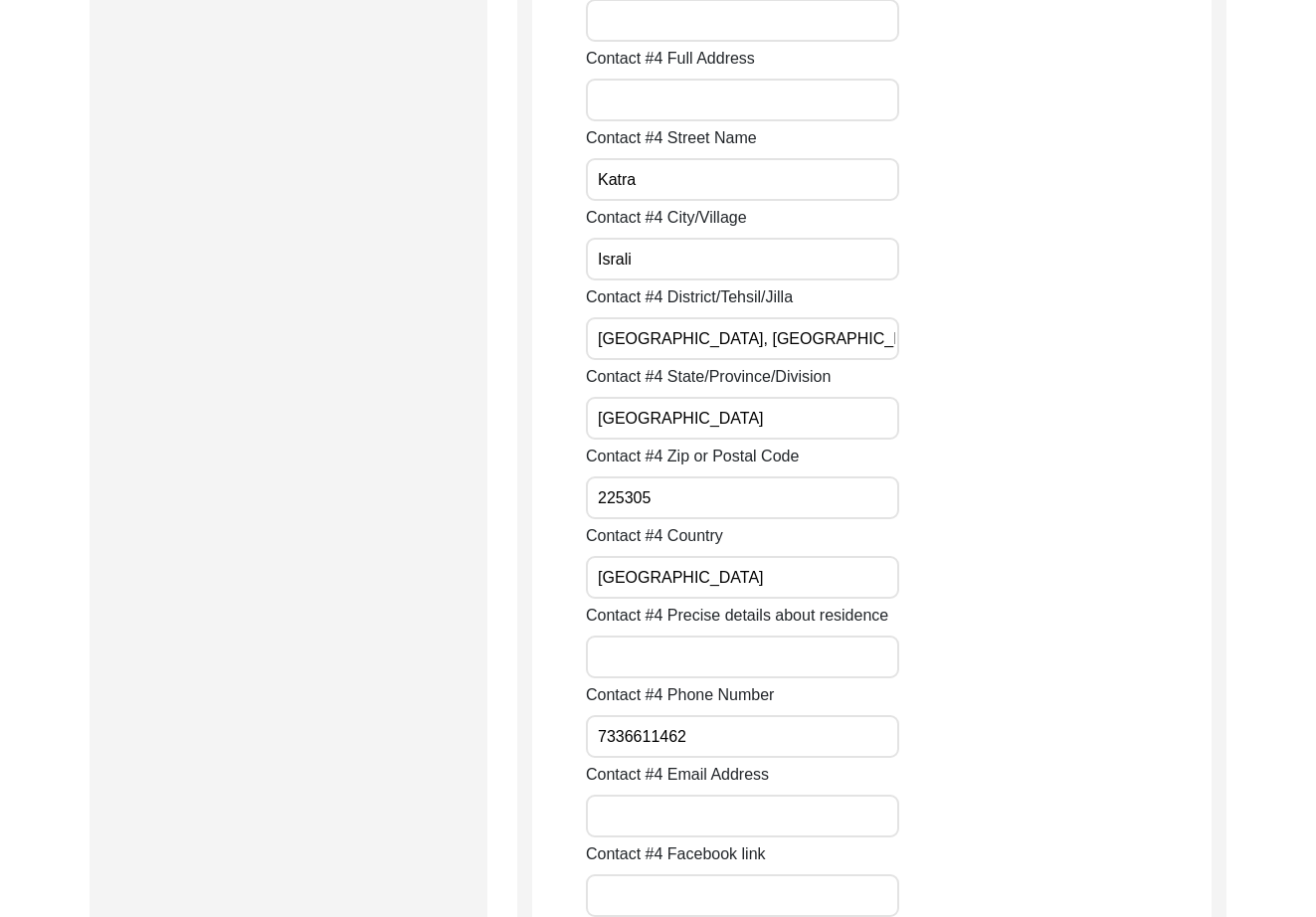 scroll, scrollTop: 6071, scrollLeft: 0, axis: vertical 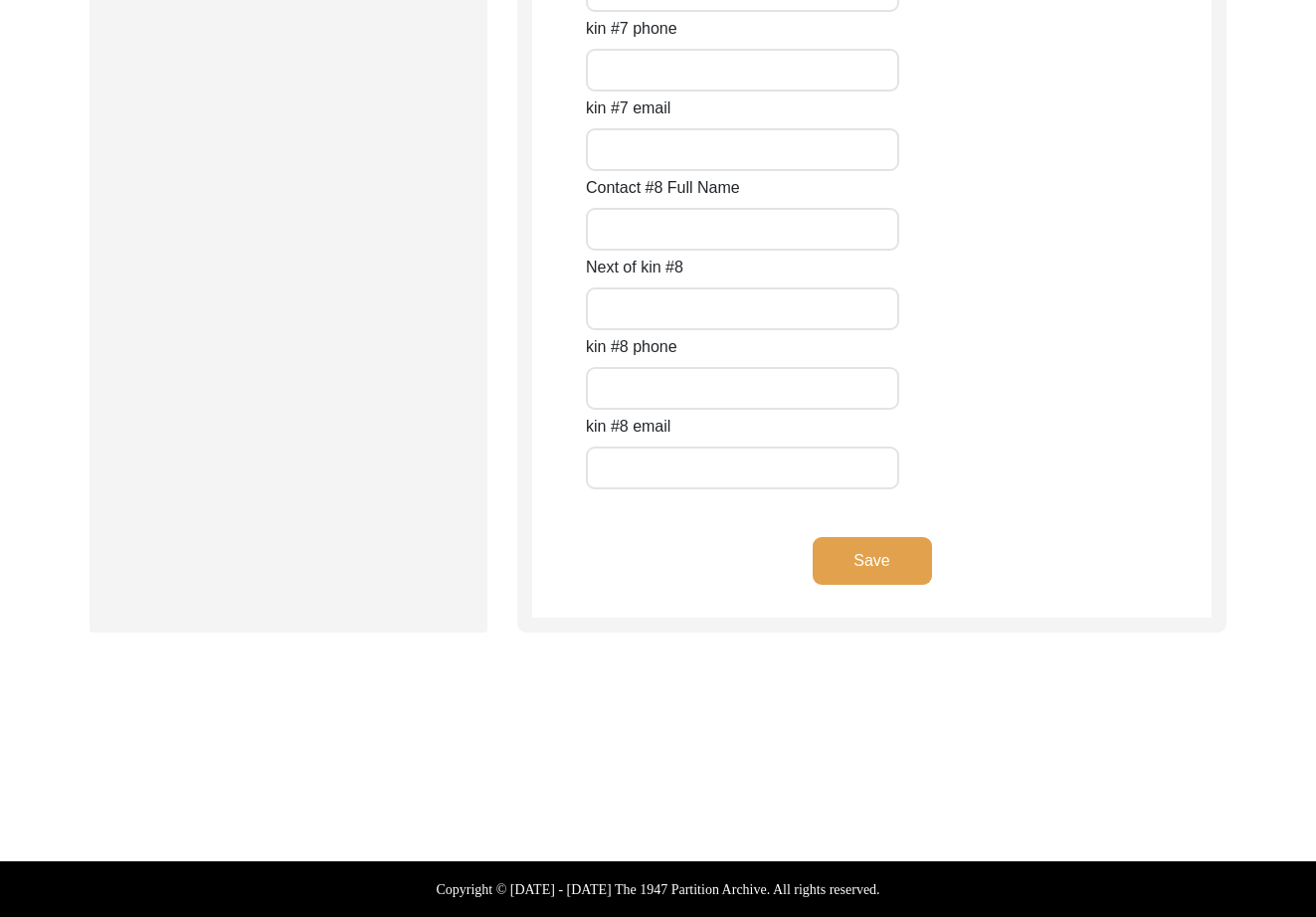 click on "Save" 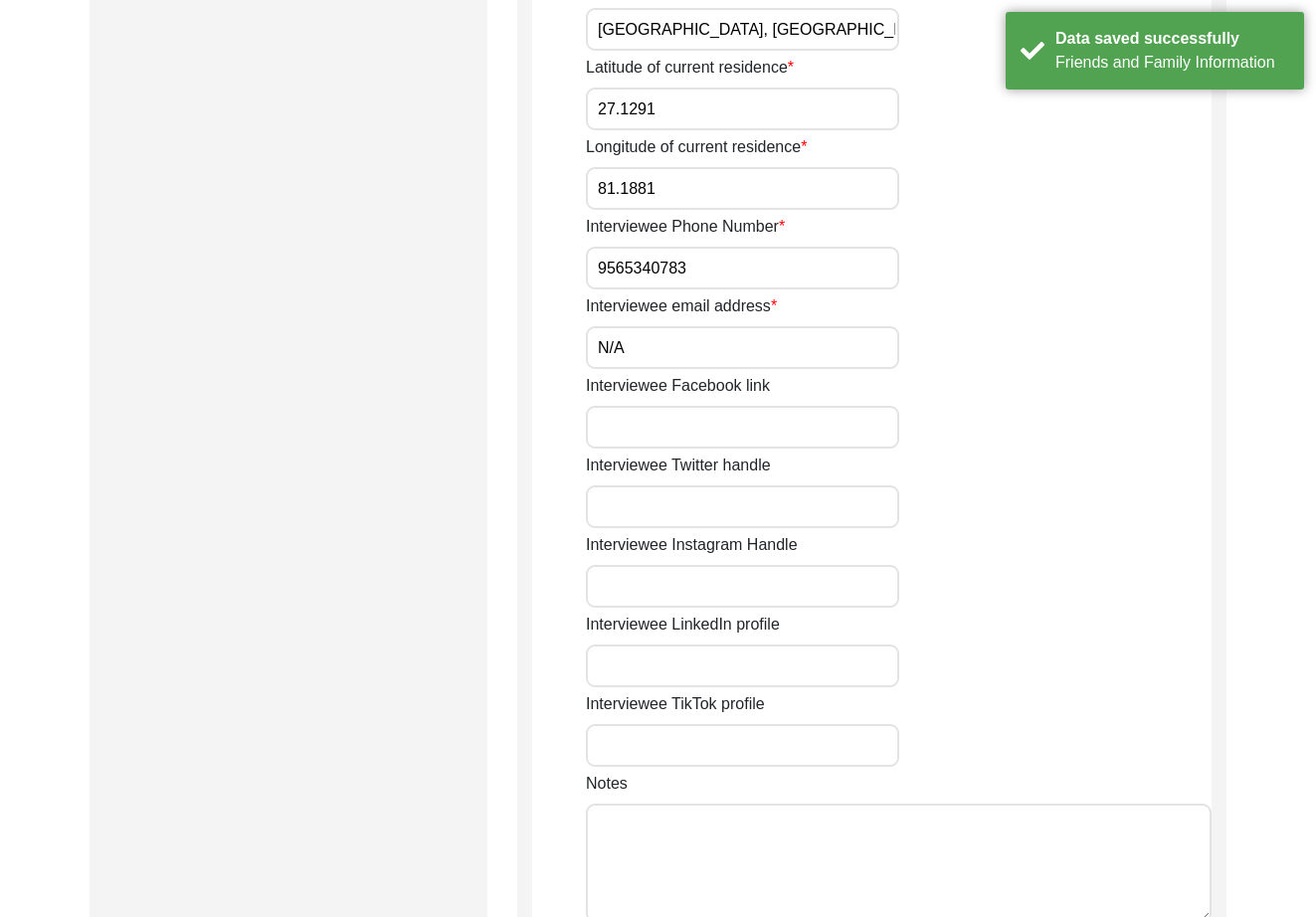 scroll, scrollTop: 0, scrollLeft: 0, axis: both 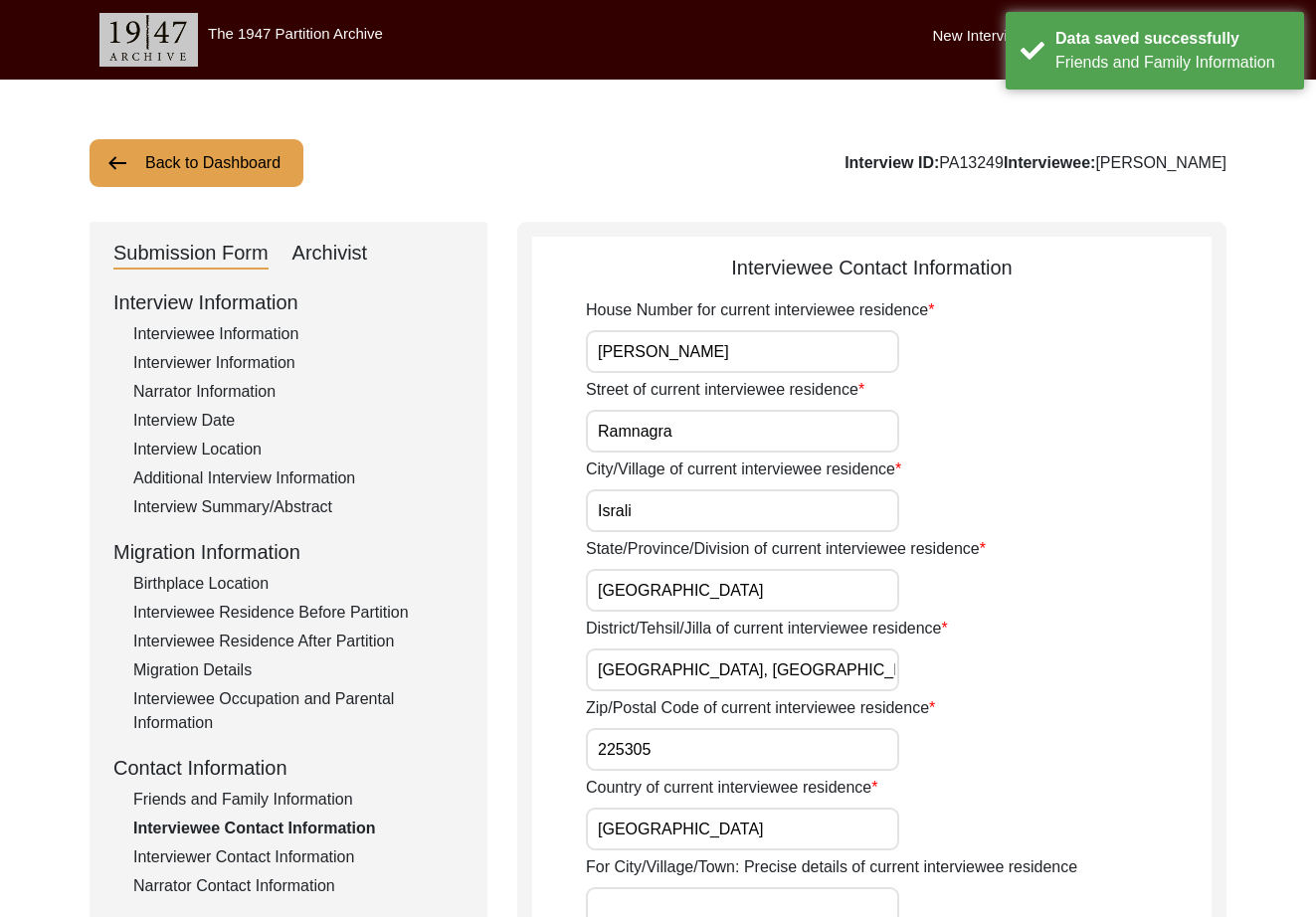 click on "[PERSON_NAME]" at bounding box center (742, 351) 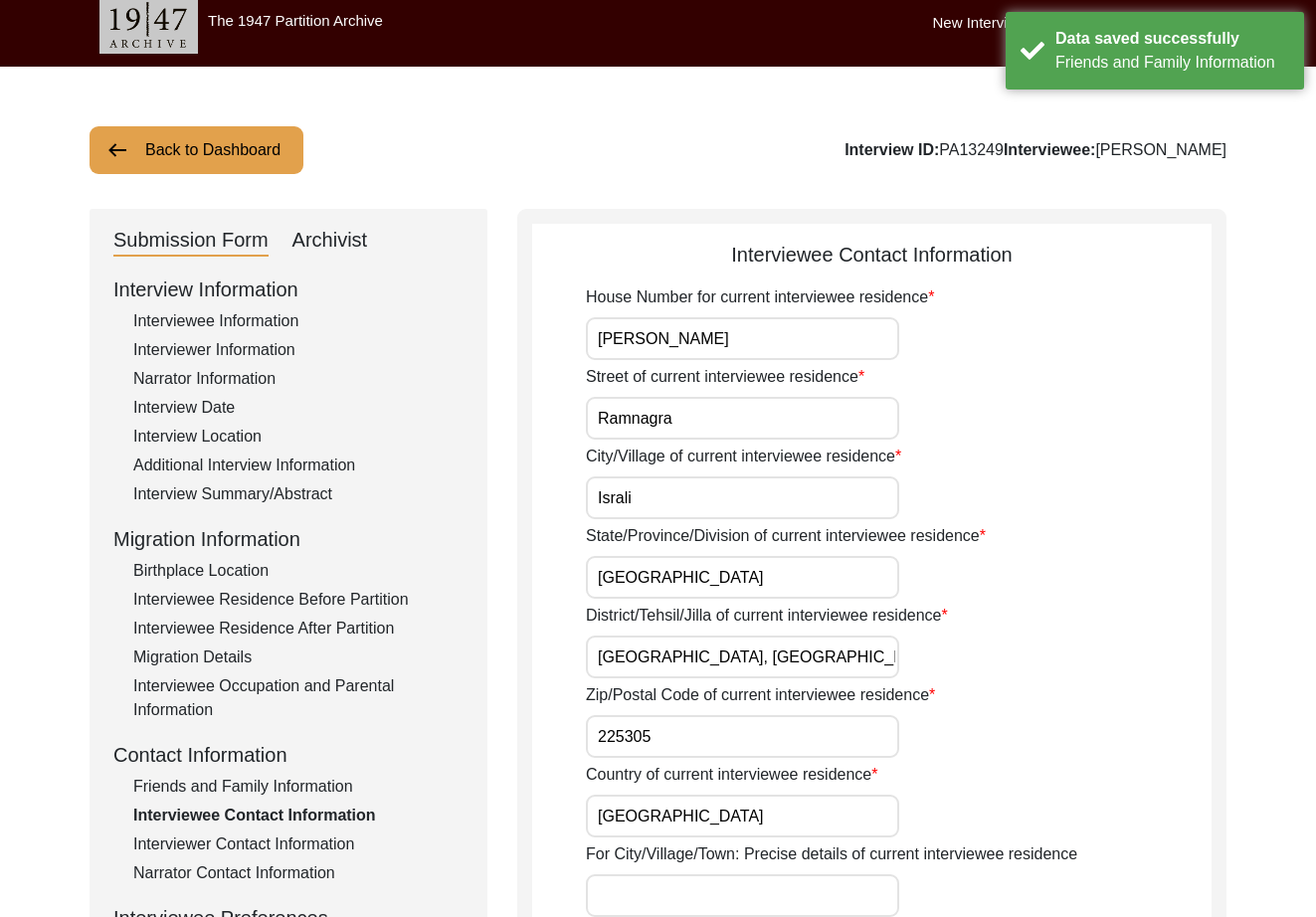 scroll, scrollTop: 764, scrollLeft: 0, axis: vertical 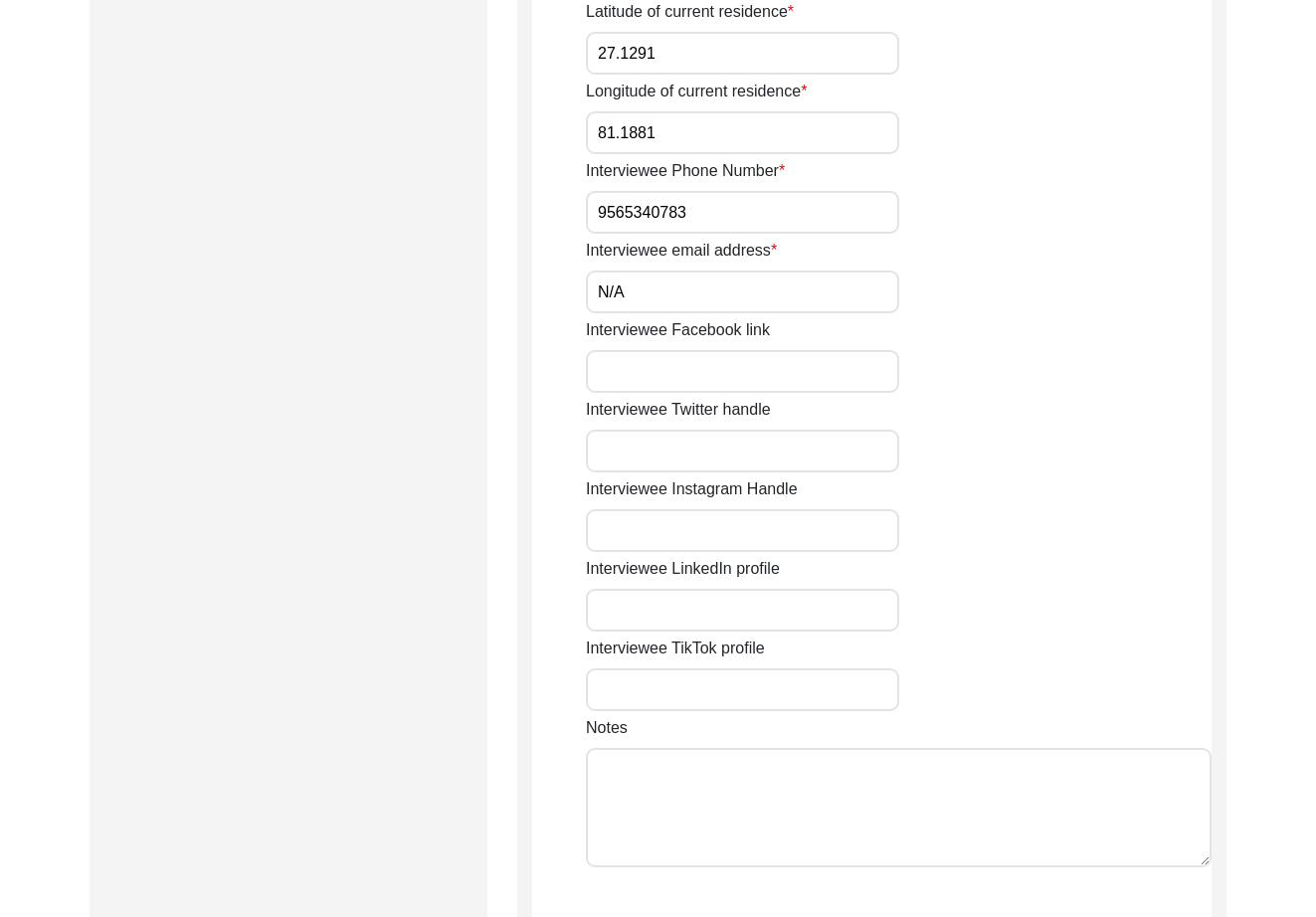 click on "Save" 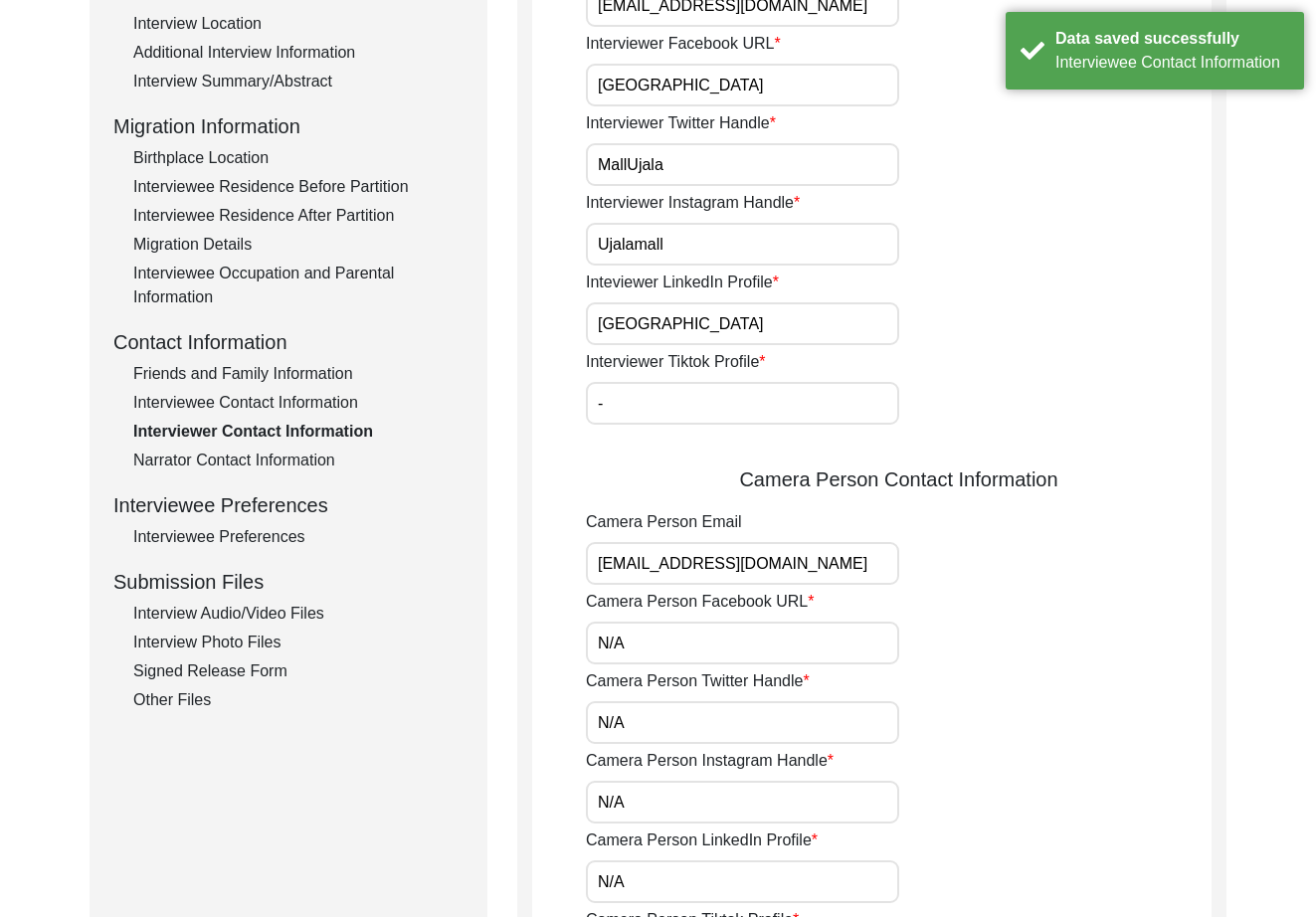 scroll, scrollTop: 0, scrollLeft: 0, axis: both 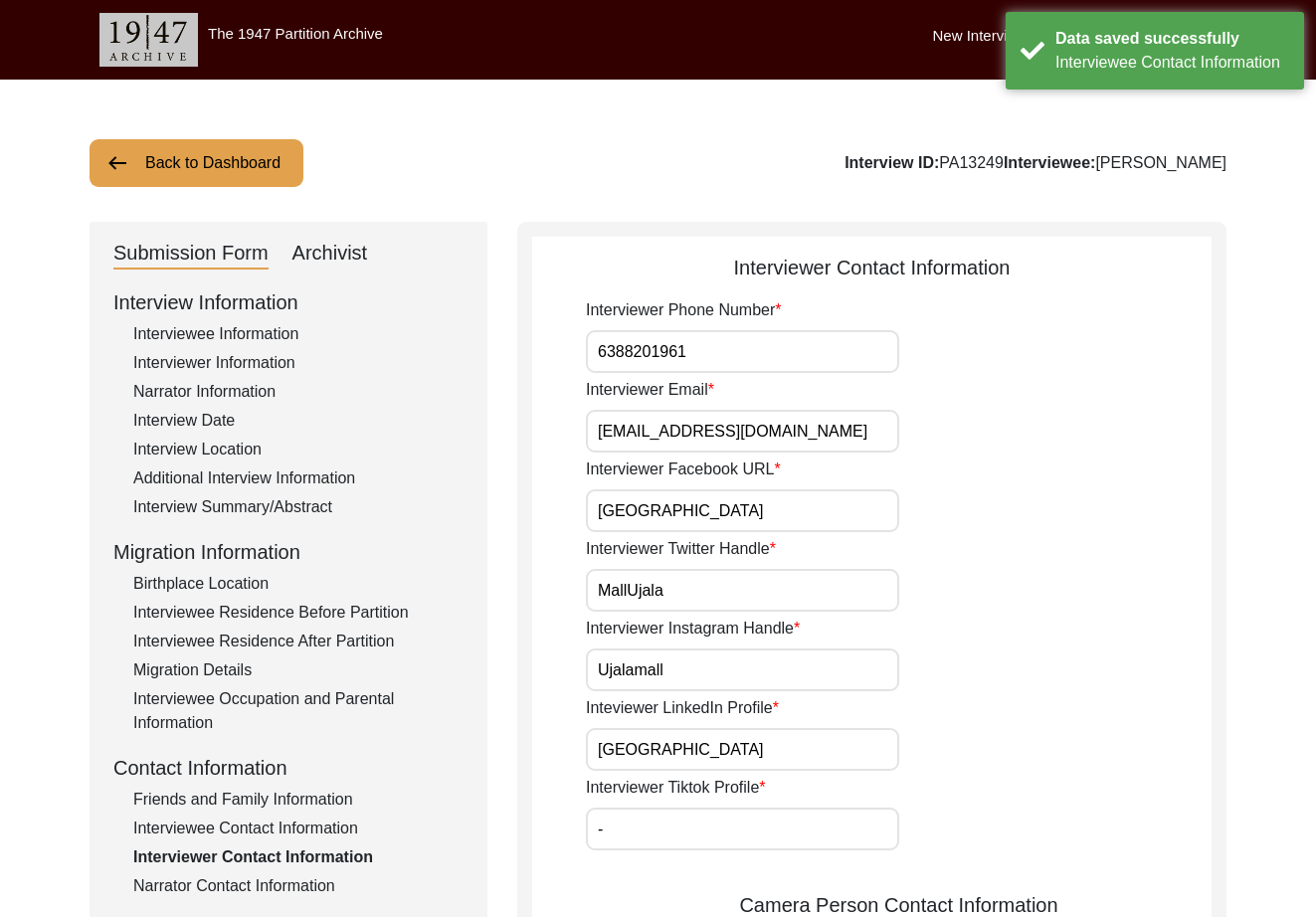 click on "6388201961" at bounding box center [742, 351] 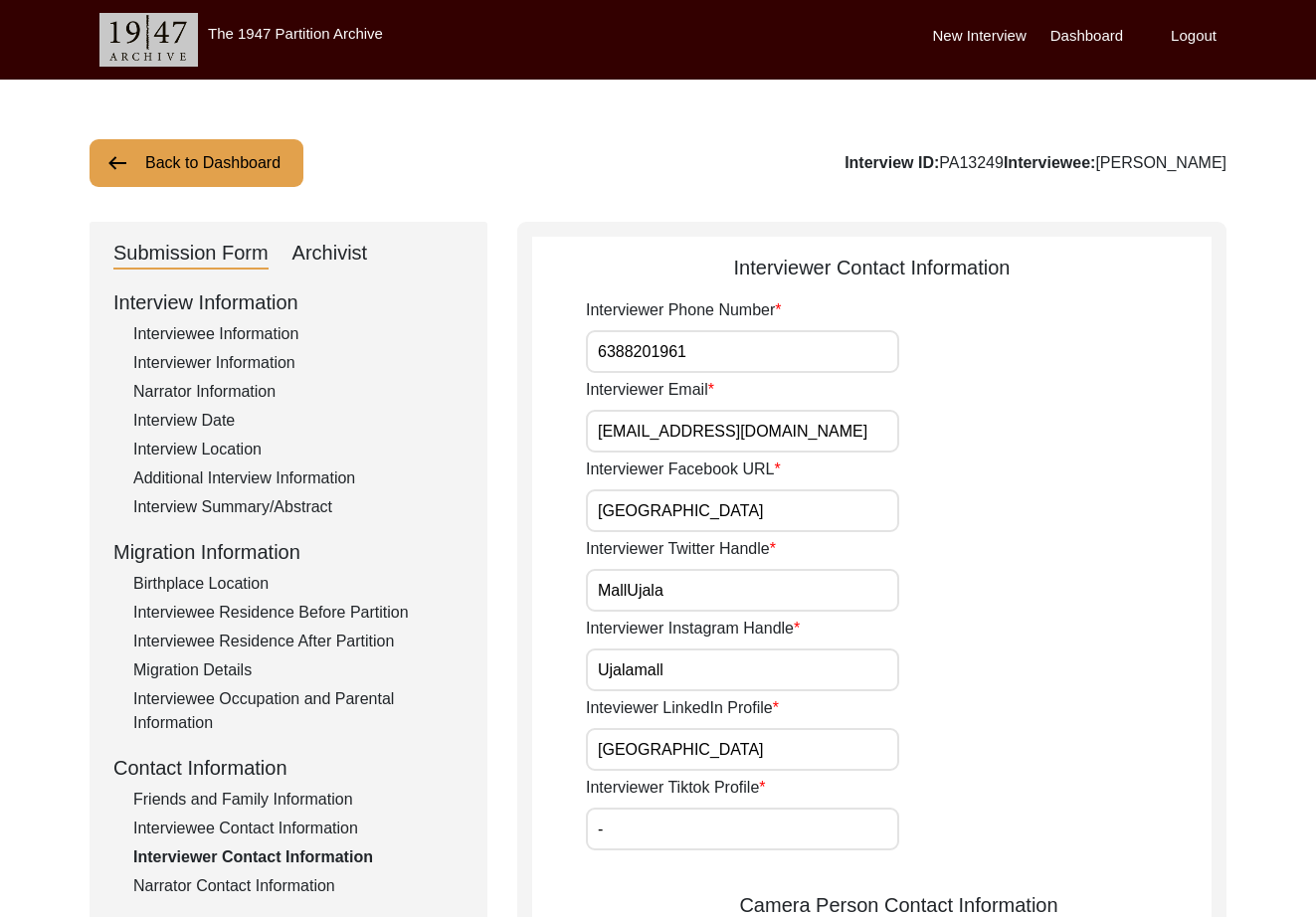 scroll, scrollTop: 530, scrollLeft: 0, axis: vertical 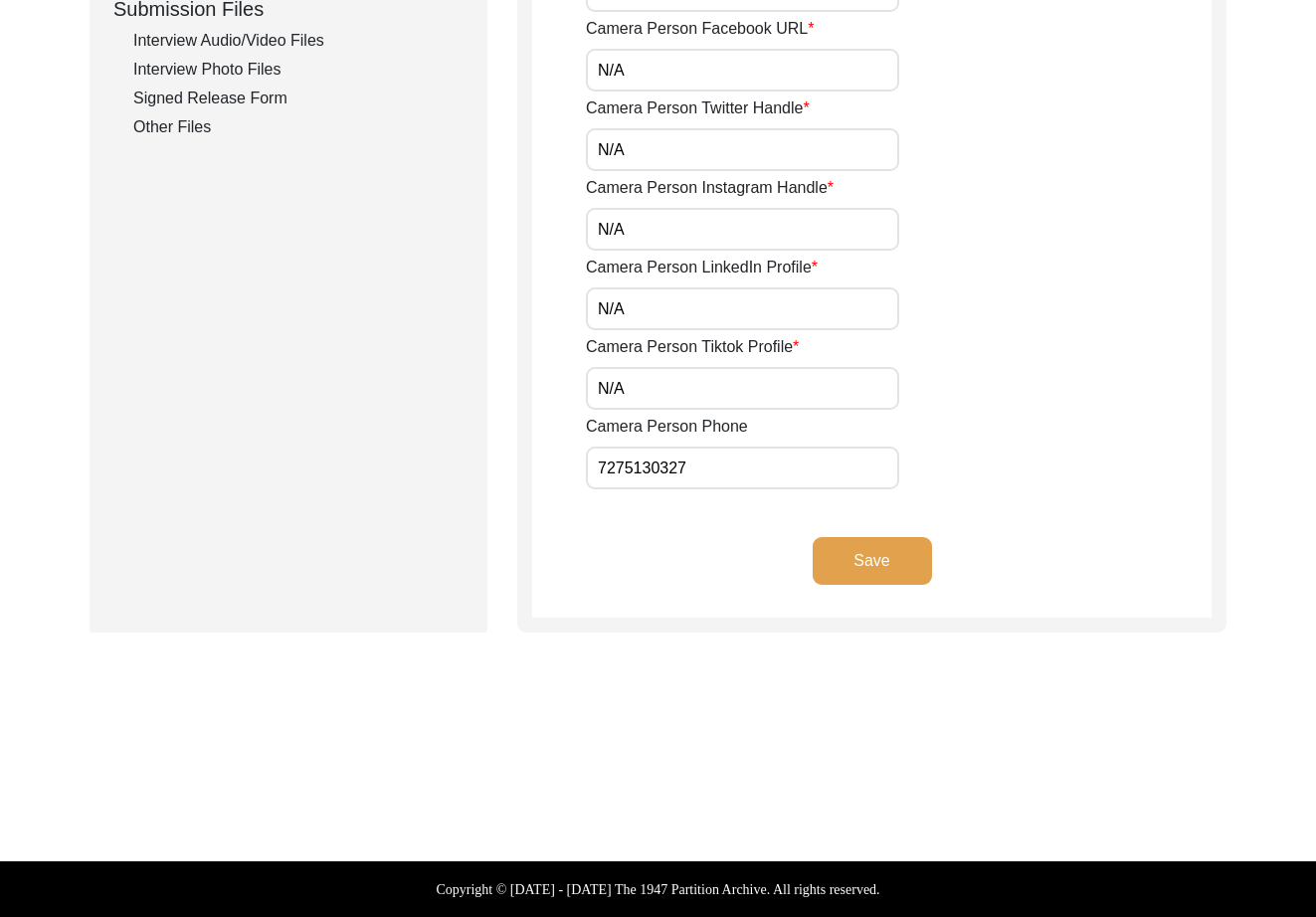 click on "Save" 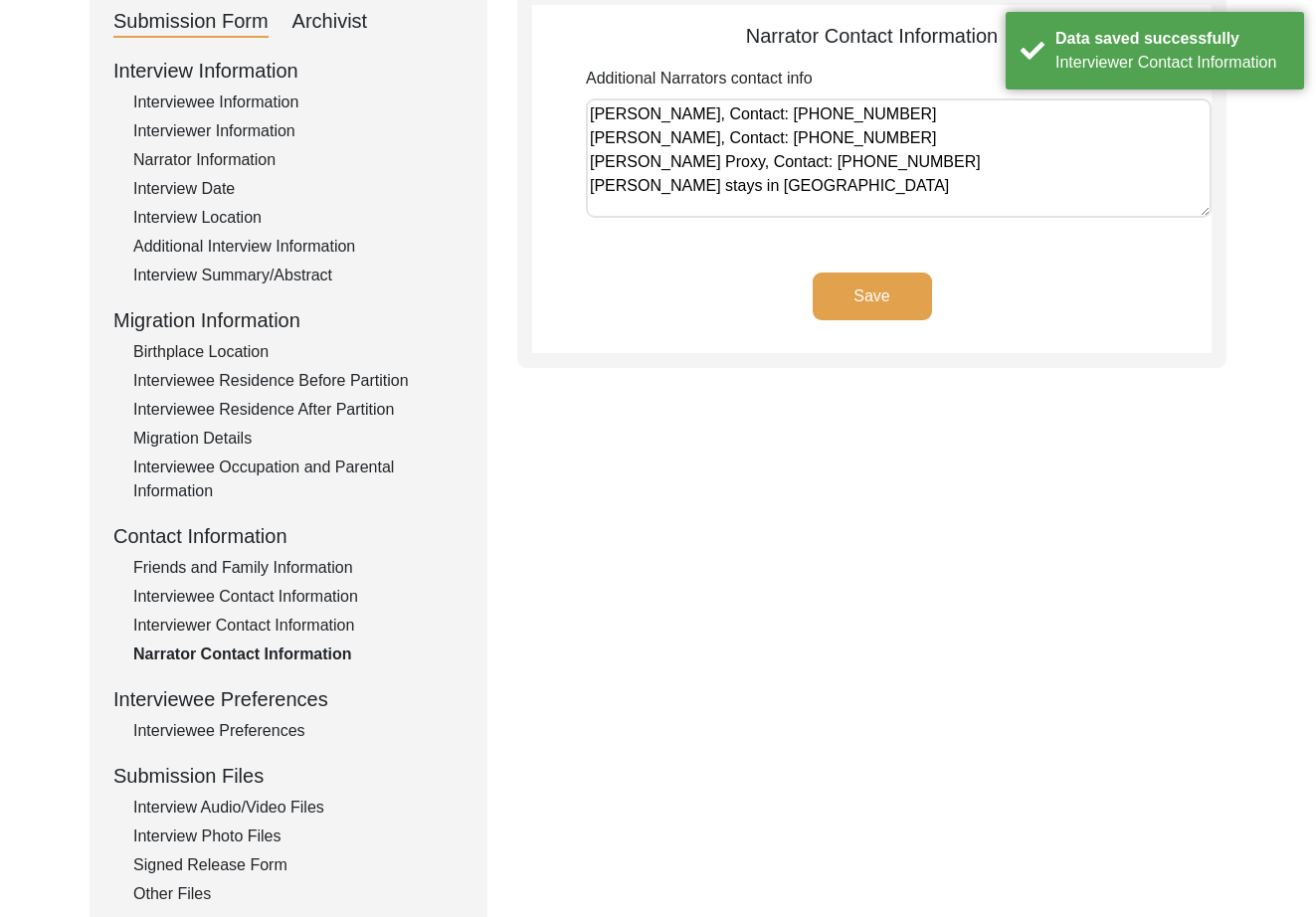 scroll, scrollTop: 0, scrollLeft: 0, axis: both 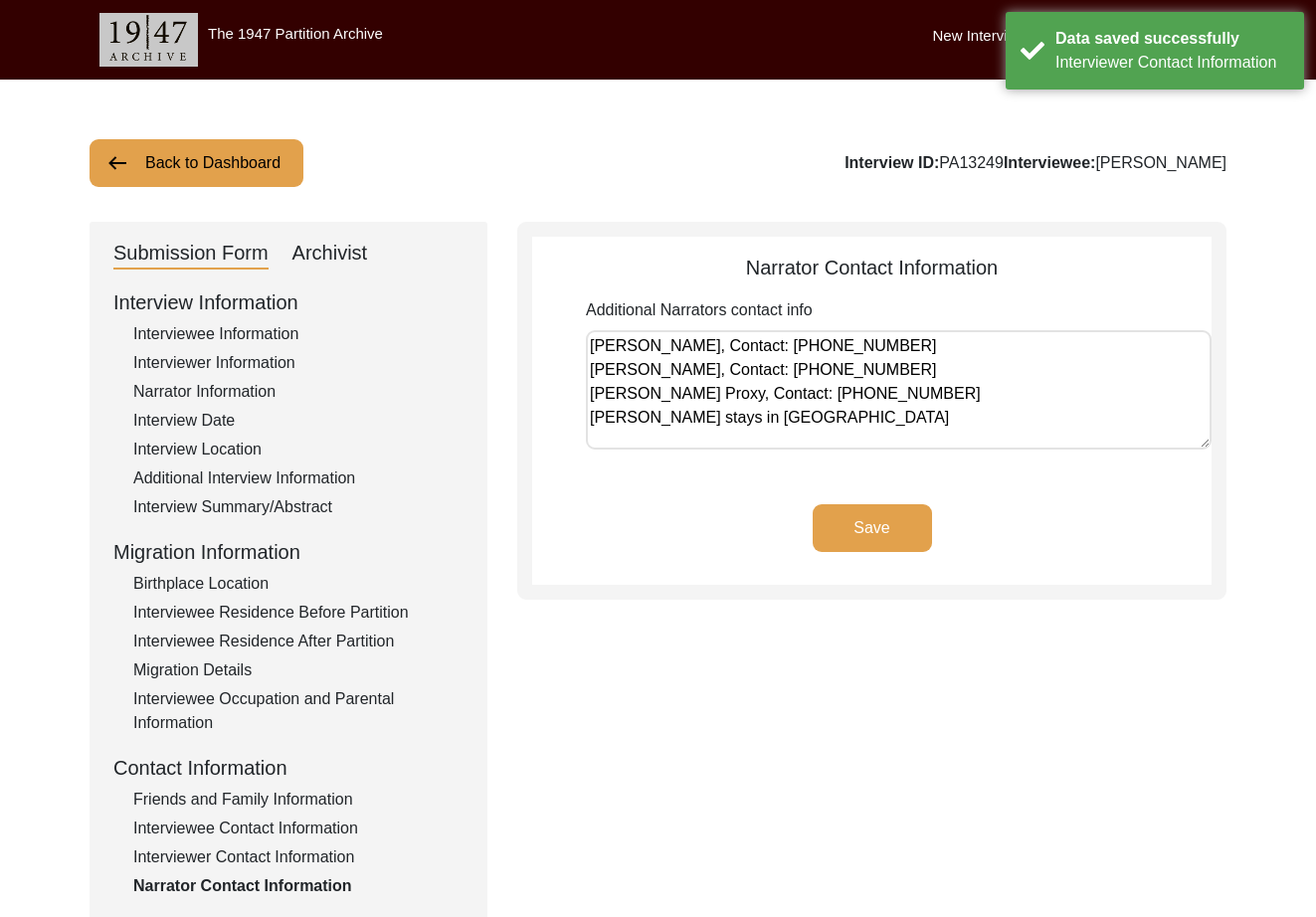 click on "[PERSON_NAME], Contact: [PHONE_NUMBER]
[PERSON_NAME], Contact: [PHONE_NUMBER]
[PERSON_NAME] Proxy, Contact: [PHONE_NUMBER]
[PERSON_NAME] stays in [GEOGRAPHIC_DATA]" at bounding box center [898, 390] 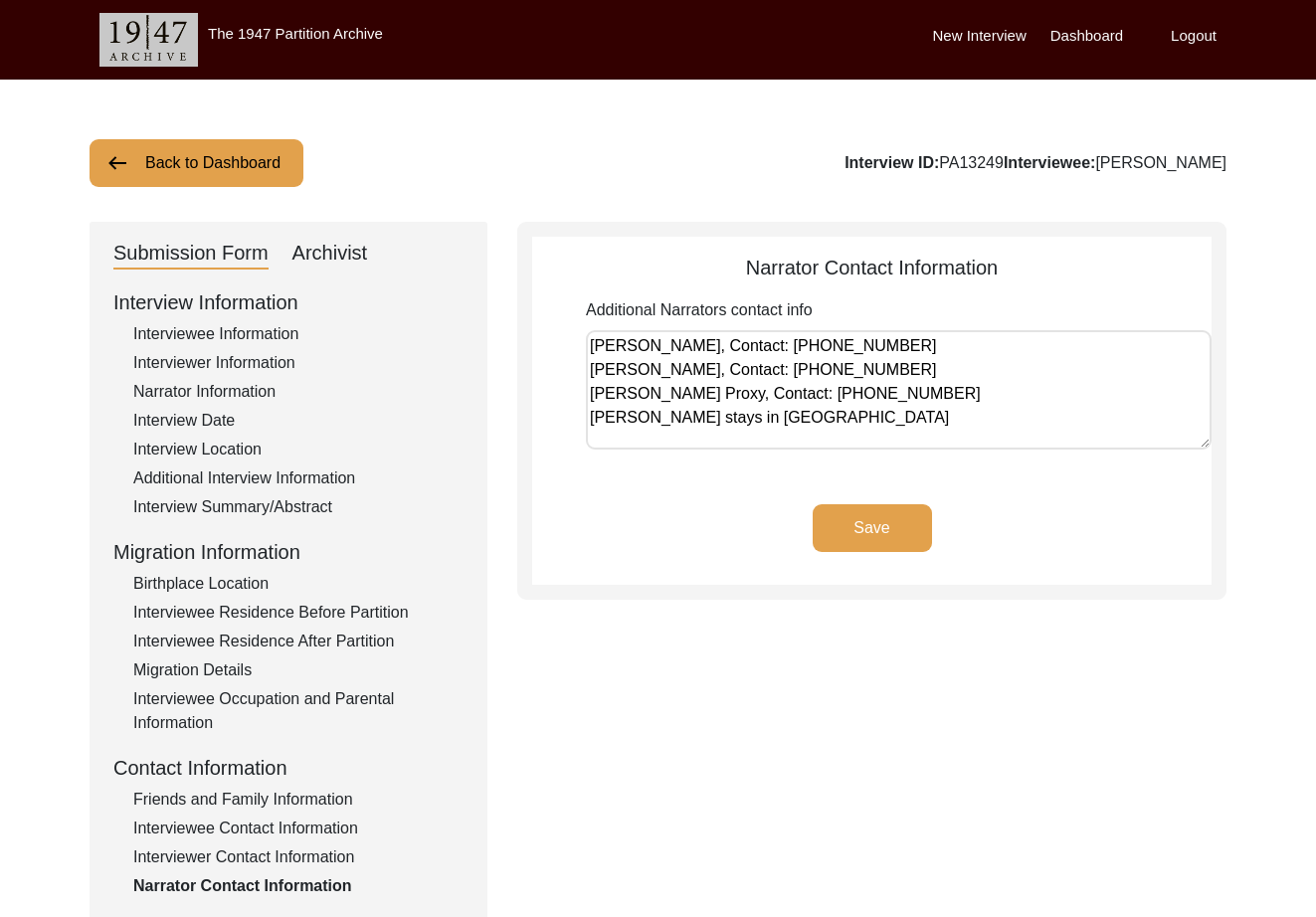 click on "Save" 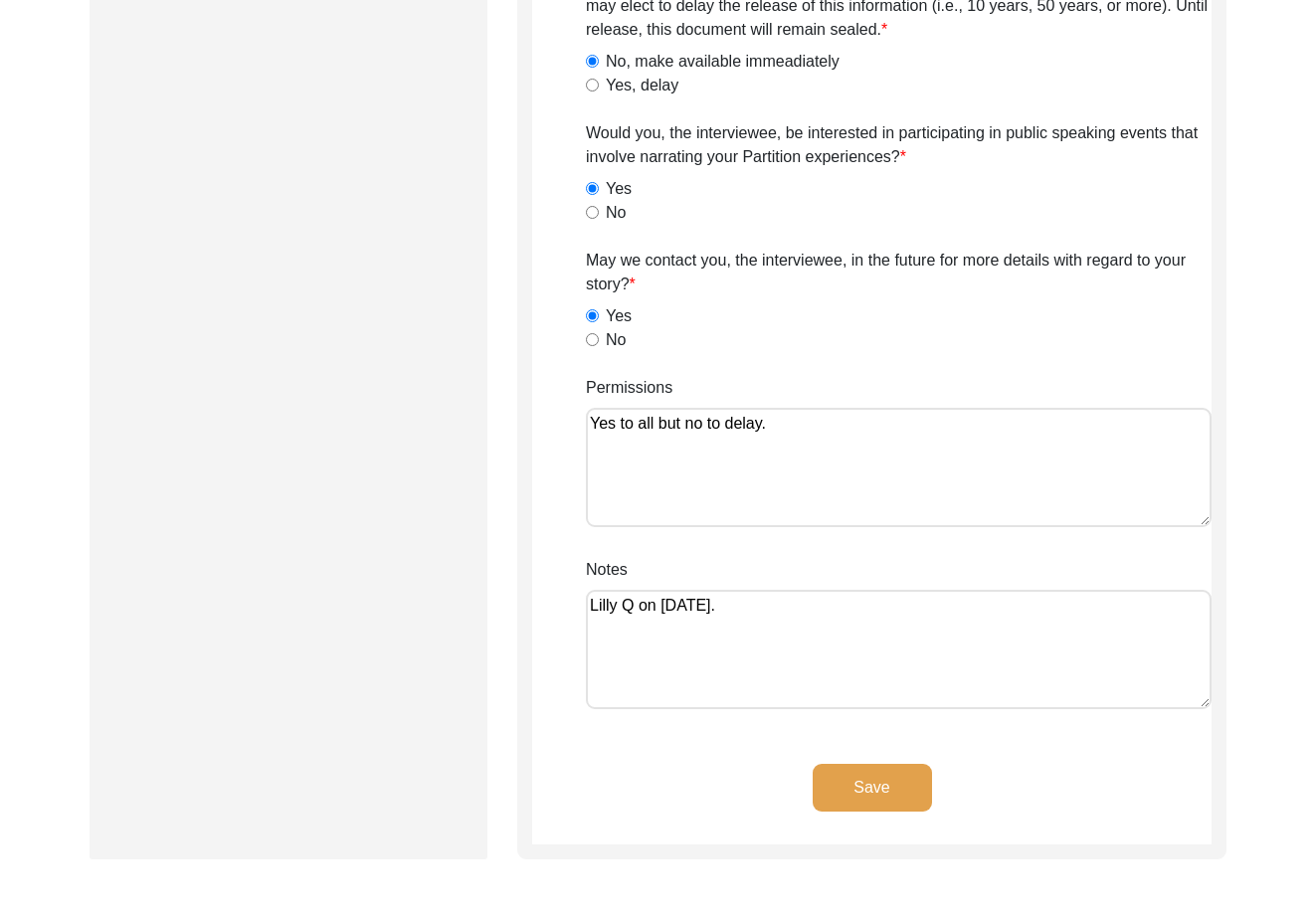 drag, startPoint x: 863, startPoint y: 778, endPoint x: 854, endPoint y: 740, distance: 39.051248 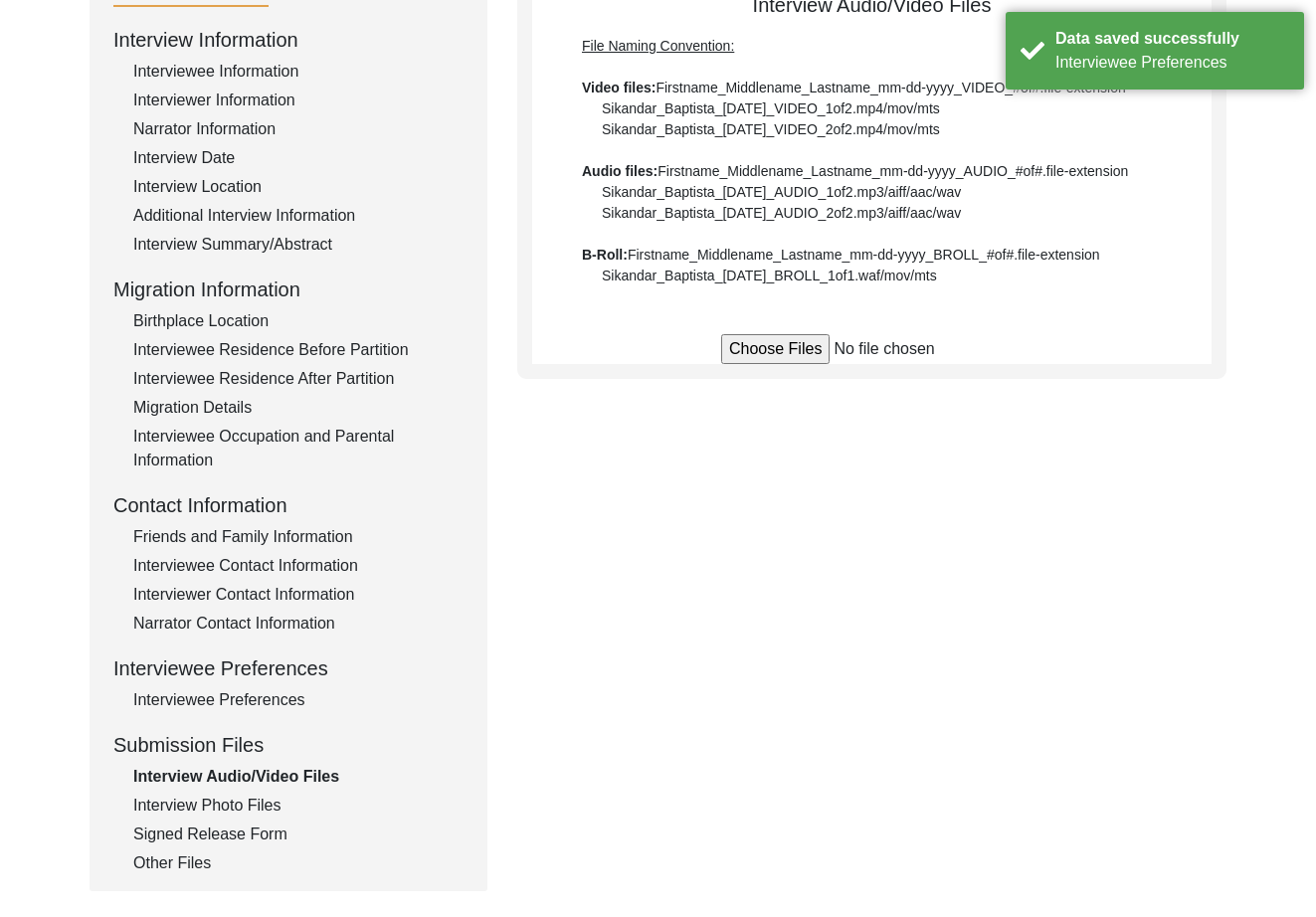 scroll, scrollTop: 0, scrollLeft: 0, axis: both 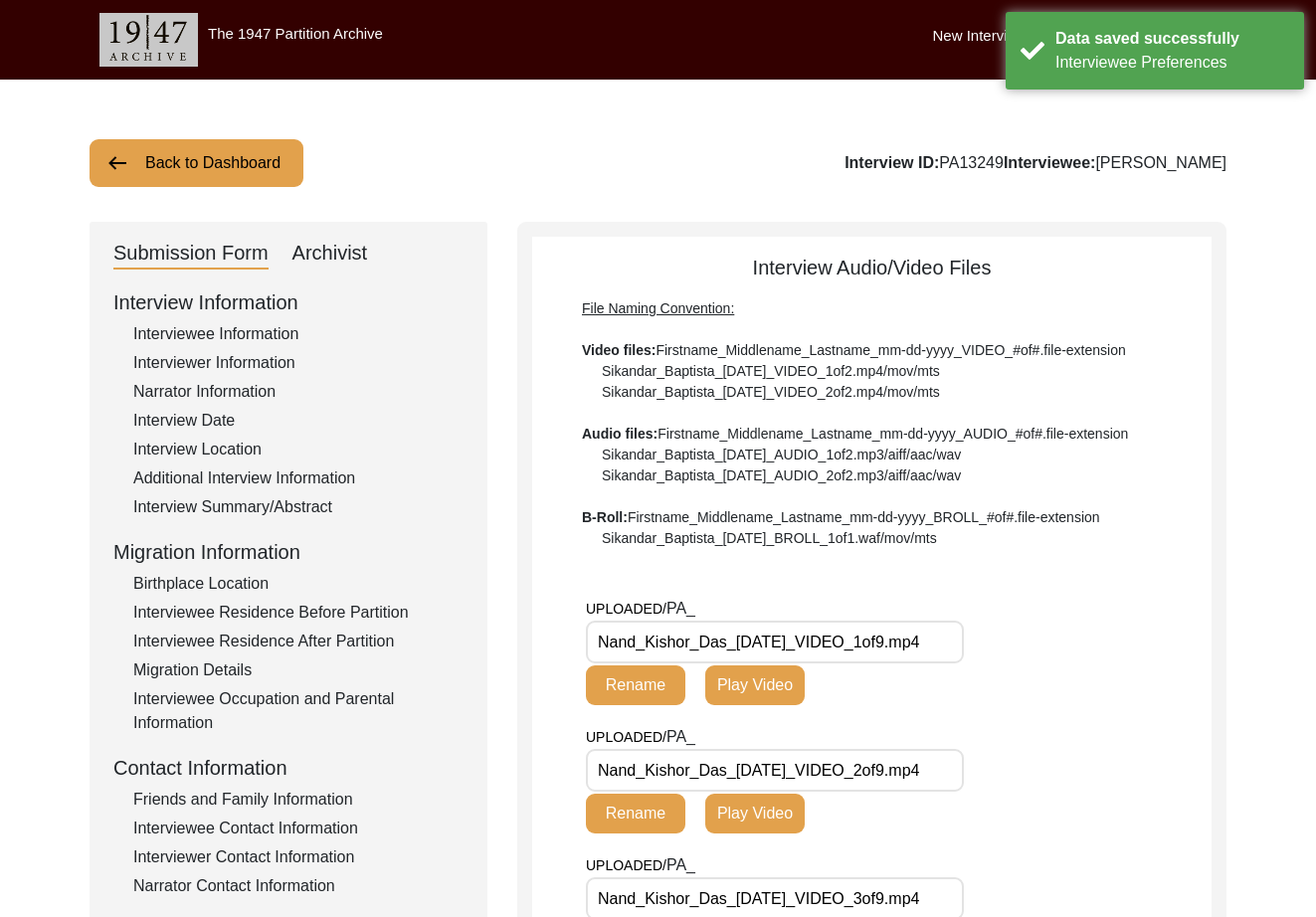 click on "Nand_Kishor_Das_[DATE]_VIDEO_1of9.mp4" at bounding box center (775, 642) 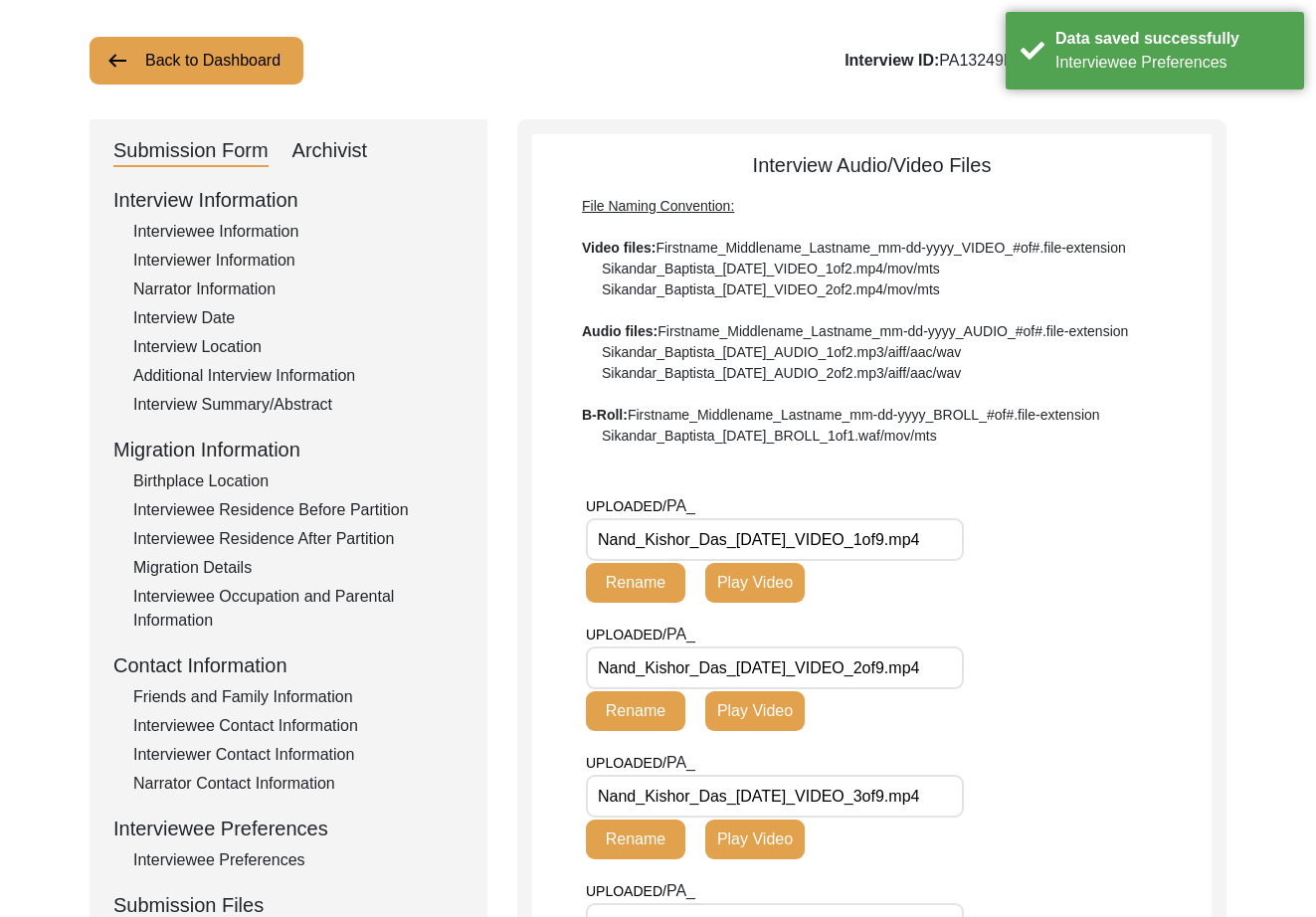 scroll, scrollTop: 103, scrollLeft: 0, axis: vertical 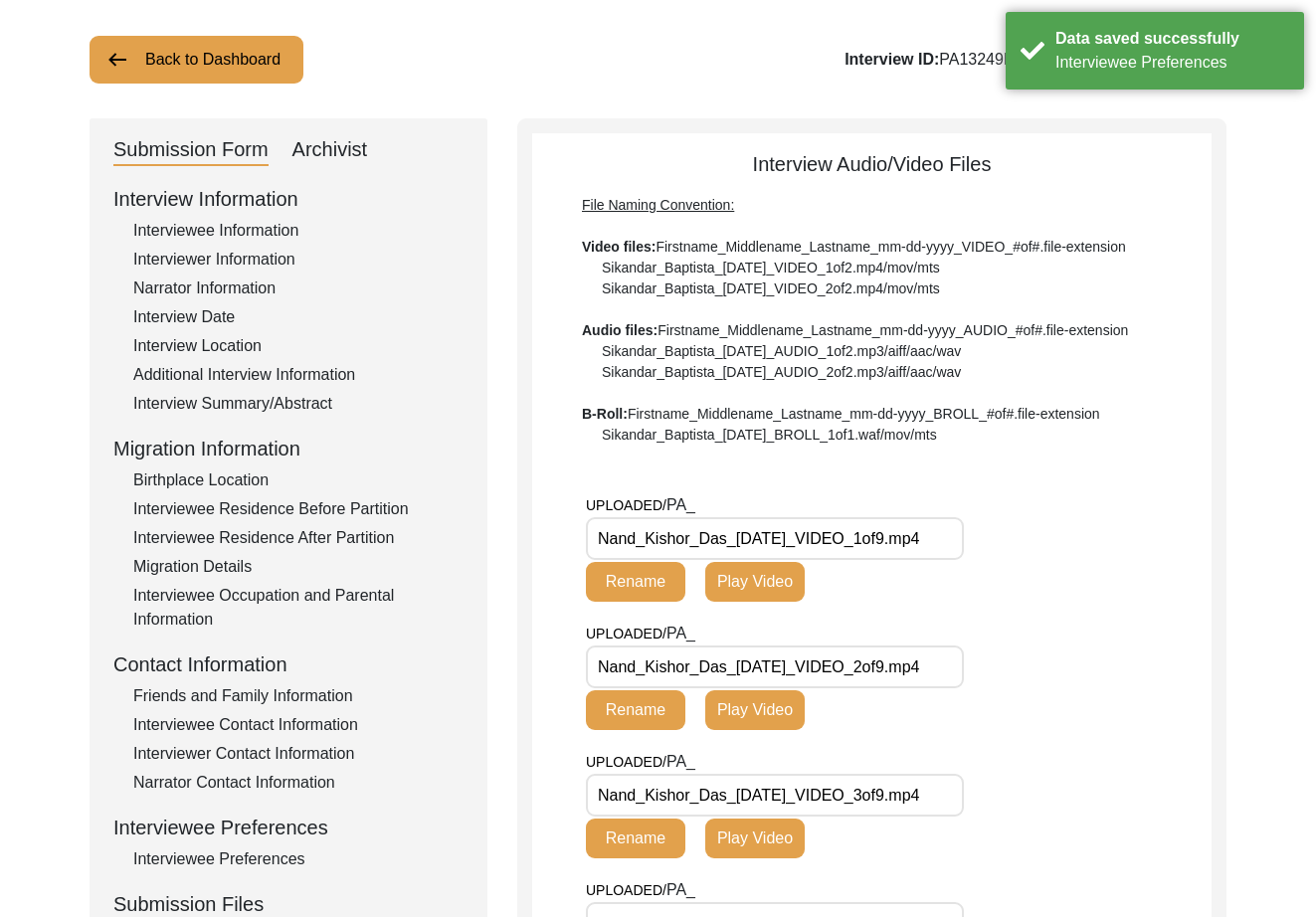 click on "Nand_Kishor_Das_[DATE]_VIDEO_2of9.mp4" at bounding box center [775, 666] 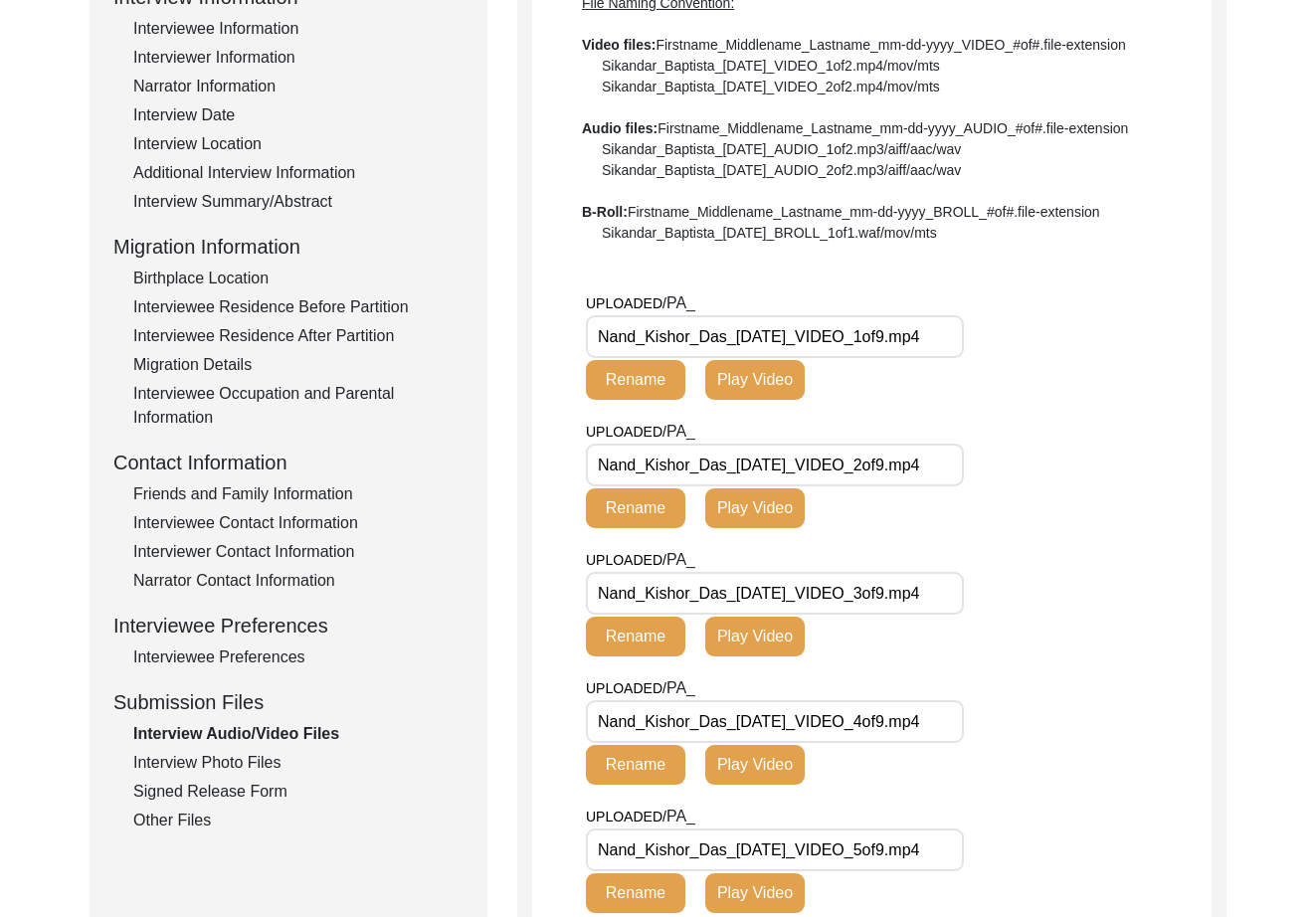 scroll, scrollTop: 307, scrollLeft: 0, axis: vertical 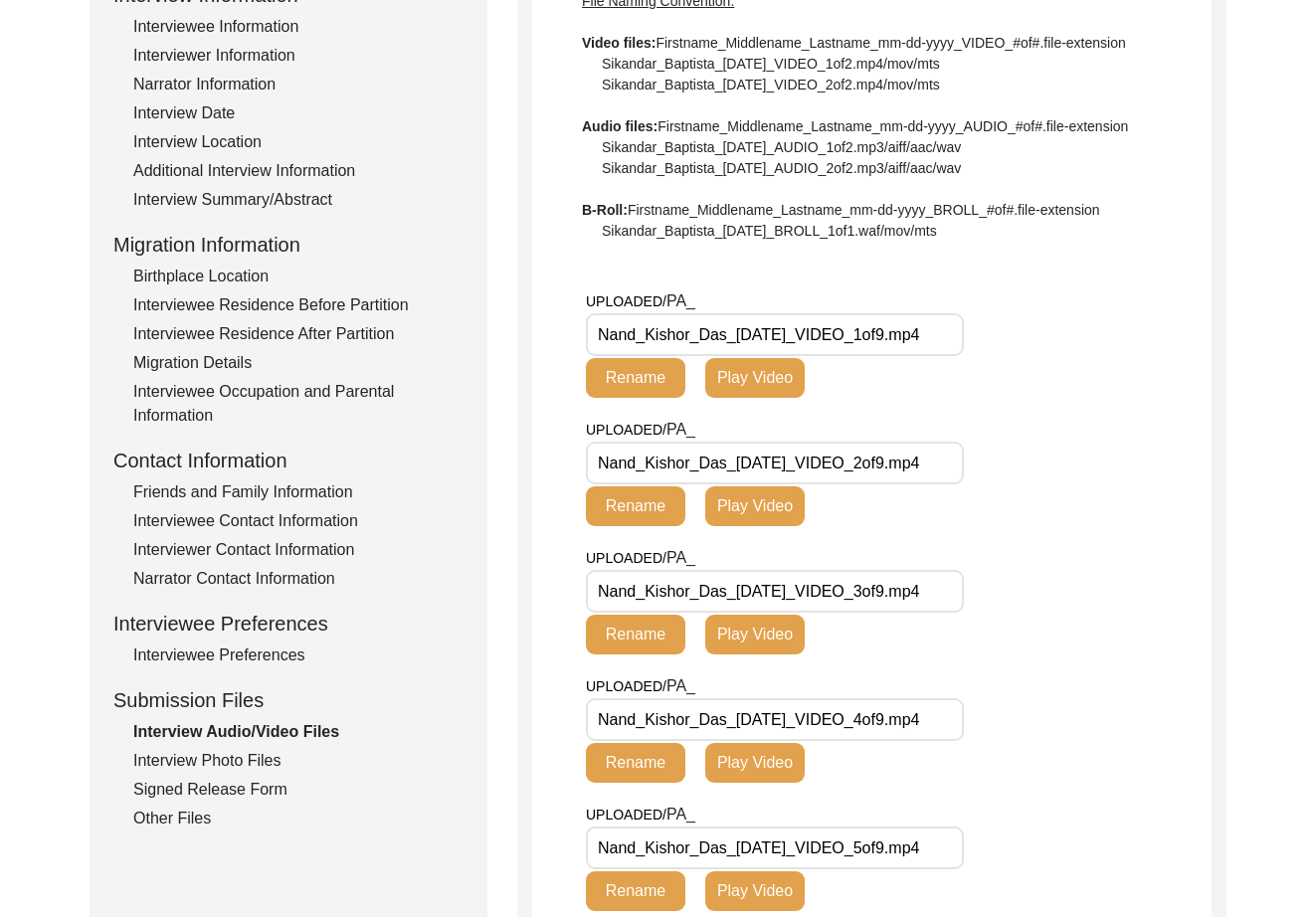click on "Nand_Kishor_Das_[DATE]_VIDEO_3of9.mp4" at bounding box center (775, 591) 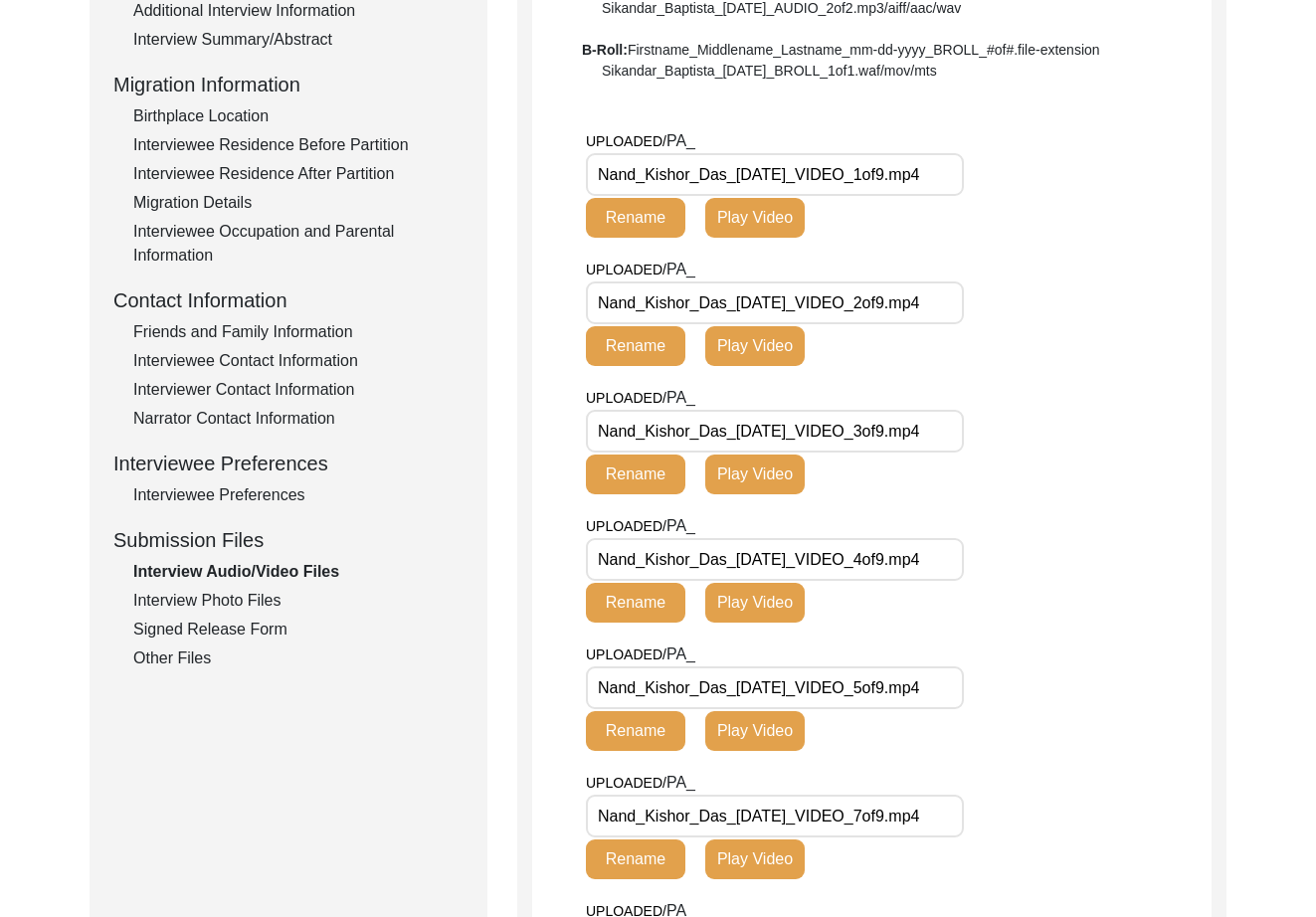 scroll, scrollTop: 483, scrollLeft: 0, axis: vertical 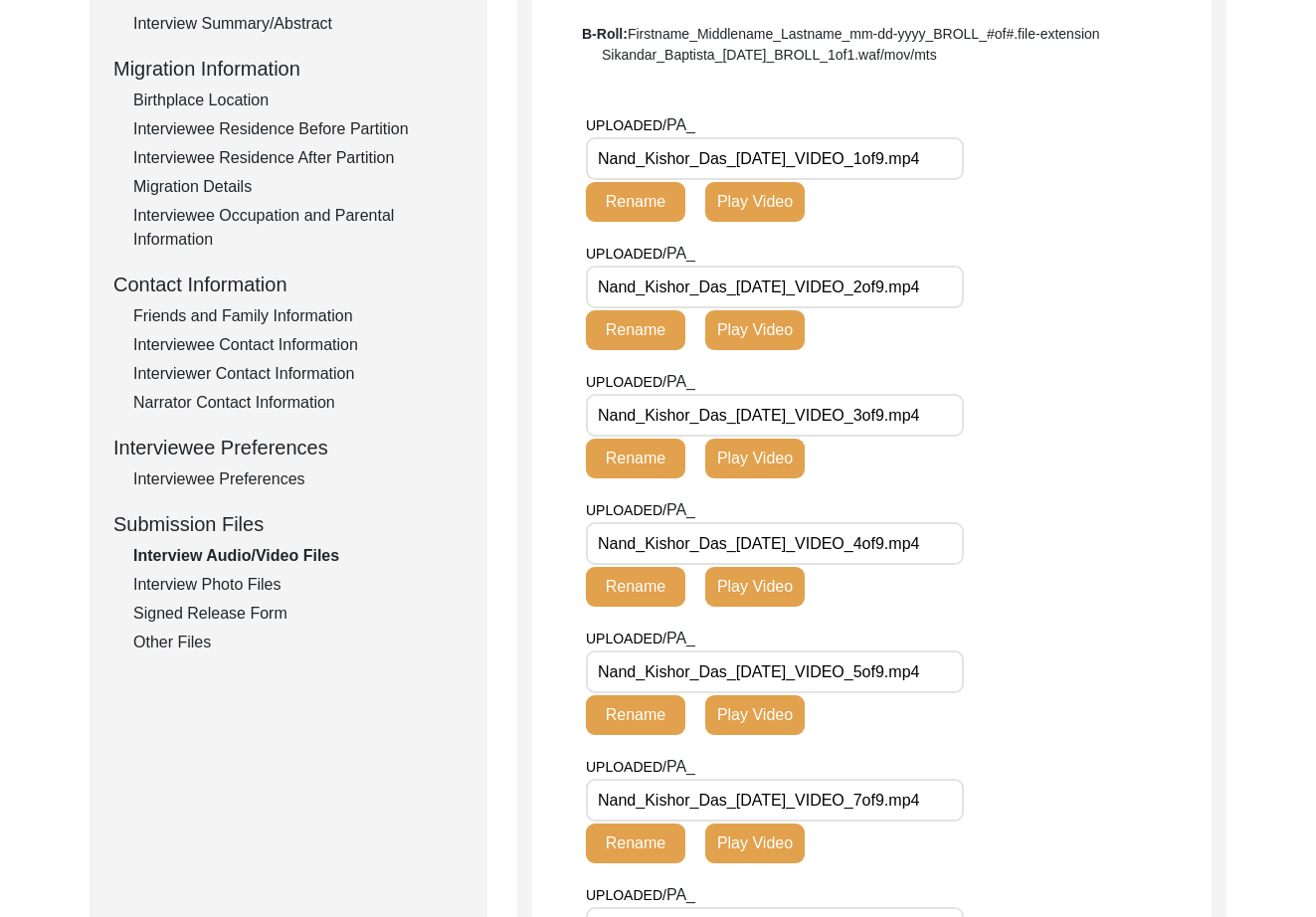 click on "Nand_Kishor_Das_[DATE]_VIDEO_5of9.mp4" at bounding box center [775, 671] 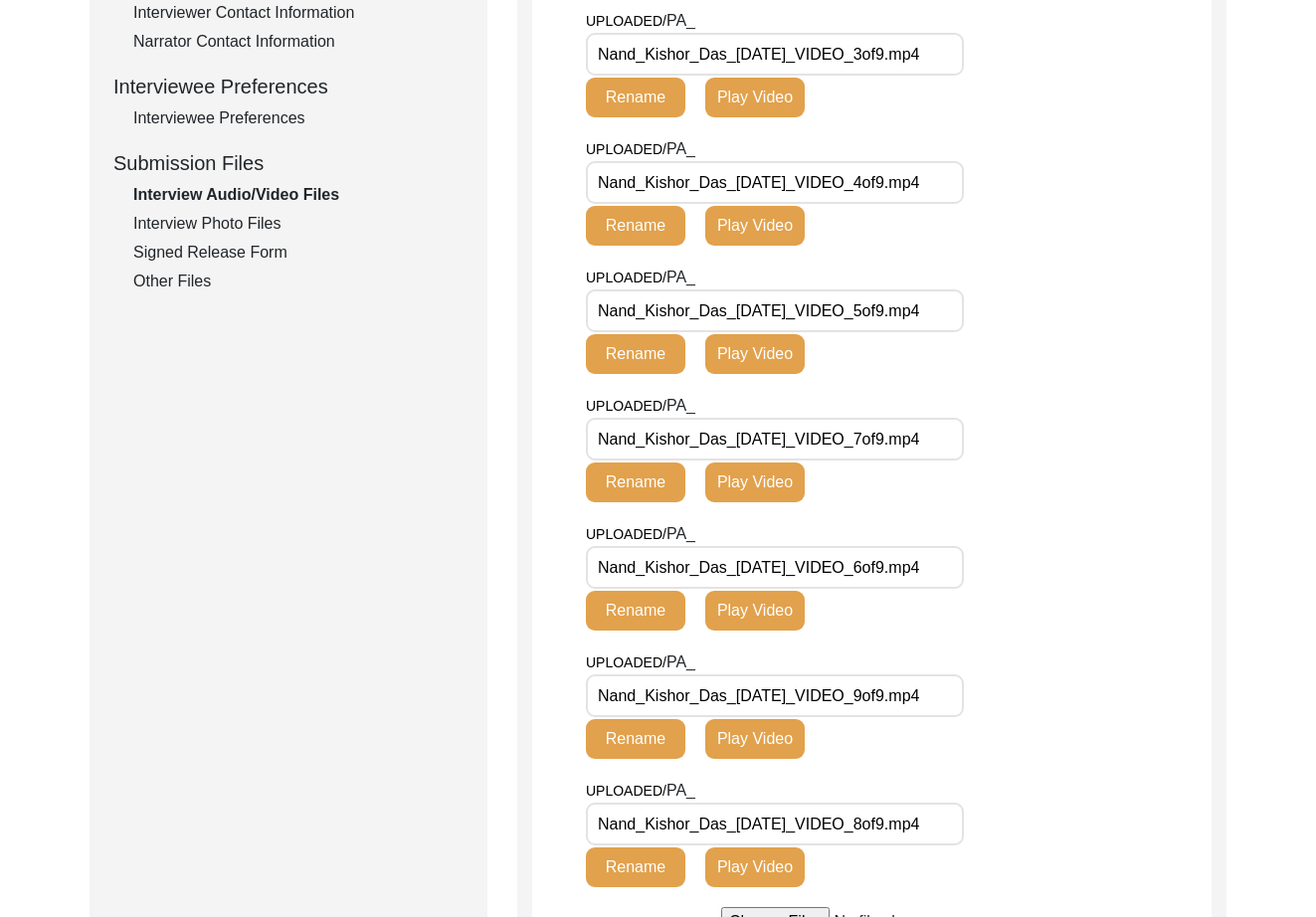 scroll, scrollTop: 974, scrollLeft: 0, axis: vertical 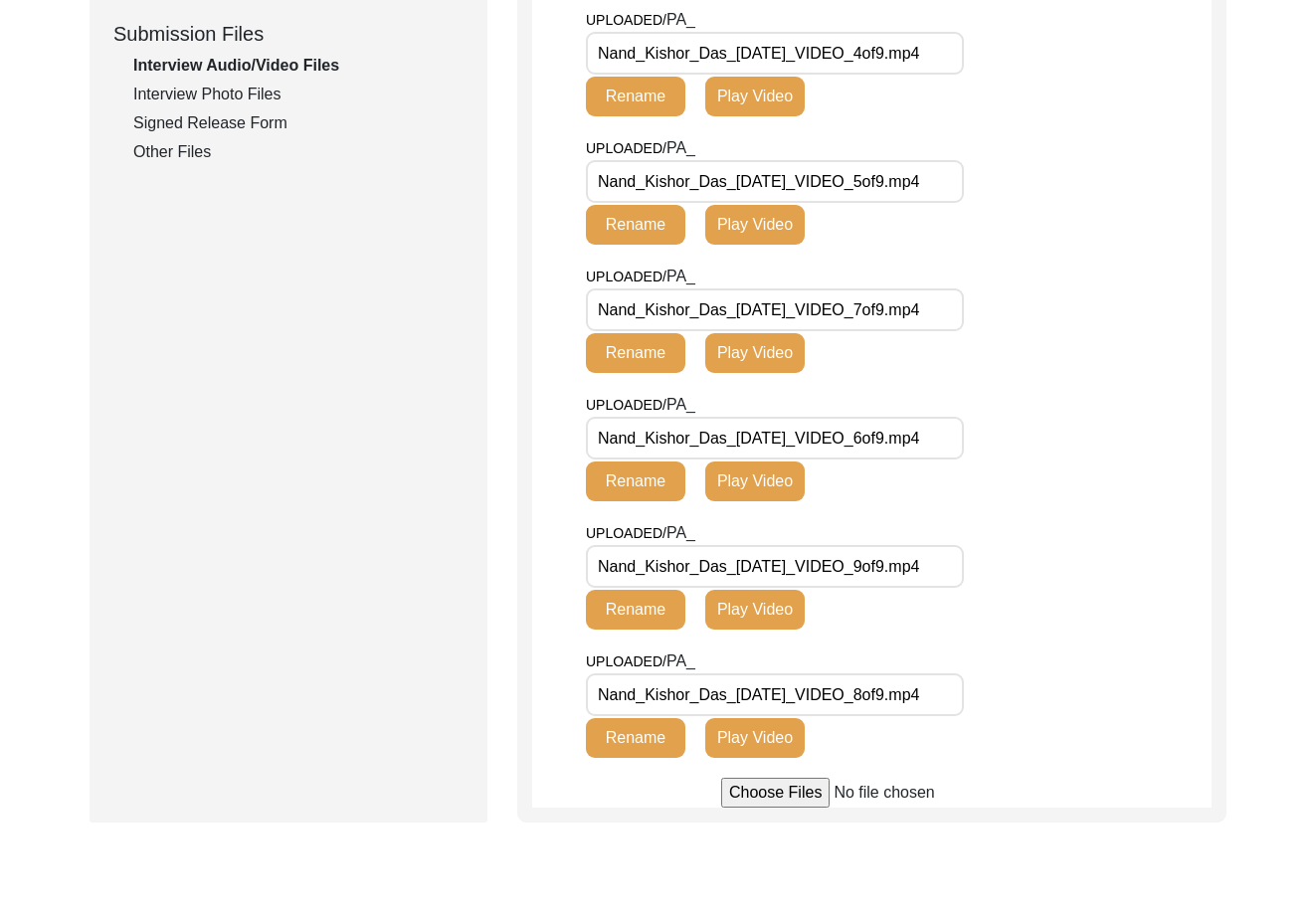 click on "Nand_Kishor_Das_[DATE]_VIDEO_8of9.mp4" at bounding box center [775, 694] 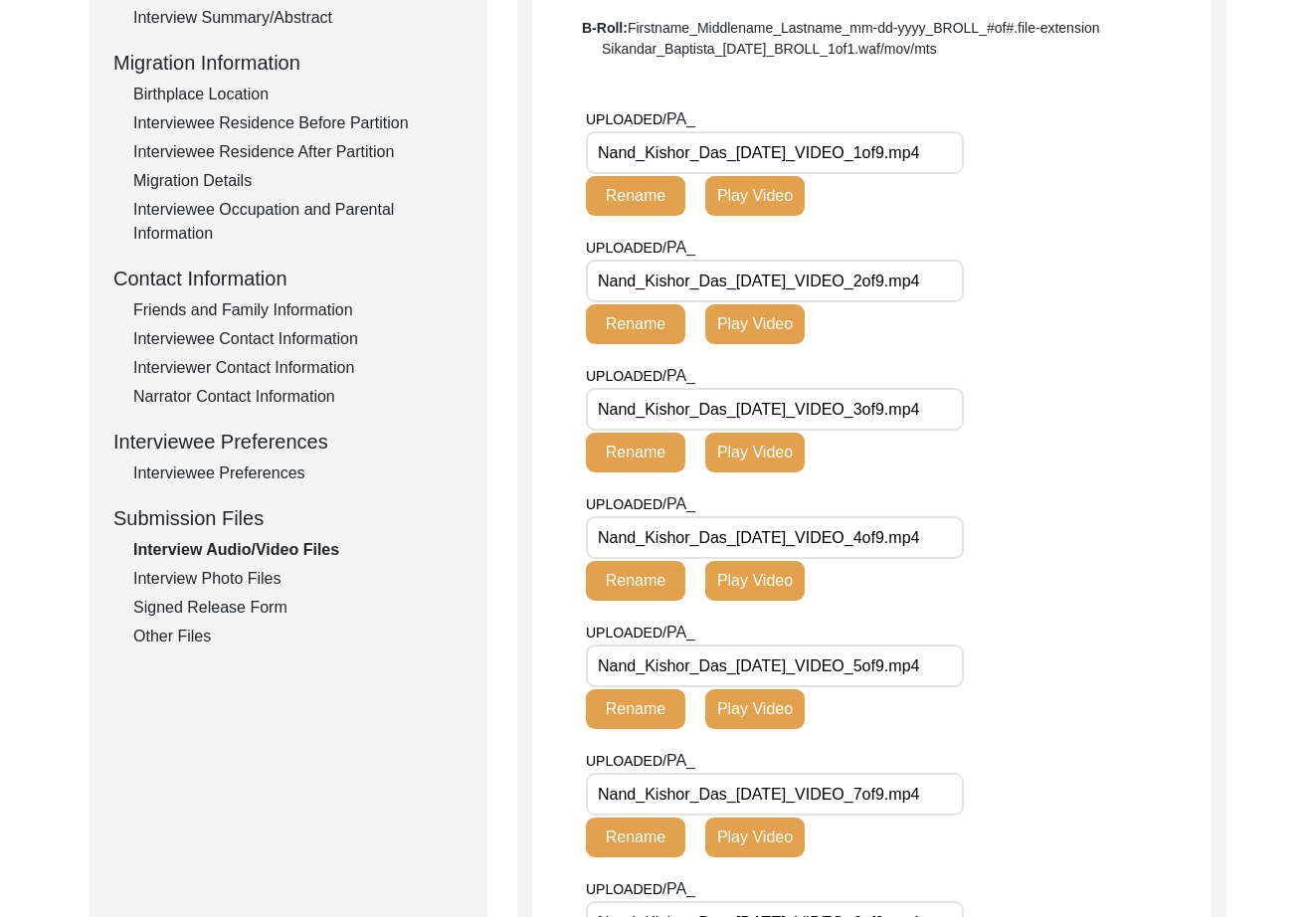 scroll, scrollTop: 400, scrollLeft: 0, axis: vertical 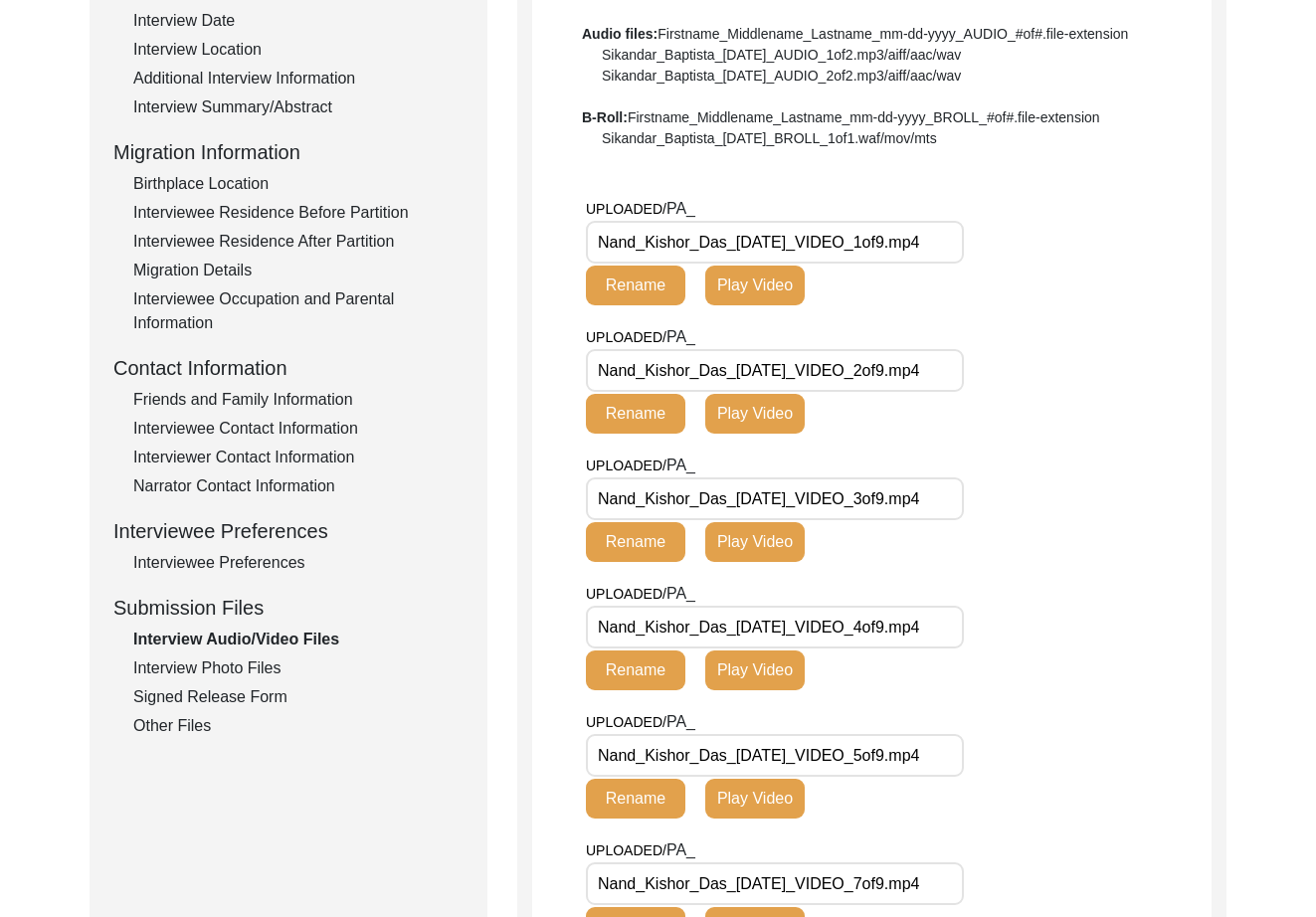 drag, startPoint x: 230, startPoint y: 674, endPoint x: 241, endPoint y: 669, distance: 12.083046 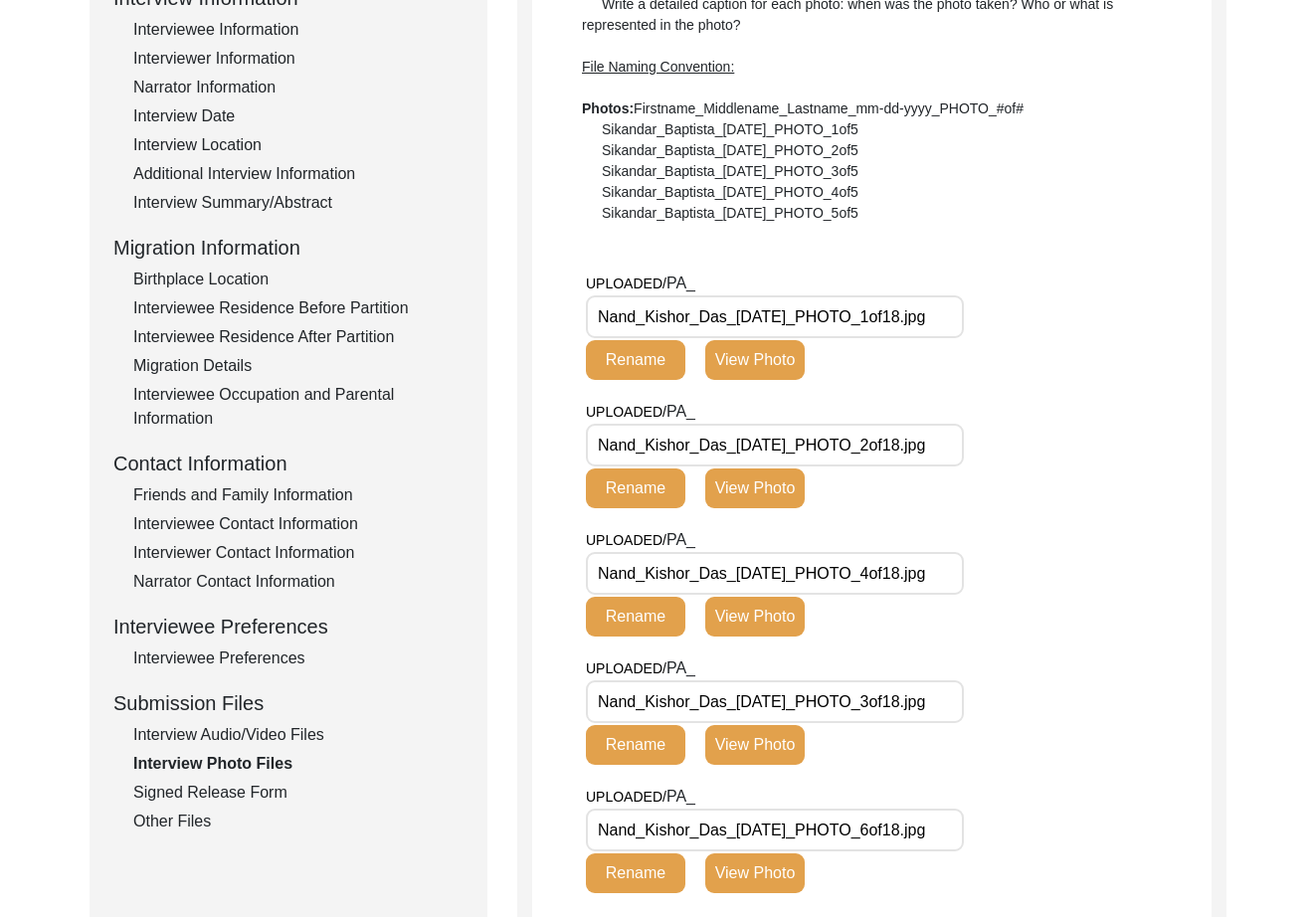 scroll, scrollTop: 310, scrollLeft: 0, axis: vertical 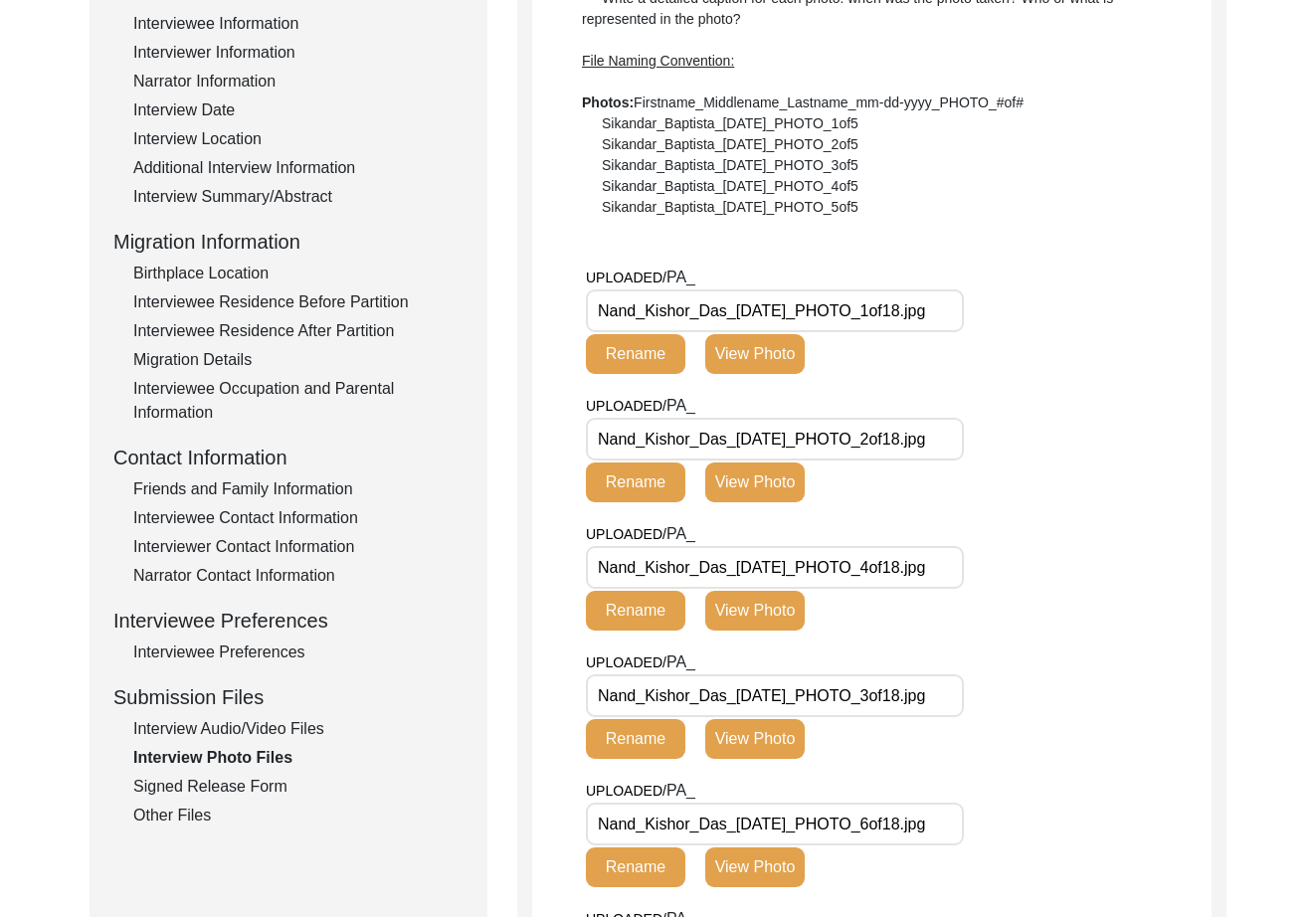 click on "View Photo" 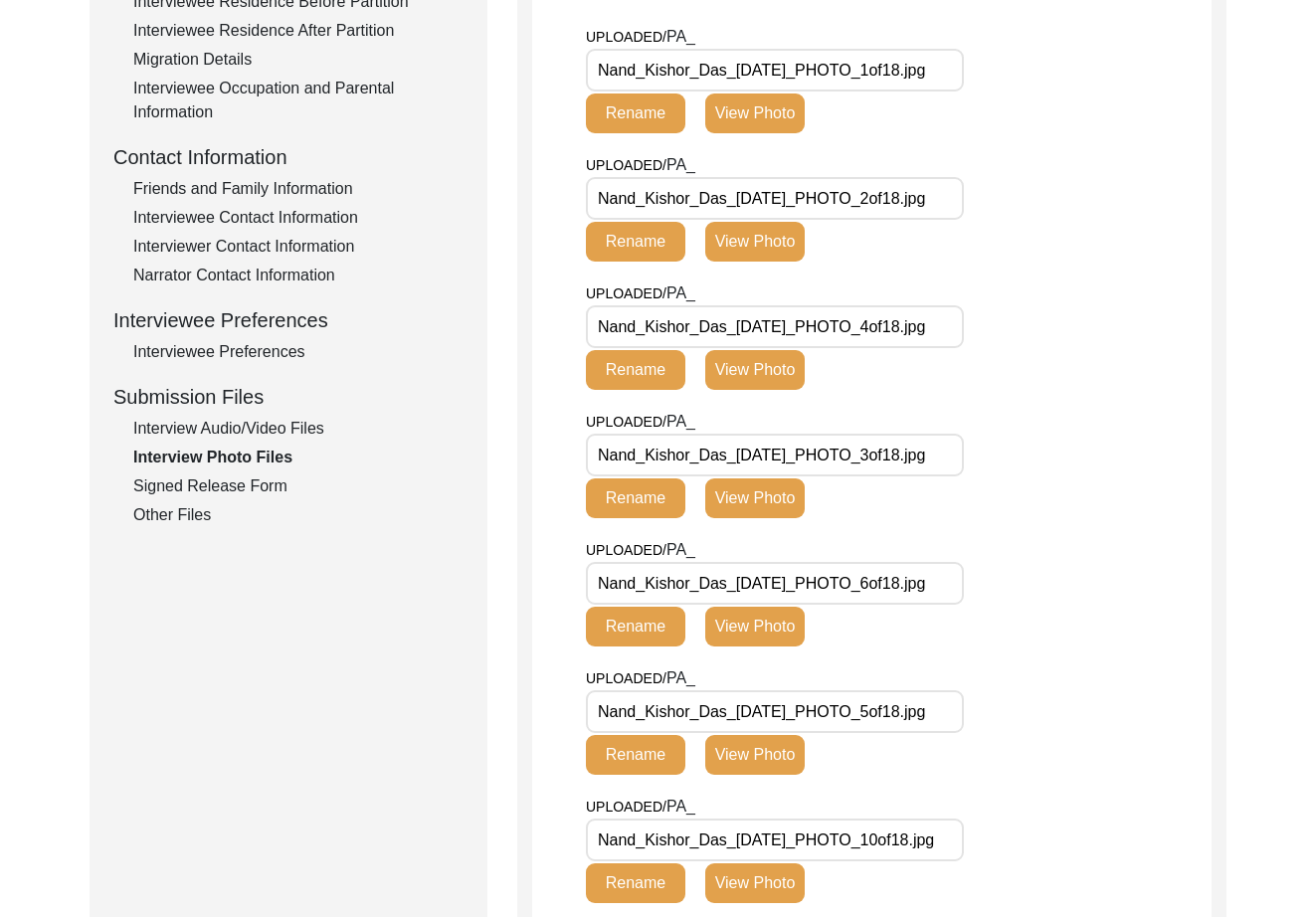 scroll, scrollTop: 698, scrollLeft: 0, axis: vertical 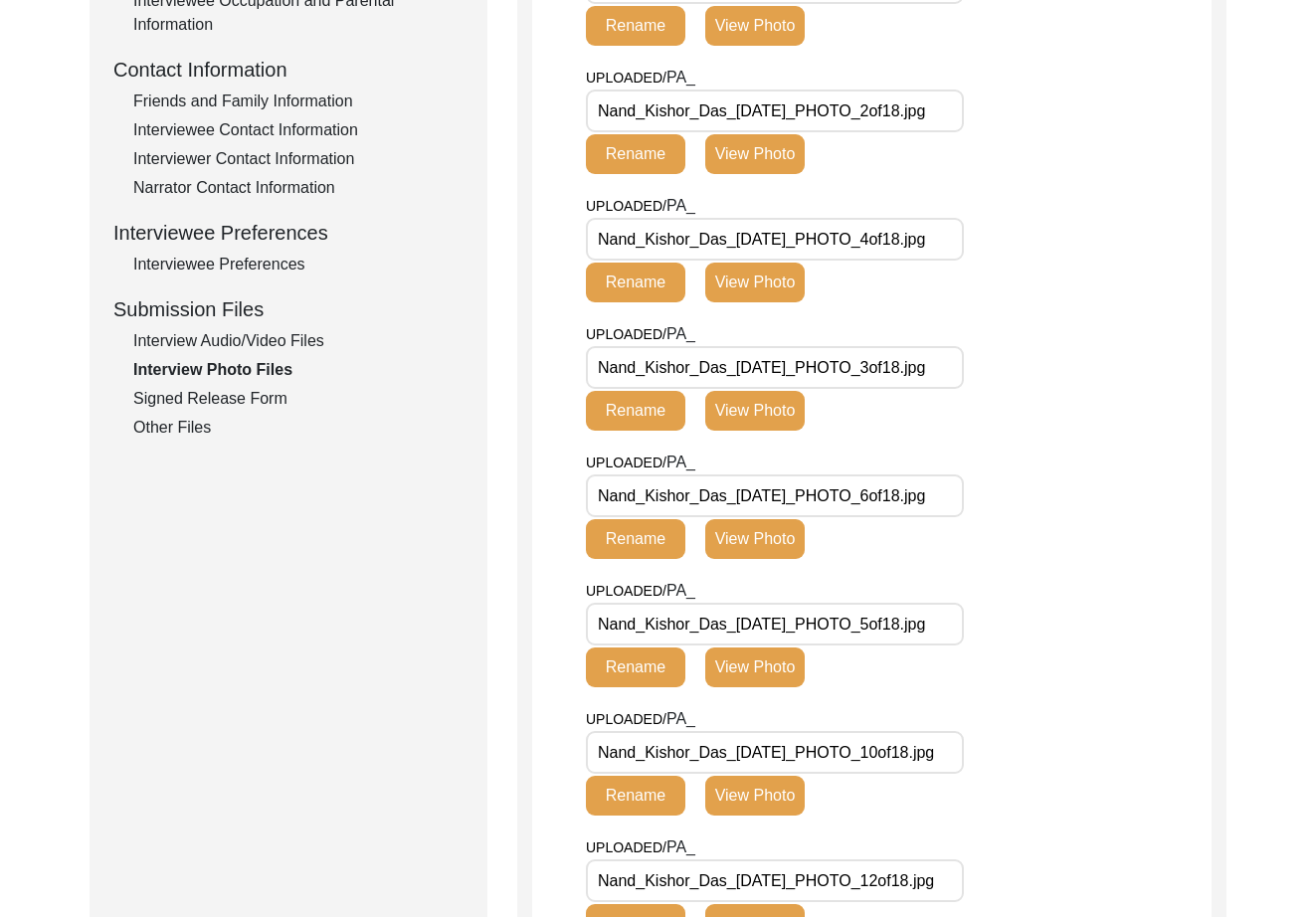 click on "View Photo" 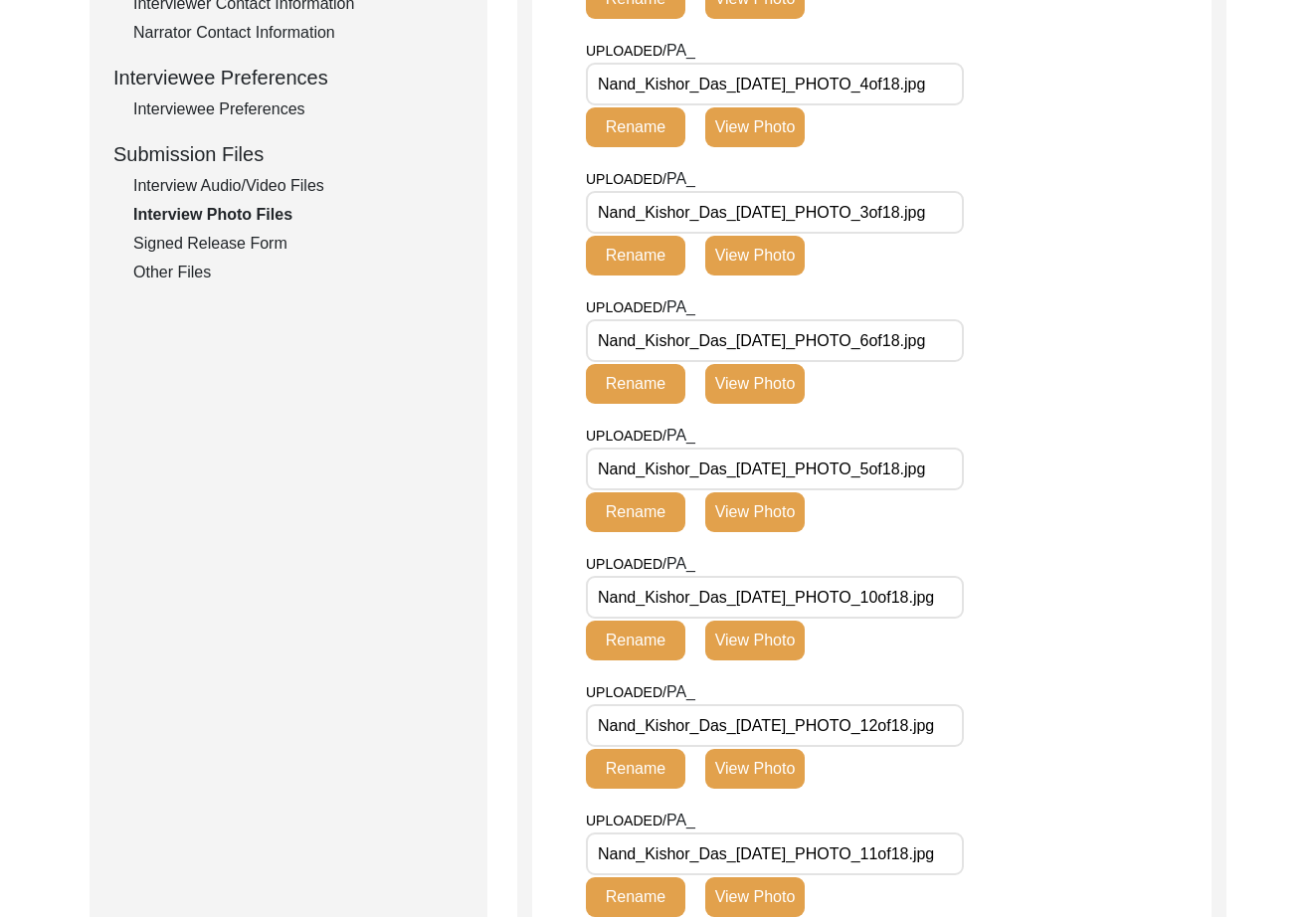 scroll, scrollTop: 1155, scrollLeft: 0, axis: vertical 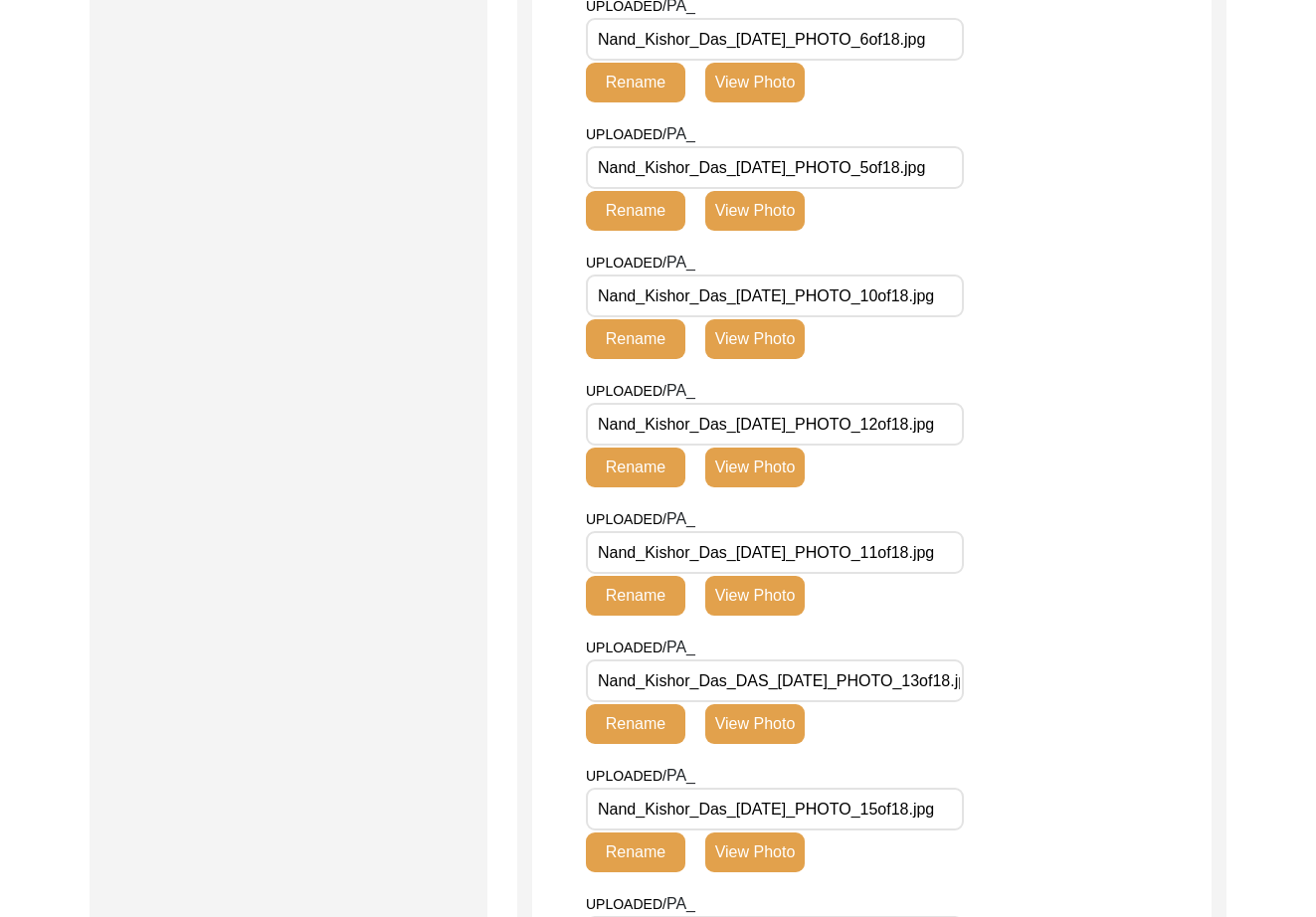 click on "View Photo" 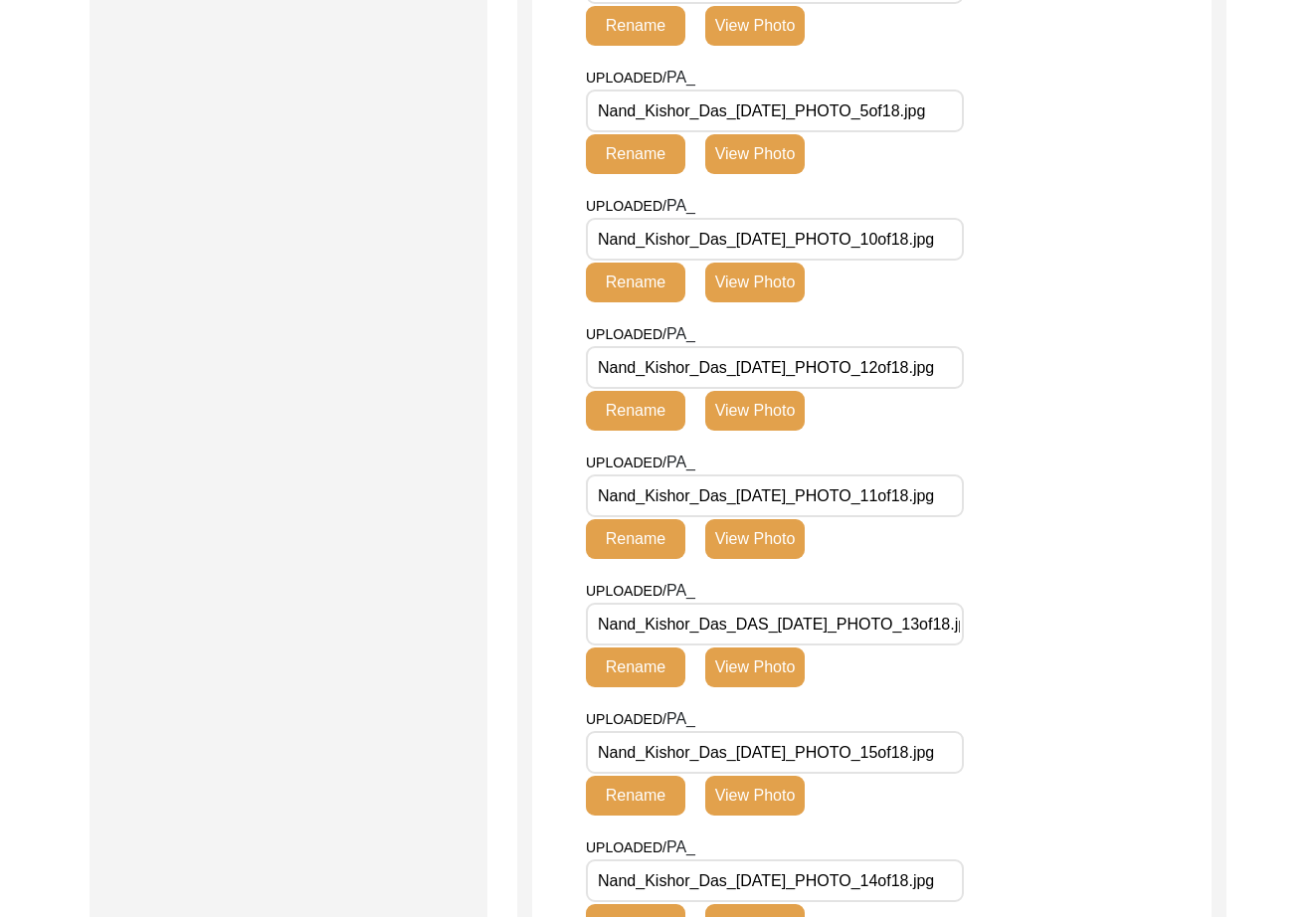 scroll, scrollTop: 1296, scrollLeft: 0, axis: vertical 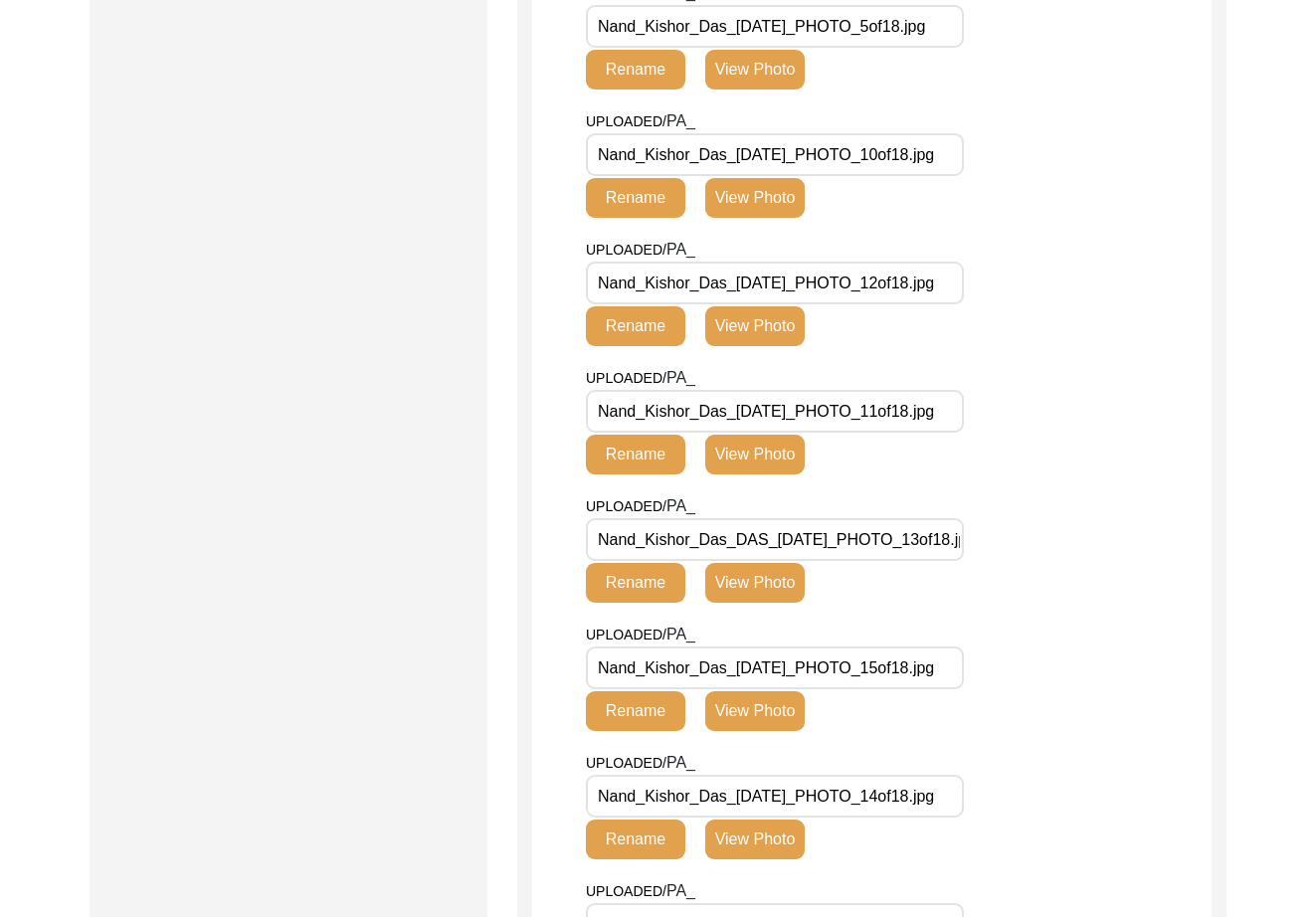 click on "View Photo" 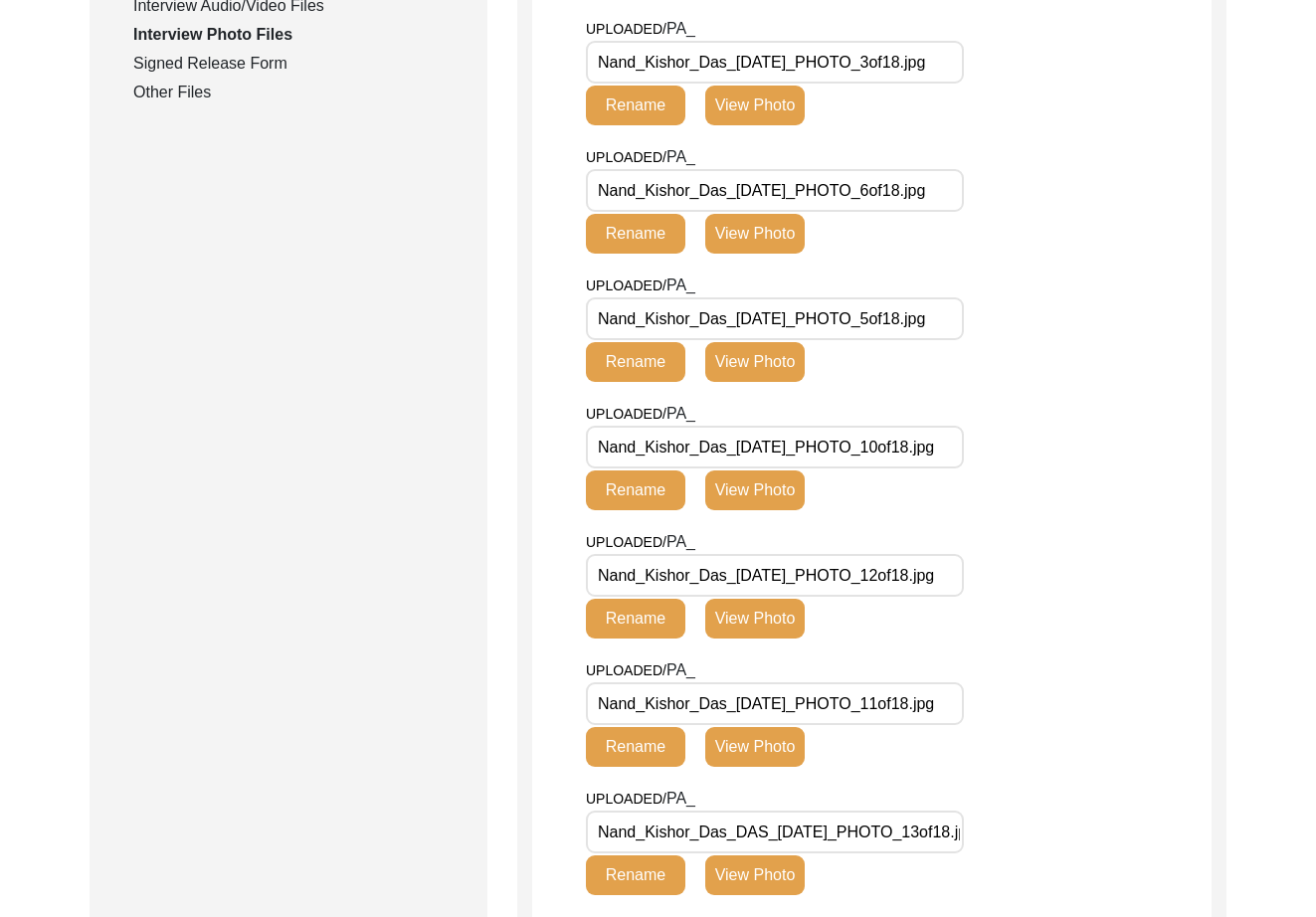 scroll, scrollTop: 1565, scrollLeft: 0, axis: vertical 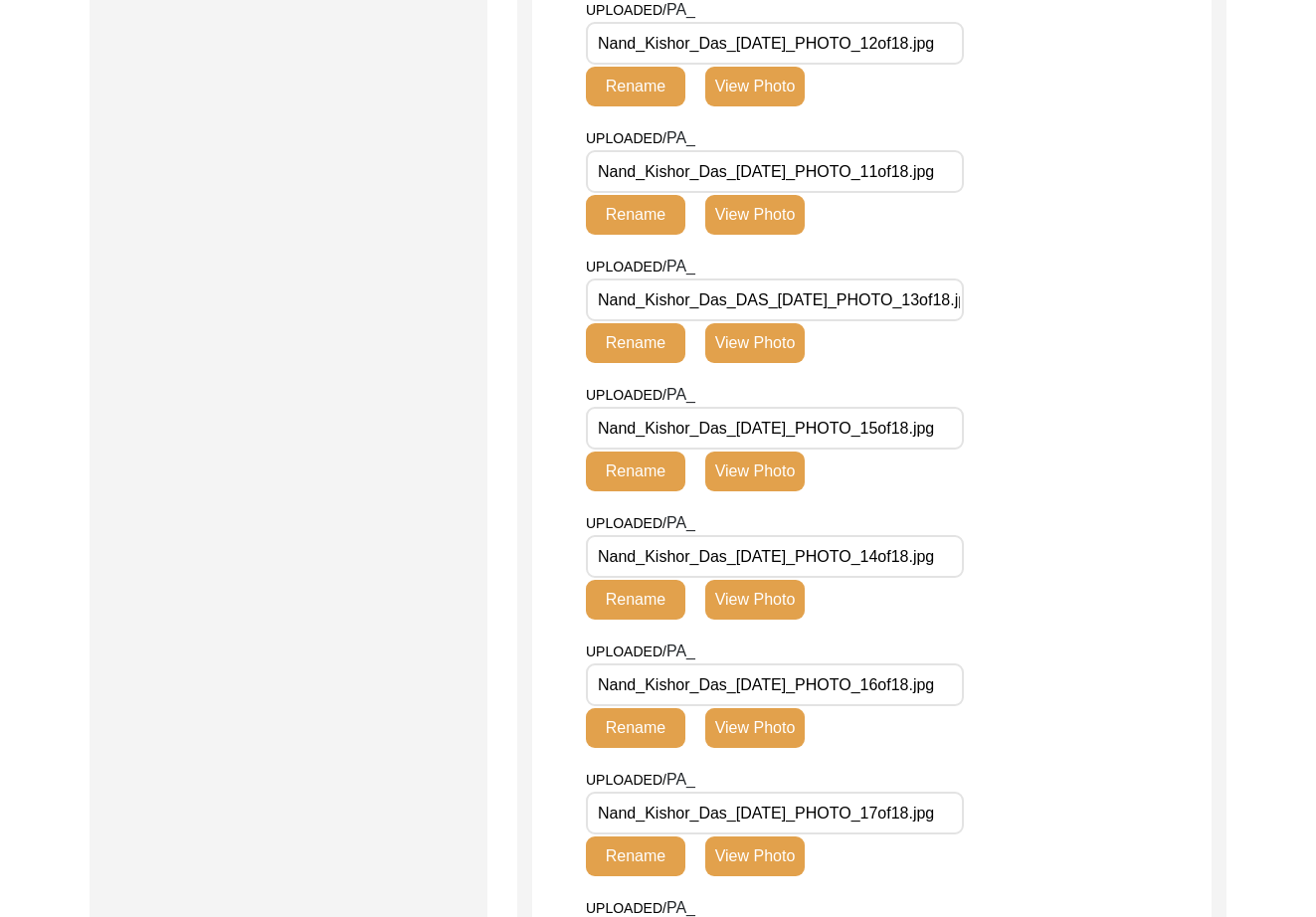 drag, startPoint x: 767, startPoint y: 473, endPoint x: 781, endPoint y: 476, distance: 14.3178211 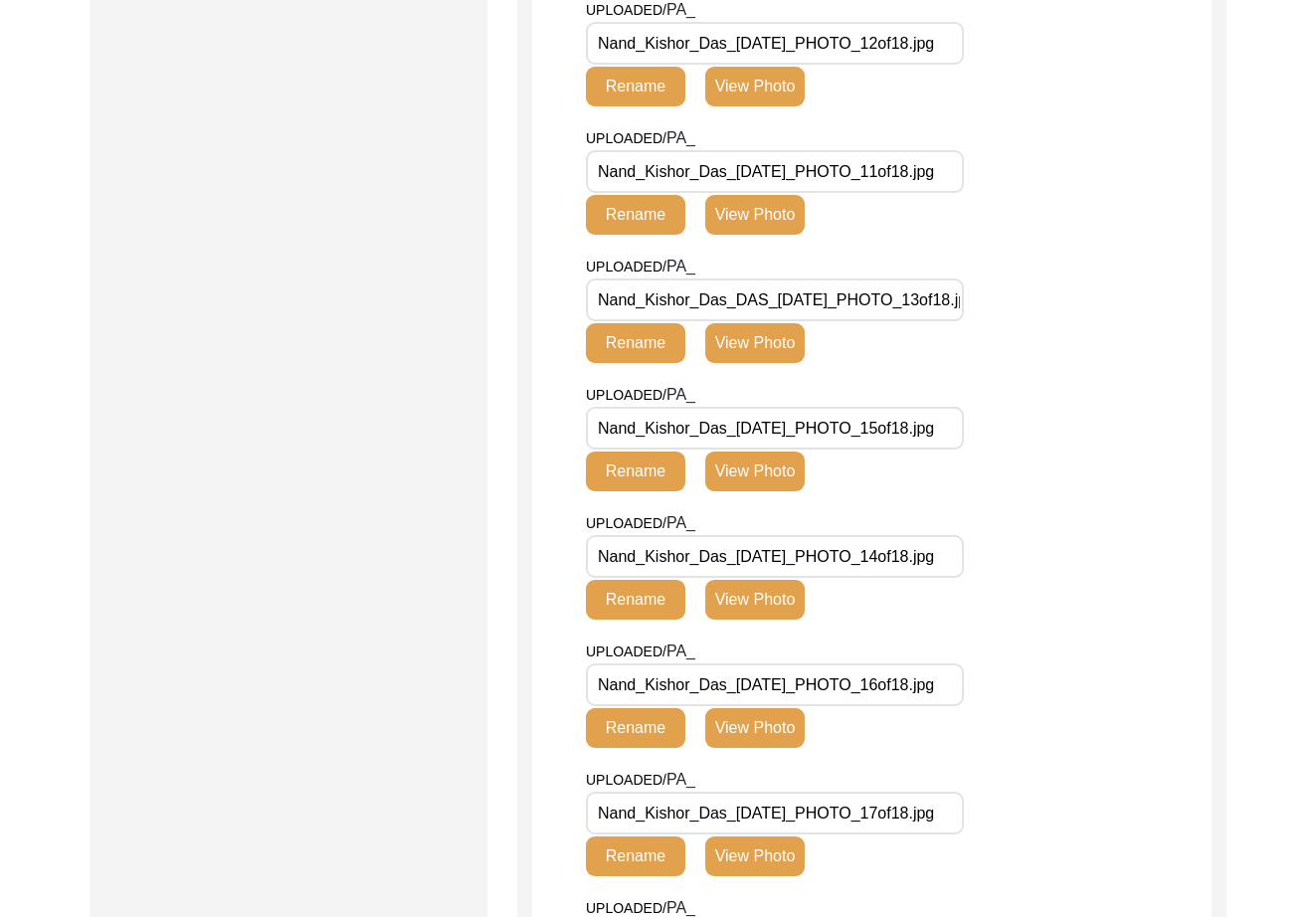 click on "View Photo" 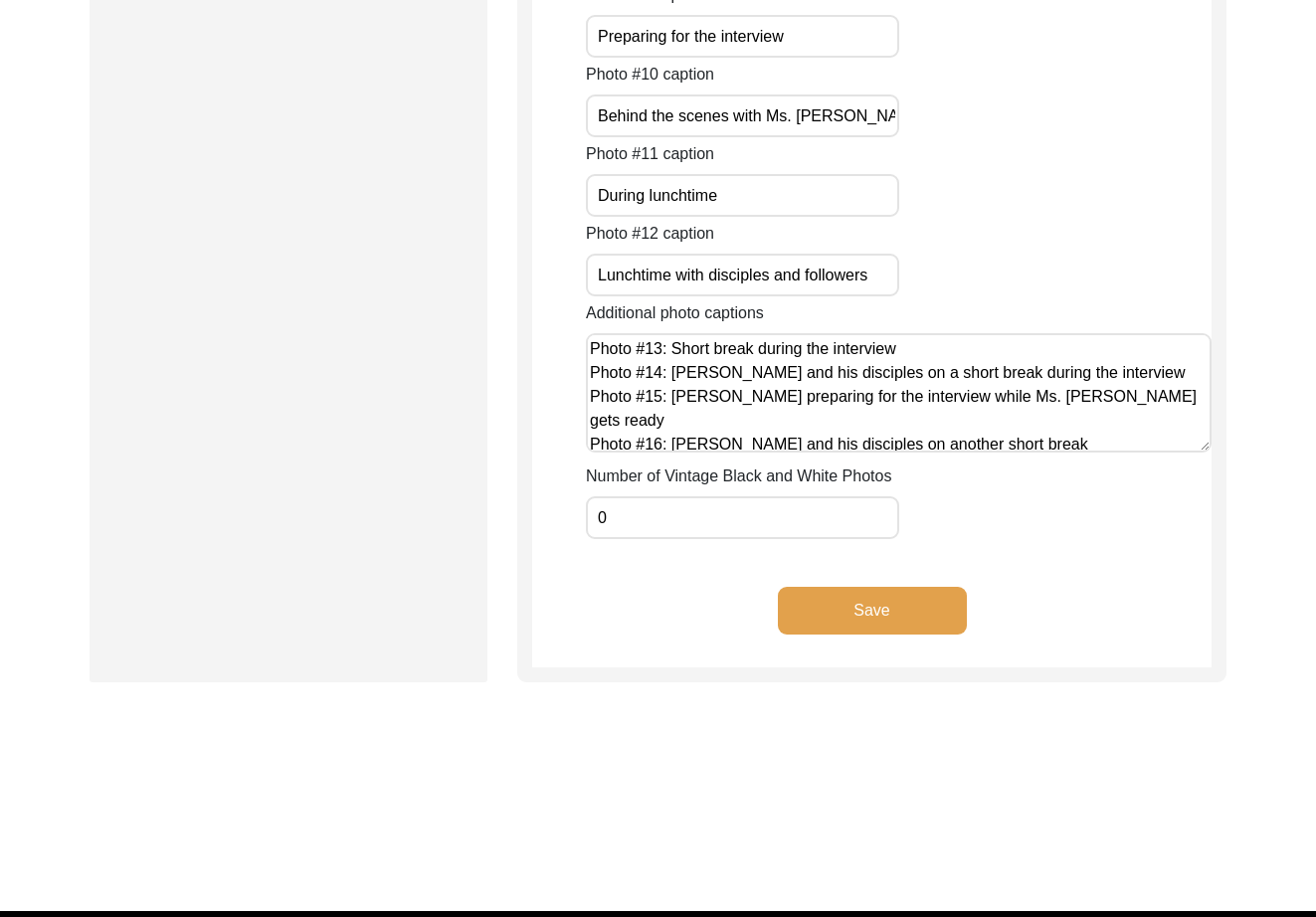scroll, scrollTop: 3844, scrollLeft: 0, axis: vertical 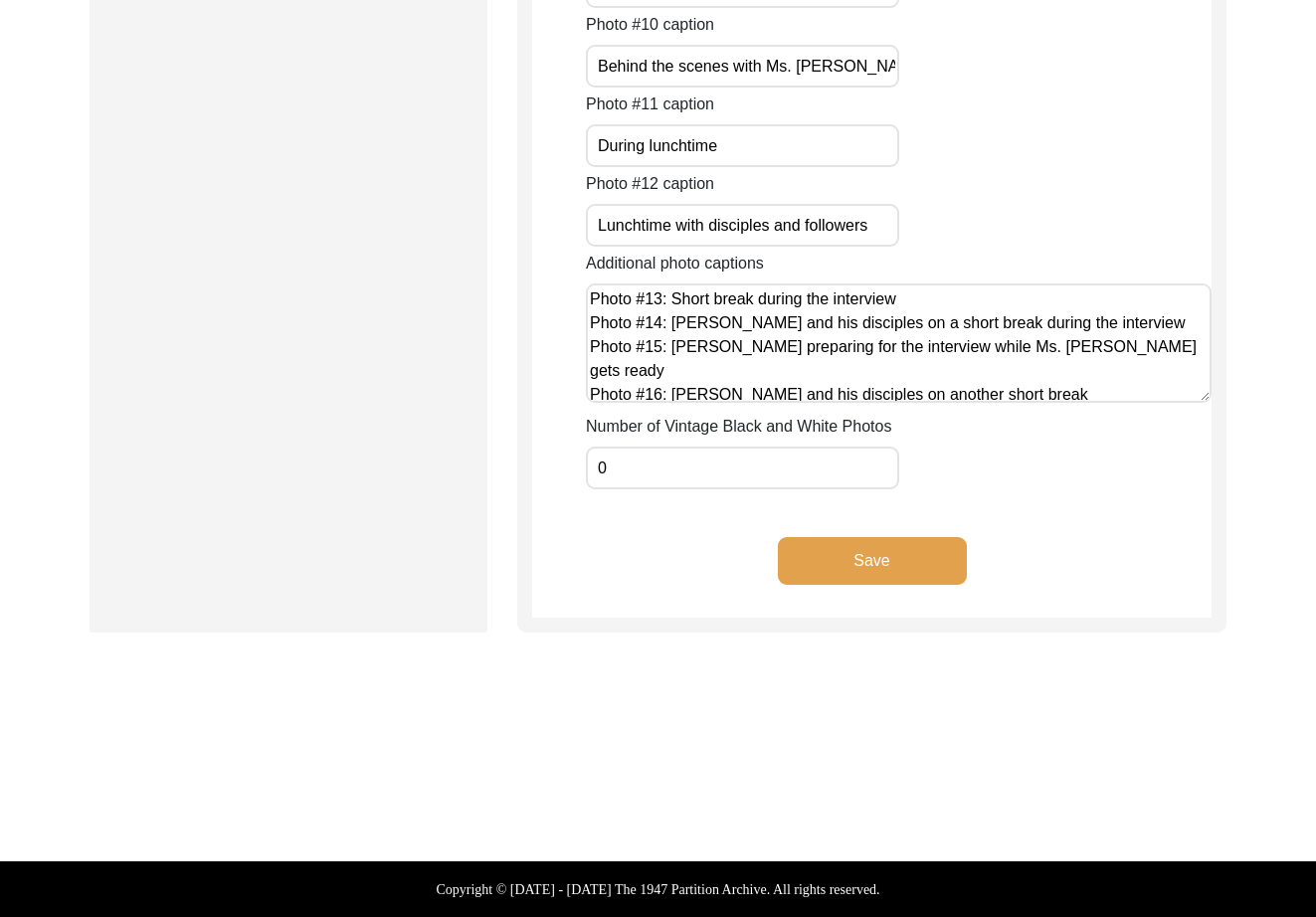 click on "Photo #13: Short break during the interview
Photo #14: [PERSON_NAME] and his disciples on a short break during the interview
Photo #15: [PERSON_NAME] preparing for the interview while Ms. [PERSON_NAME] gets ready
Photo #16: [PERSON_NAME] and his disciples on another short break
Photo #17: [PERSON_NAME] discussing with one of his followers
Photo #18: [PERSON_NAME] and [PERSON_NAME] before lunchtime" at bounding box center (898, 343) 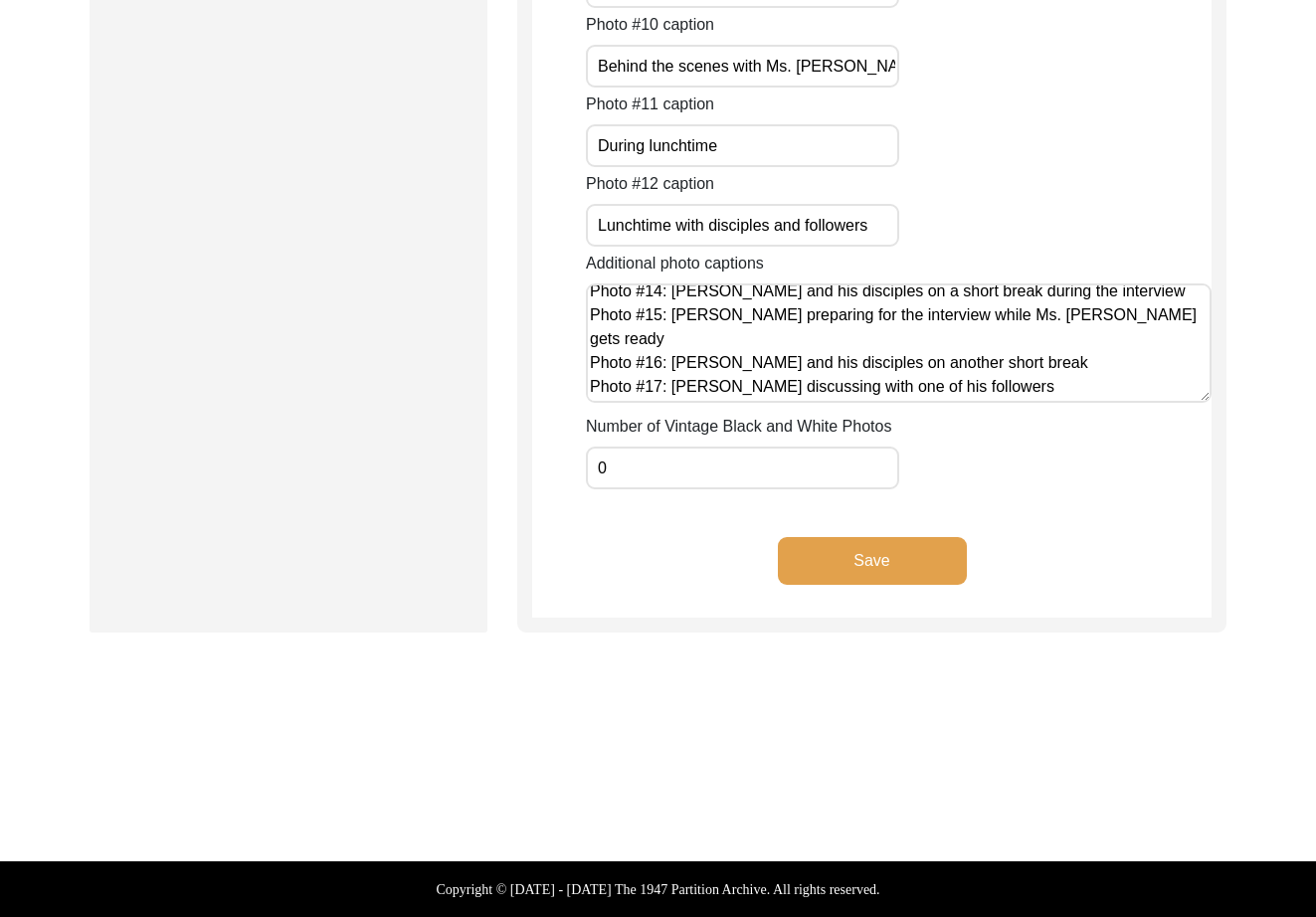 click on "Photo #13: Short break during the interview
Photo #14: [PERSON_NAME] and his disciples on a short break during the interview
Photo #15: [PERSON_NAME] preparing for the interview while Ms. [PERSON_NAME] gets ready
Photo #16: [PERSON_NAME] and his disciples on another short break
Photo #17: [PERSON_NAME] discussing with one of his followers
Photo #18: [PERSON_NAME] and [PERSON_NAME] before lunchtime" at bounding box center (898, 343) 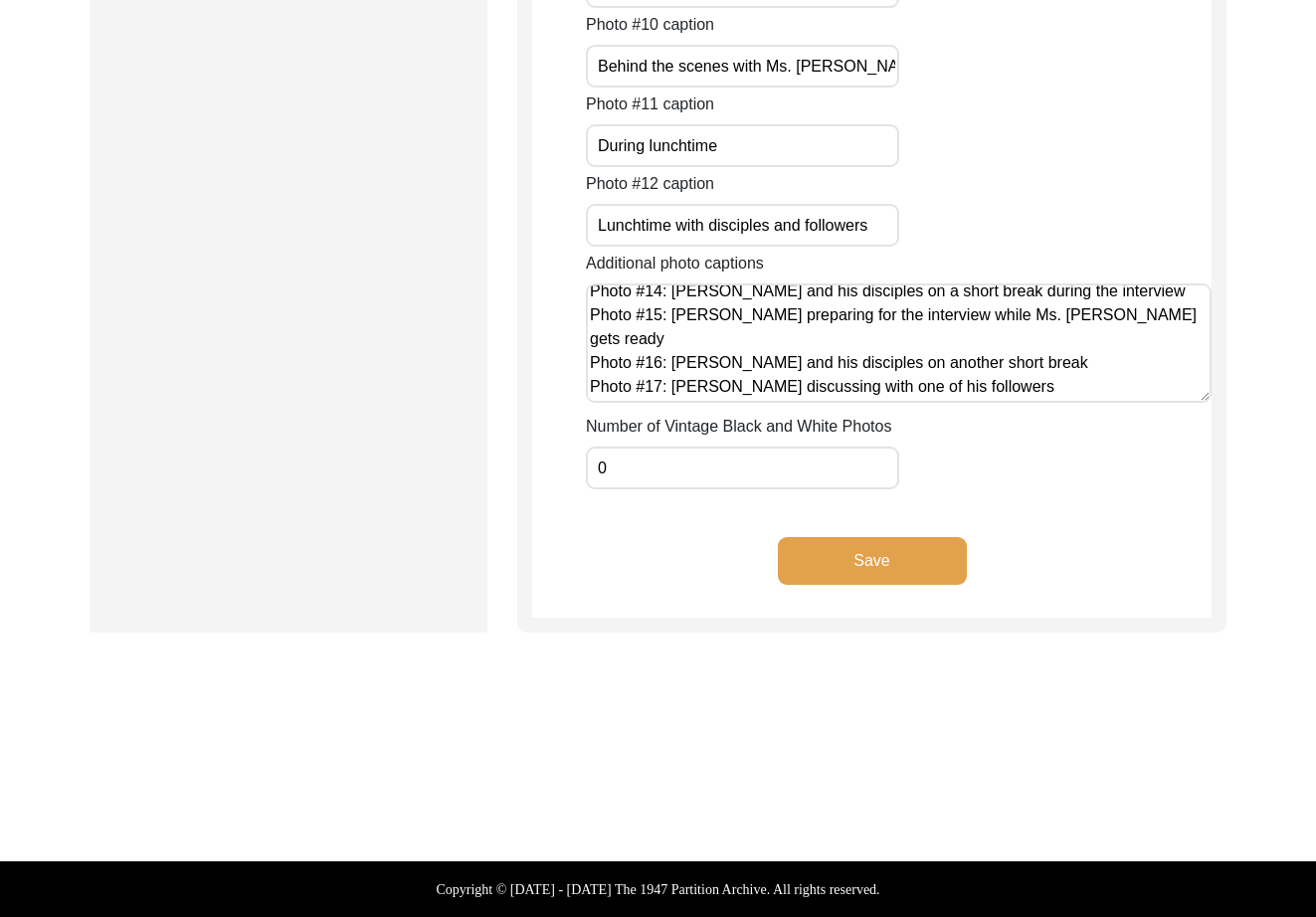click on "0" at bounding box center [742, 467] 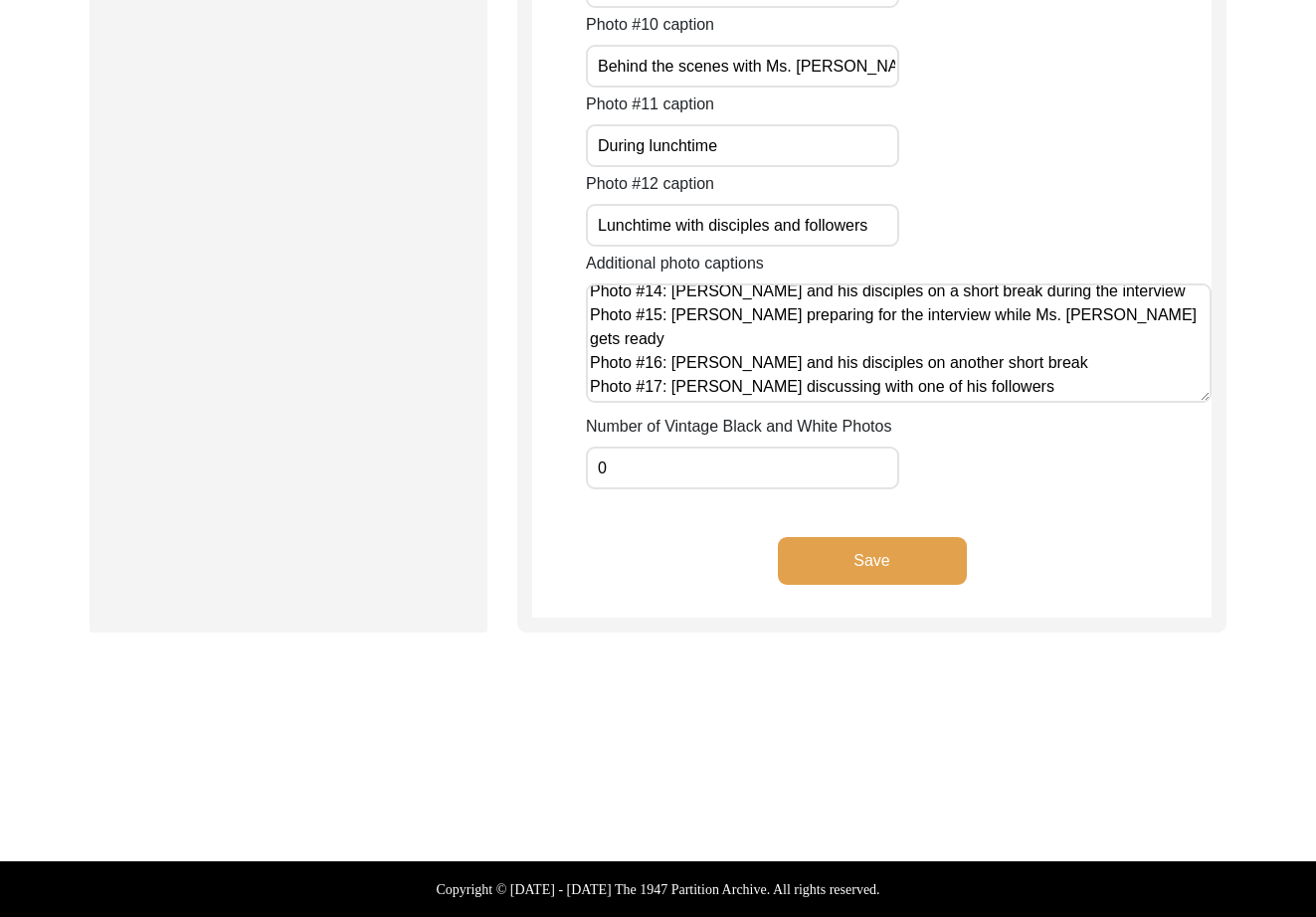 click on "0" at bounding box center (742, 467) 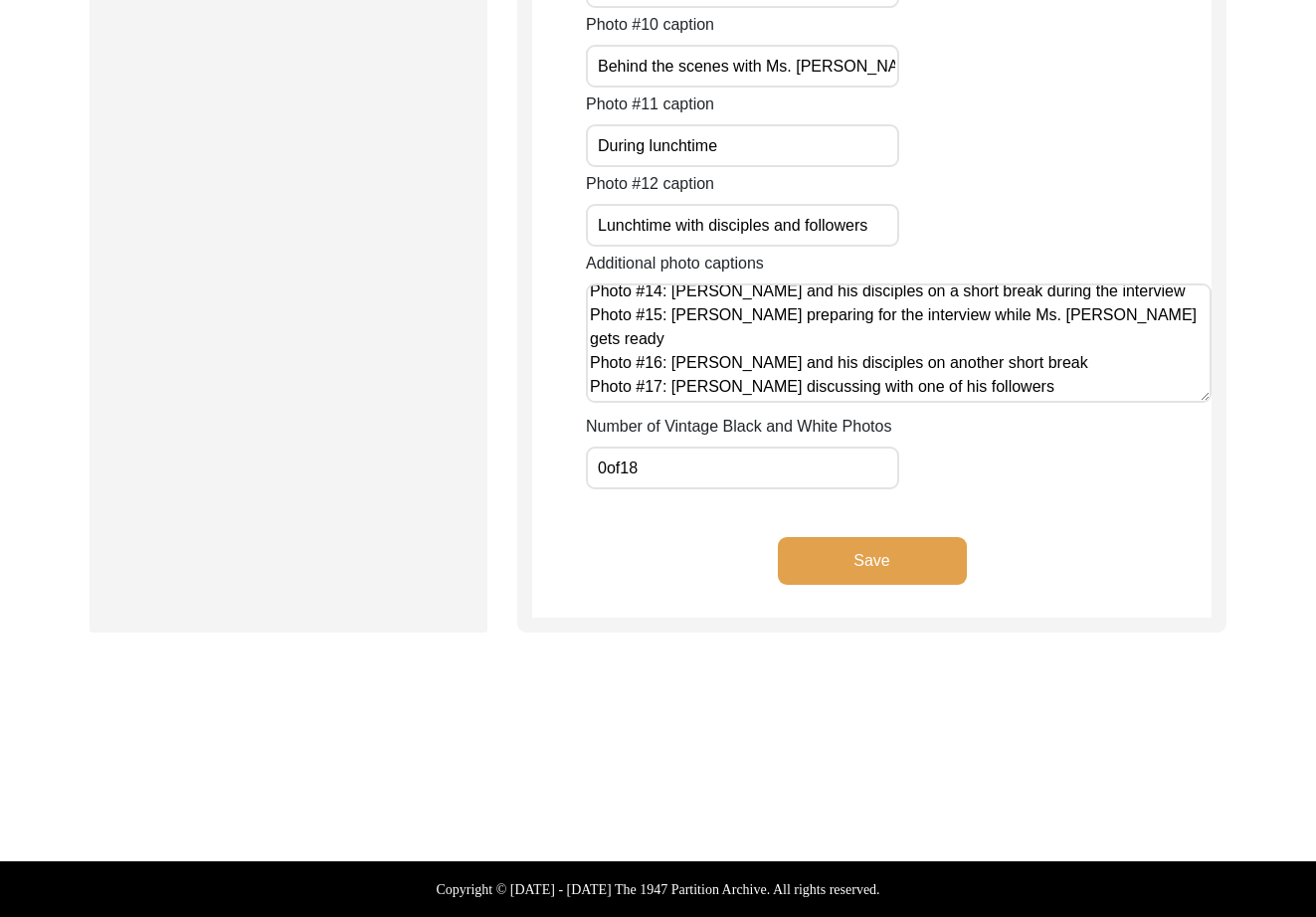 click on "Save" 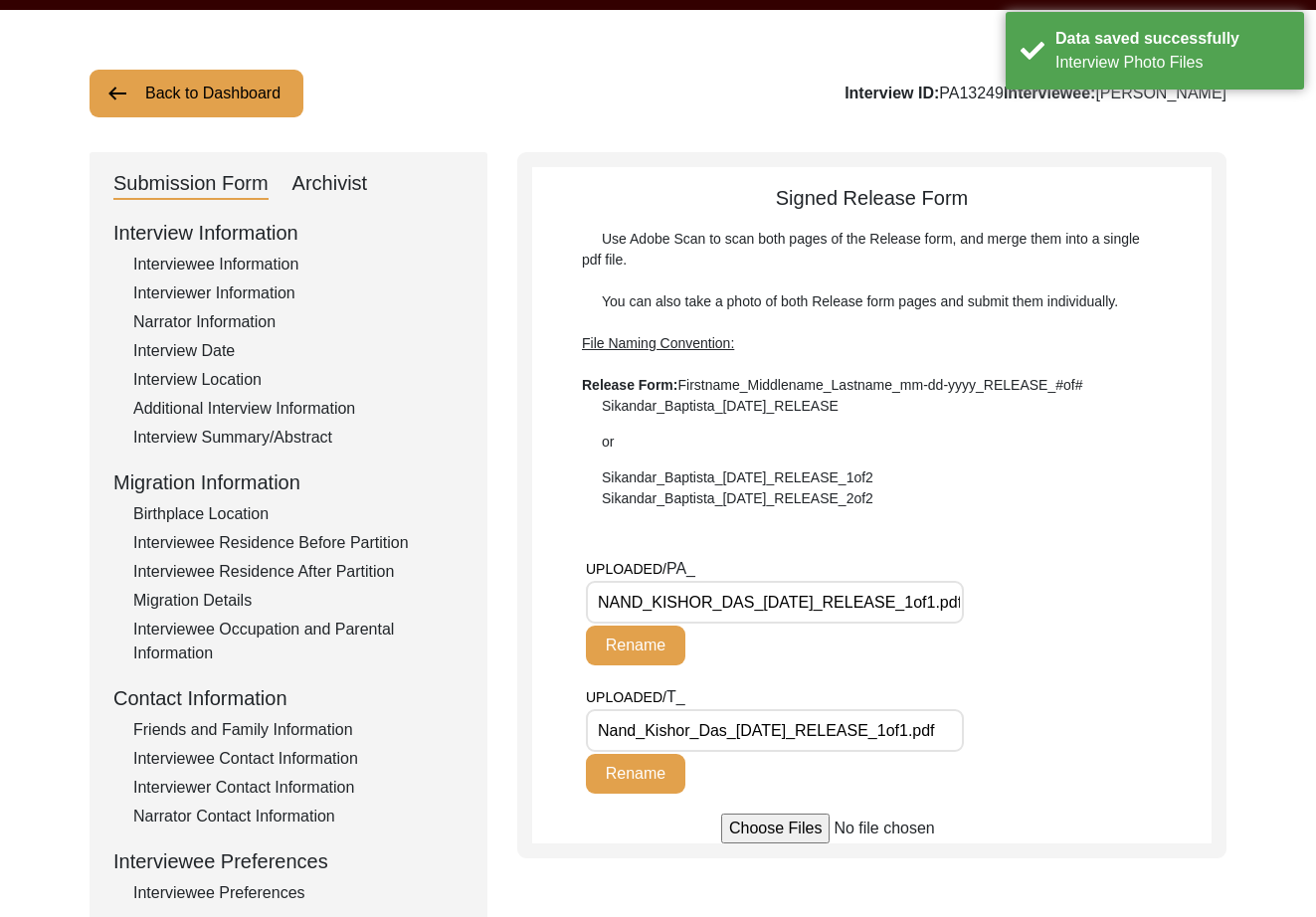 scroll, scrollTop: 0, scrollLeft: 0, axis: both 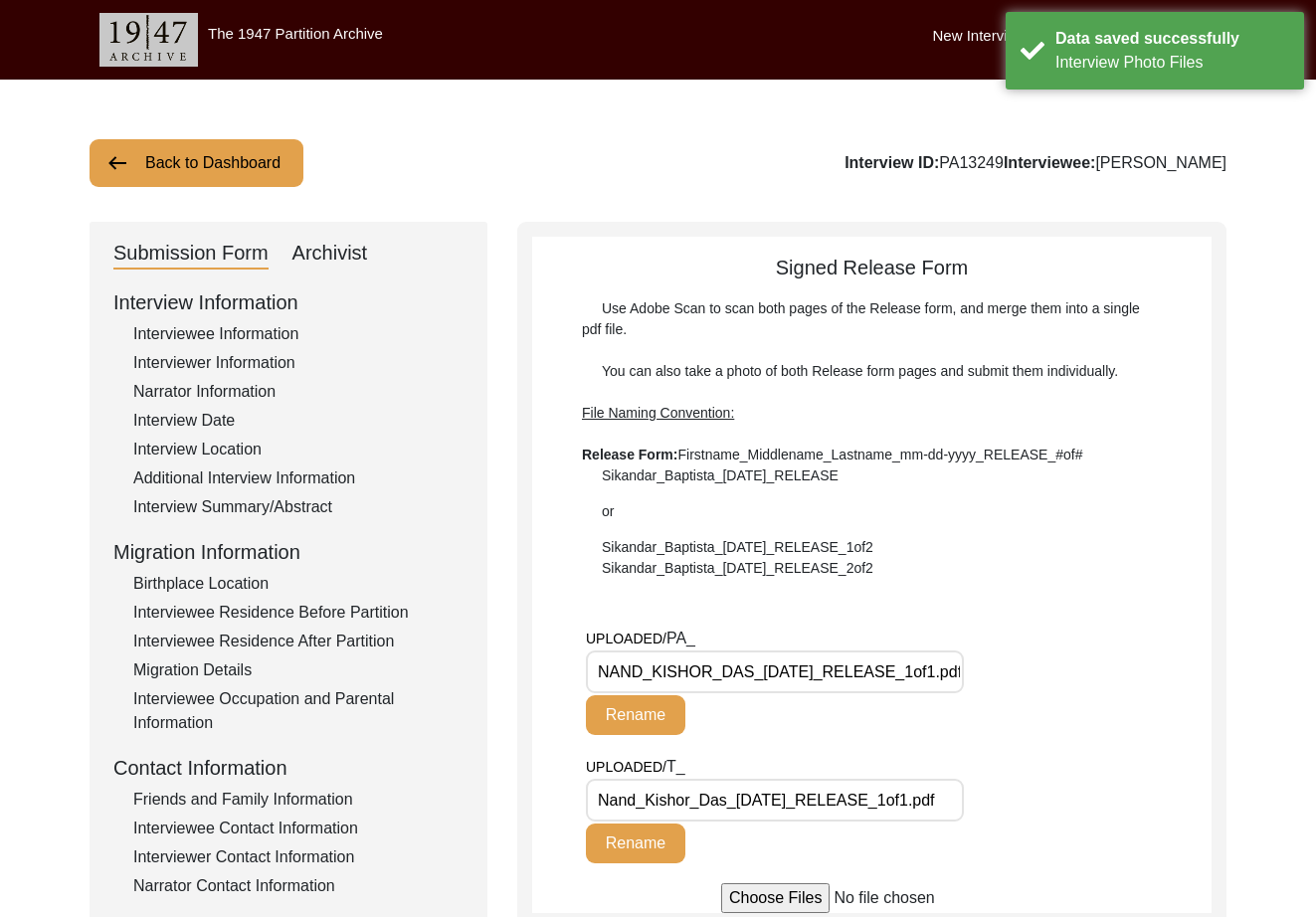 click on "NAND_KISHOR_DAS_[DATE]_RELEASE_1of1.pdf" at bounding box center [775, 671] 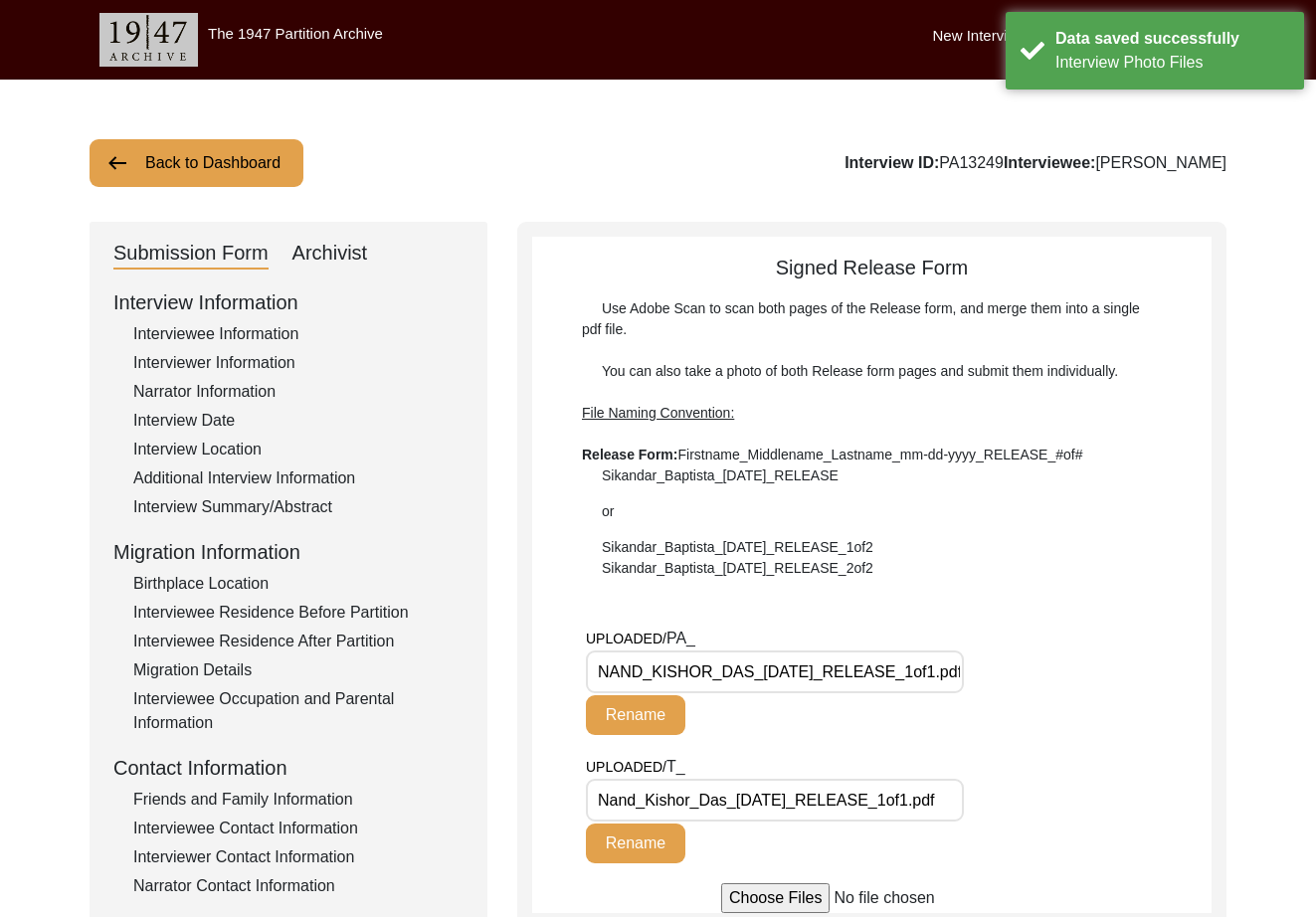 drag, startPoint x: 643, startPoint y: 673, endPoint x: 613, endPoint y: 680, distance: 30.805844 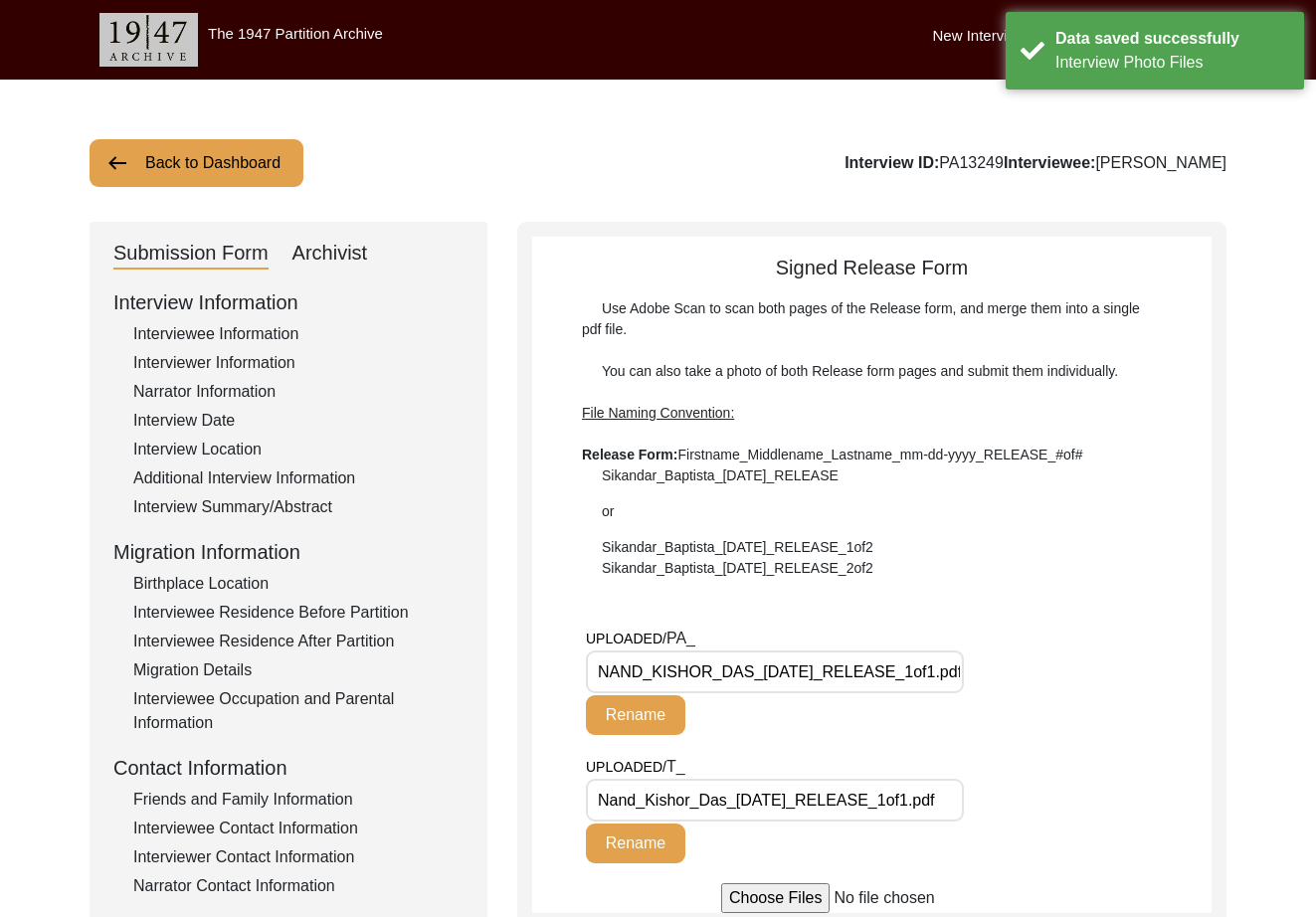click on "NAND_KISHOR_DAS_[DATE]_RELEASE_1of1.pdf" at bounding box center [775, 671] 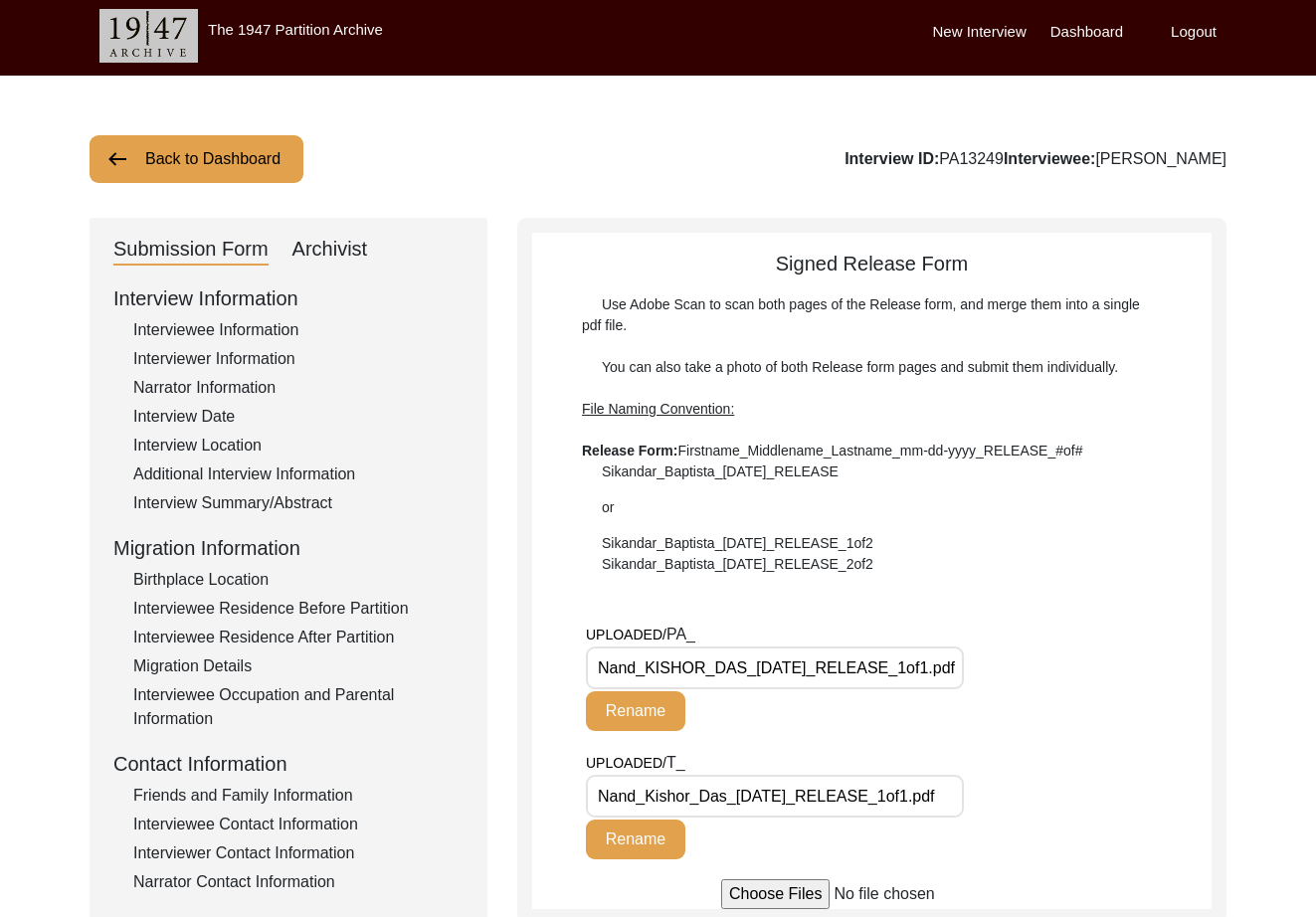 drag, startPoint x: 704, startPoint y: 673, endPoint x: 658, endPoint y: 674, distance: 46.010868 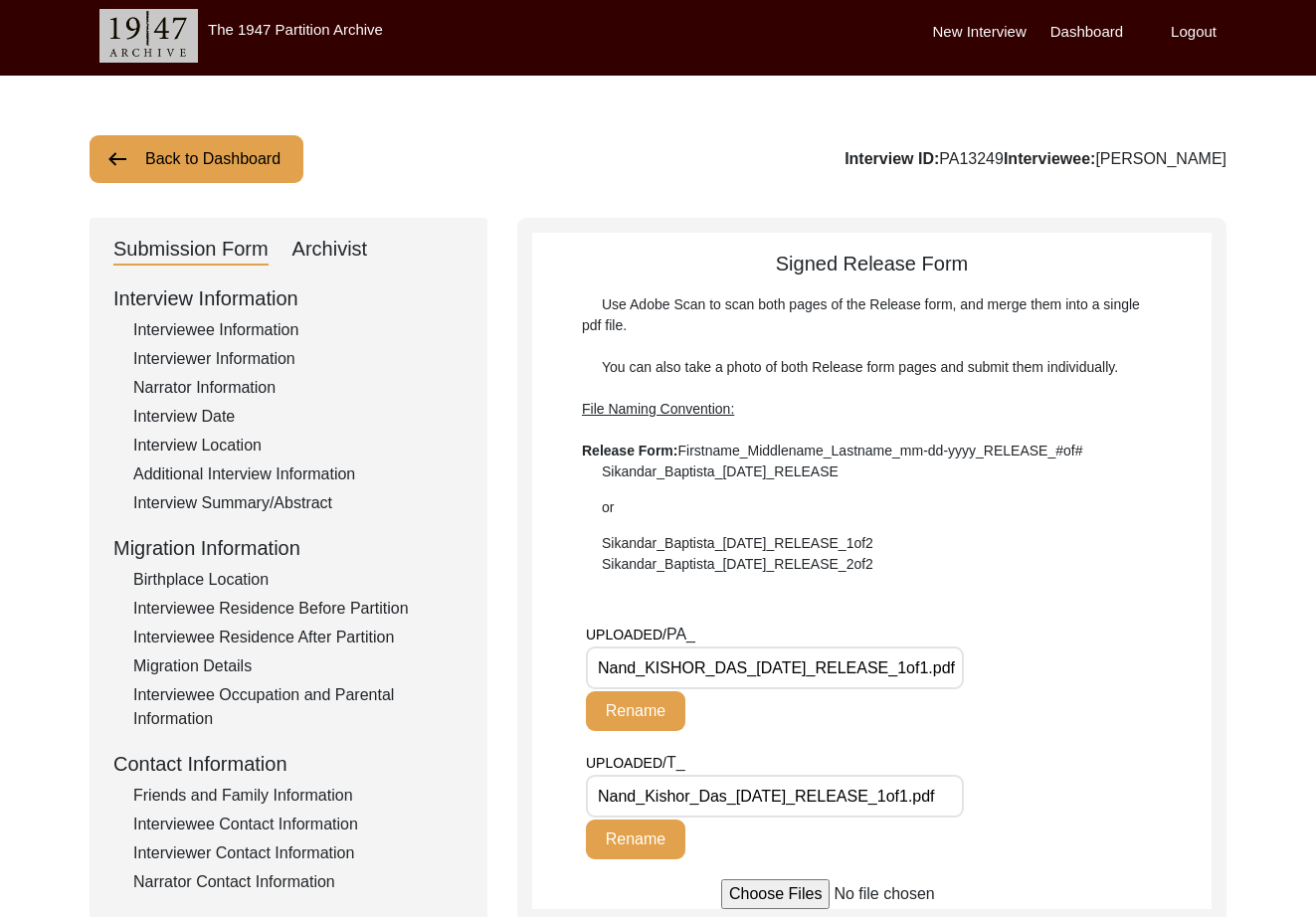 click on "Nand_KISHOR_DAS_[DATE]_RELEASE_1of1.pdf" at bounding box center [775, 667] 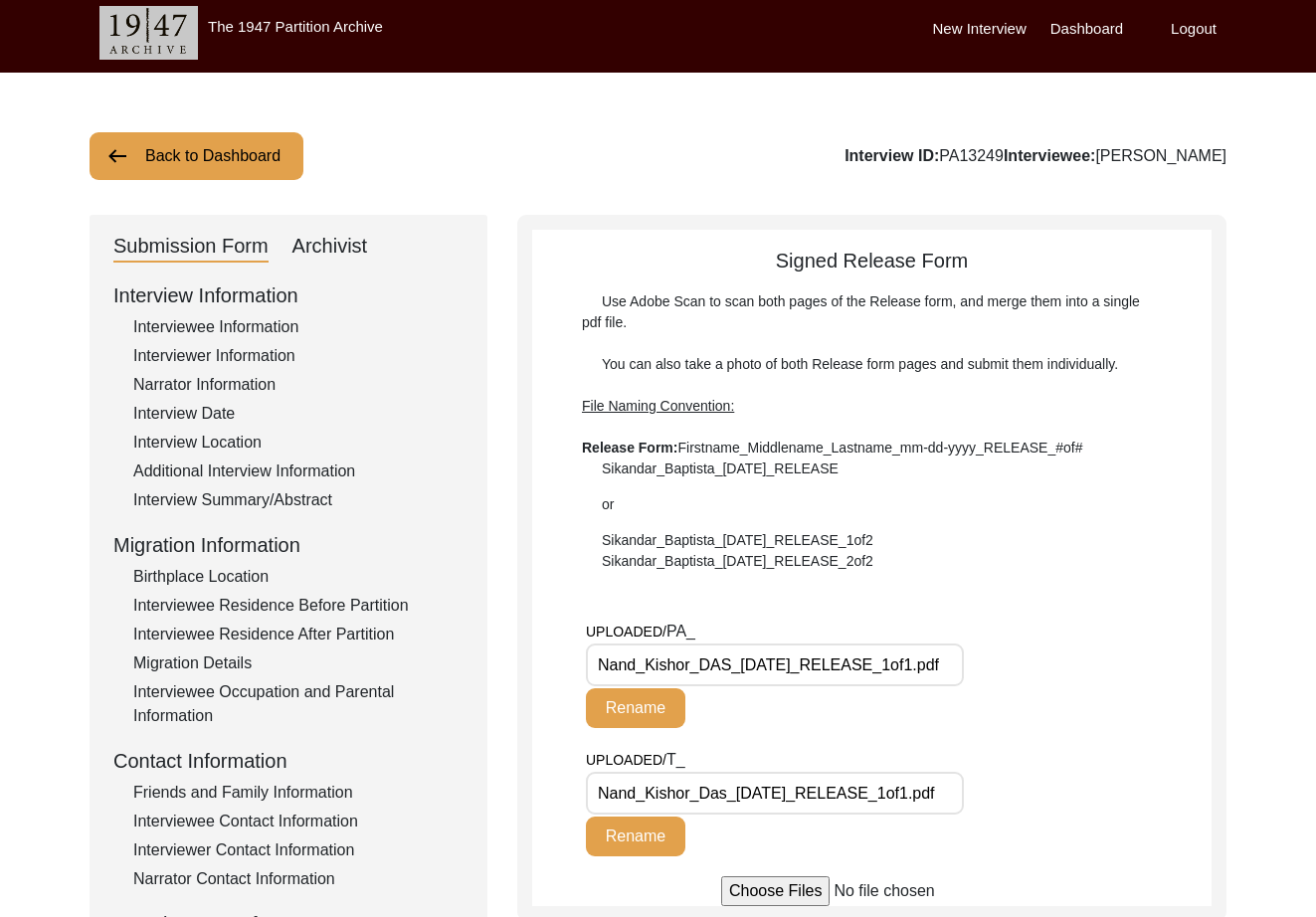 click on "Nand_Kishor_DAS_[DATE]_RELEASE_1of1.pdf" at bounding box center (775, 664) 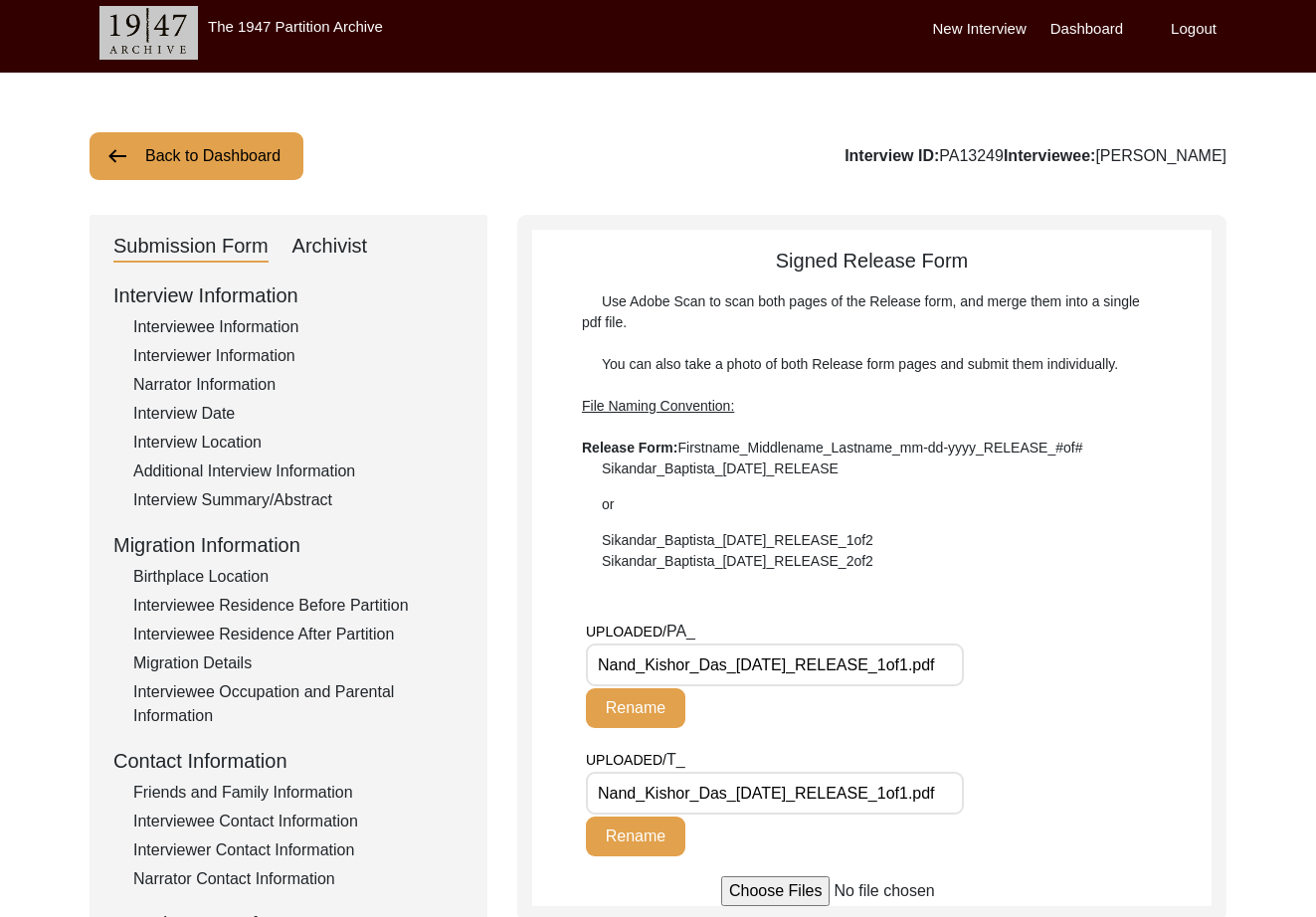 scroll, scrollTop: 0, scrollLeft: 6, axis: horizontal 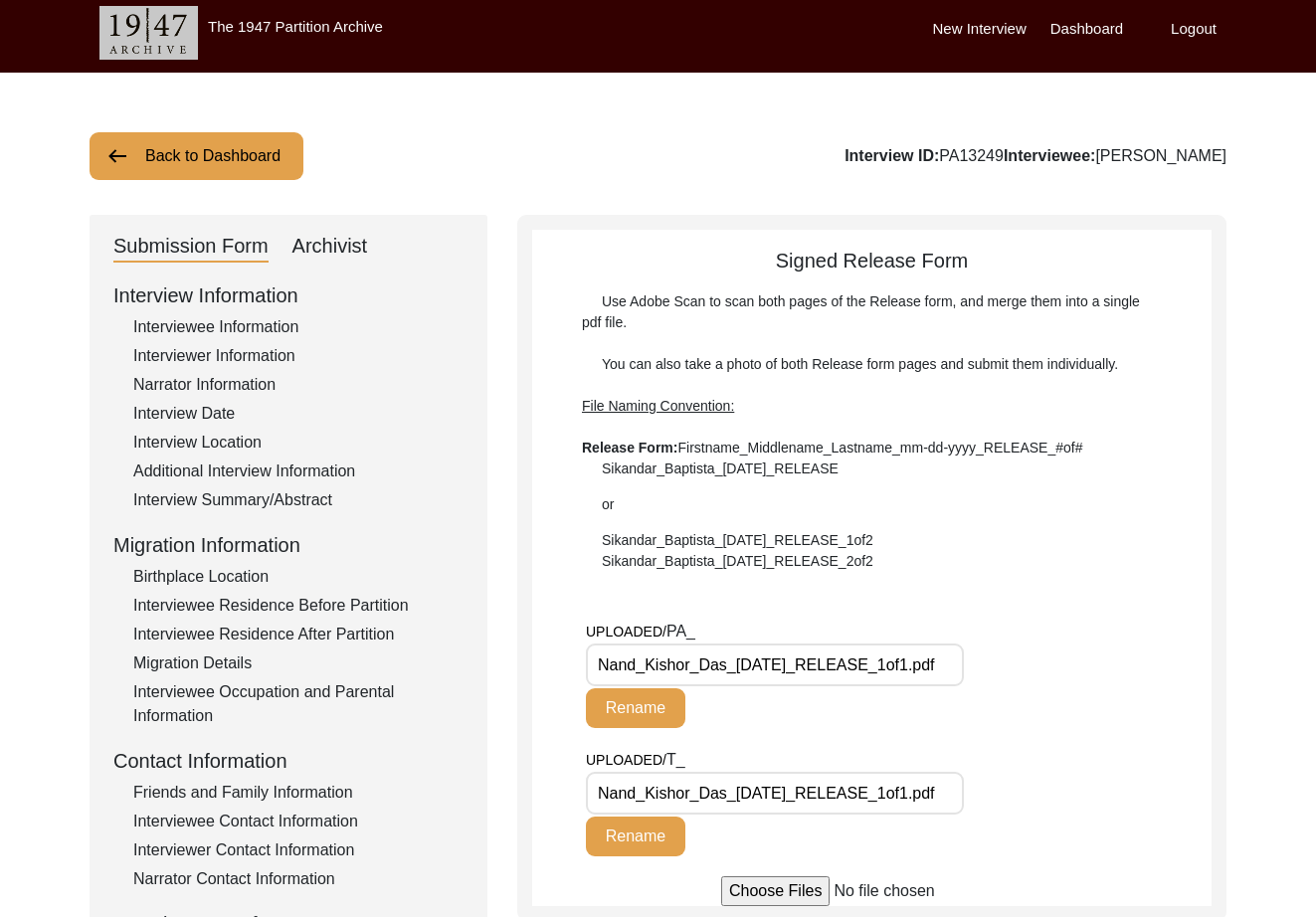 click on "Rename" 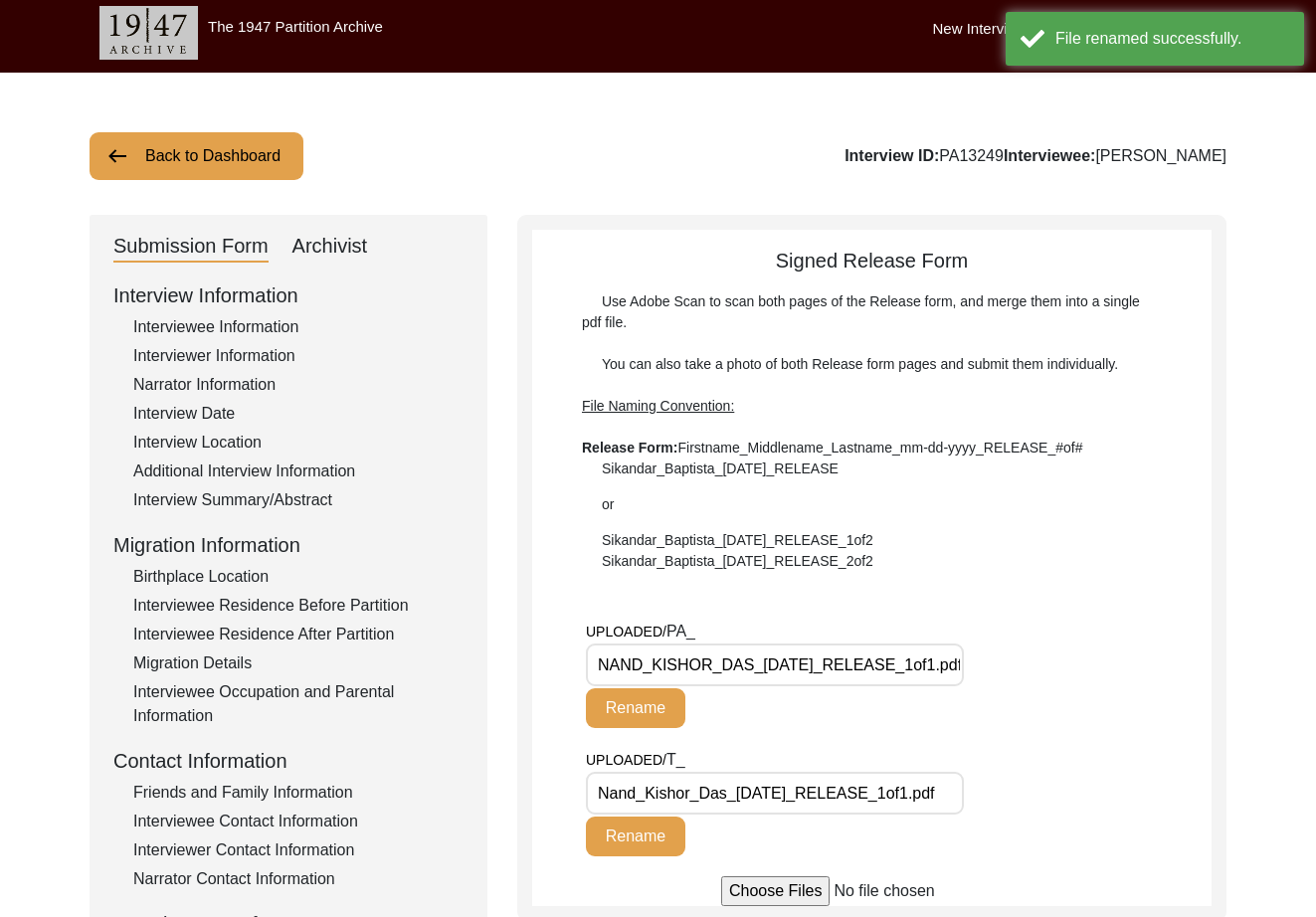 click on "Nand_Kishor_Das_[DATE]_RELEASE_1of1.pdf" at bounding box center (775, 793) 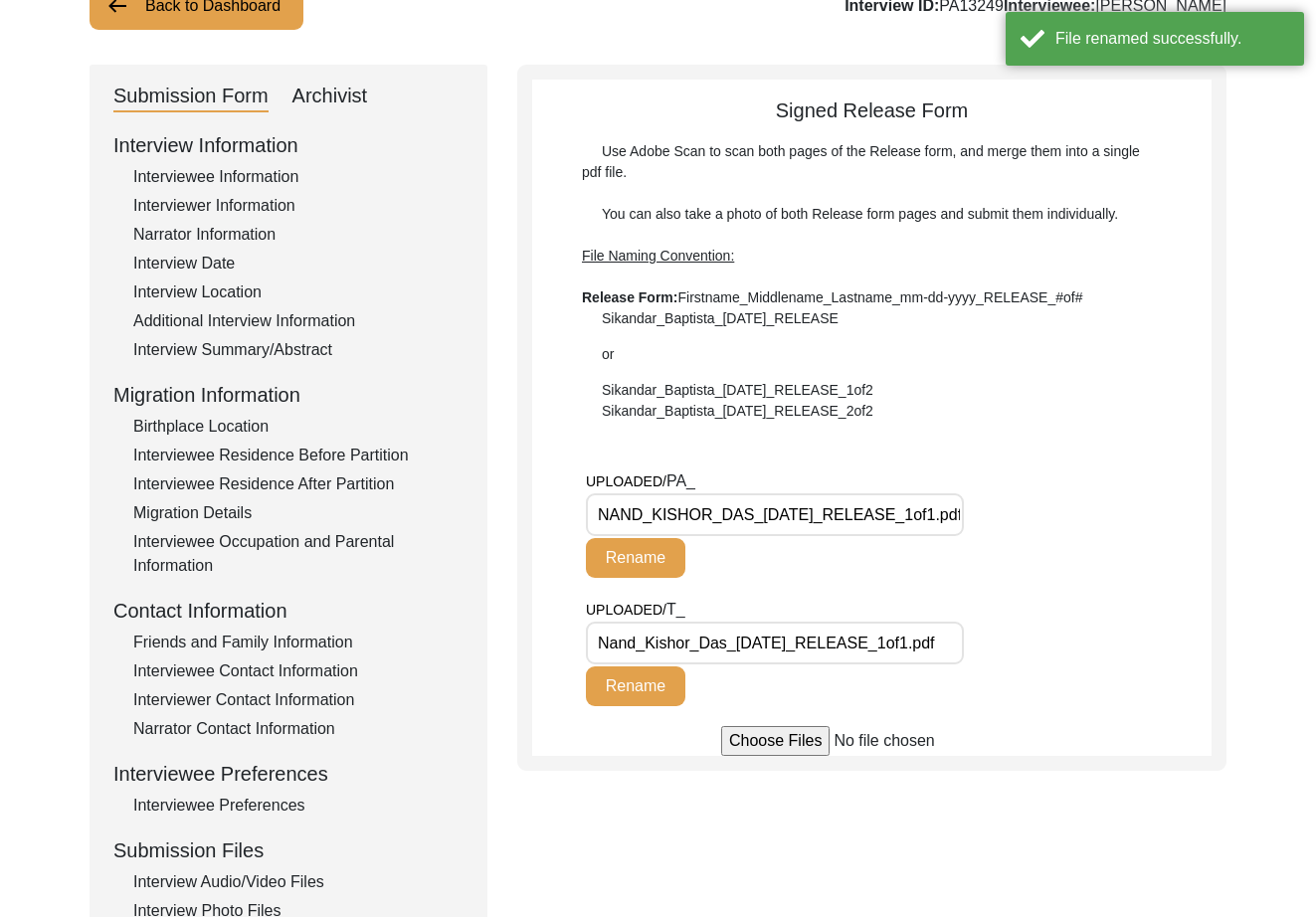 scroll, scrollTop: 158, scrollLeft: 0, axis: vertical 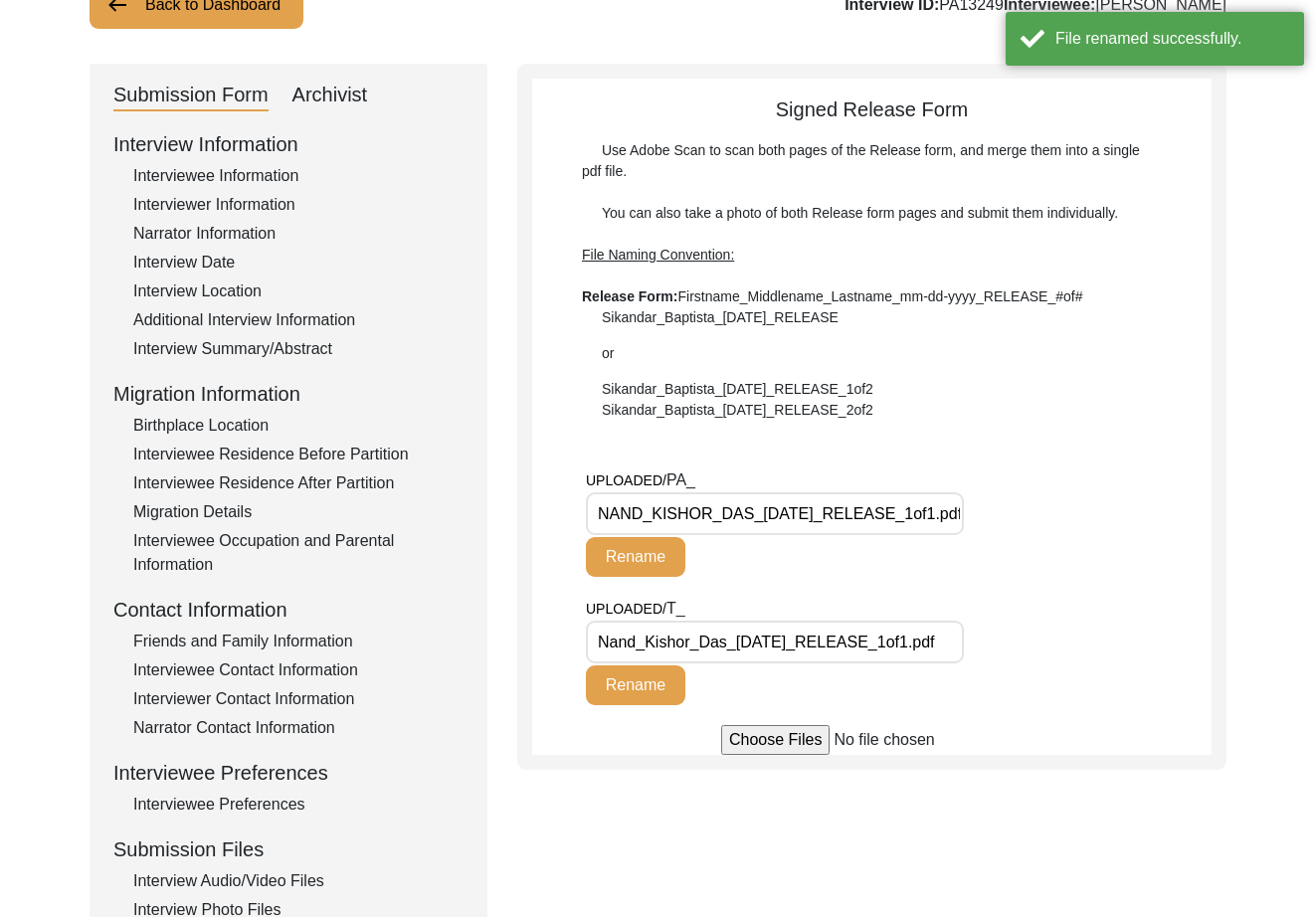click on "UPLOADED/ T_ Nand_Kishor_Das_[DATE]_RELEASE_1of1.pdf Rename" 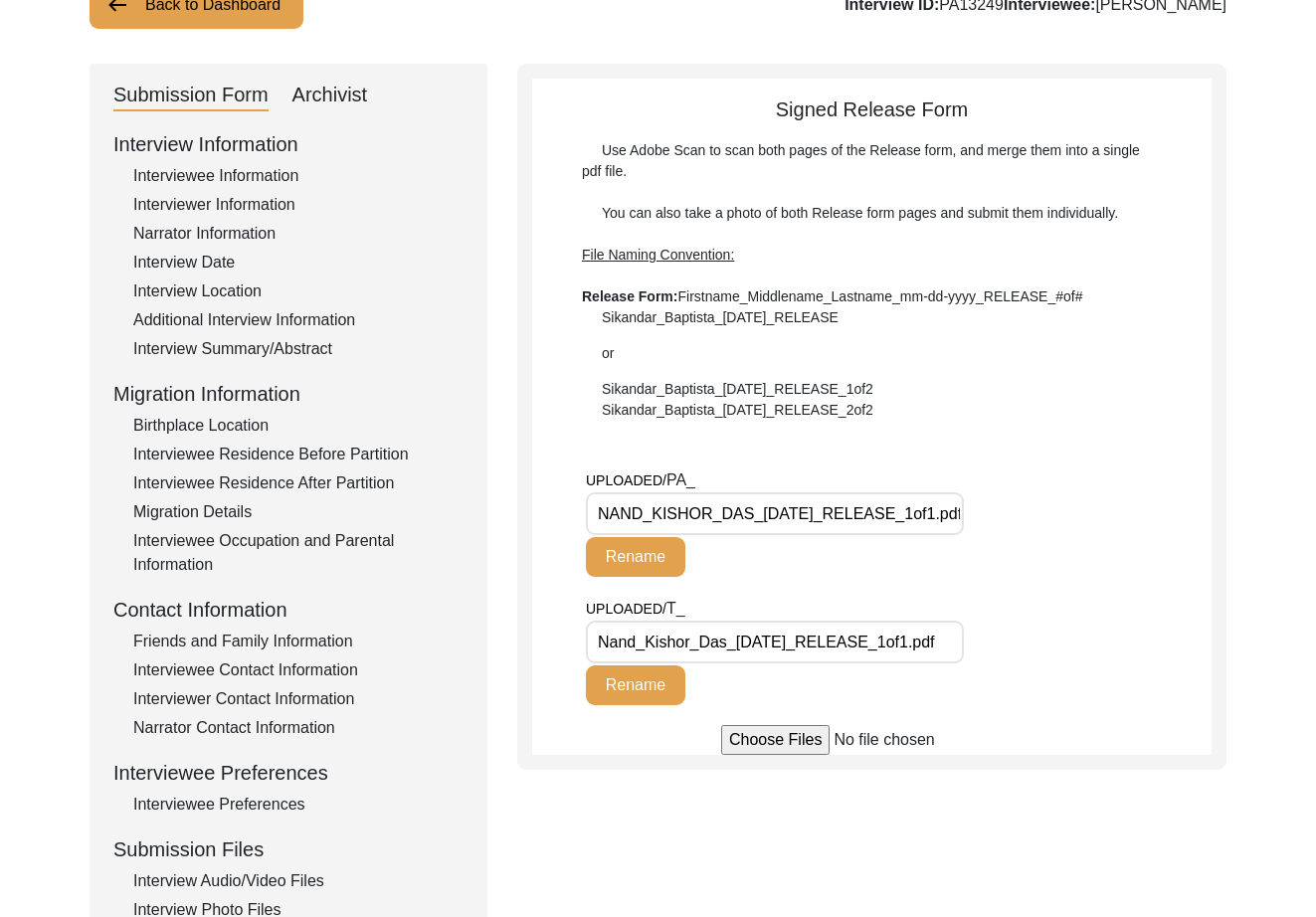 click on "NAND_KISHOR_DAS_[DATE]_RELEASE_1of1.pdf" at bounding box center [775, 513] 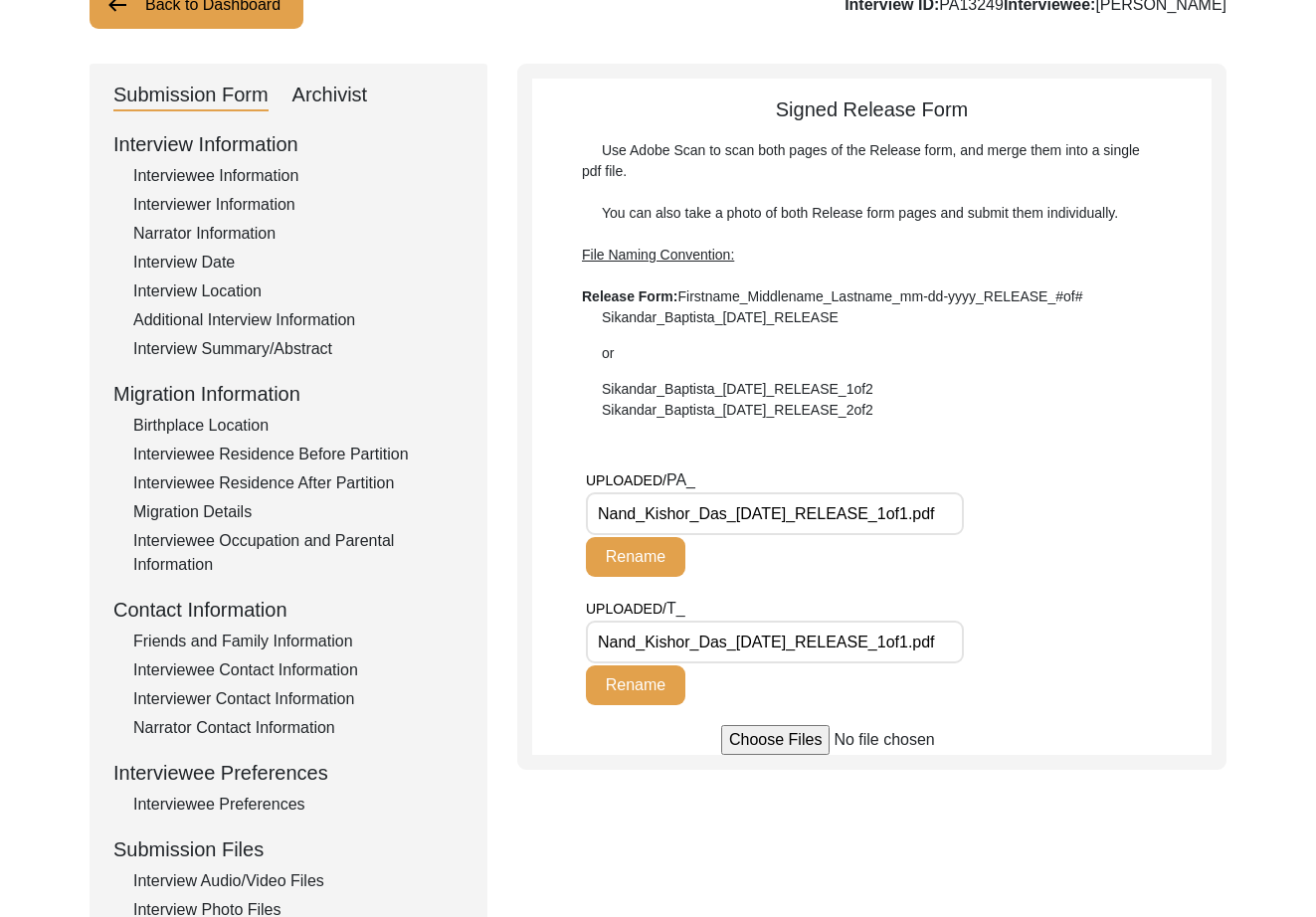 click on "Rename" 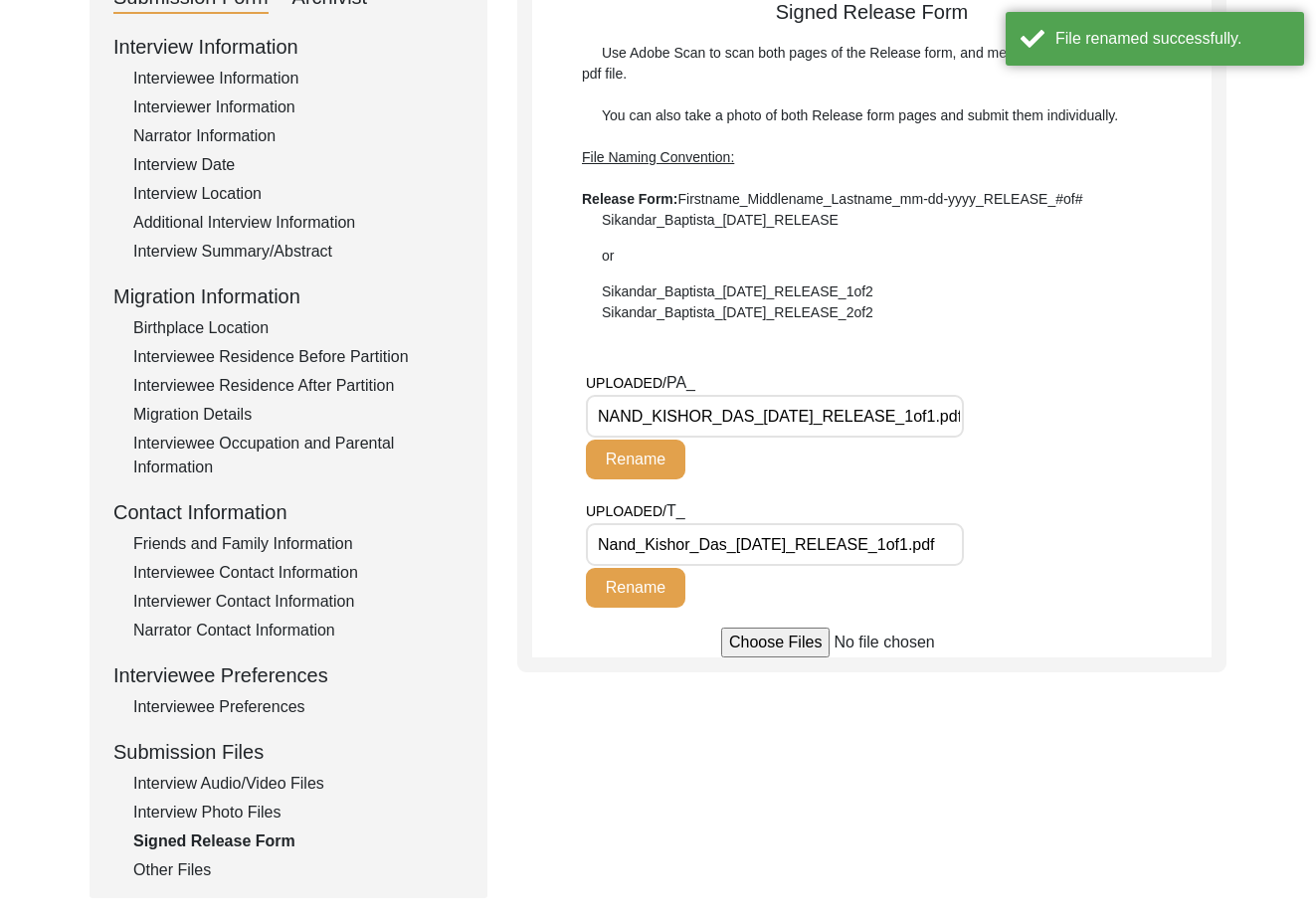 scroll, scrollTop: 285, scrollLeft: 0, axis: vertical 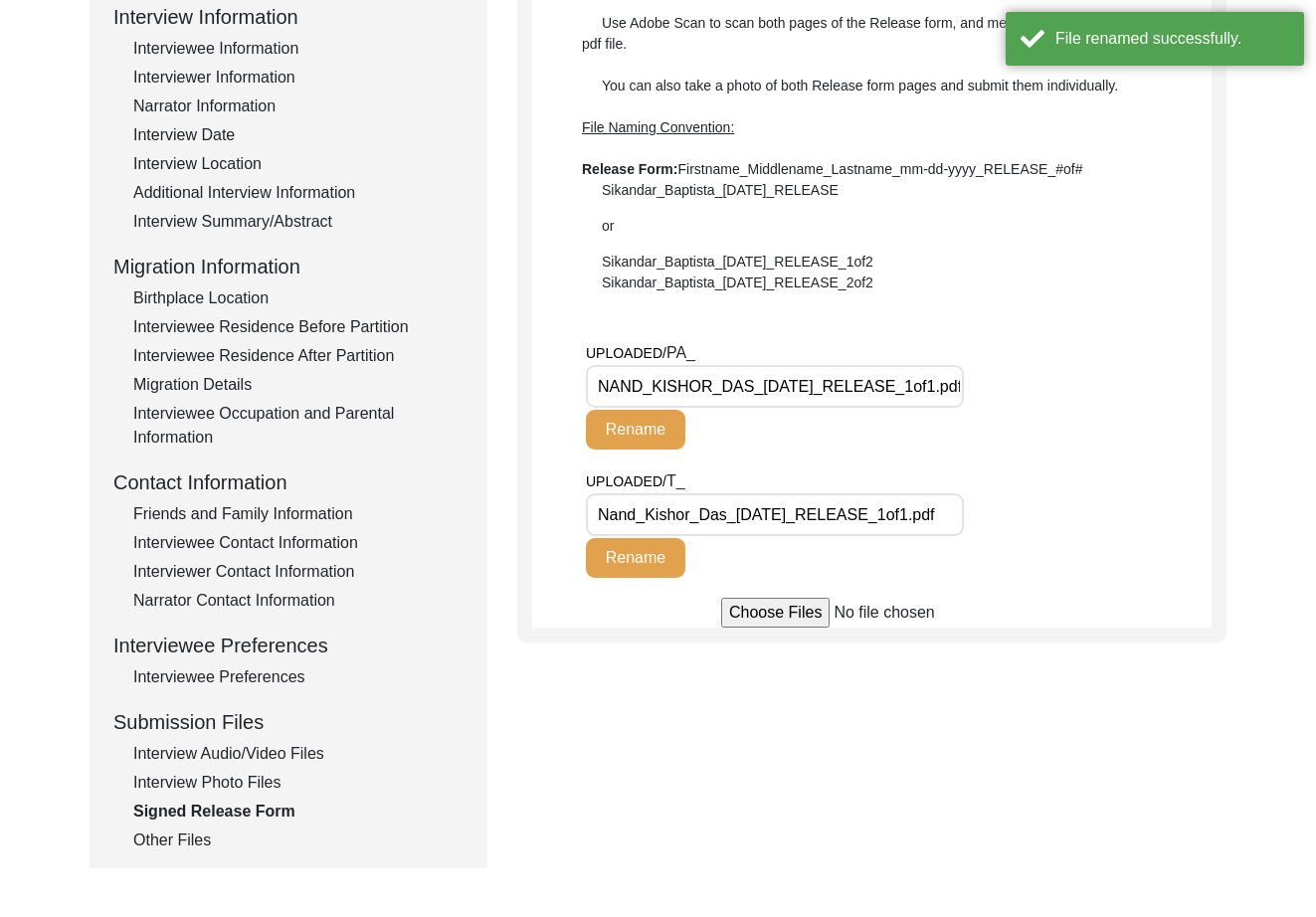 click on "Other Files" 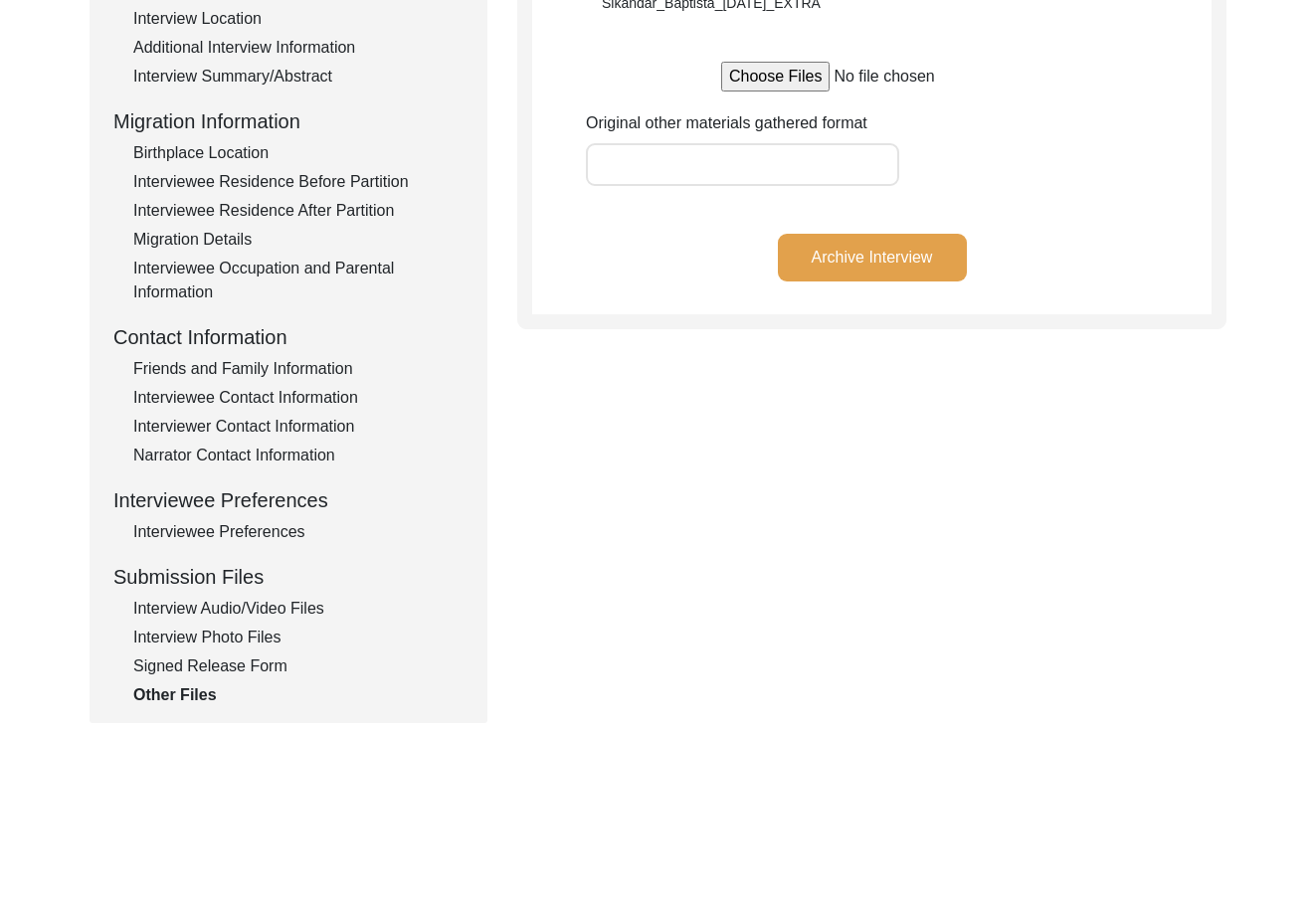 scroll, scrollTop: 0, scrollLeft: 0, axis: both 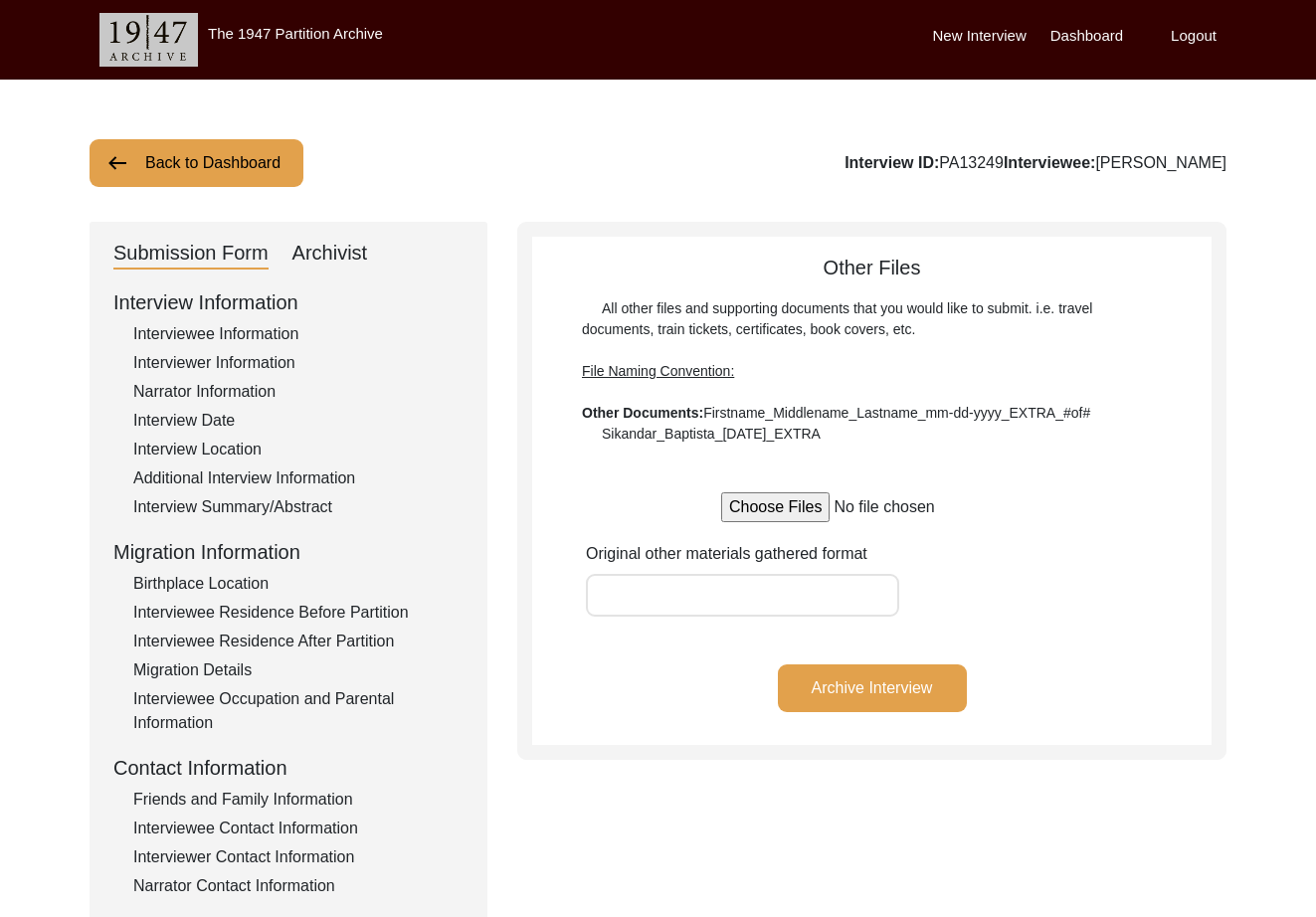 click on "Archivist" 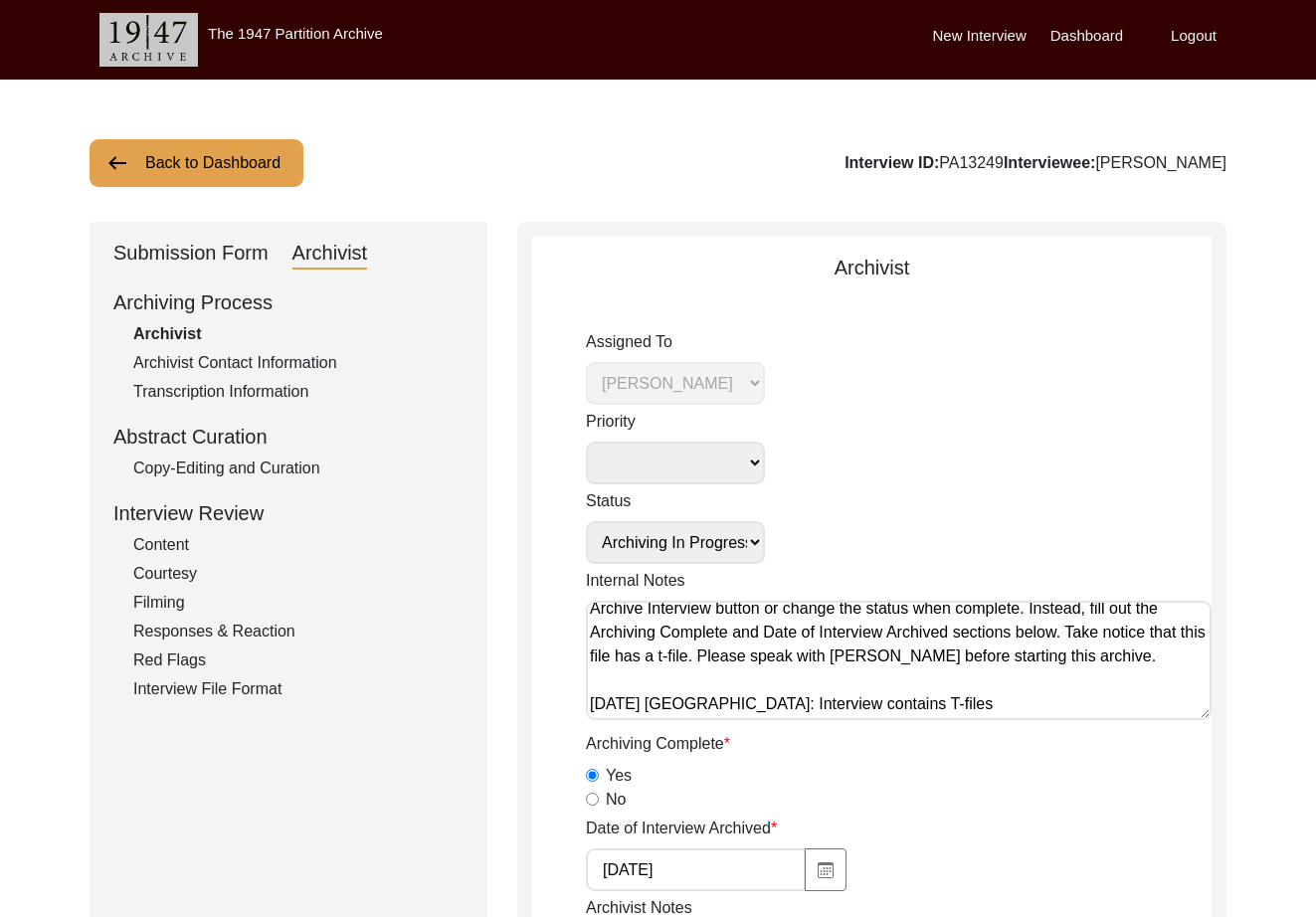 scroll, scrollTop: 0, scrollLeft: 0, axis: both 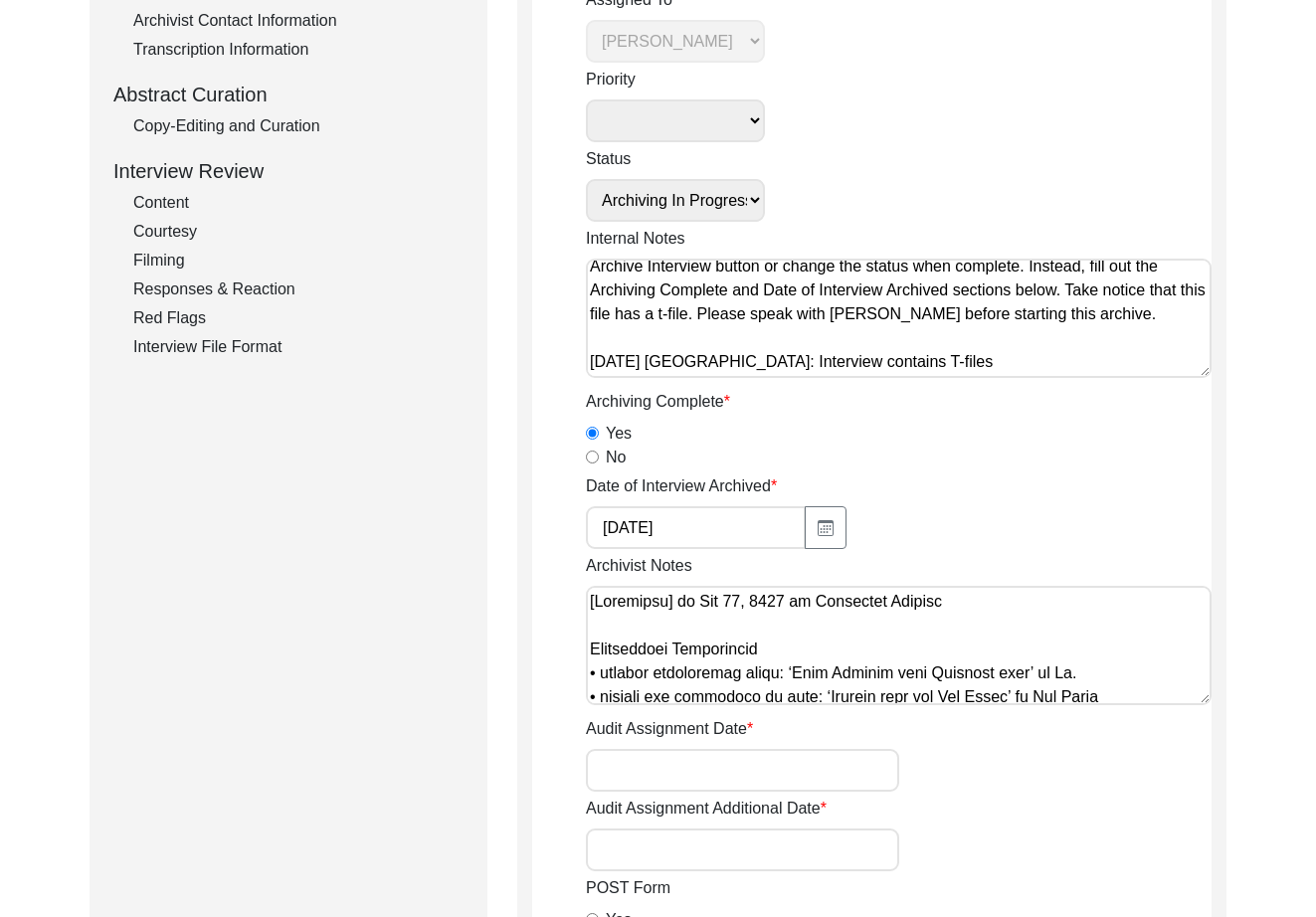 click on "Archivist Notes" at bounding box center [898, 645] 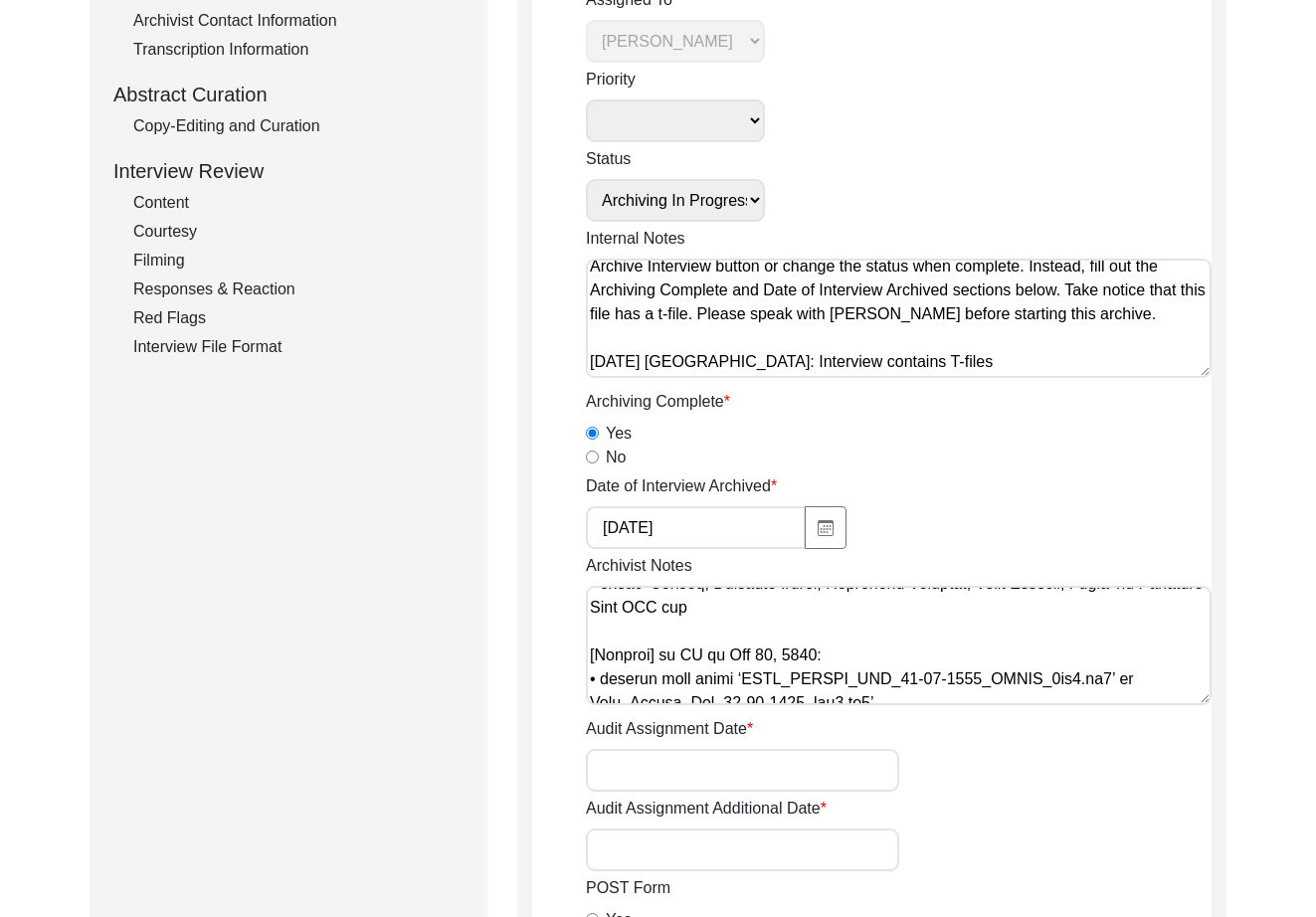 scroll, scrollTop: 3302, scrollLeft: 0, axis: vertical 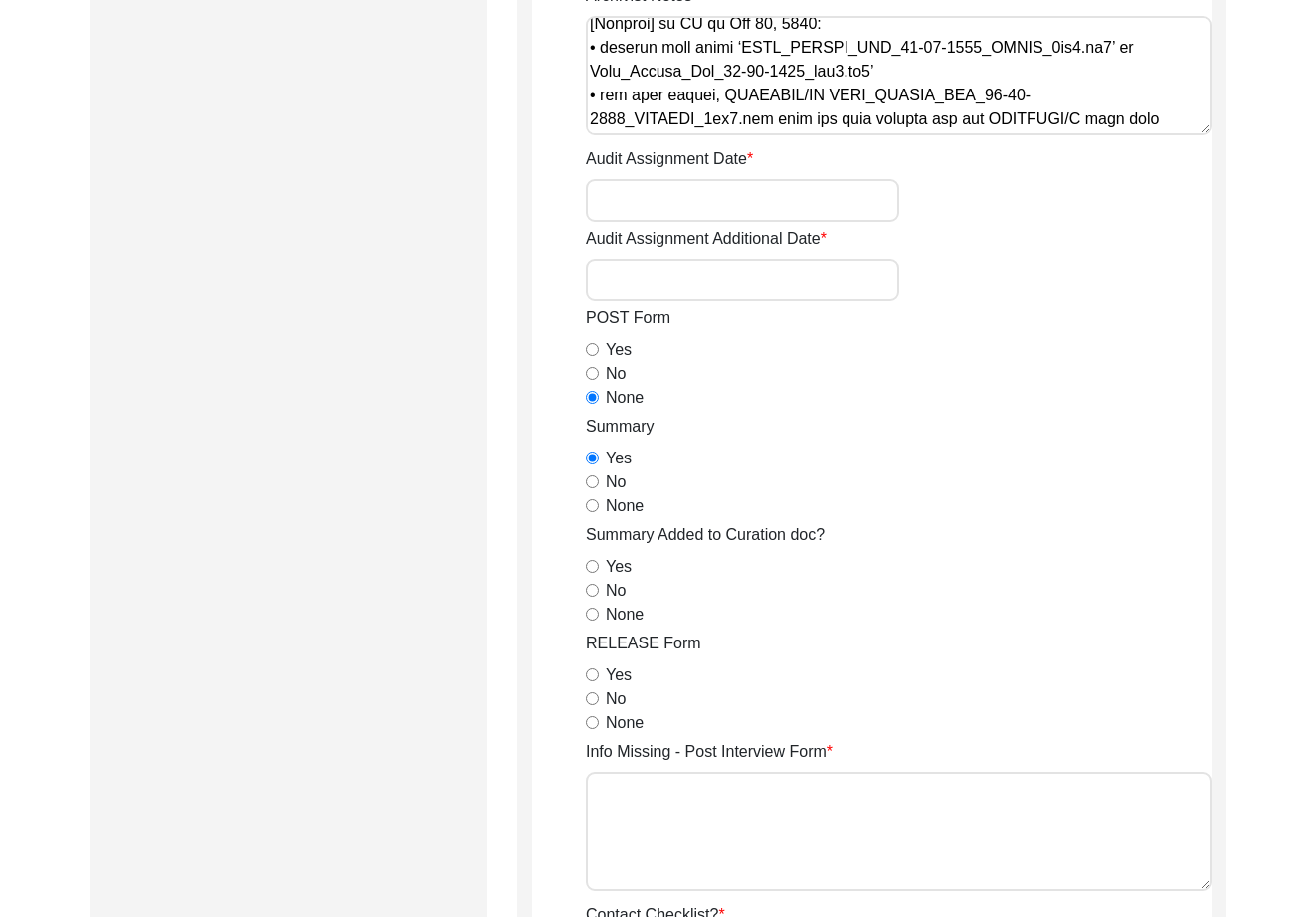 click on "None" at bounding box center (592, 614) 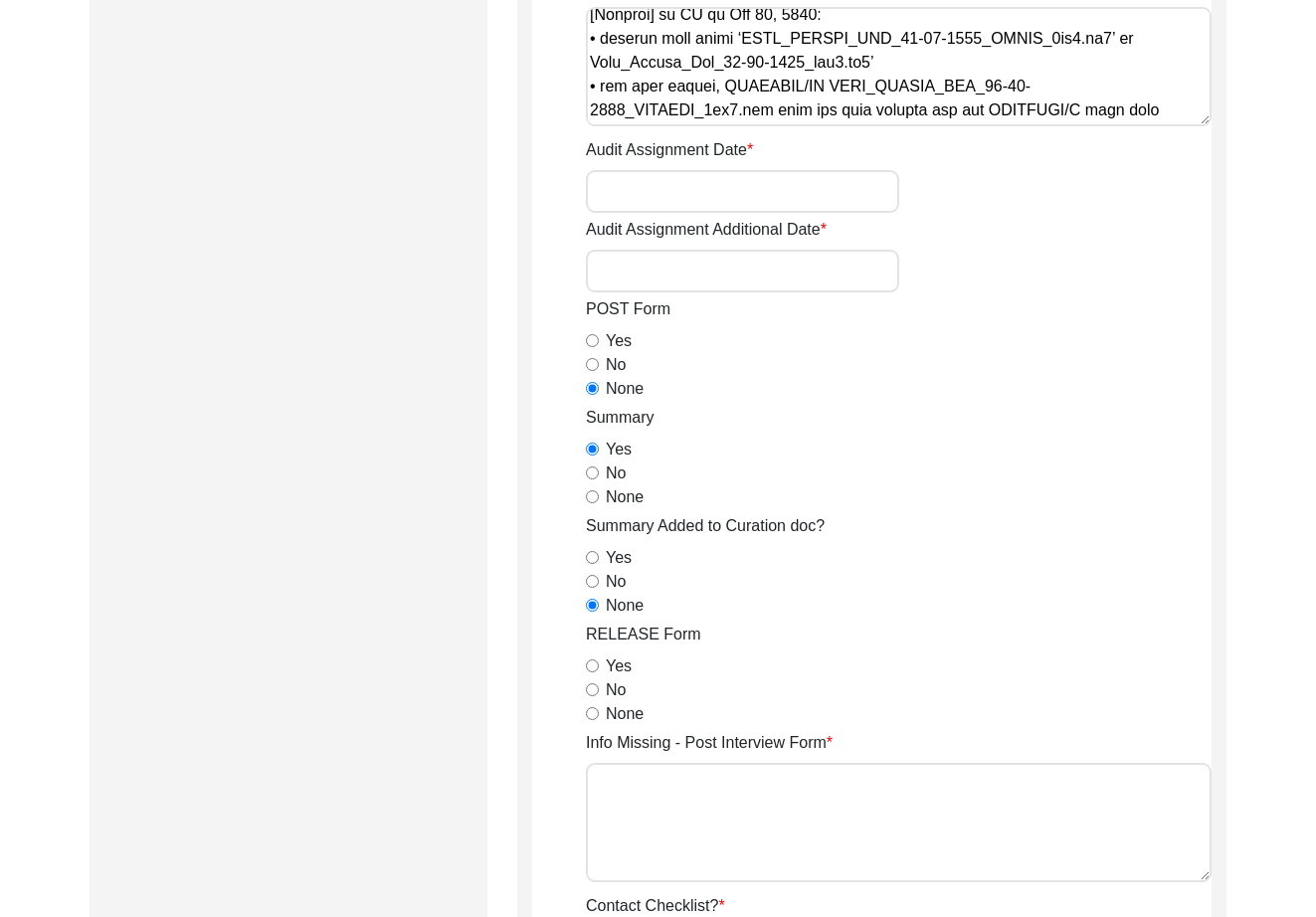 click on "Yes" at bounding box center (592, 665) 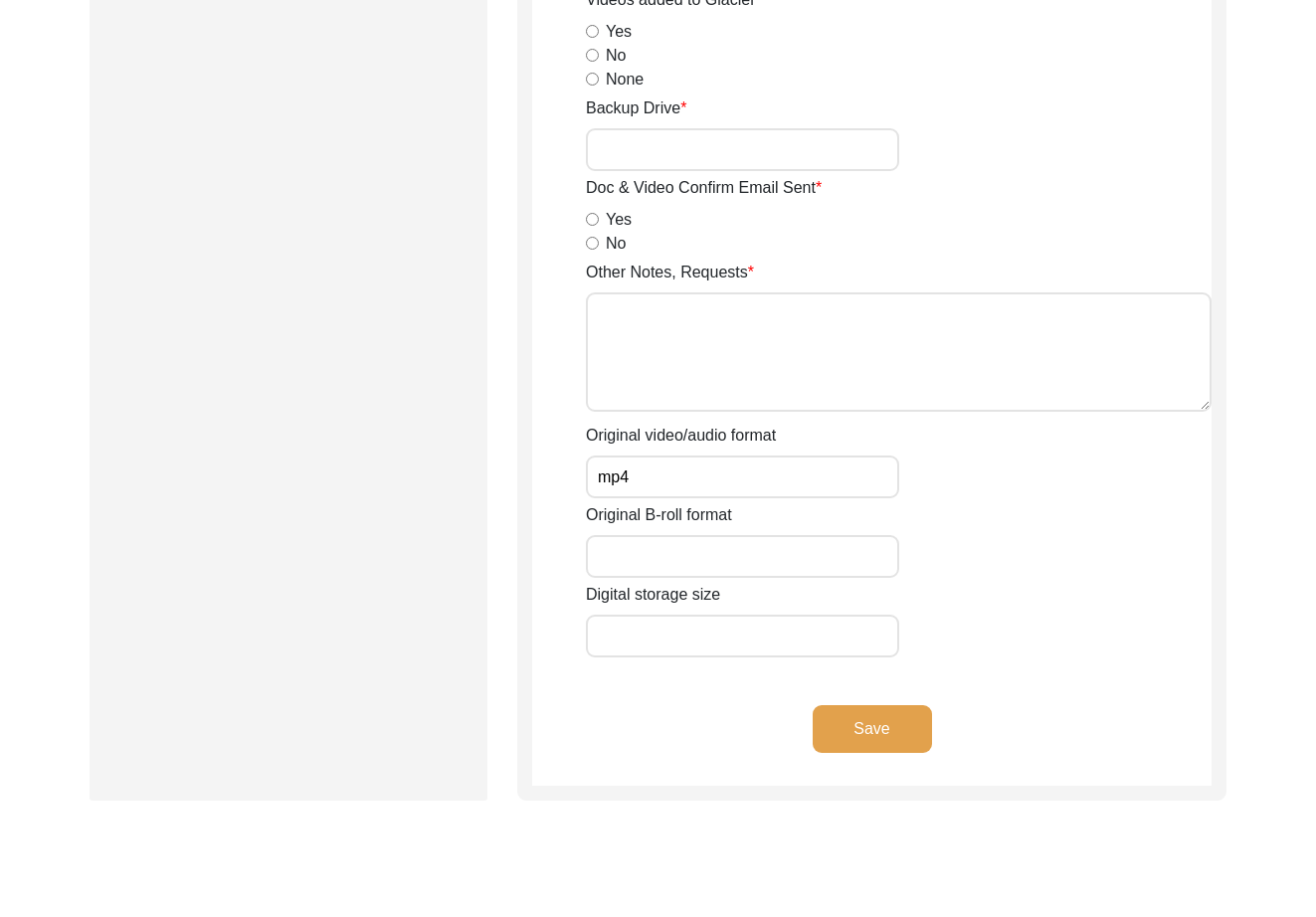 scroll, scrollTop: 2881, scrollLeft: 0, axis: vertical 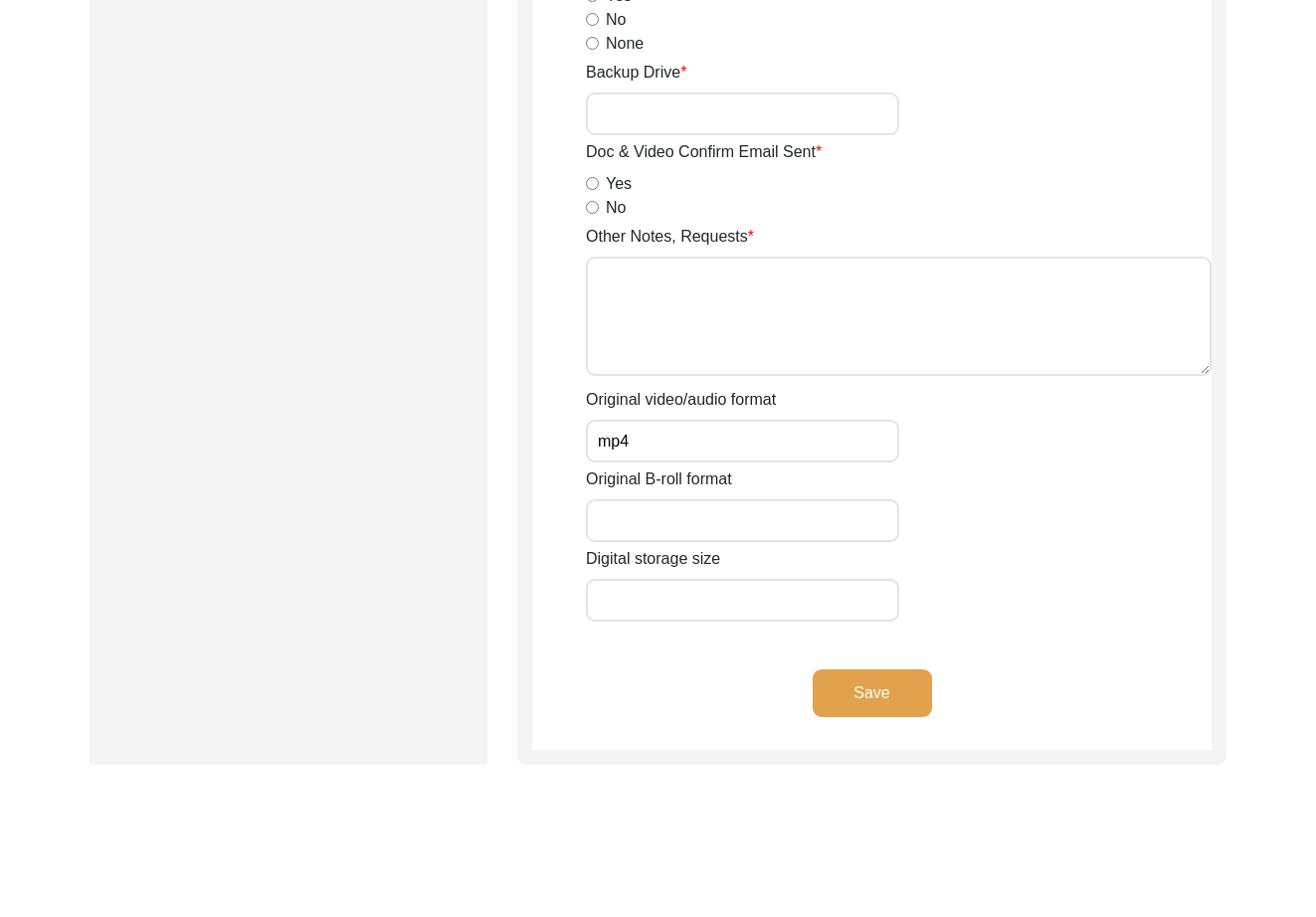 click on "Save" 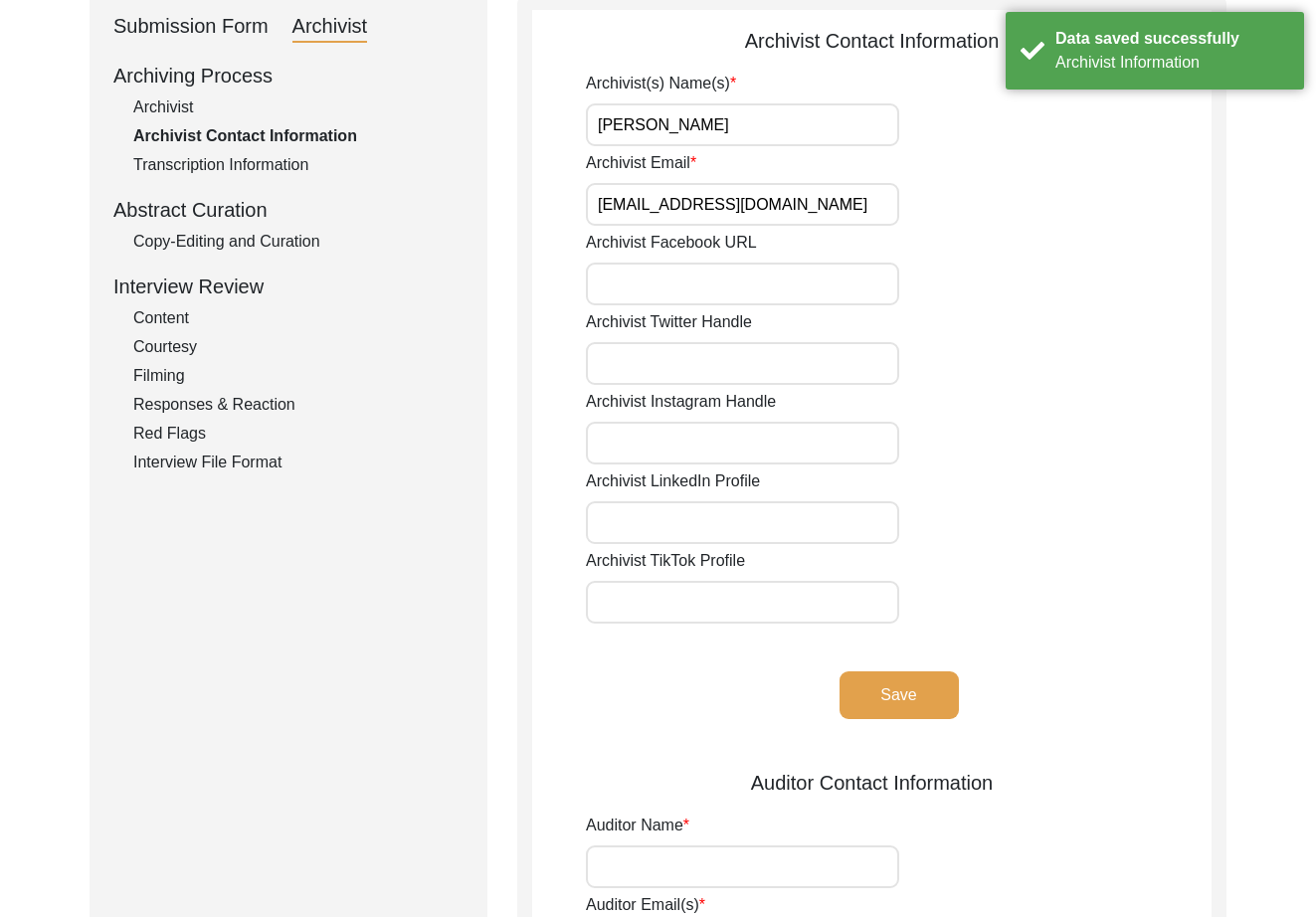 scroll, scrollTop: 0, scrollLeft: 0, axis: both 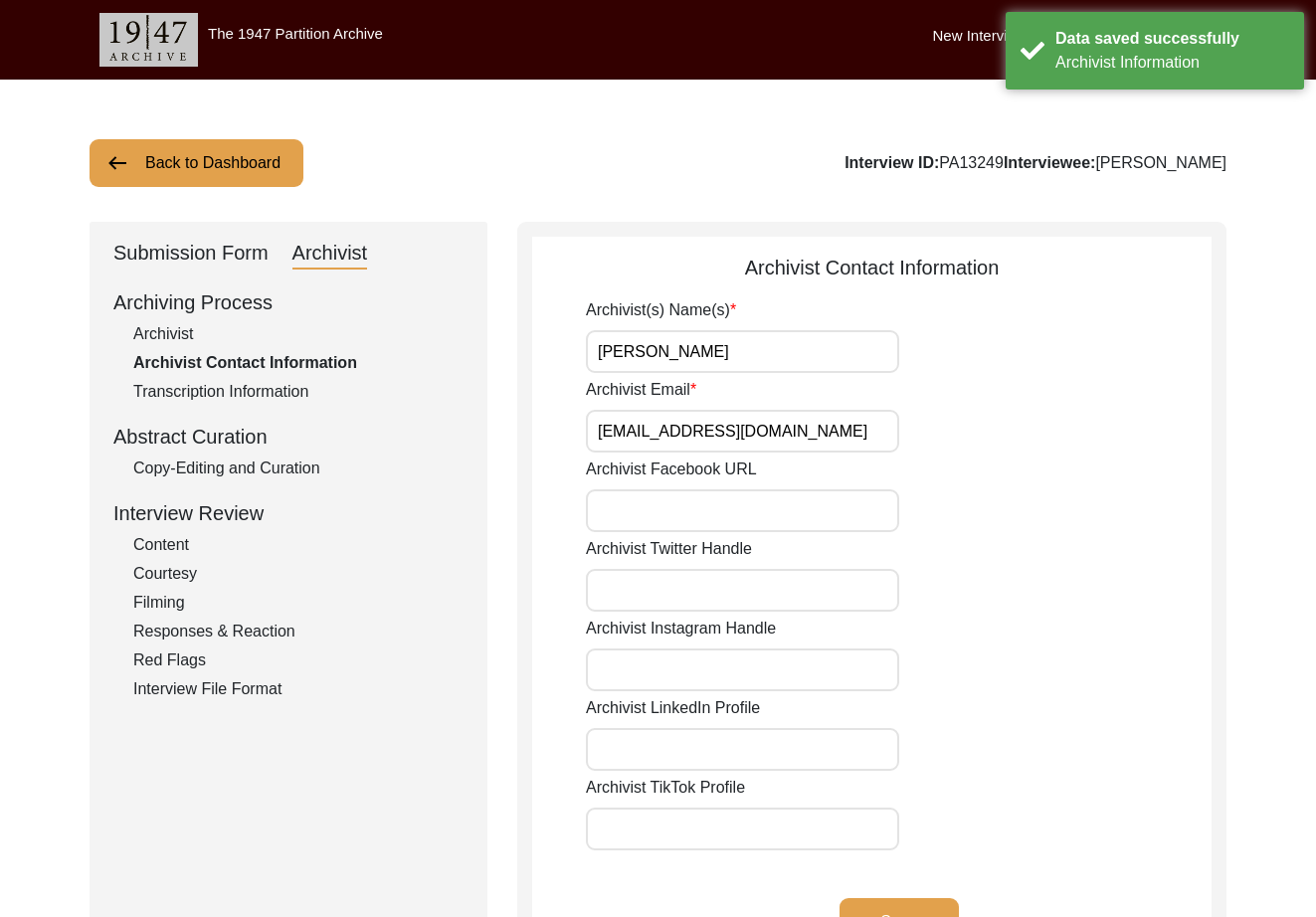 drag, startPoint x: 186, startPoint y: 460, endPoint x: 373, endPoint y: 468, distance: 187.17104 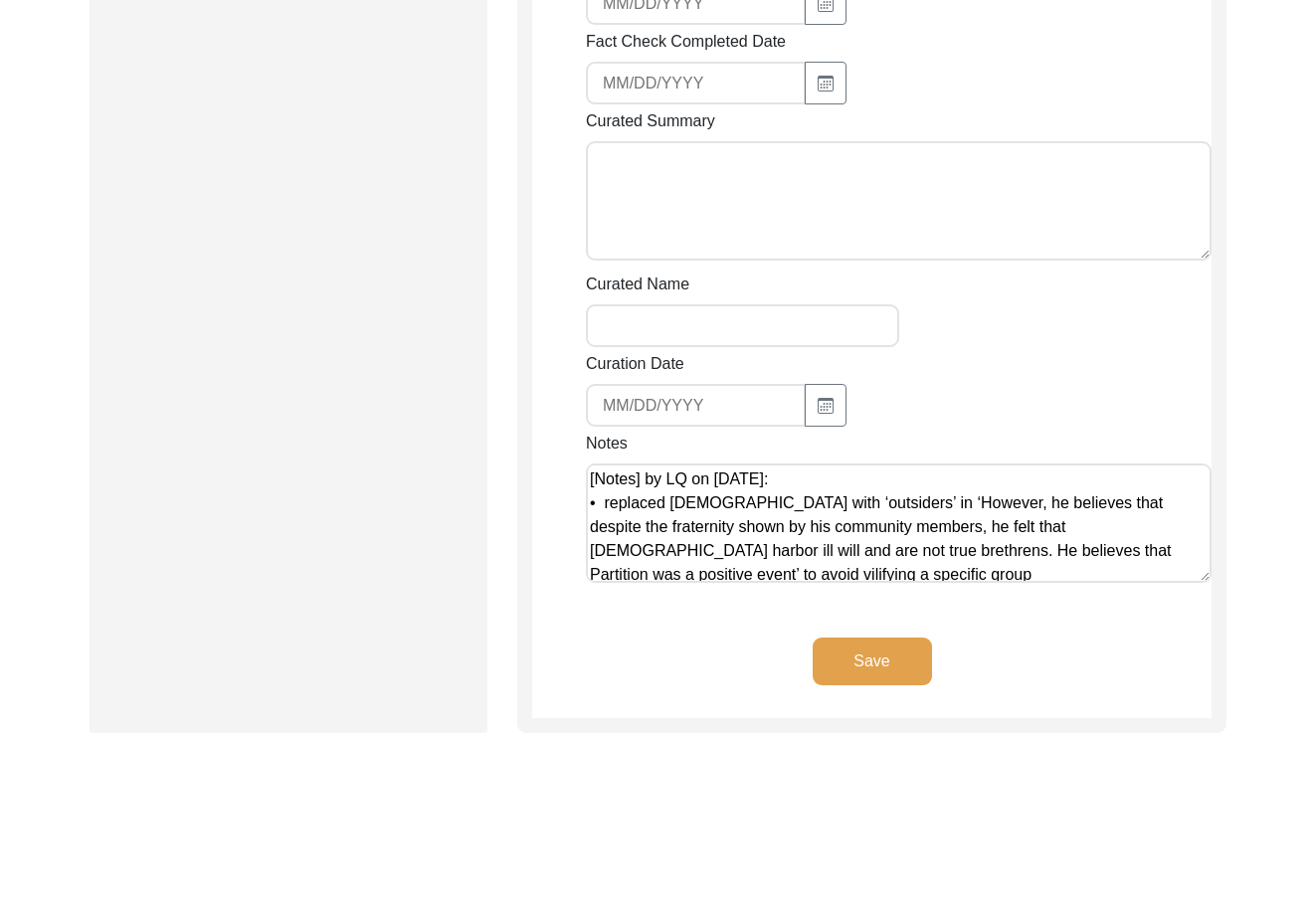 scroll, scrollTop: 2315, scrollLeft: 0, axis: vertical 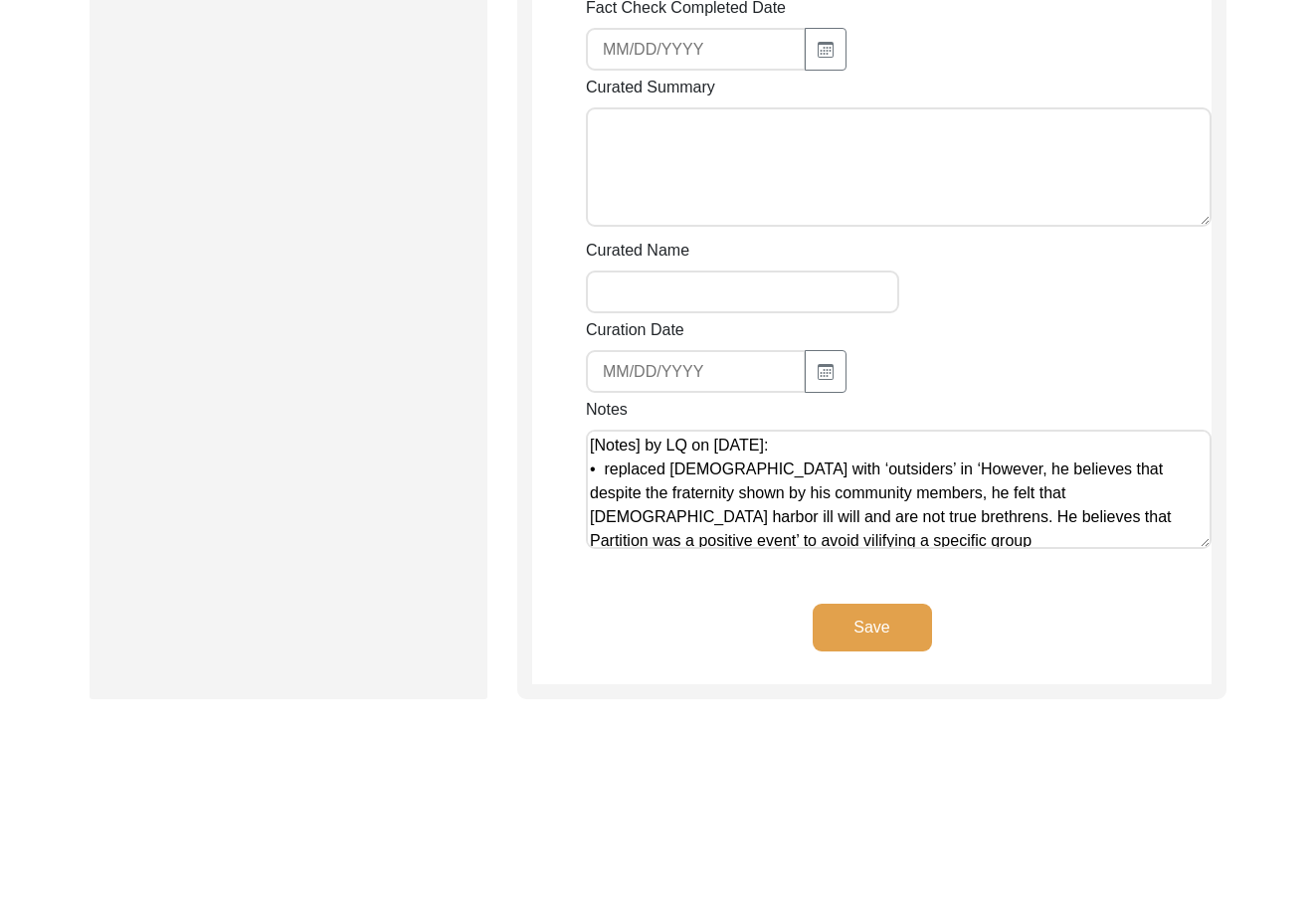 click on "[Notes] by LQ on [DATE]:
•  replaced [DEMOGRAPHIC_DATA] with ‘outsiders’ in ‘However, he believes that despite the fraternity shown by his community members, he felt that [DEMOGRAPHIC_DATA] harbor ill will and are not true brethrens. He believes that Partition was a positive event’ to avoid vilifying a specific group
• defined [PERSON_NAME], kurtas, lungis, kar seva, and beedi" at bounding box center [898, 489] 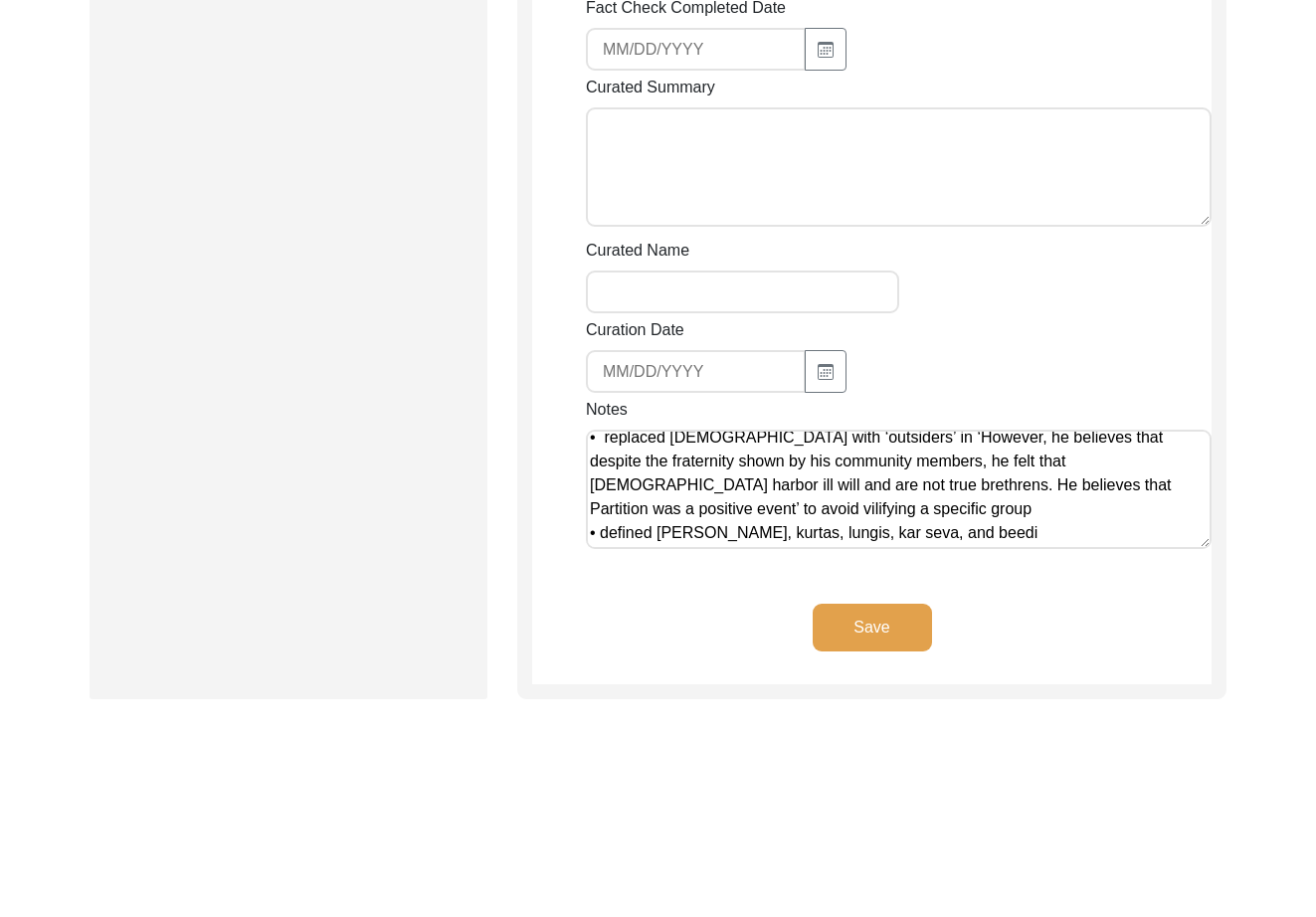 scroll, scrollTop: 0, scrollLeft: 0, axis: both 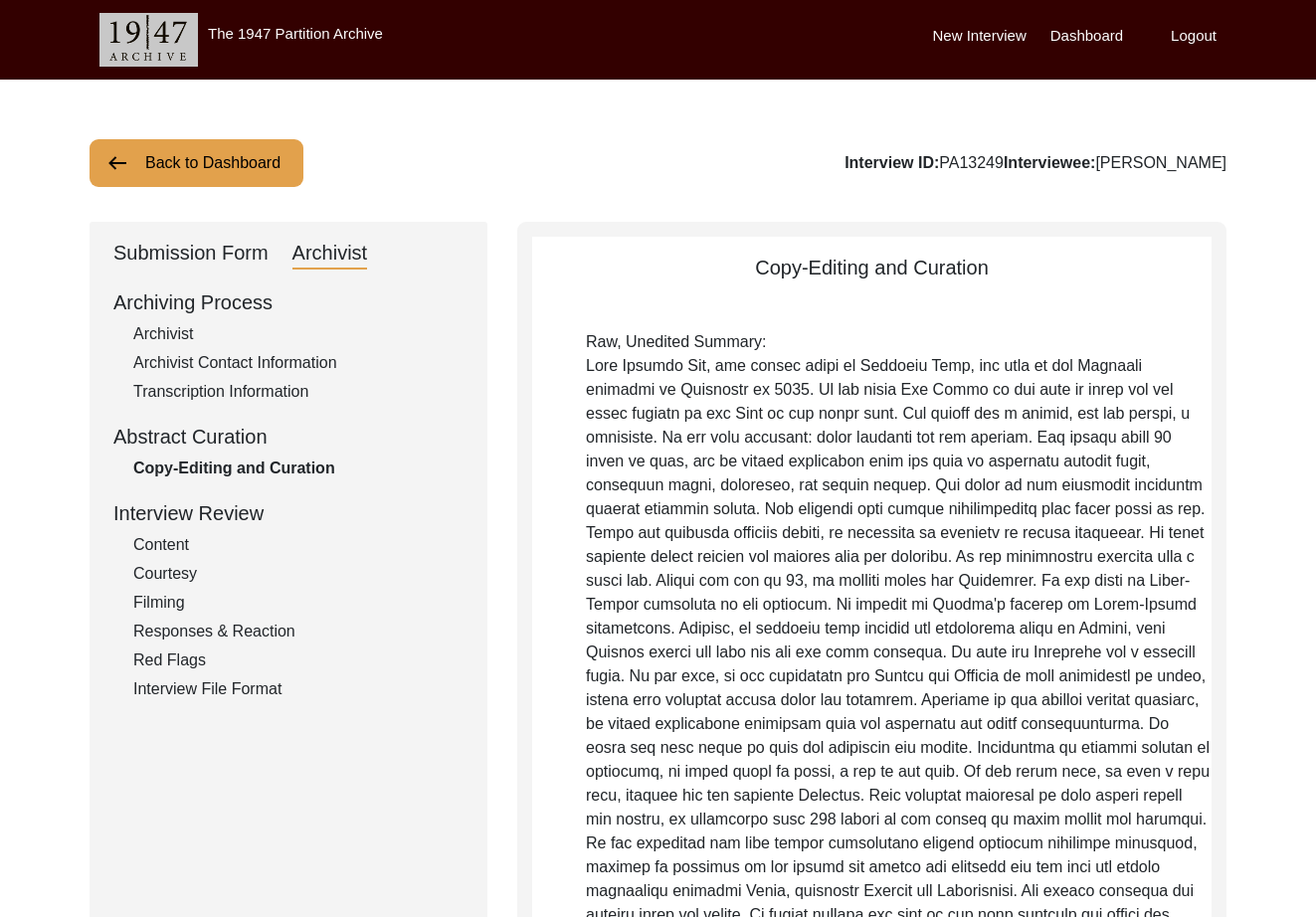 click on "Back to Dashboard" 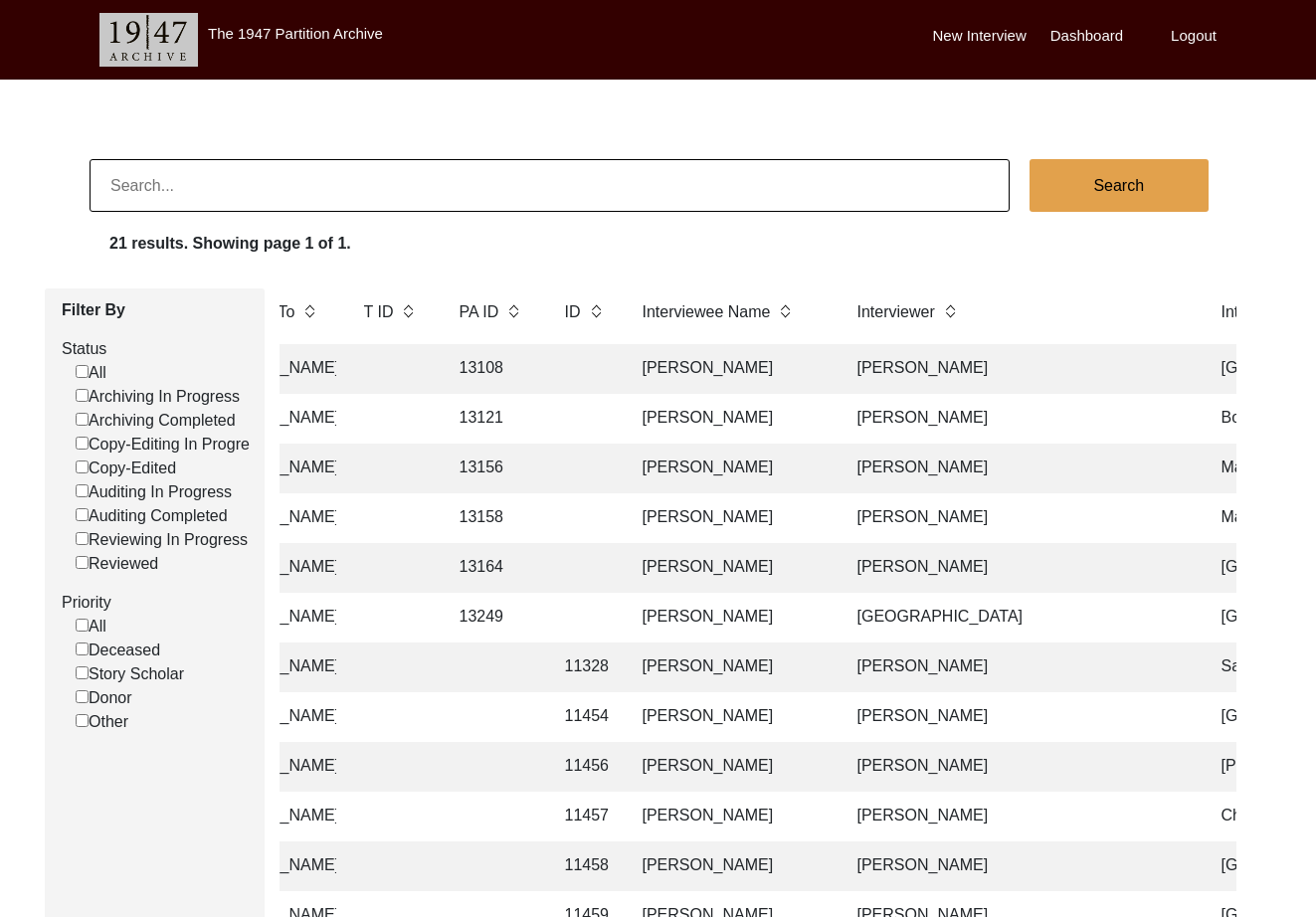 scroll, scrollTop: 0, scrollLeft: 391, axis: horizontal 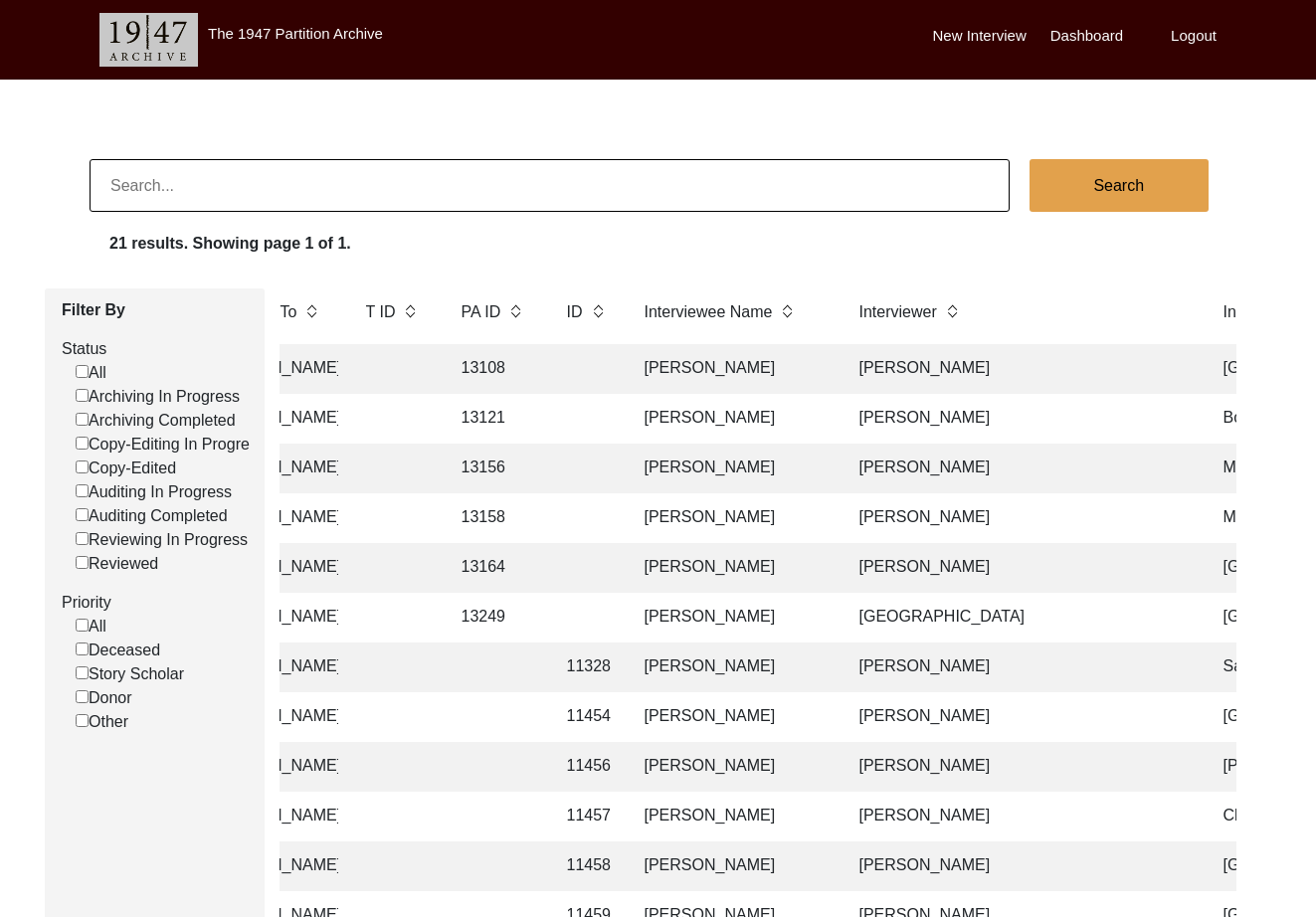 click on "[PERSON_NAME]" 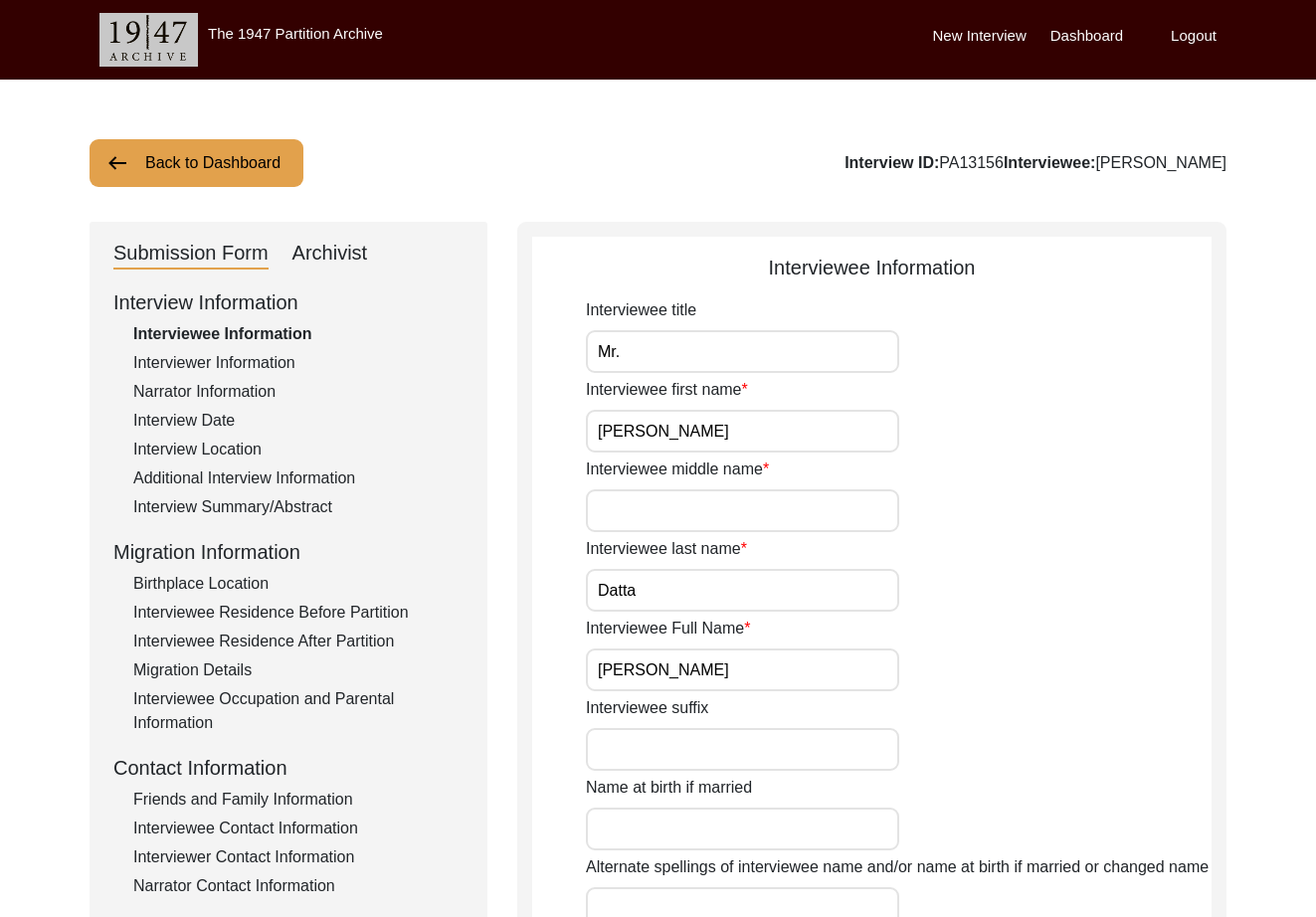 drag, startPoint x: 332, startPoint y: 258, endPoint x: 339, endPoint y: 275, distance: 18.384776 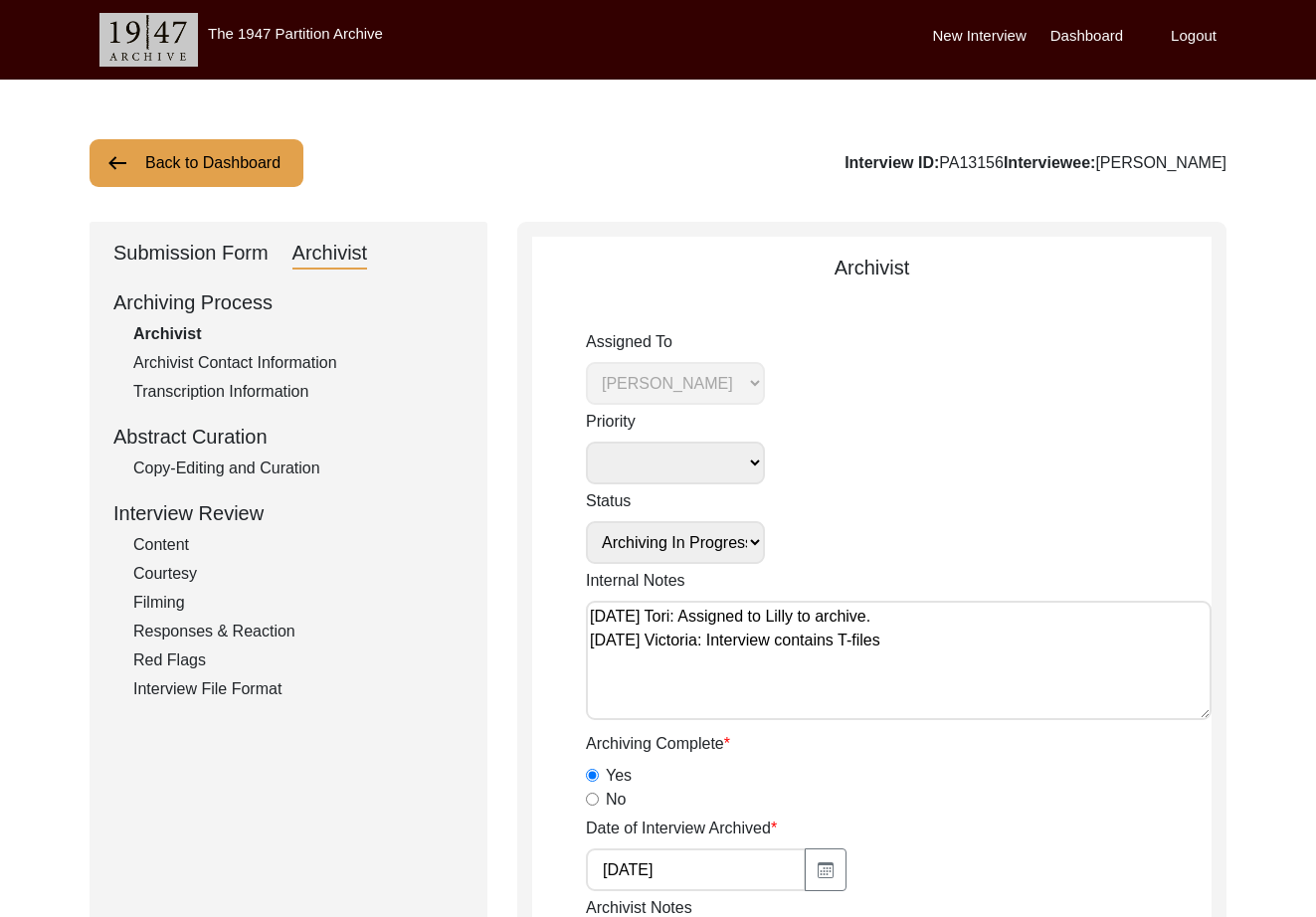 click on "Copy-Editing and Curation" 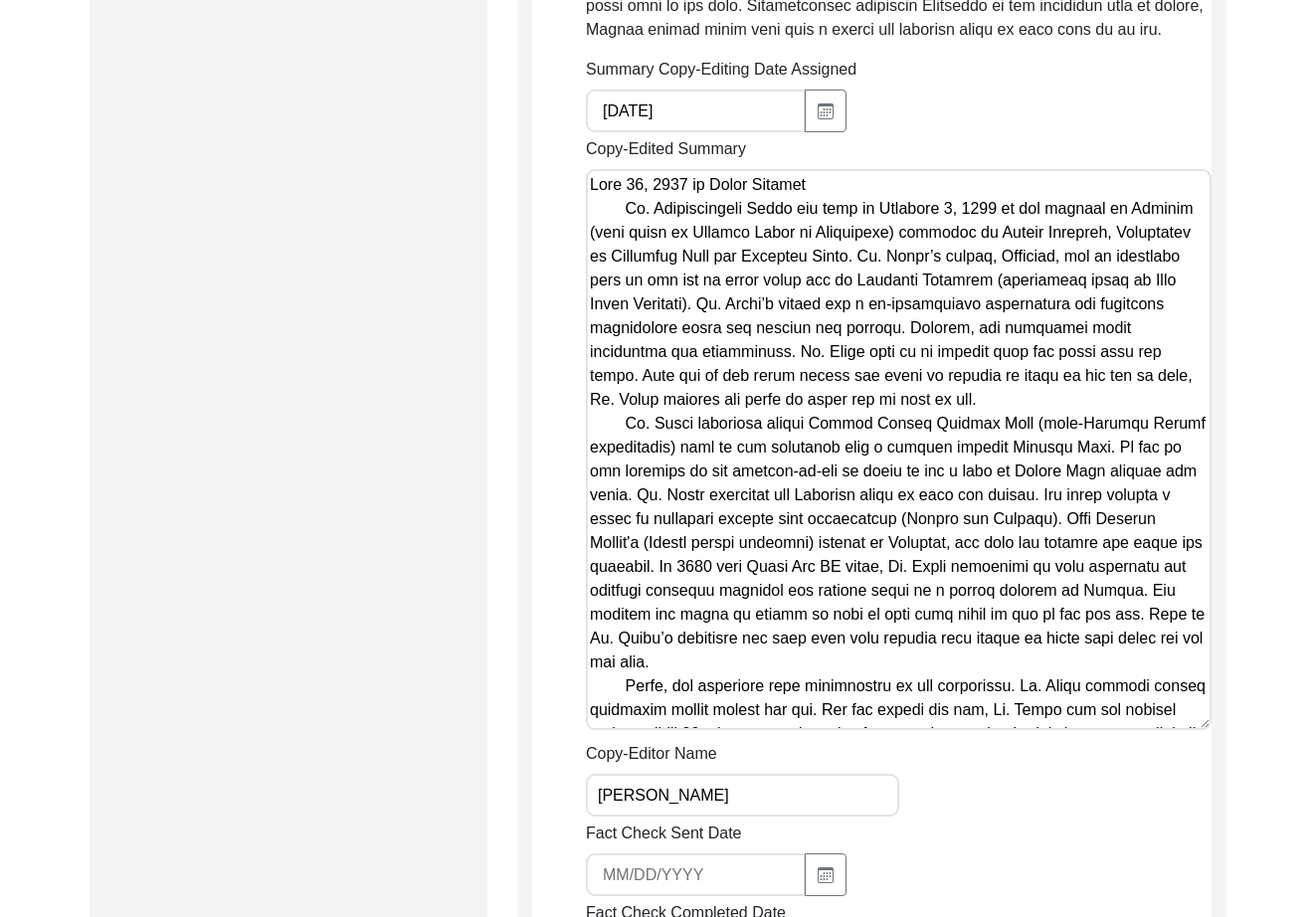 scroll, scrollTop: 1366, scrollLeft: 0, axis: vertical 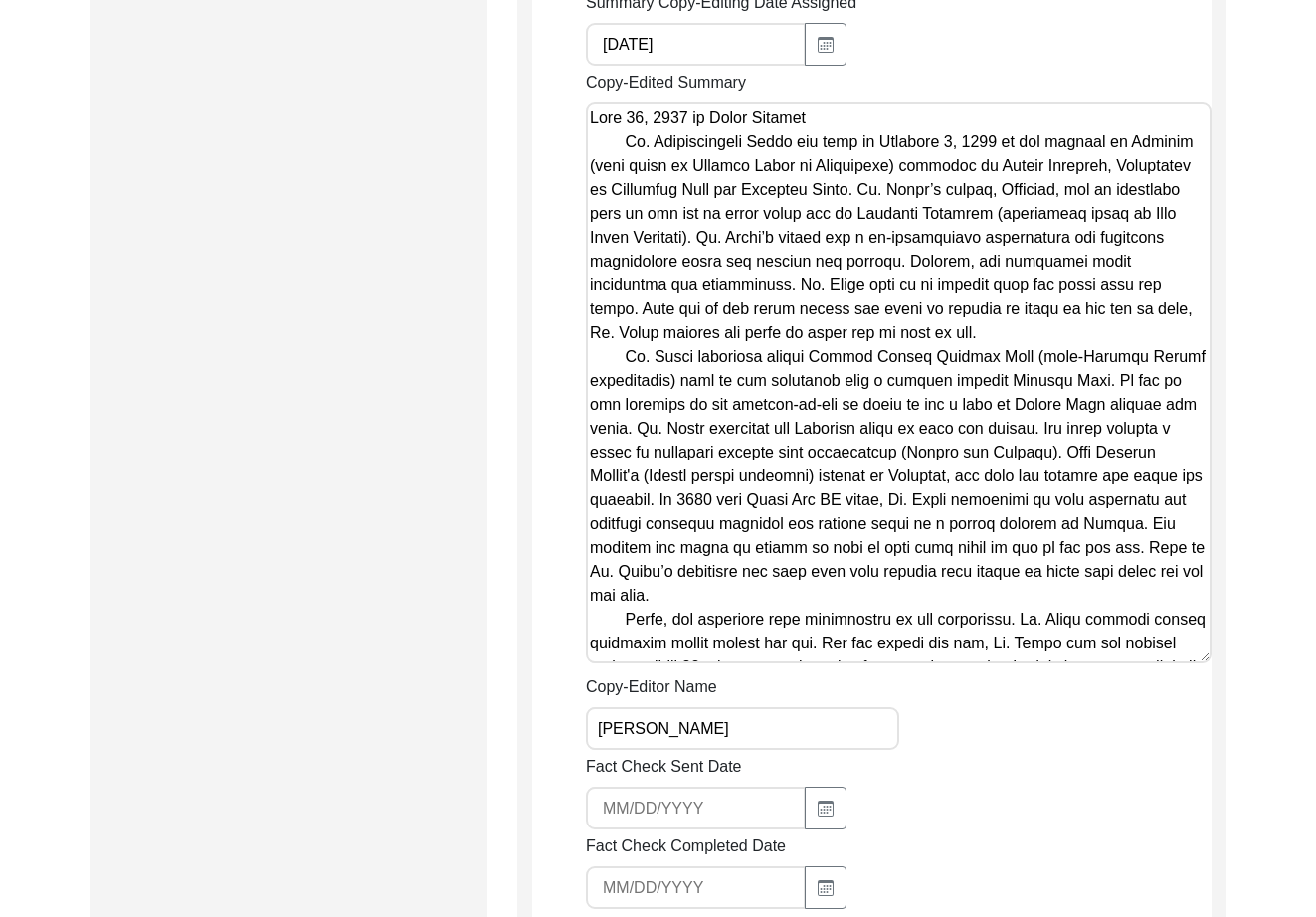 click on "Copy-Edited Summary" at bounding box center [898, 383] 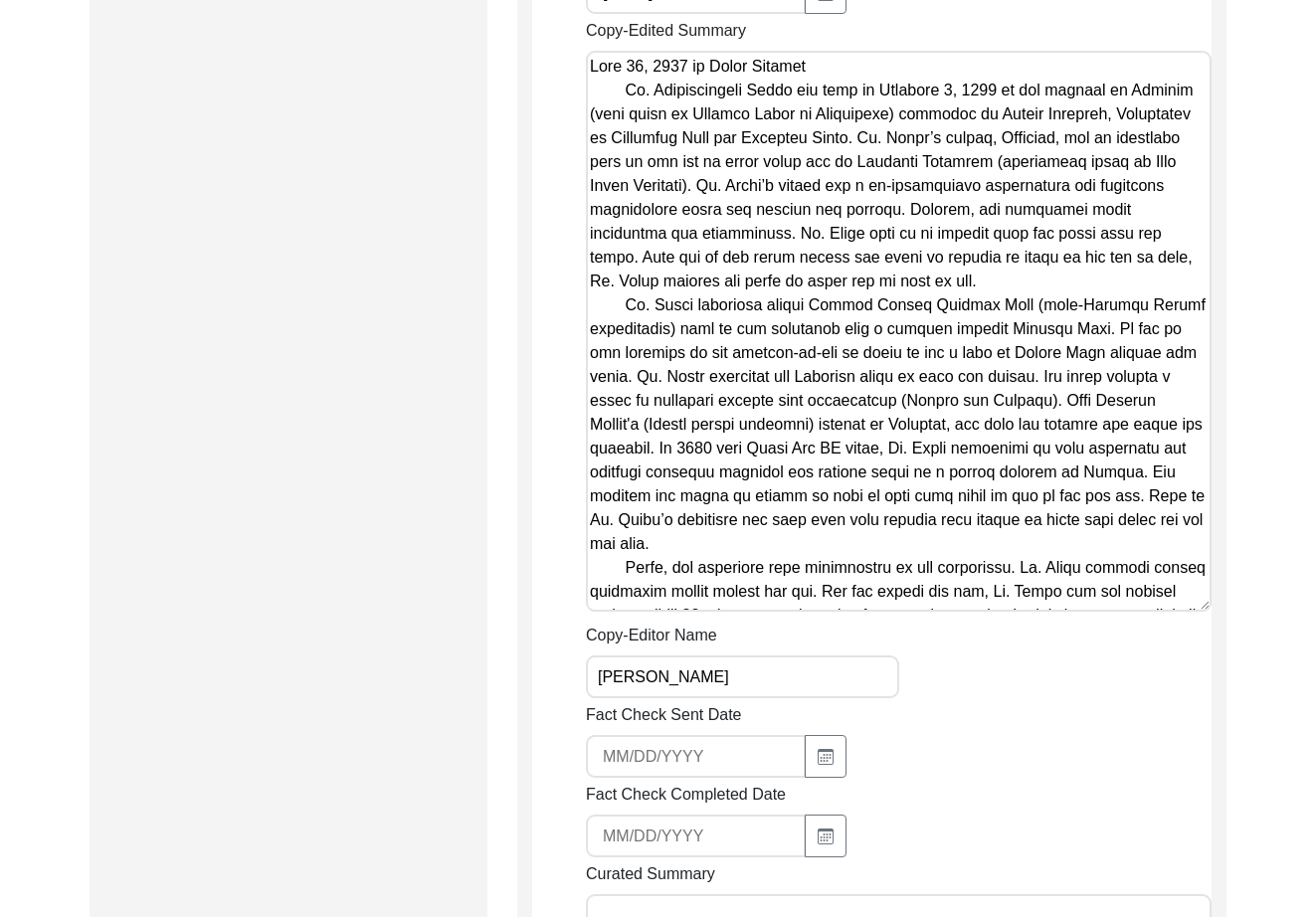 scroll, scrollTop: 1509, scrollLeft: 0, axis: vertical 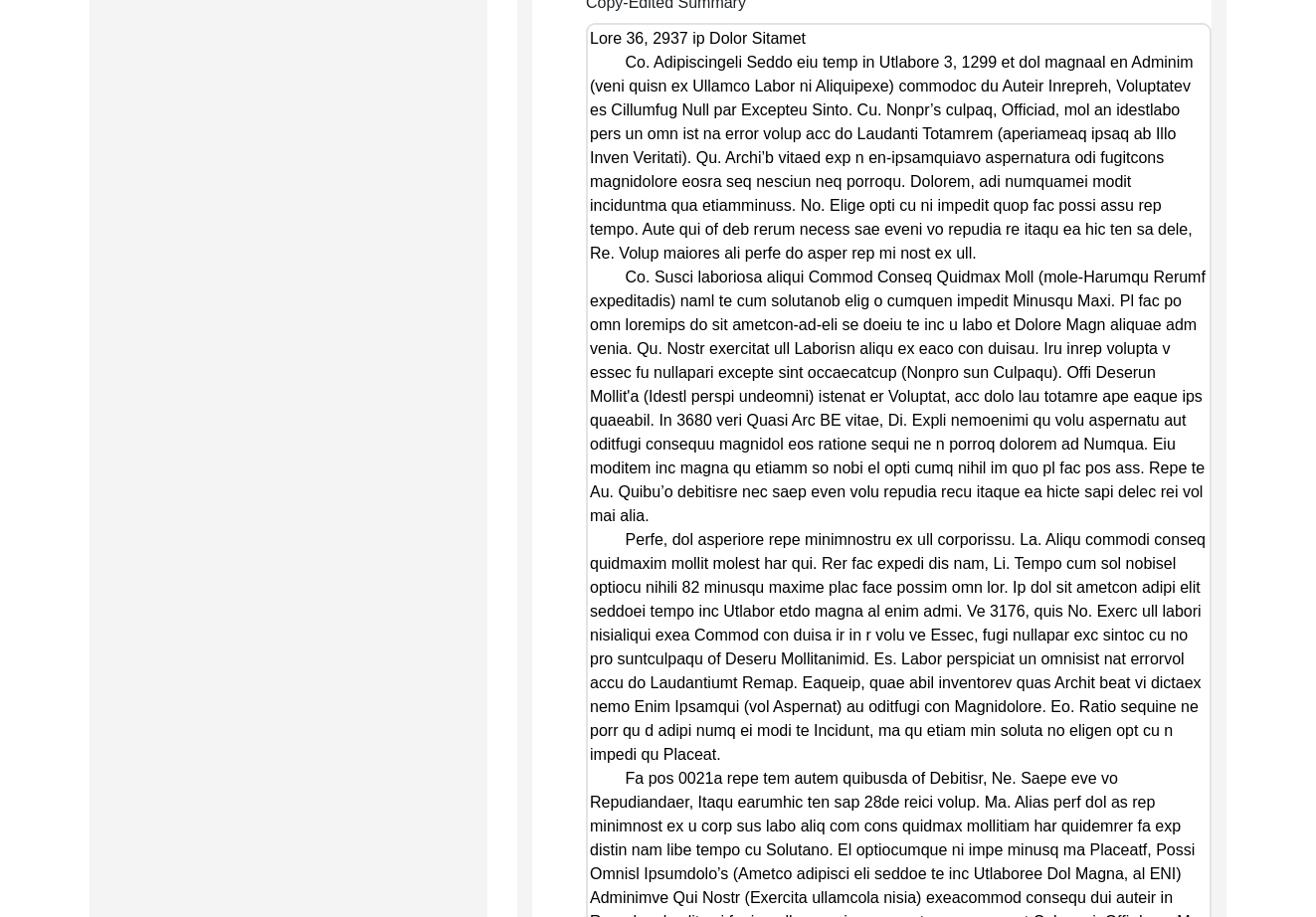 drag, startPoint x: 1205, startPoint y: 576, endPoint x: 1200, endPoint y: 919, distance: 343.03644 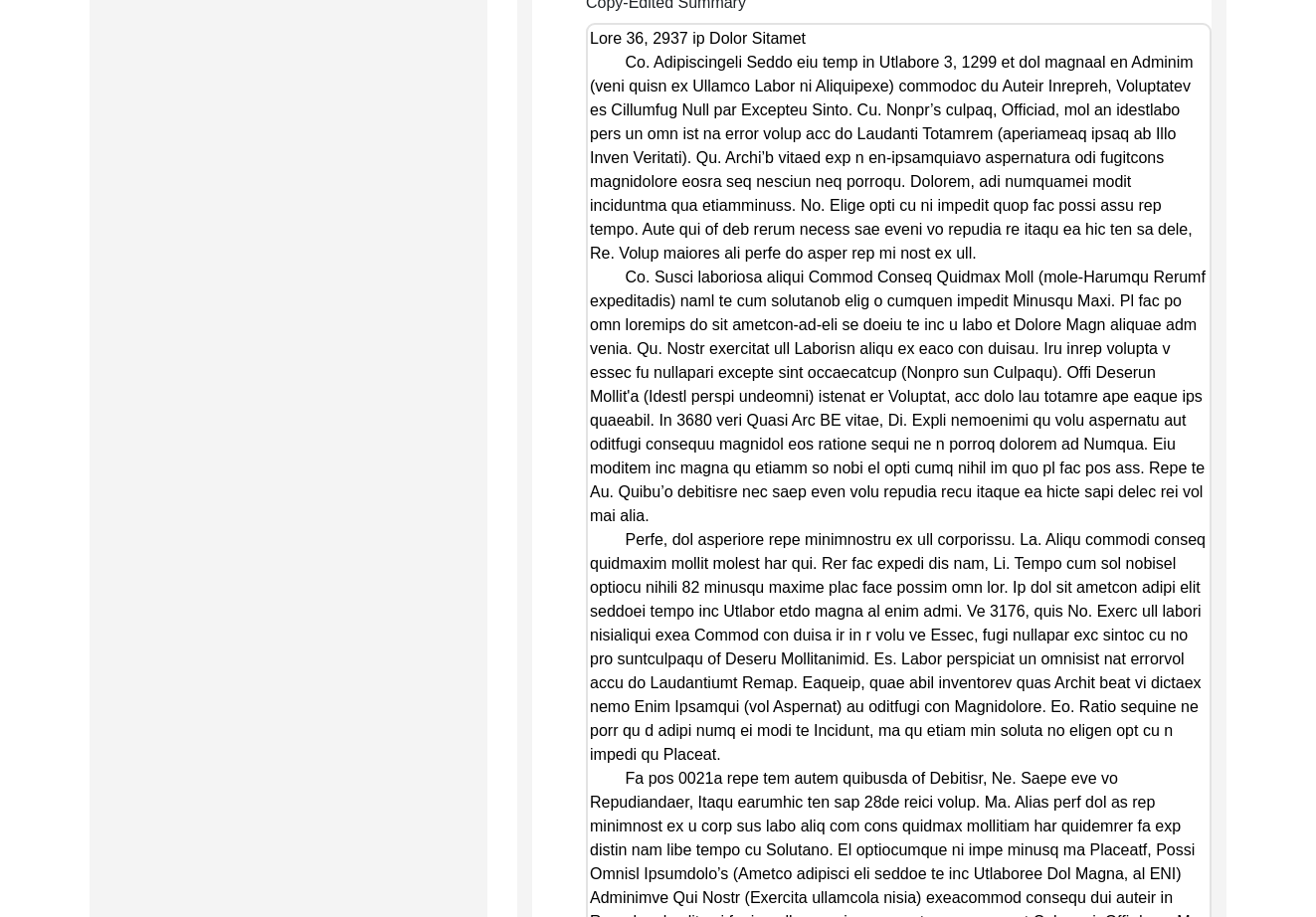 click on "The 1947 Partition Archive New Interview Dashboard Logout  Back to Dashboard  Interview ID:  PA13156  Interviewee:  [PERSON_NAME]   Submission Form   Archivist   Archiving Process   Archivist   Archivist Contact Information   Transcription Information   Abstract Curation   Copy-Editing and Curation   Interview Review   Content   Courtesy   Filming   Responses & Reaction   Red Flags   Interview File Format   Copy-Editing and Curation
Raw, Unedited Summary:  Summary Copy-Editing Date Assigned [DATE] Copy-Edited Summary        Copy-Editor Name [PERSON_NAME] Fact Check Sent Date Fact Check Completed Date Curated Summary Curated Name Curation Date Notes [Notes] by LQ on [DATE]:
• clarified [PERSON_NAME], [GEOGRAPHIC_DATA]
• defined [PERSON_NAME], [PERSON_NAME]
• took out ‘attack on the [DEMOGRAPHIC_DATA]’ and ‘vacated the houses of [DEMOGRAPHIC_DATA]’ Save Copyright © [DATE] - [DATE] The 1947 Partition Archive. All rights reserved." at bounding box center (658, 288) 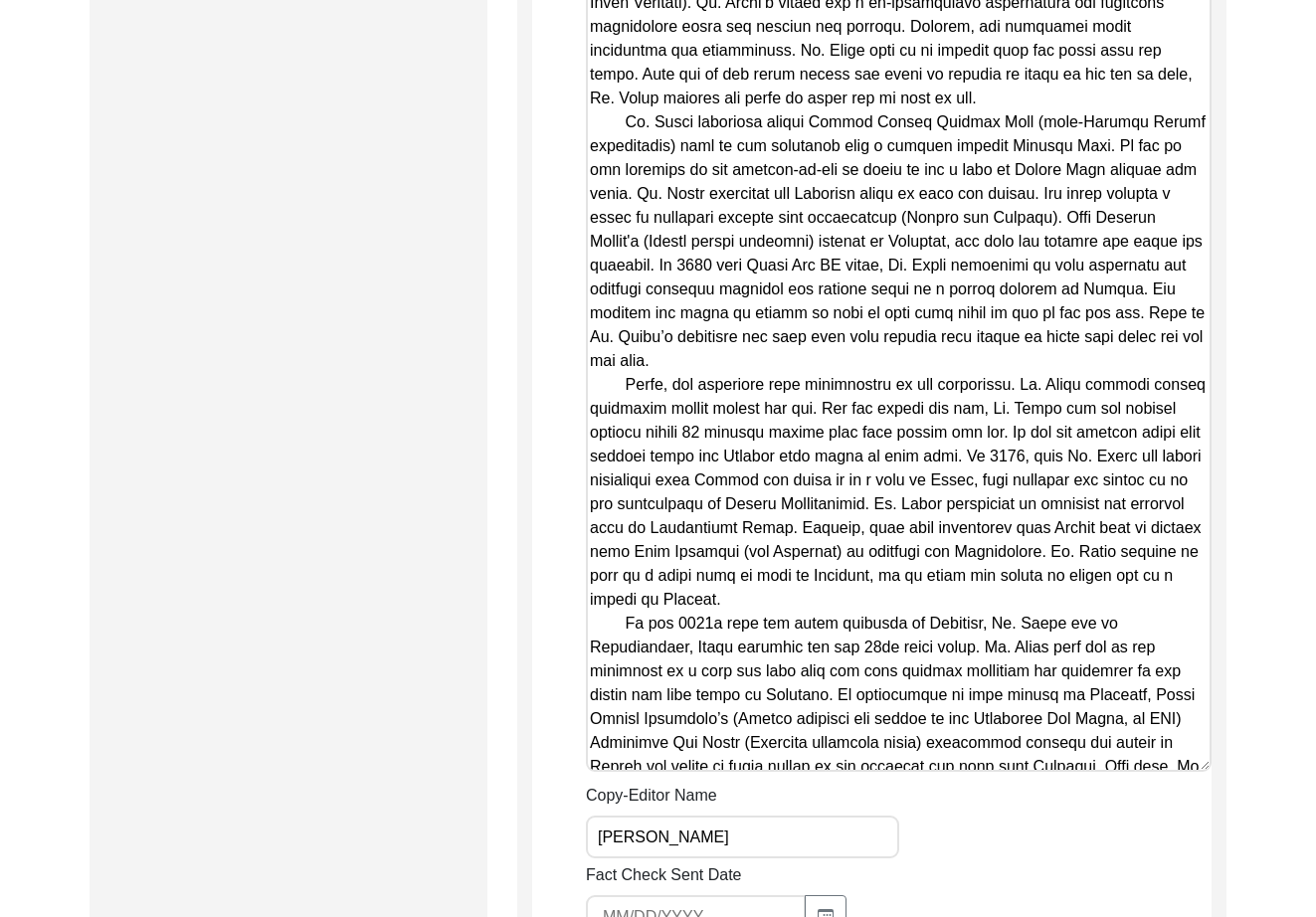 scroll, scrollTop: 1668, scrollLeft: 0, axis: vertical 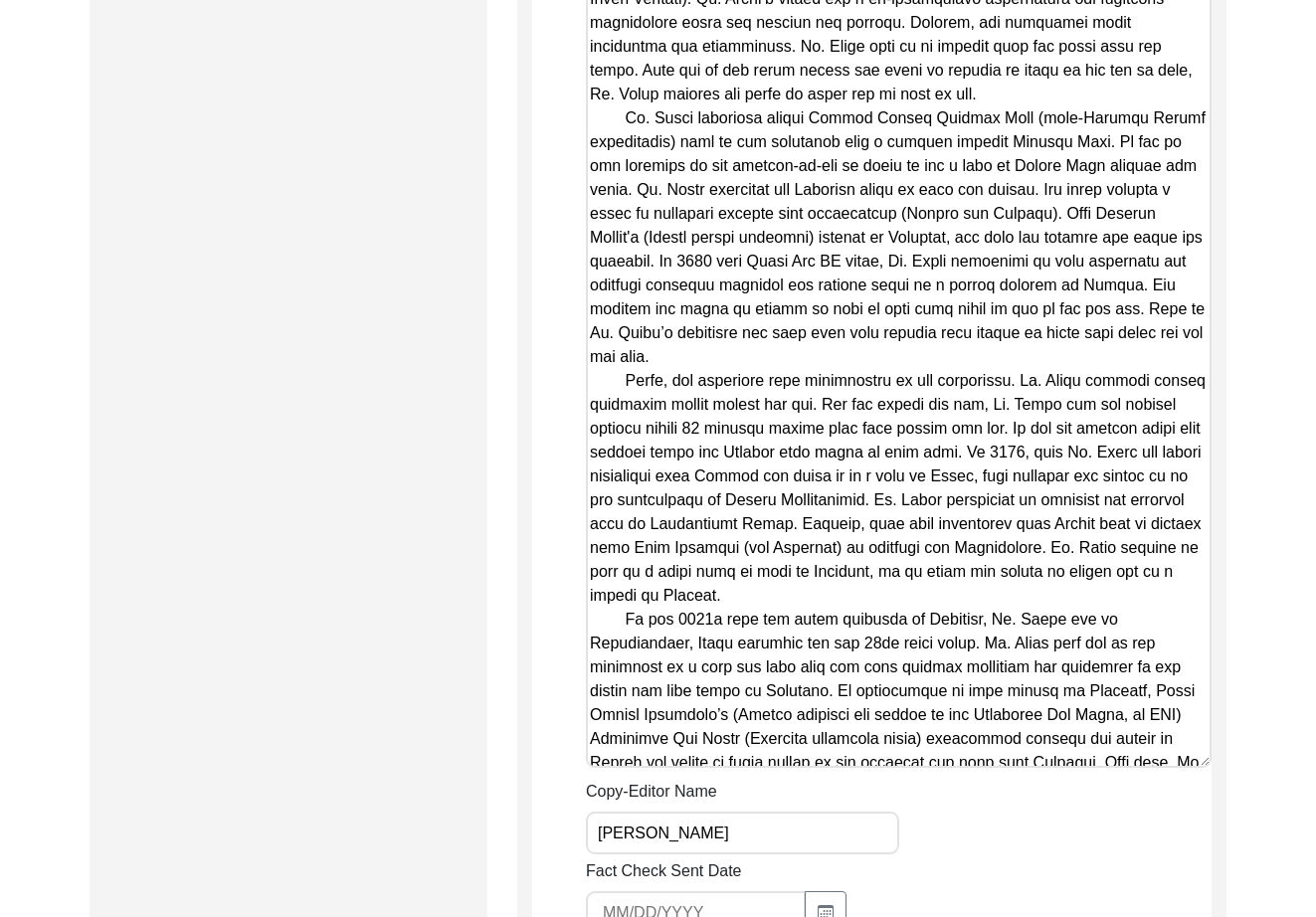 click on "Copy-Edited Summary" at bounding box center (898, 315) 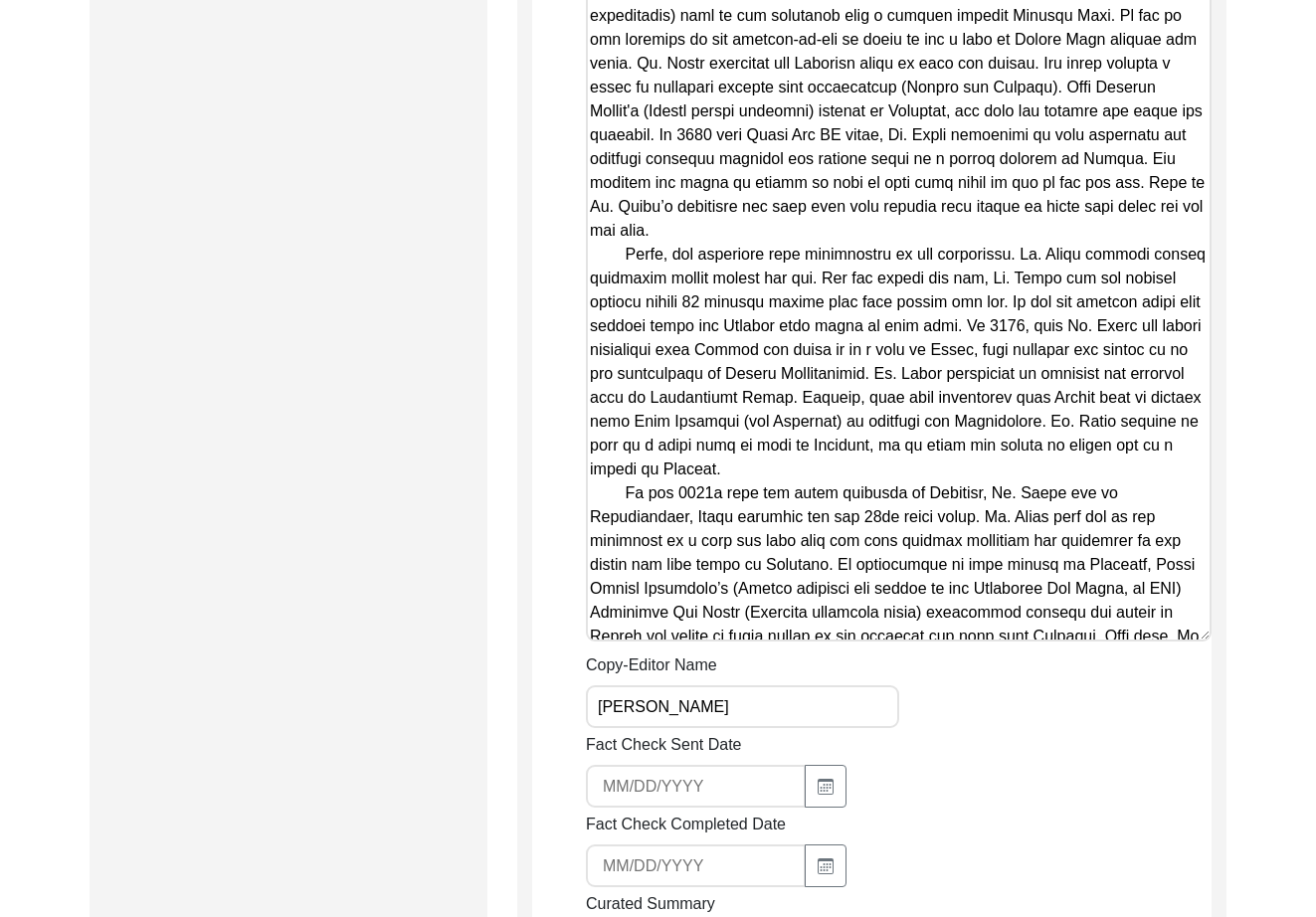 scroll, scrollTop: 1802, scrollLeft: 0, axis: vertical 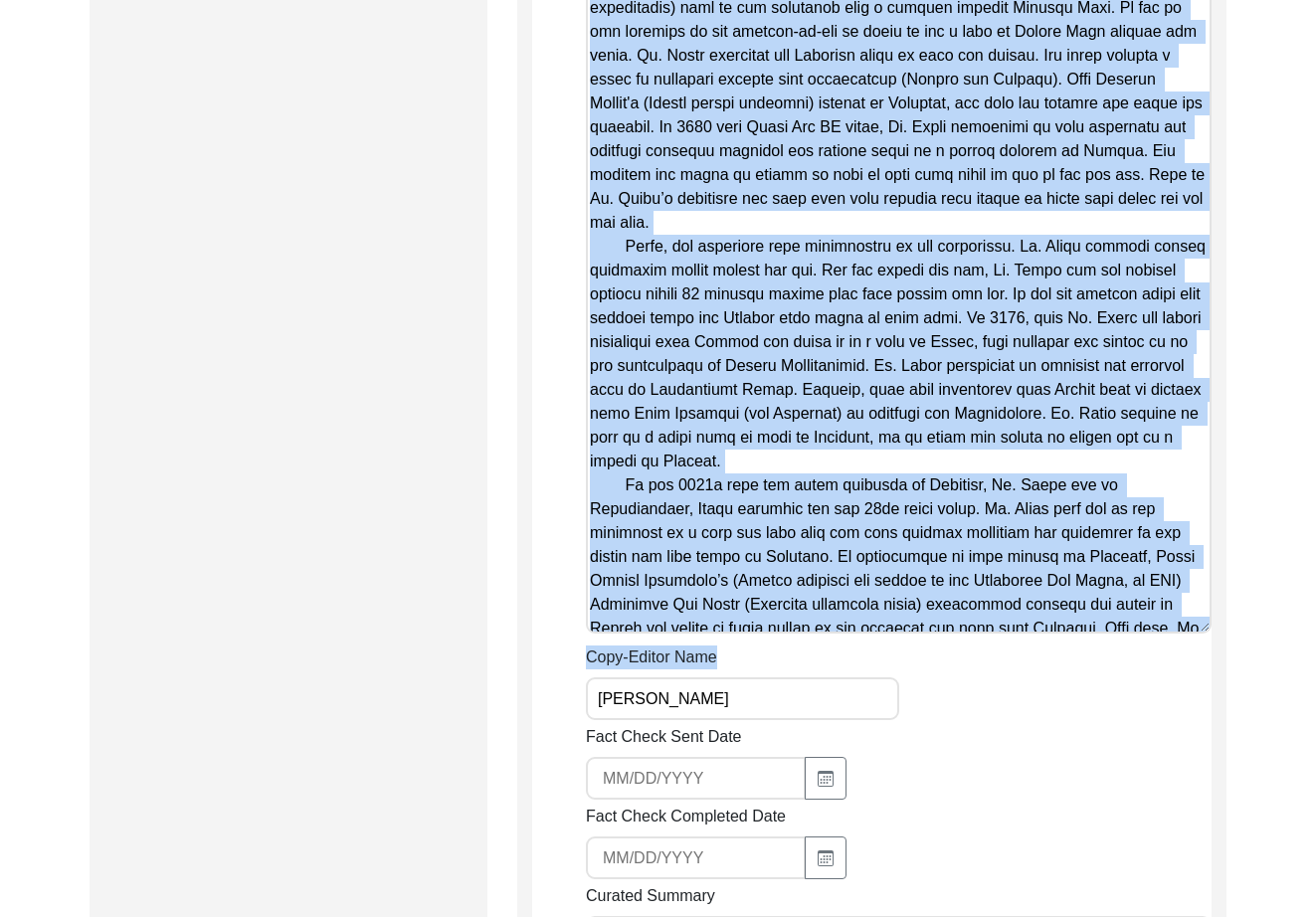 drag, startPoint x: 1208, startPoint y: 638, endPoint x: 1208, endPoint y: 691, distance: 53 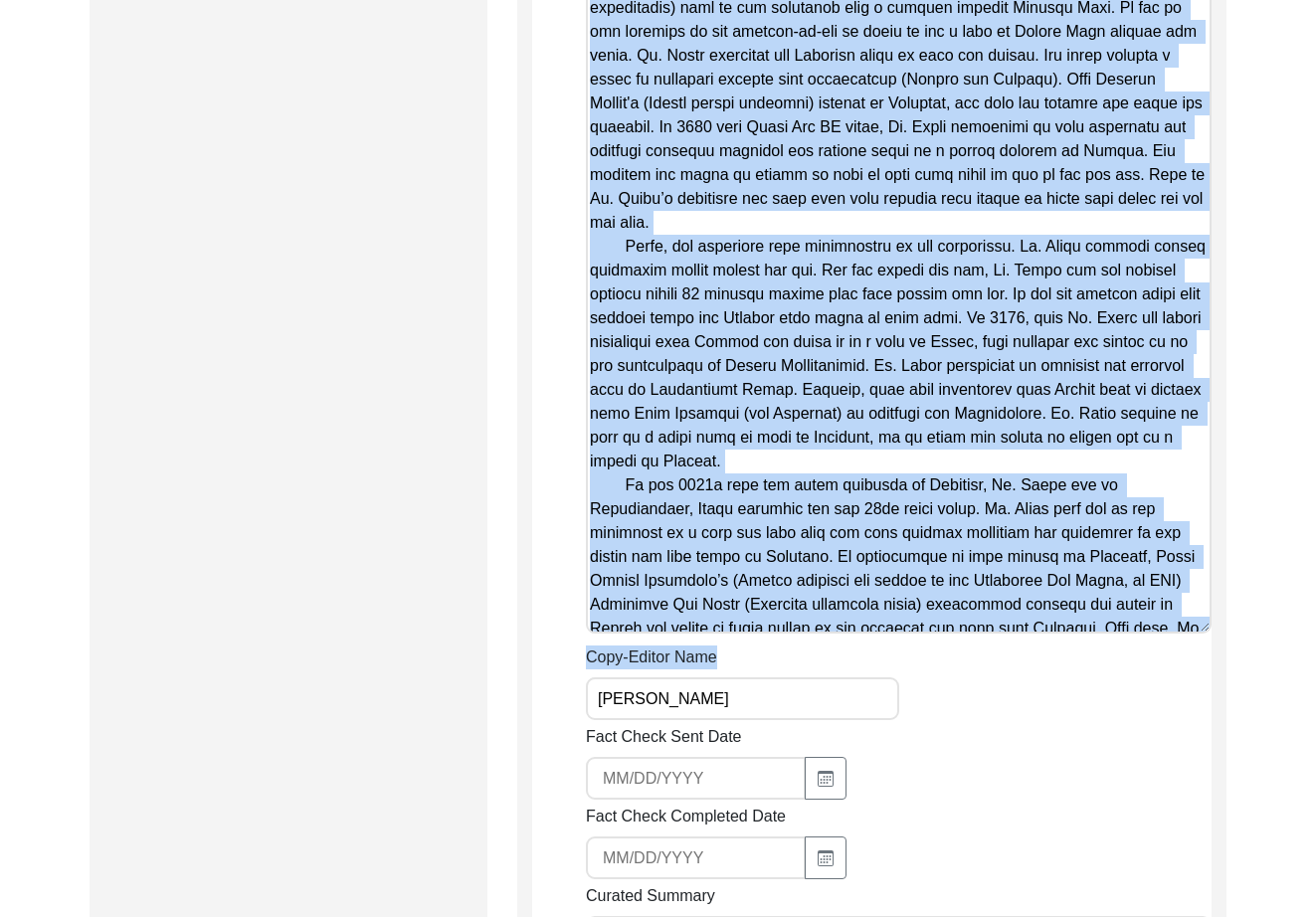 click on "Summary Copy-Editing Date Assigned [DATE] Copy-Edited Summary        Copy-Editor Name [PERSON_NAME] Fact Check Sent Date Fact Check Completed Date Curated Summary Curated Name Curation Date Notes [Notes] by LQ on [DATE]:
• clarified [PERSON_NAME], [GEOGRAPHIC_DATA]
• defined [PERSON_NAME], [PERSON_NAME]
• took out ‘attack on the [DEMOGRAPHIC_DATA]’ and ‘vacated the houses of [DEMOGRAPHIC_DATA]’" 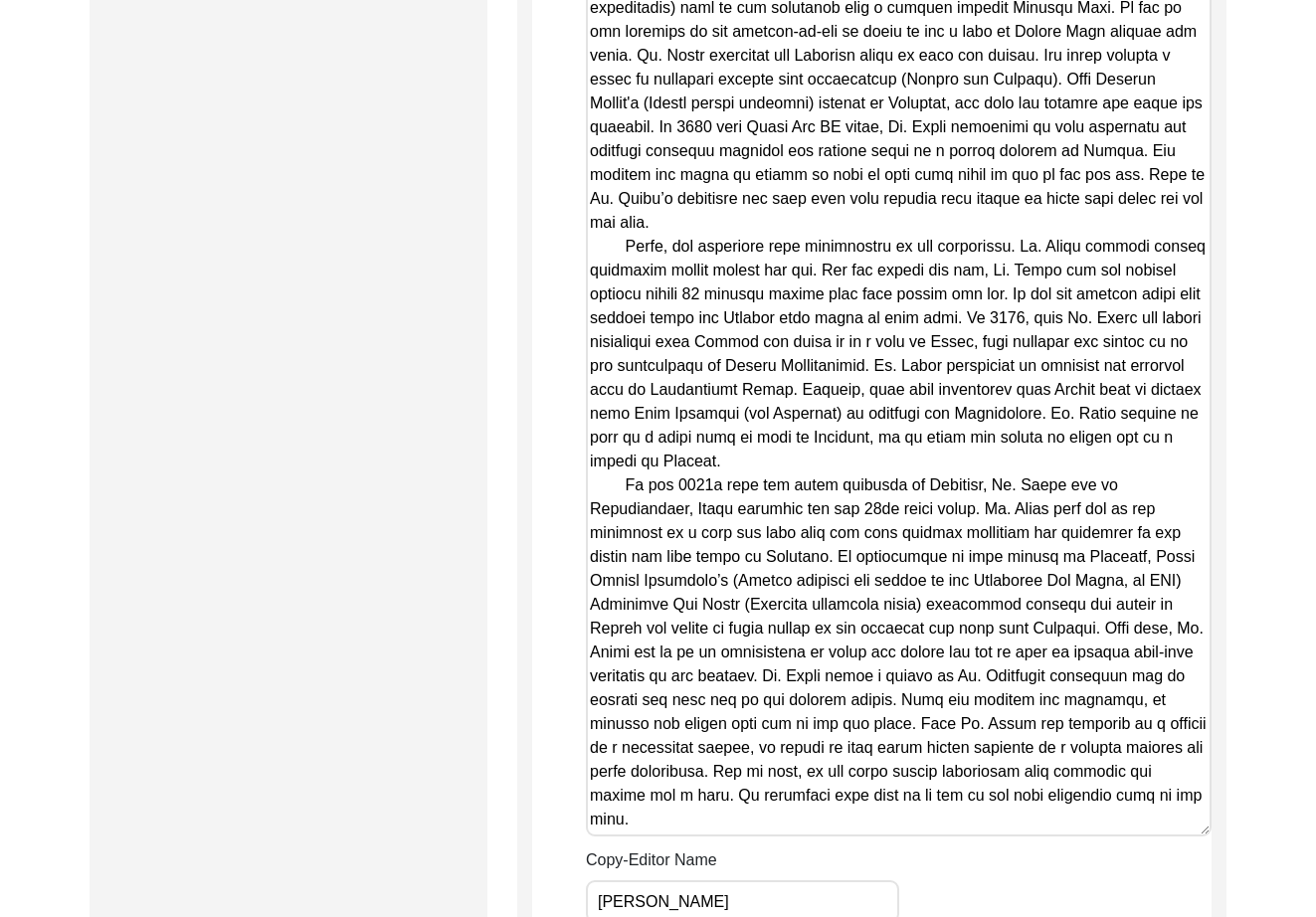 drag, startPoint x: 1207, startPoint y: 631, endPoint x: 1217, endPoint y: 849, distance: 218.22924 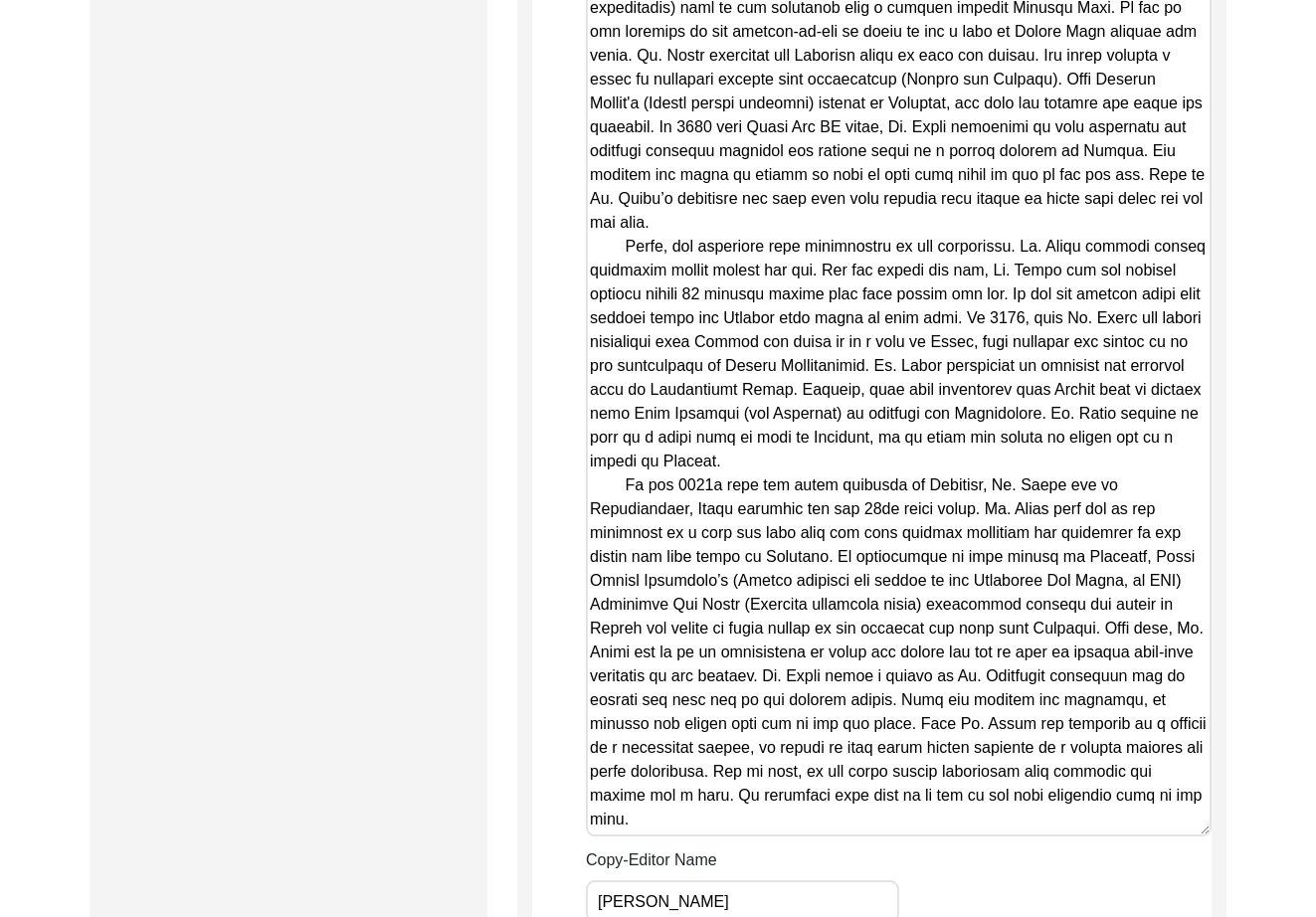 click on "Copy-Editing and Curation
Raw, Unedited Summary:  Summary Copy-Editing Date Assigned [DATE] Copy-Edited Summary        Copy-Editor Name [PERSON_NAME] Fact Check Sent Date Fact Check Completed Date Curated Summary Curated Name Curation Date Notes [Notes] by LQ on [DATE]:
• clarified [PERSON_NAME], [GEOGRAPHIC_DATA]
• defined [PERSON_NAME], [PERSON_NAME]
• took out ‘attack on the [DEMOGRAPHIC_DATA]’ and ‘vacated the houses of [DEMOGRAPHIC_DATA]’ Save" 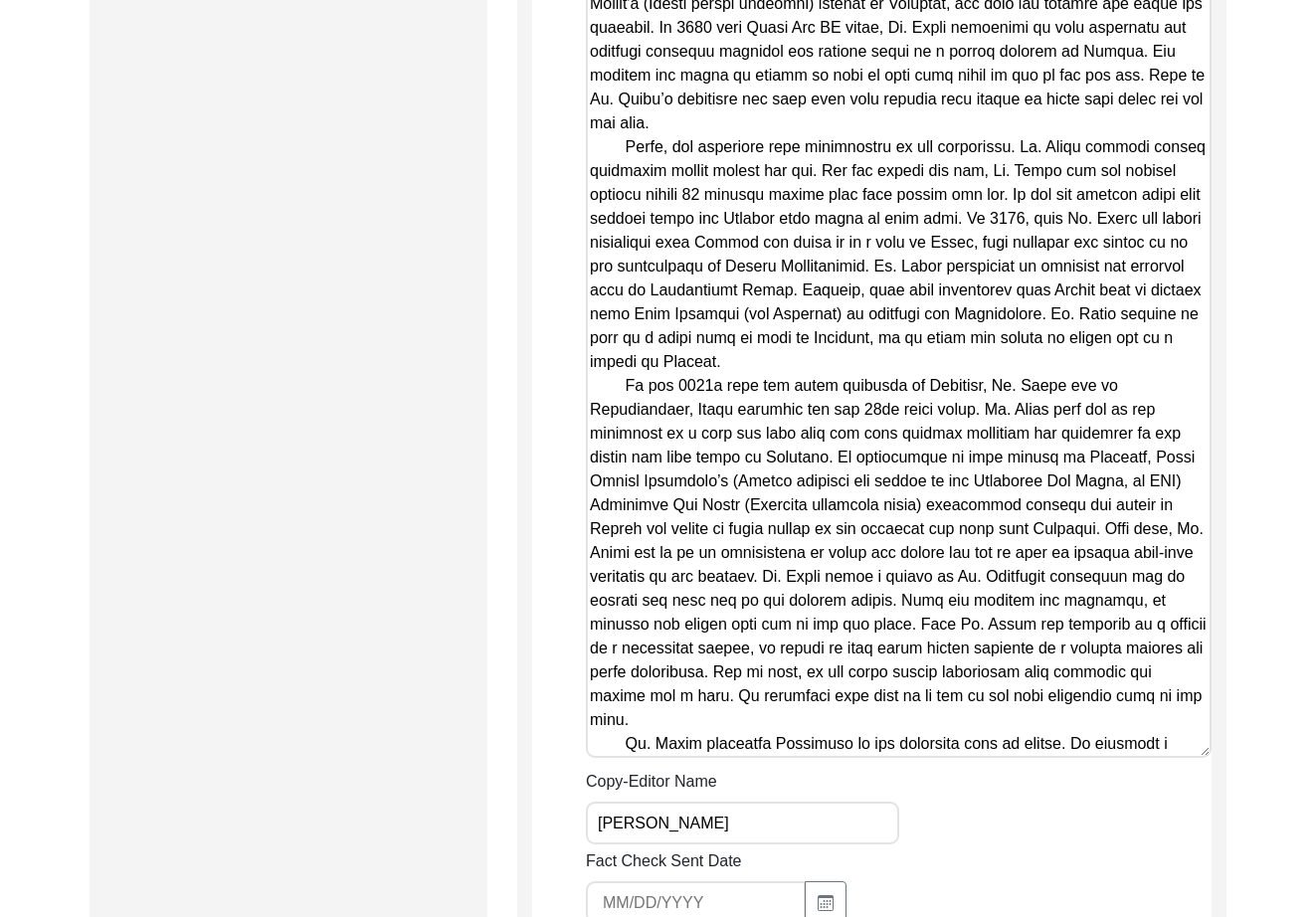 scroll, scrollTop: 1904, scrollLeft: 0, axis: vertical 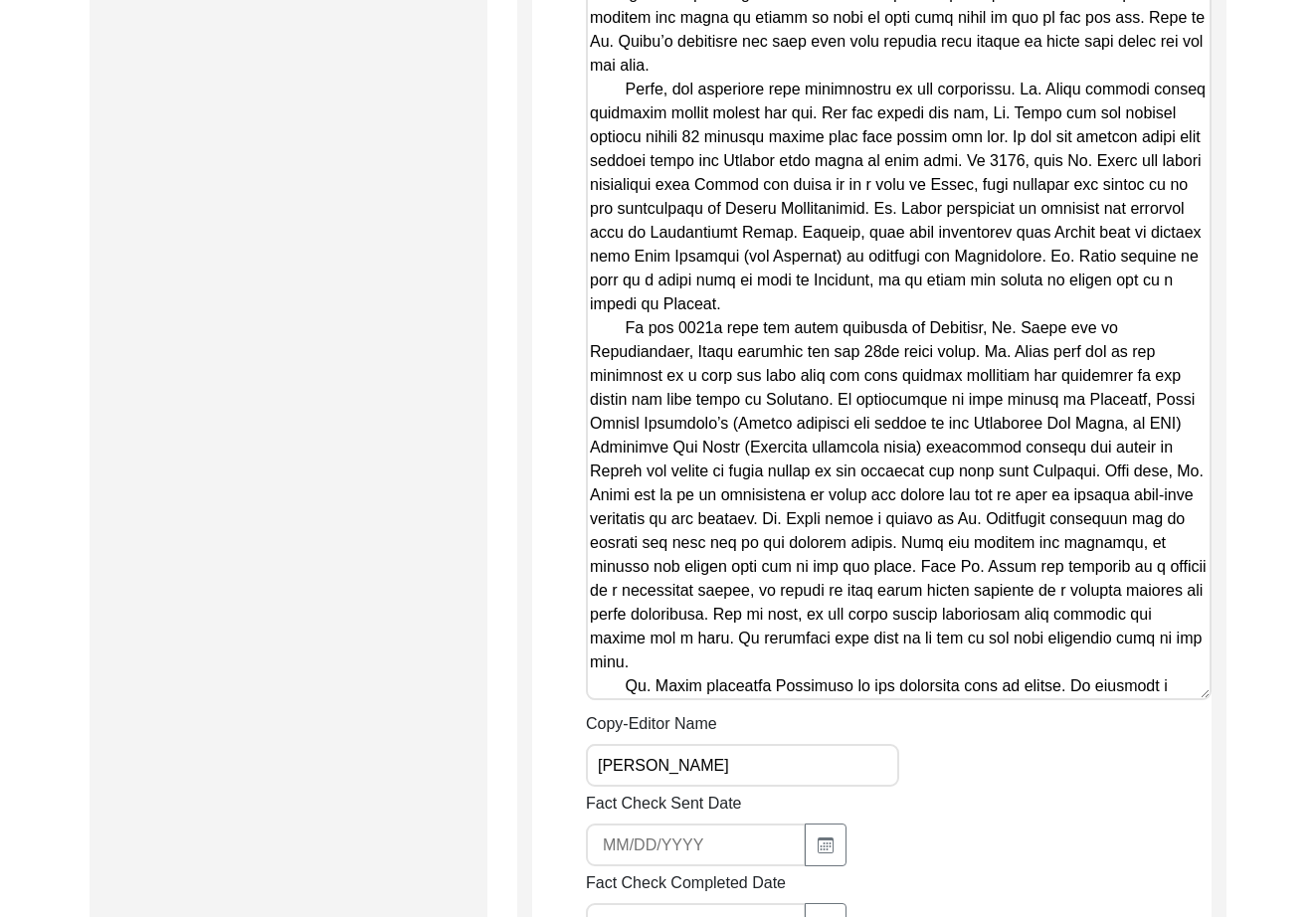 click on "Copy-Edited Summary" at bounding box center (898, 136) 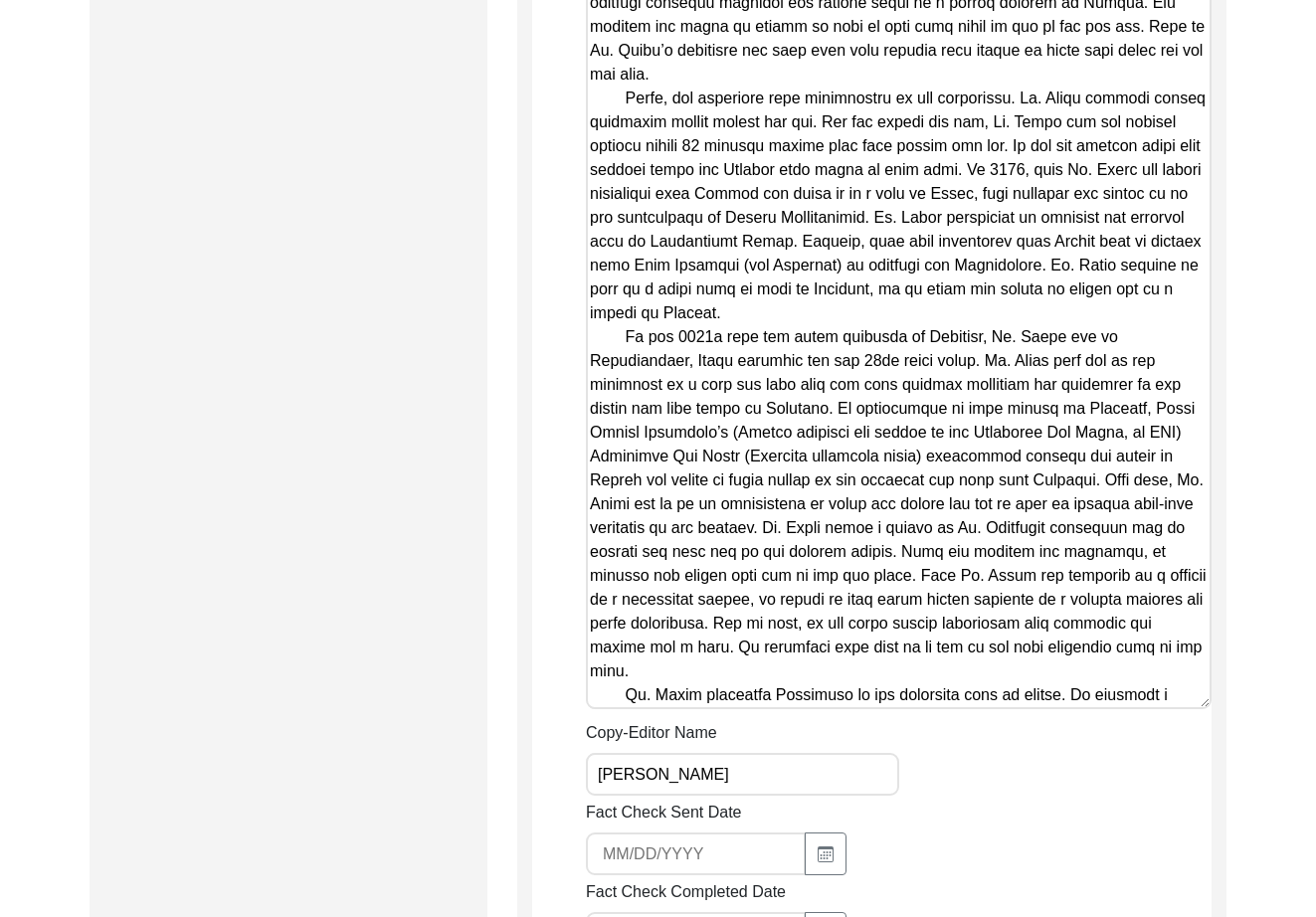 click on "Copy-Edited Summary" at bounding box center (898, 145) 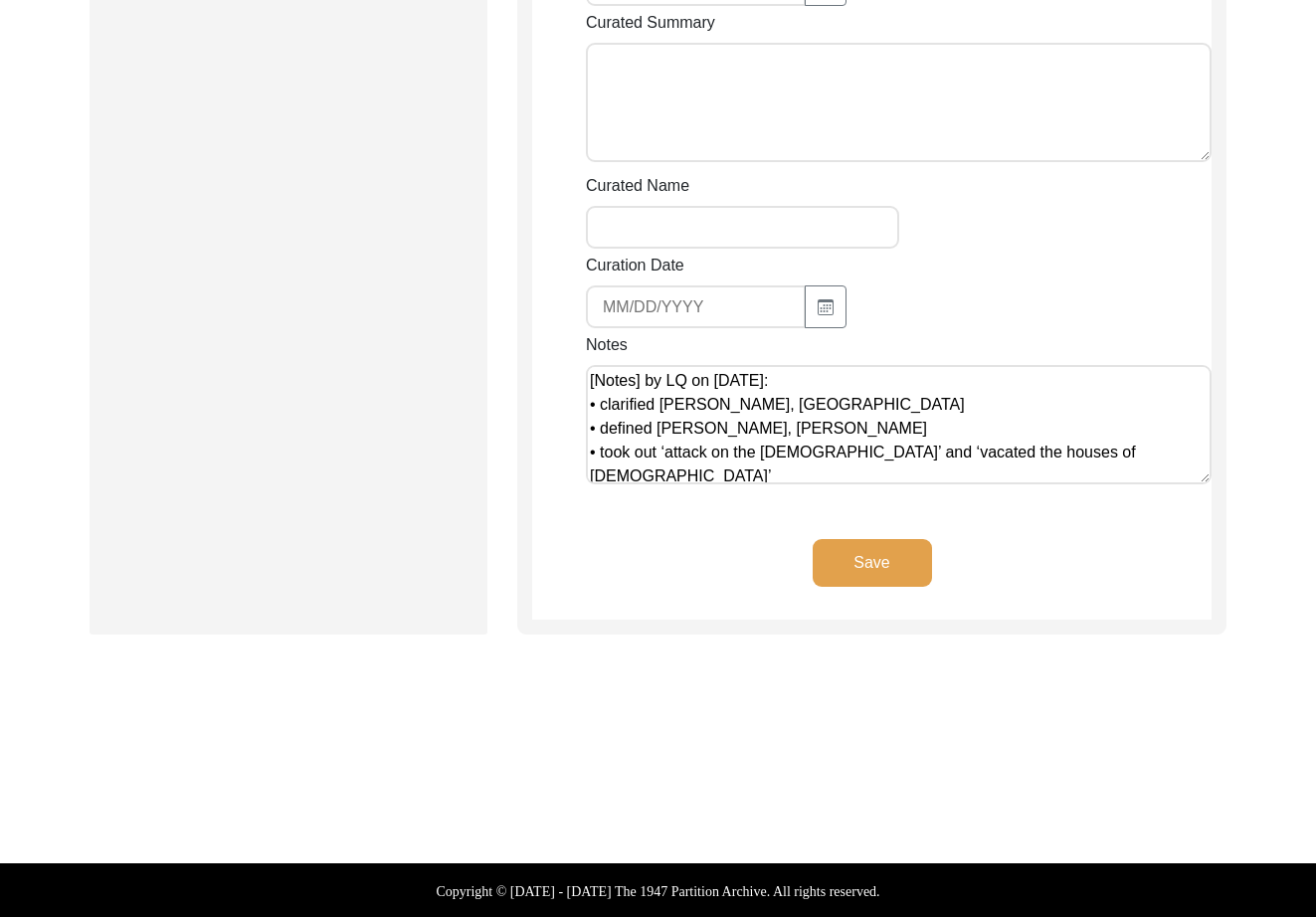 click on "[Notes] by LQ on [DATE]:
• clarified [PERSON_NAME], [GEOGRAPHIC_DATA]
• defined [PERSON_NAME], [PERSON_NAME]
• took out ‘attack on the [DEMOGRAPHIC_DATA]’ and ‘vacated the houses of [DEMOGRAPHIC_DATA]’" at bounding box center [898, 425] 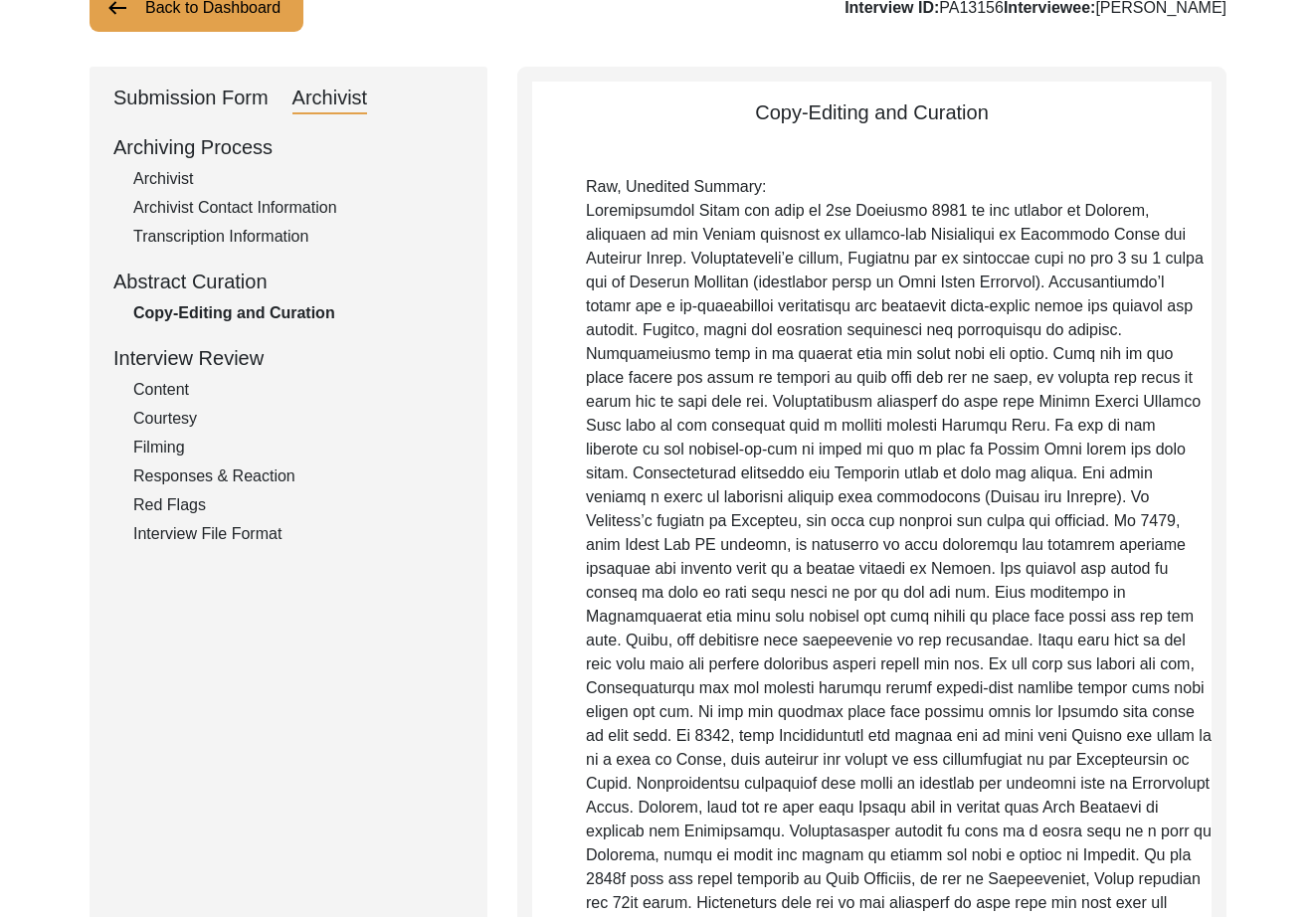 scroll, scrollTop: 0, scrollLeft: 0, axis: both 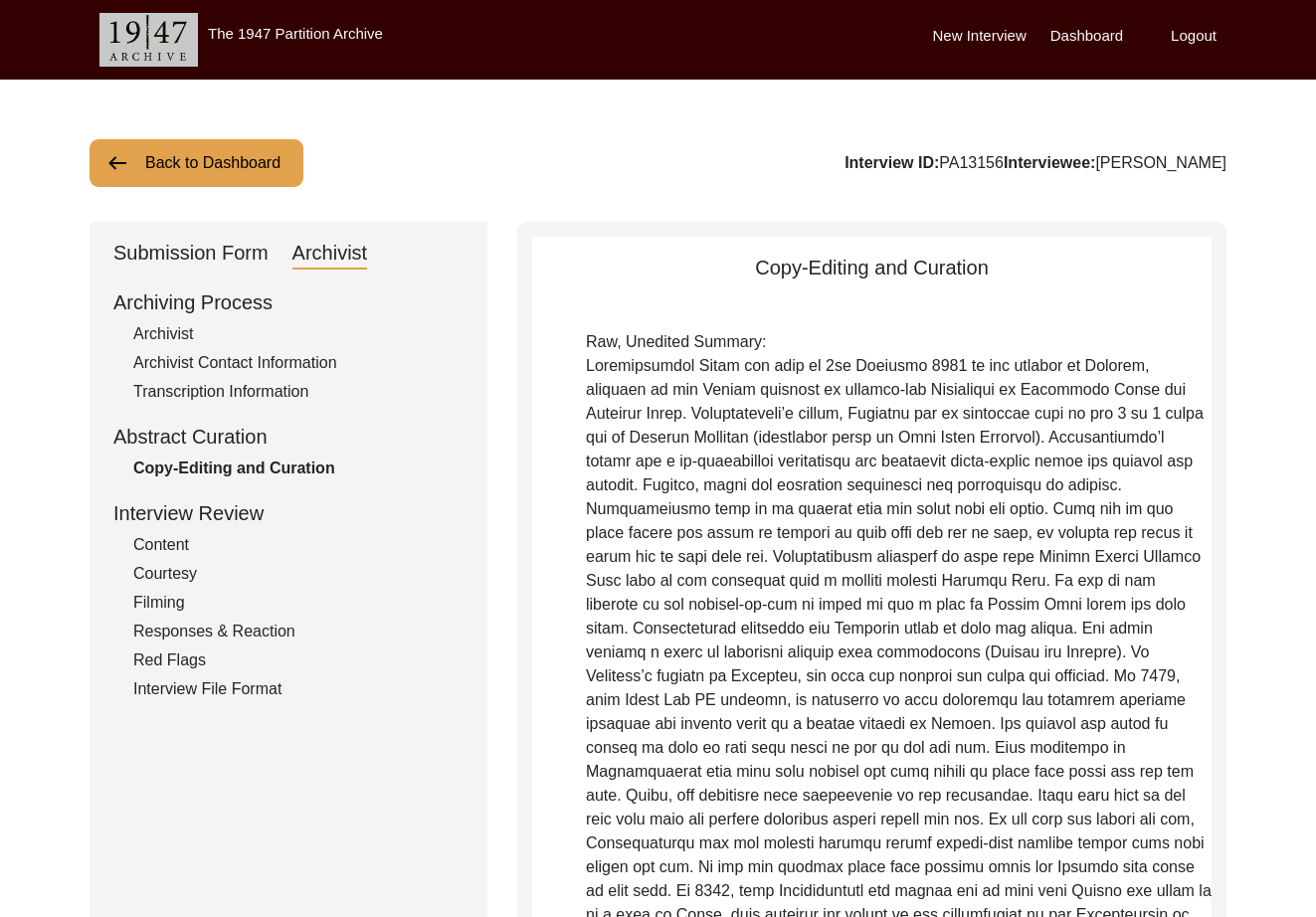 click on "Back to Dashboard" 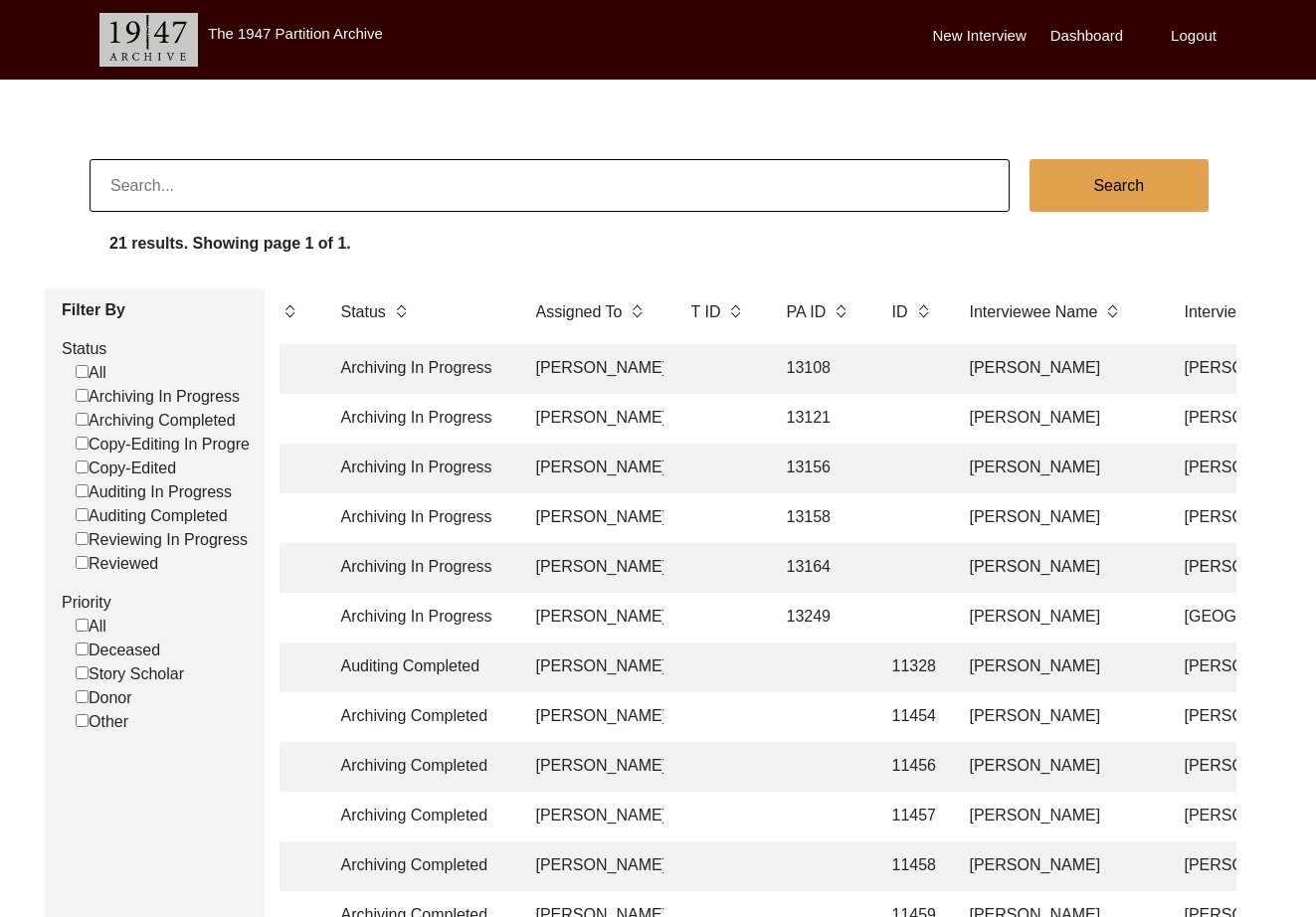 scroll, scrollTop: 0, scrollLeft: 79, axis: horizontal 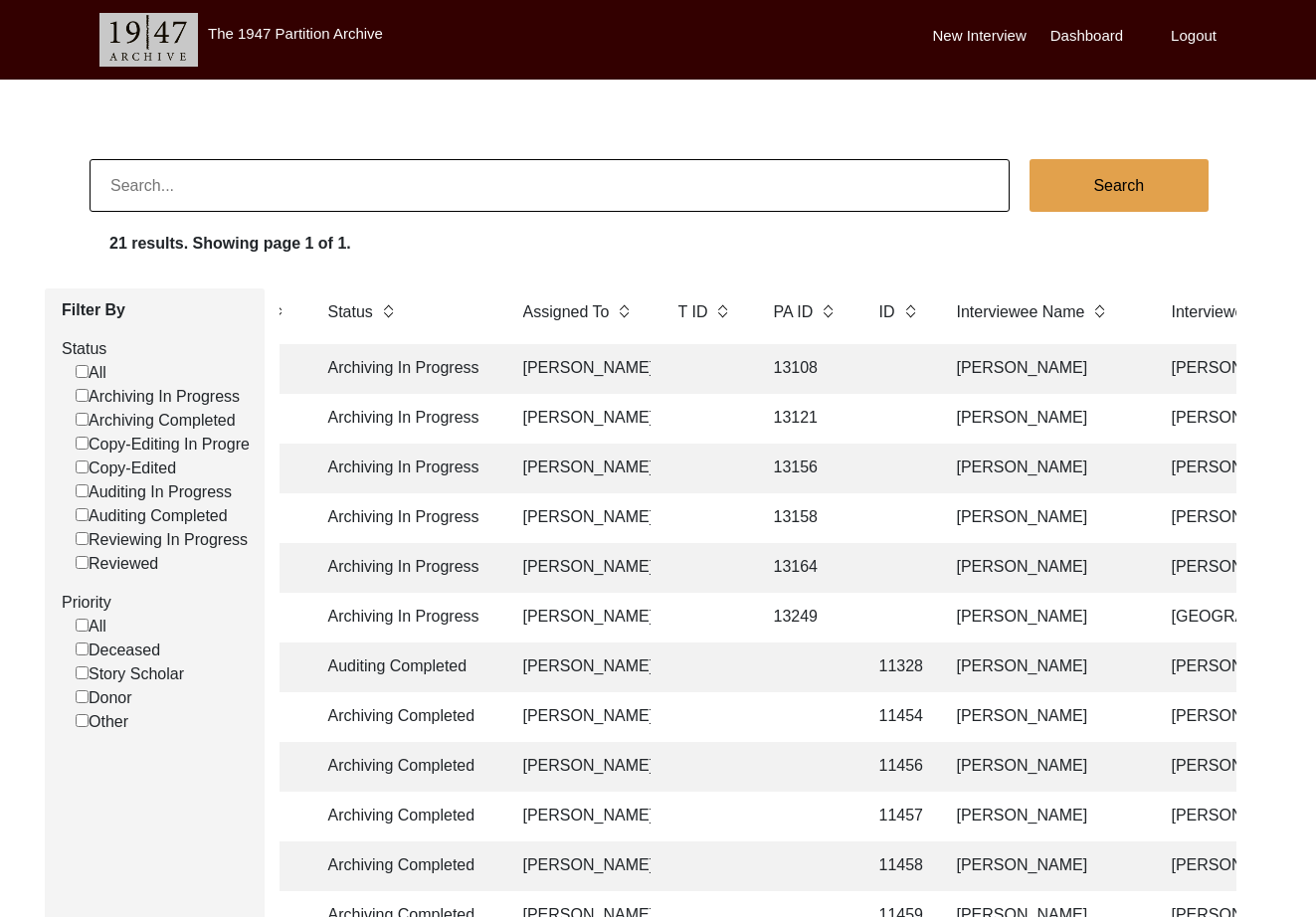 click on "[PERSON_NAME]" 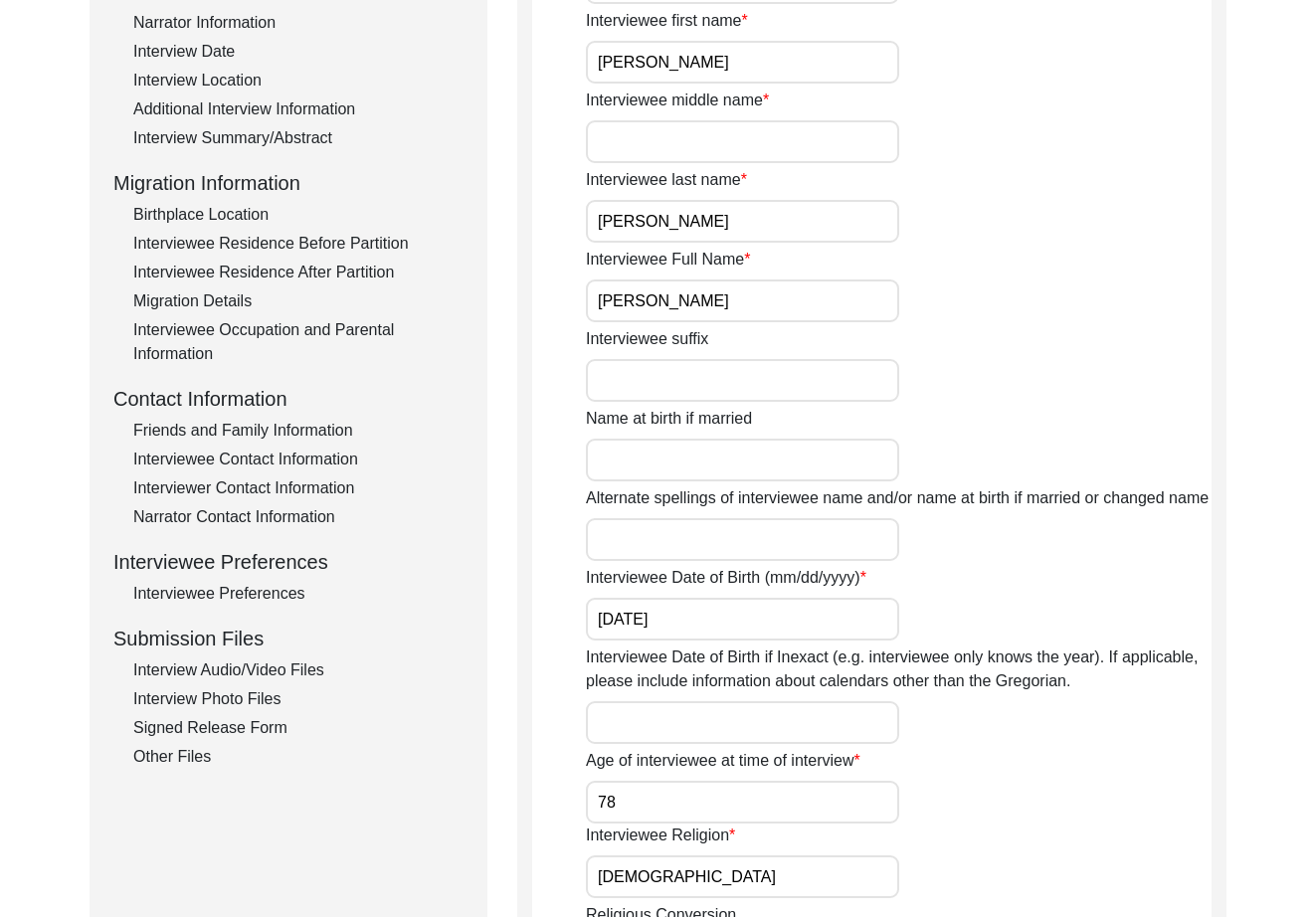 scroll, scrollTop: 390, scrollLeft: 0, axis: vertical 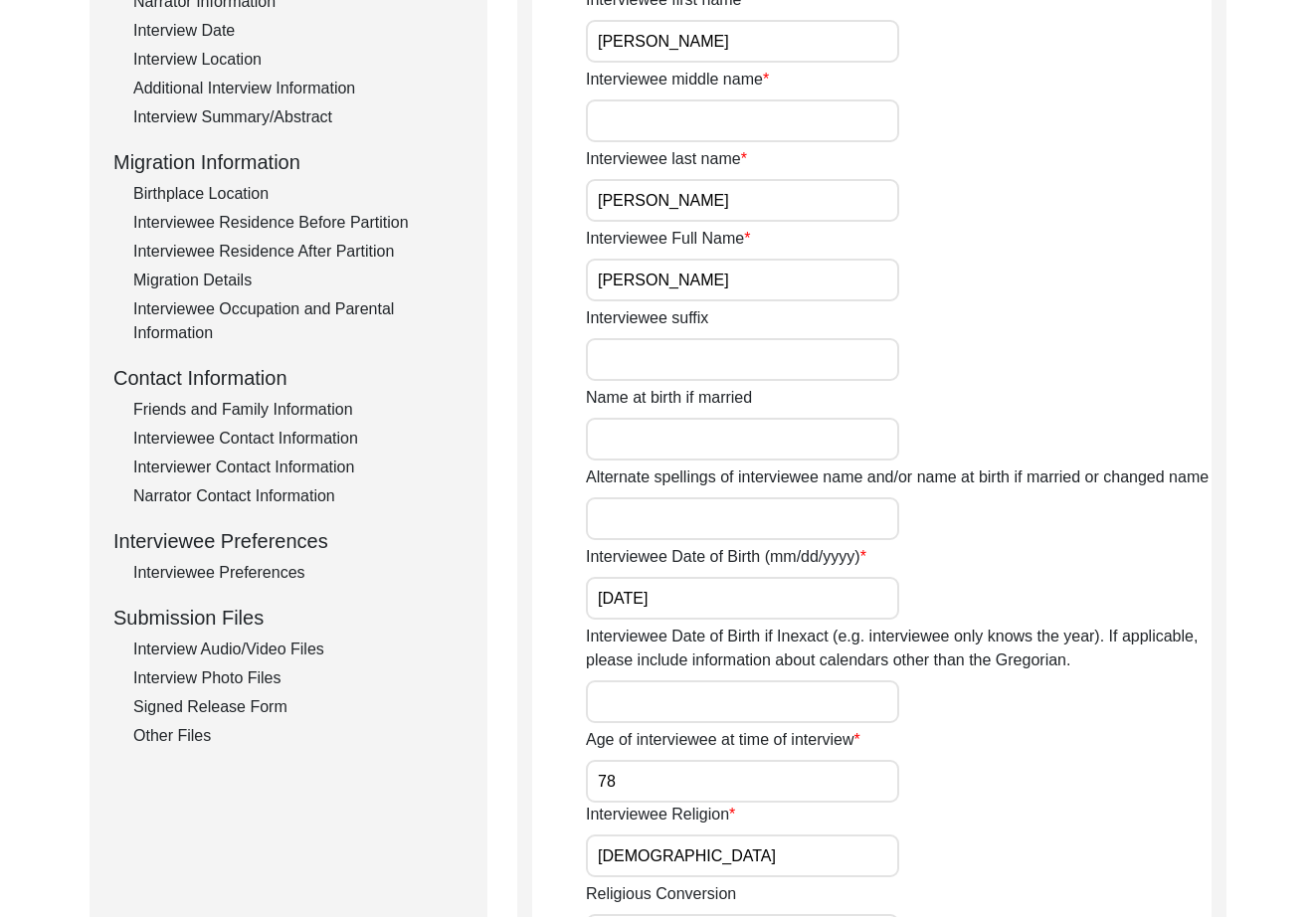 click on "Interview Audio/Video Files" 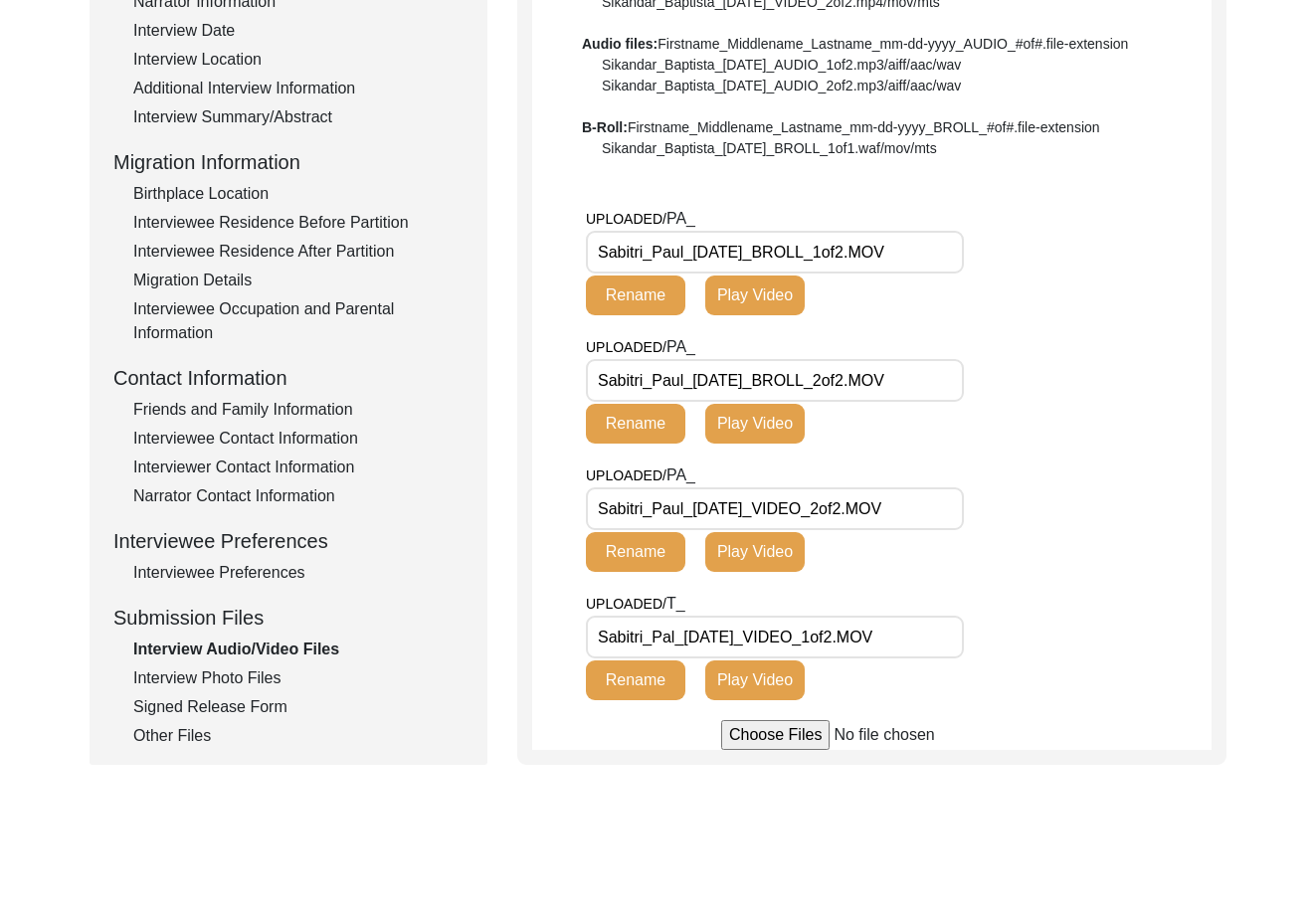 click on "Interview Photo Files" 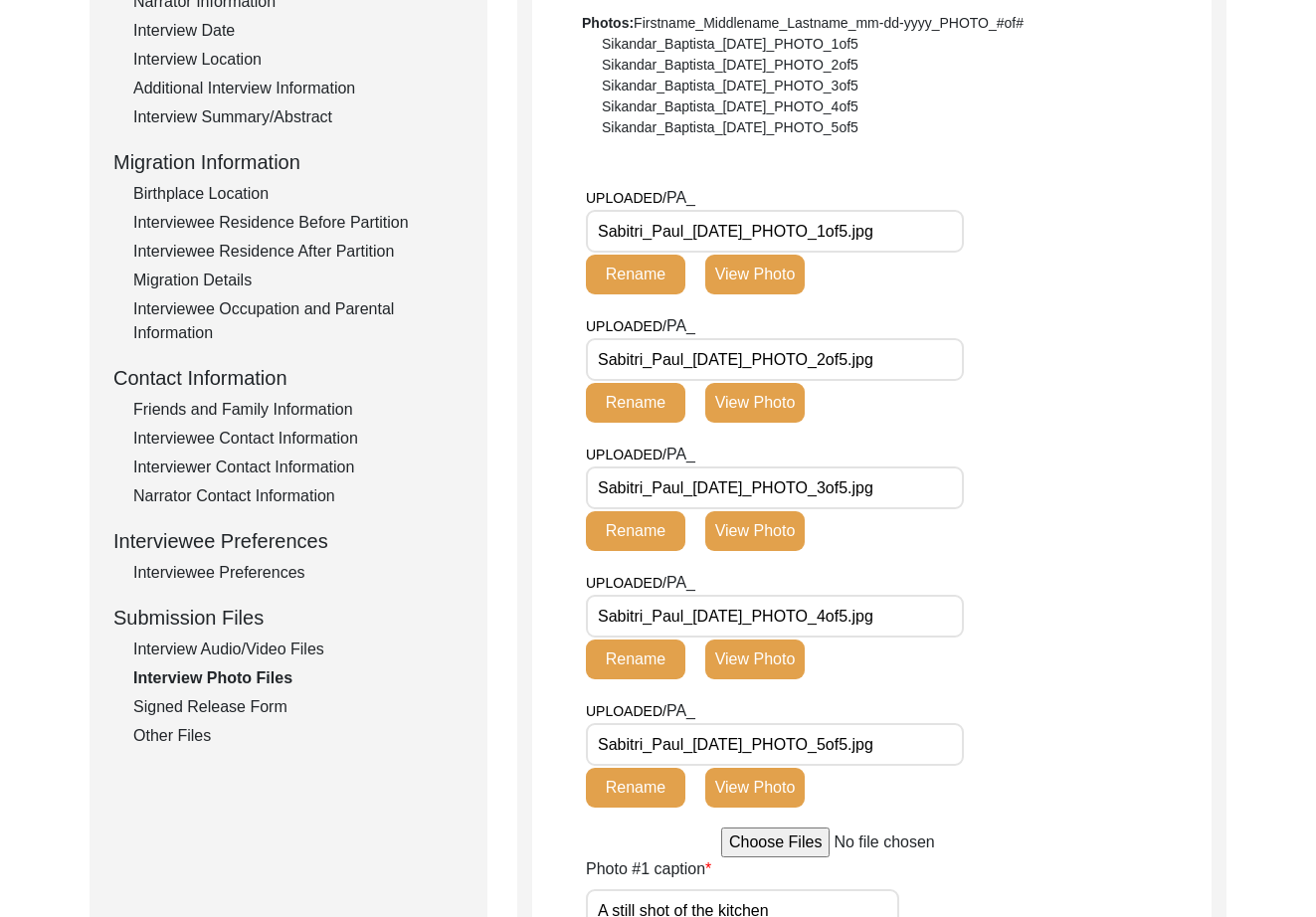 click on "Interview Audio/Video Files" 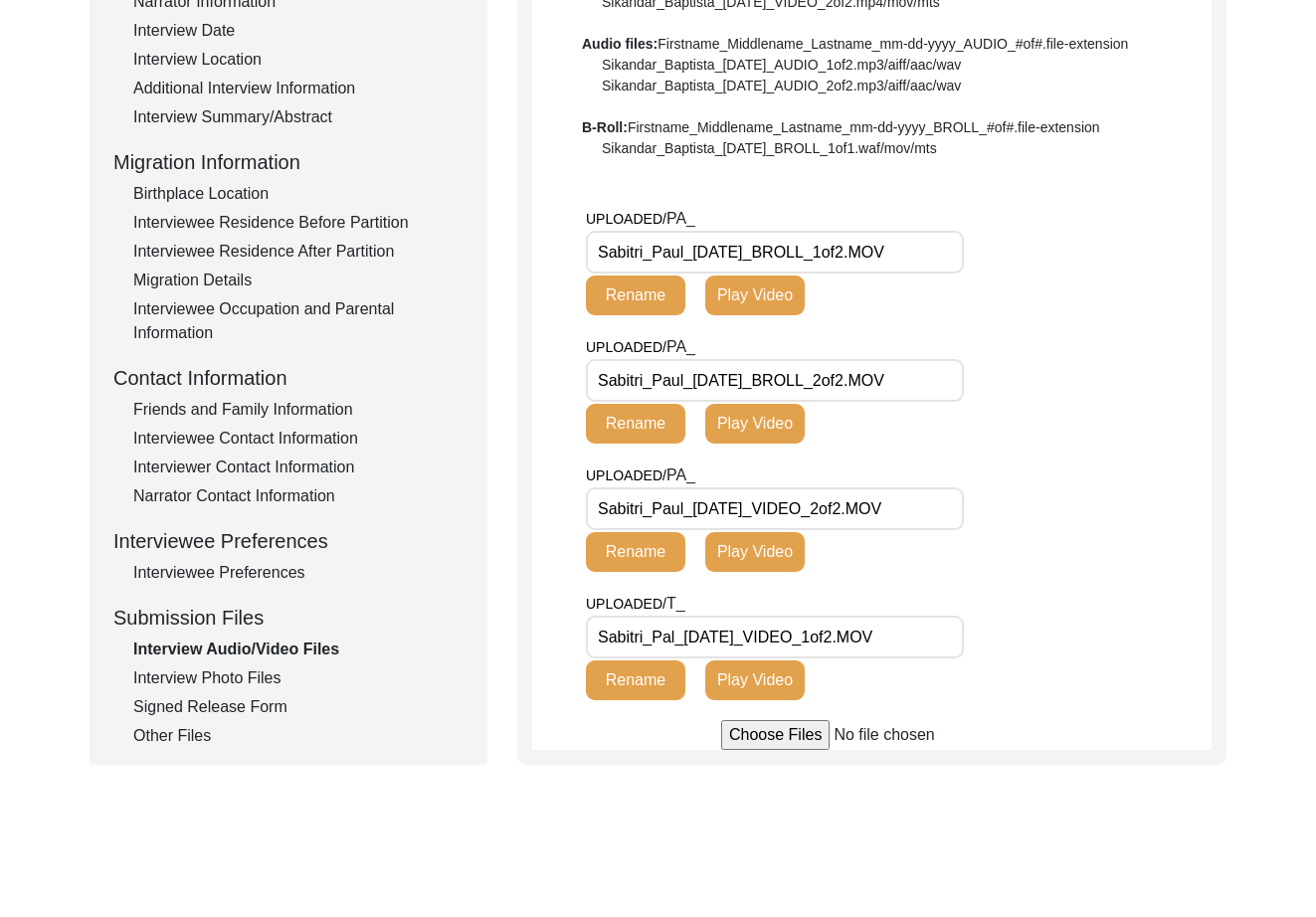 click on "Interview Photo Files" 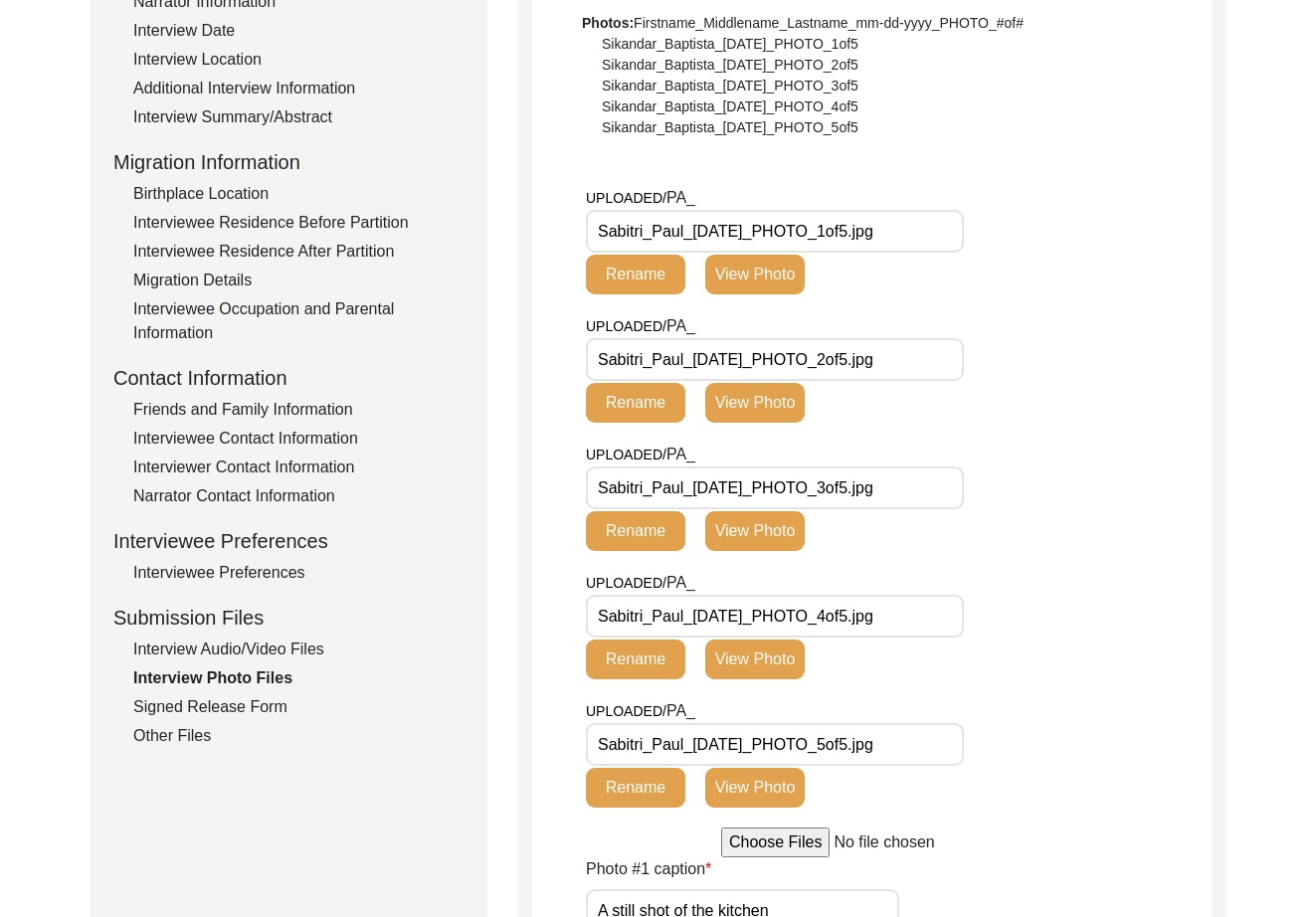 click on "Signed Release Form" 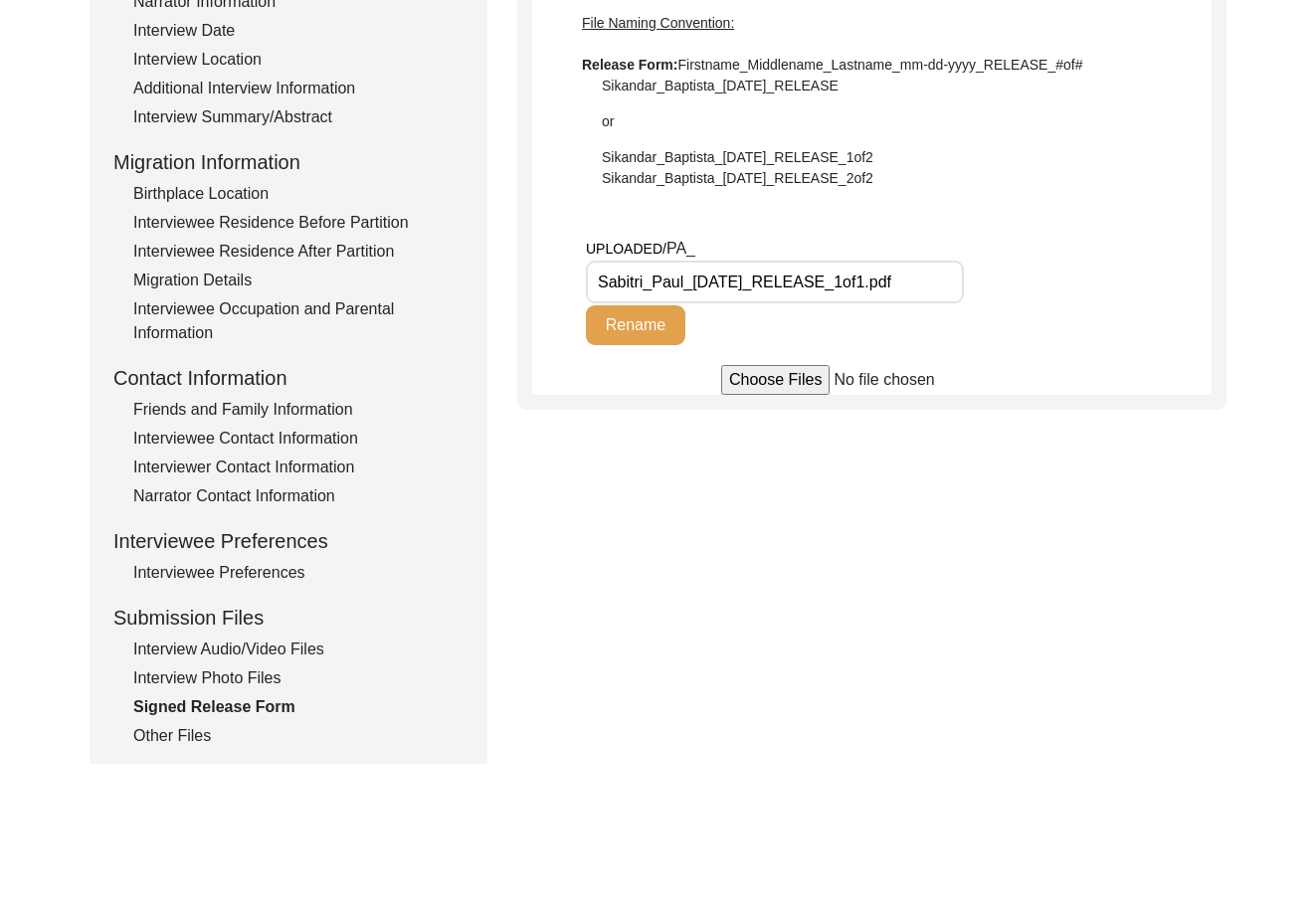 click on "Other Files" 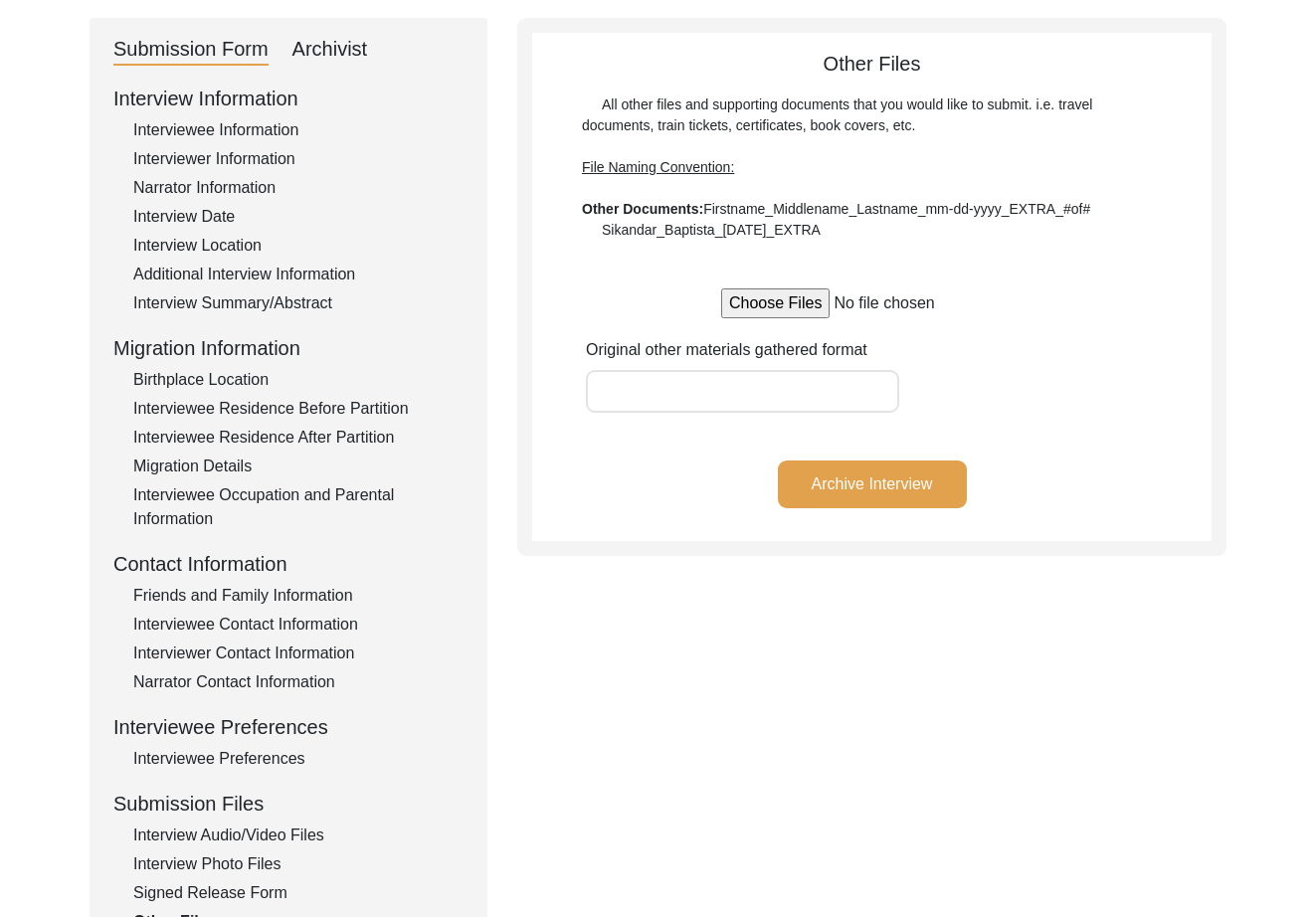 scroll, scrollTop: 0, scrollLeft: 0, axis: both 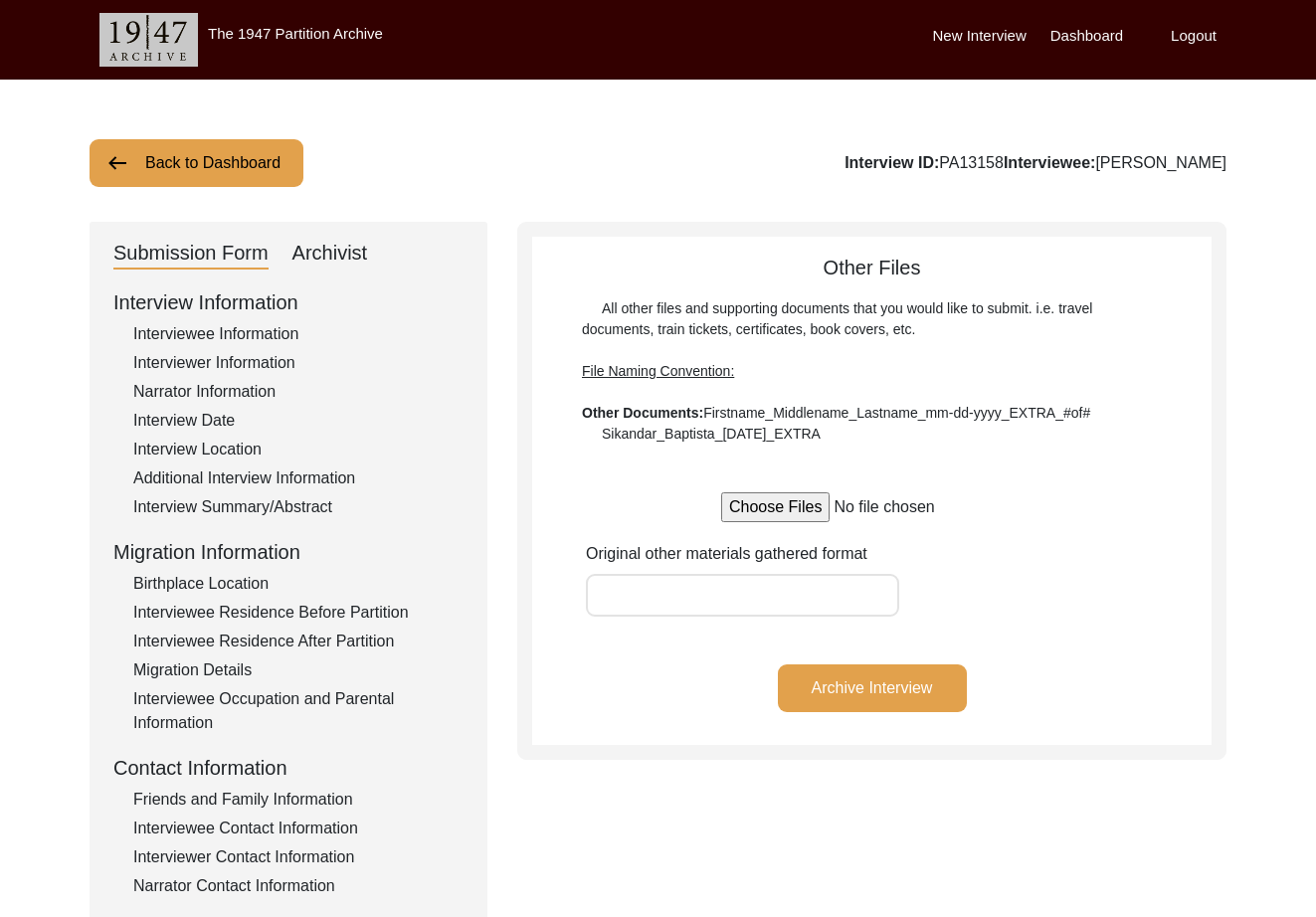 click on "Archivist" 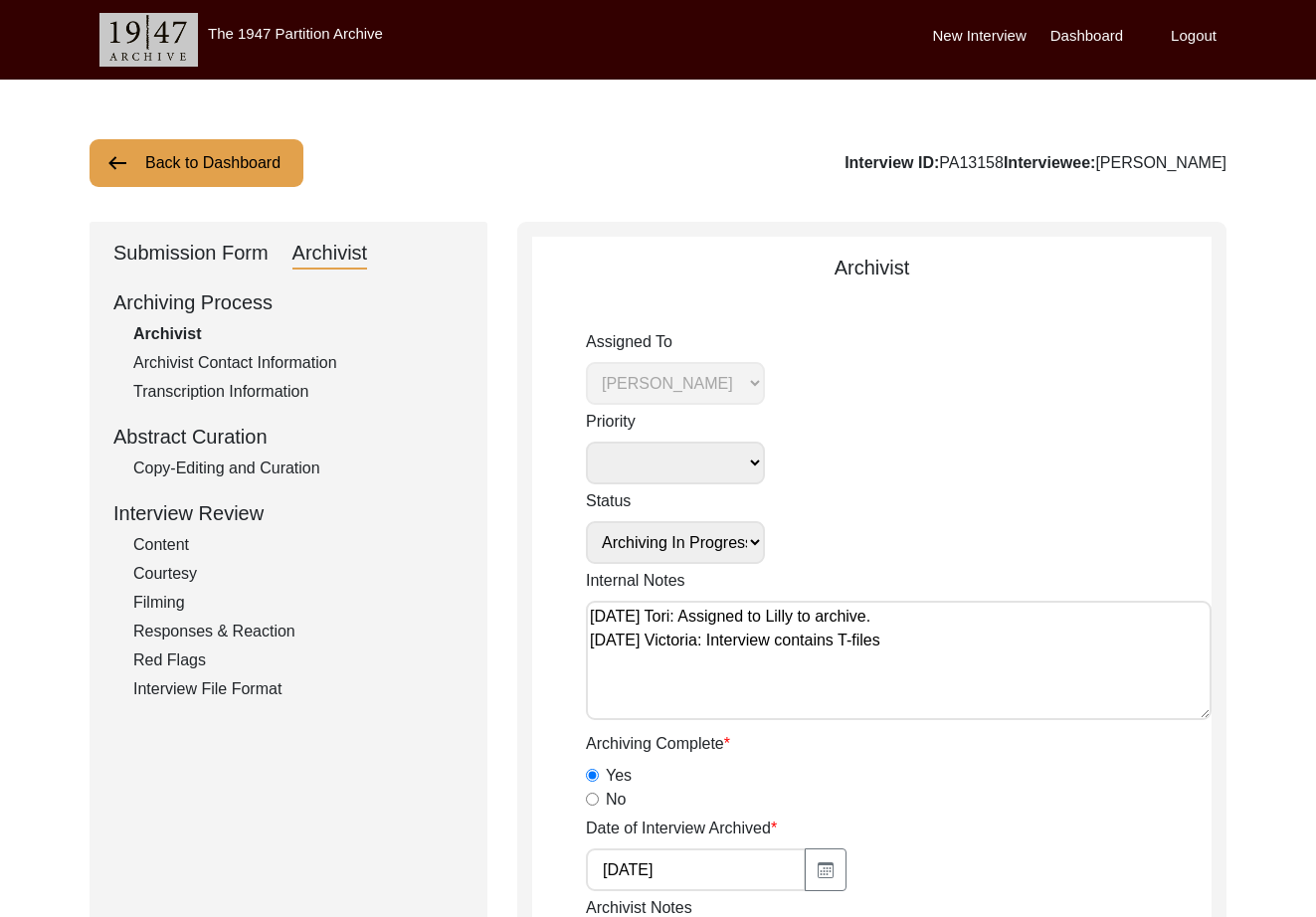 click on "Copy-Editing and Curation" 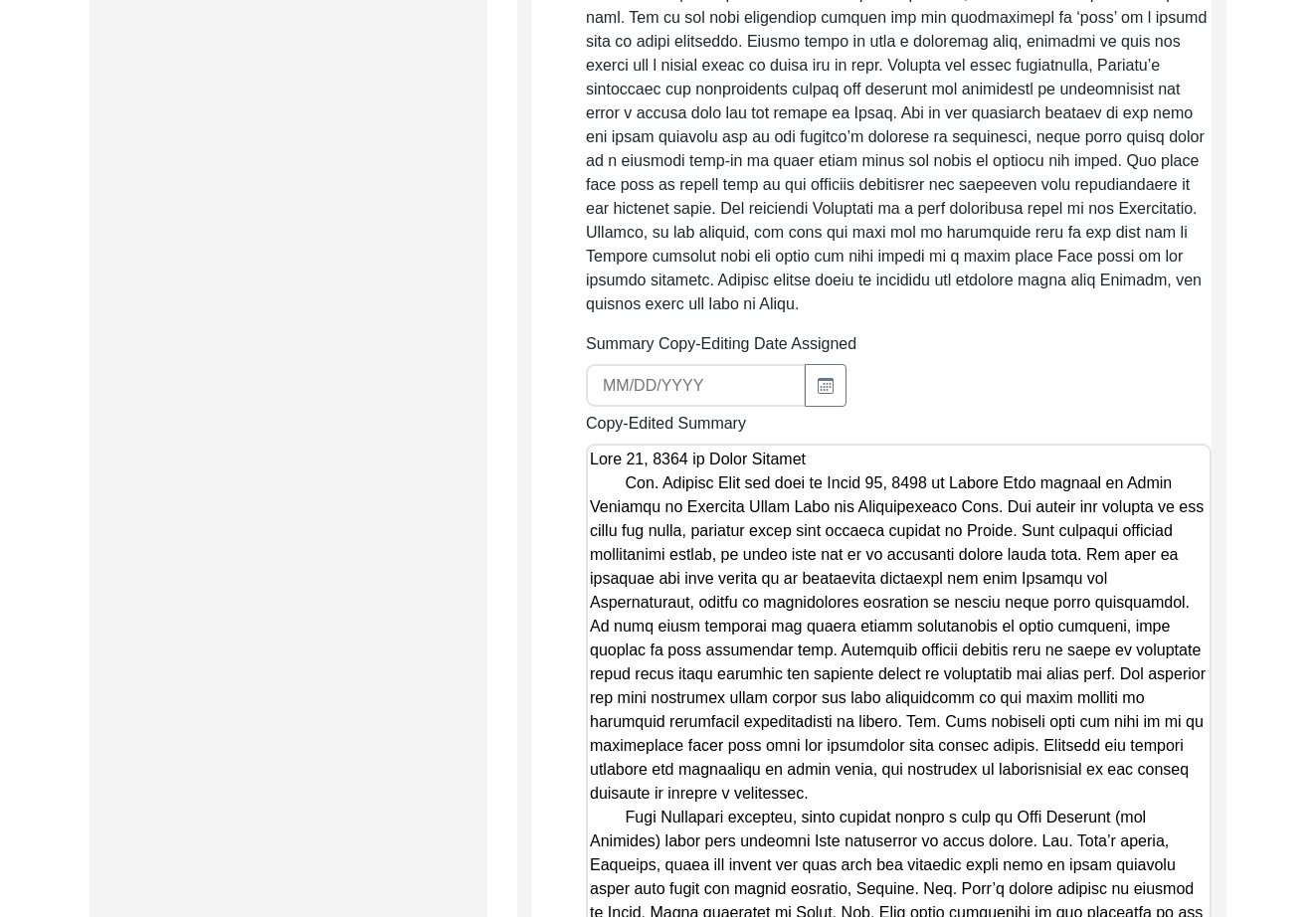 scroll, scrollTop: 1365, scrollLeft: 0, axis: vertical 